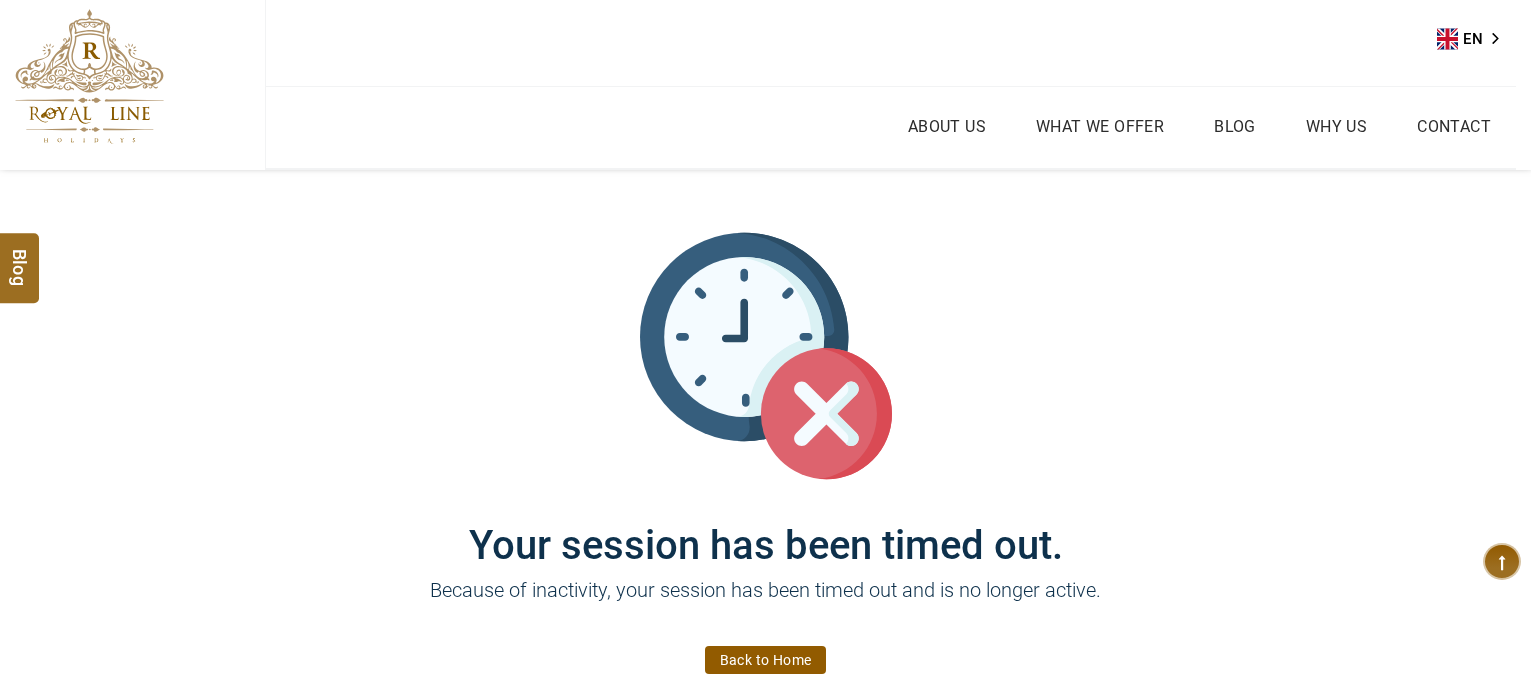 scroll, scrollTop: 0, scrollLeft: 0, axis: both 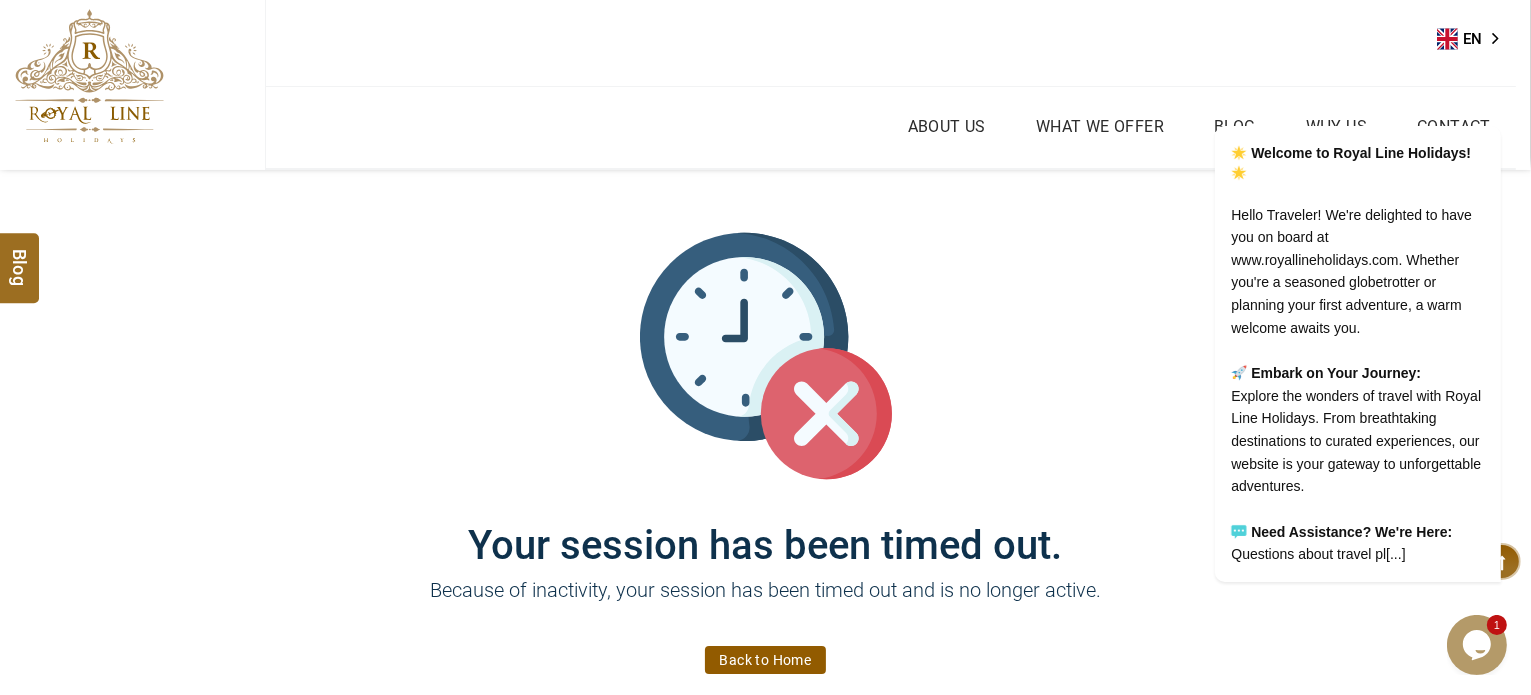 click on "Back to Home" at bounding box center (766, 660) 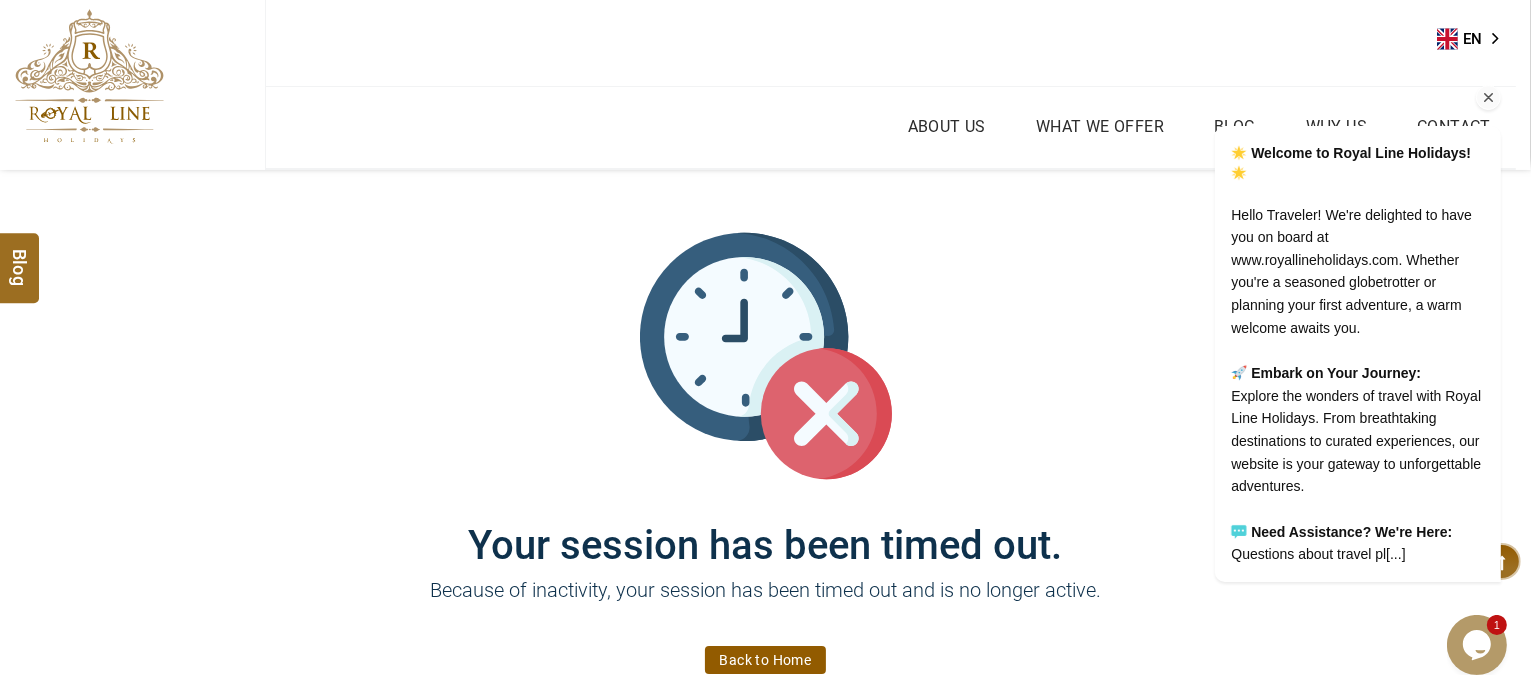 click at bounding box center [1488, 98] 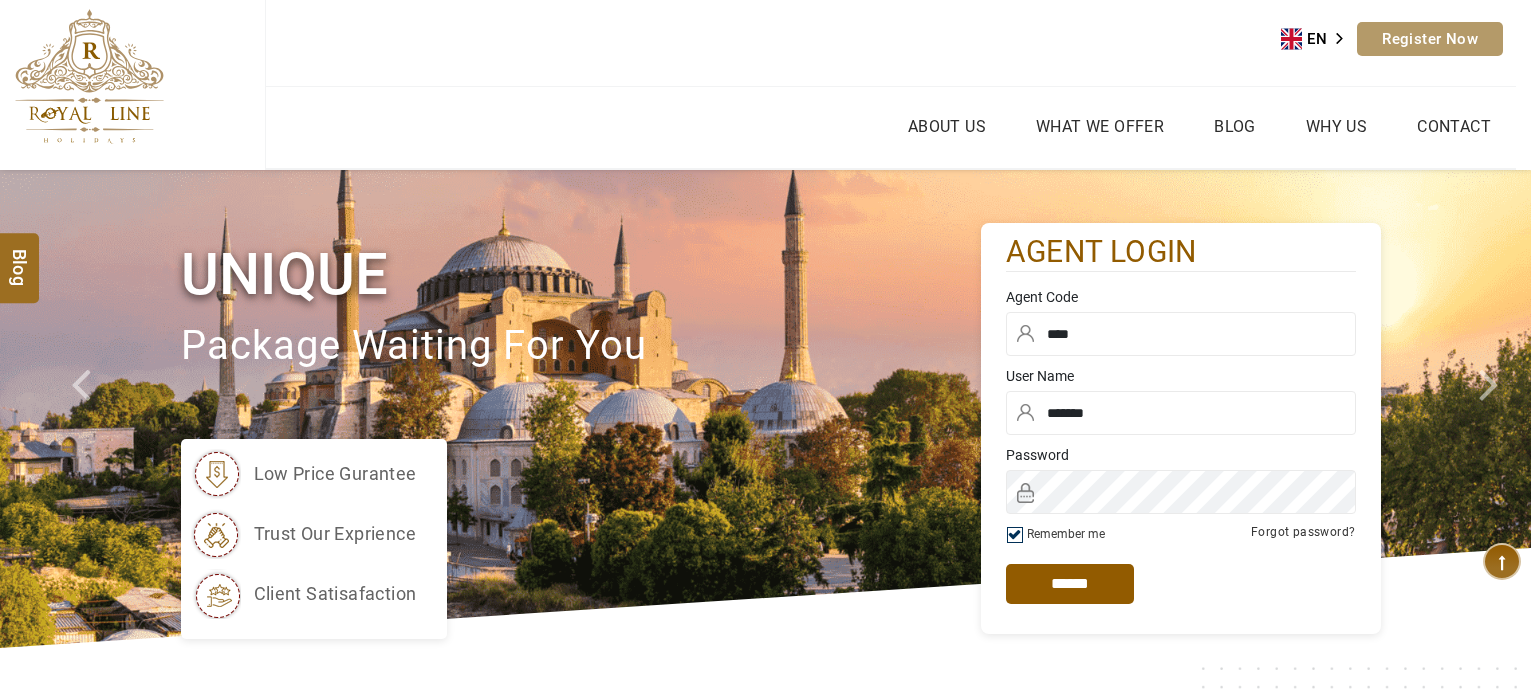 scroll, scrollTop: 0, scrollLeft: 0, axis: both 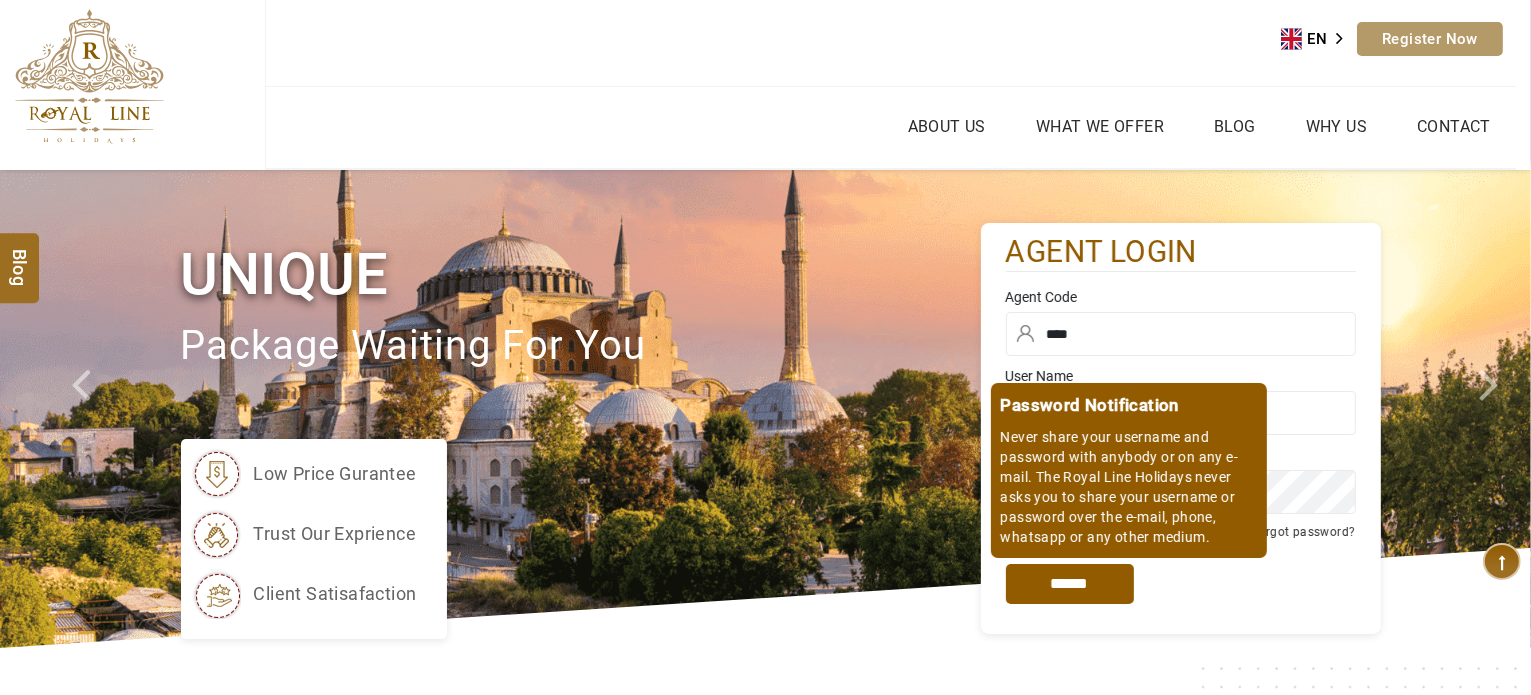 click on "*****" at bounding box center (1070, 584) 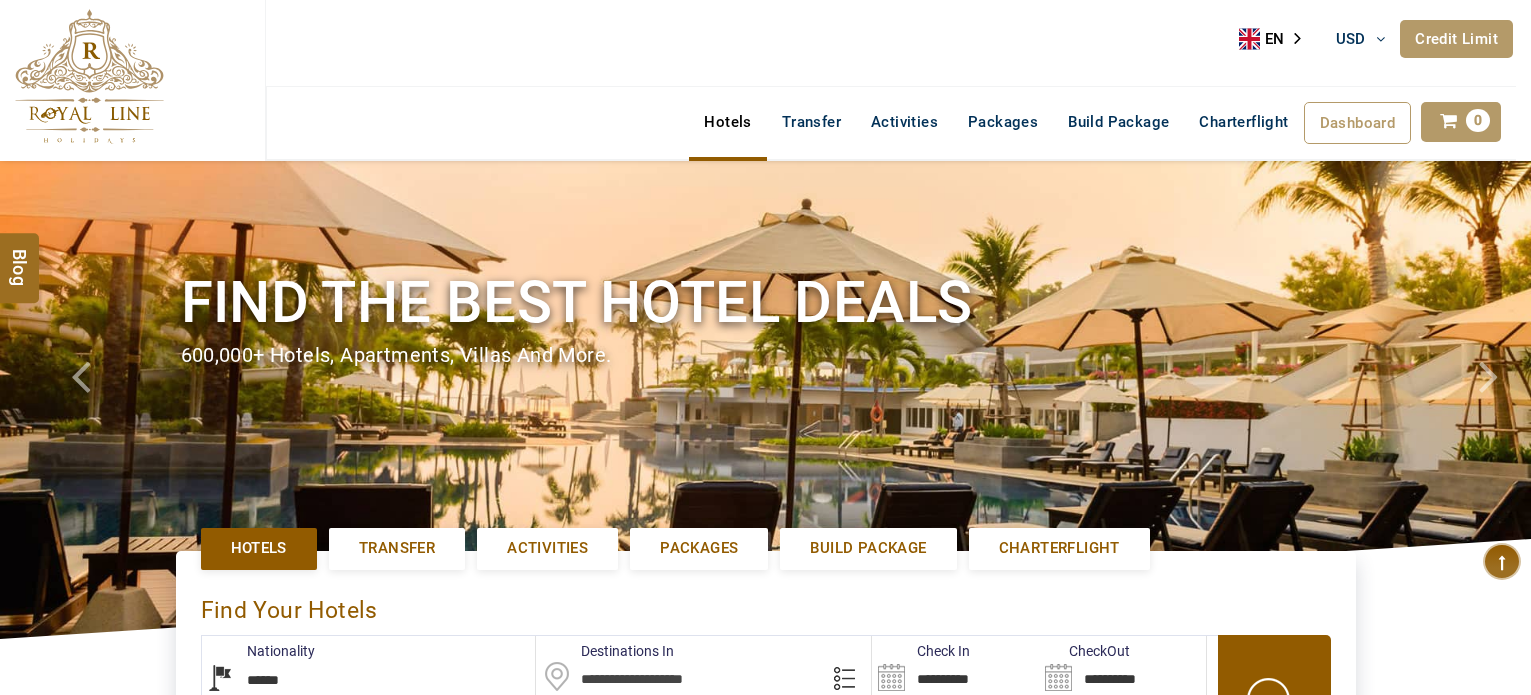 select on "******" 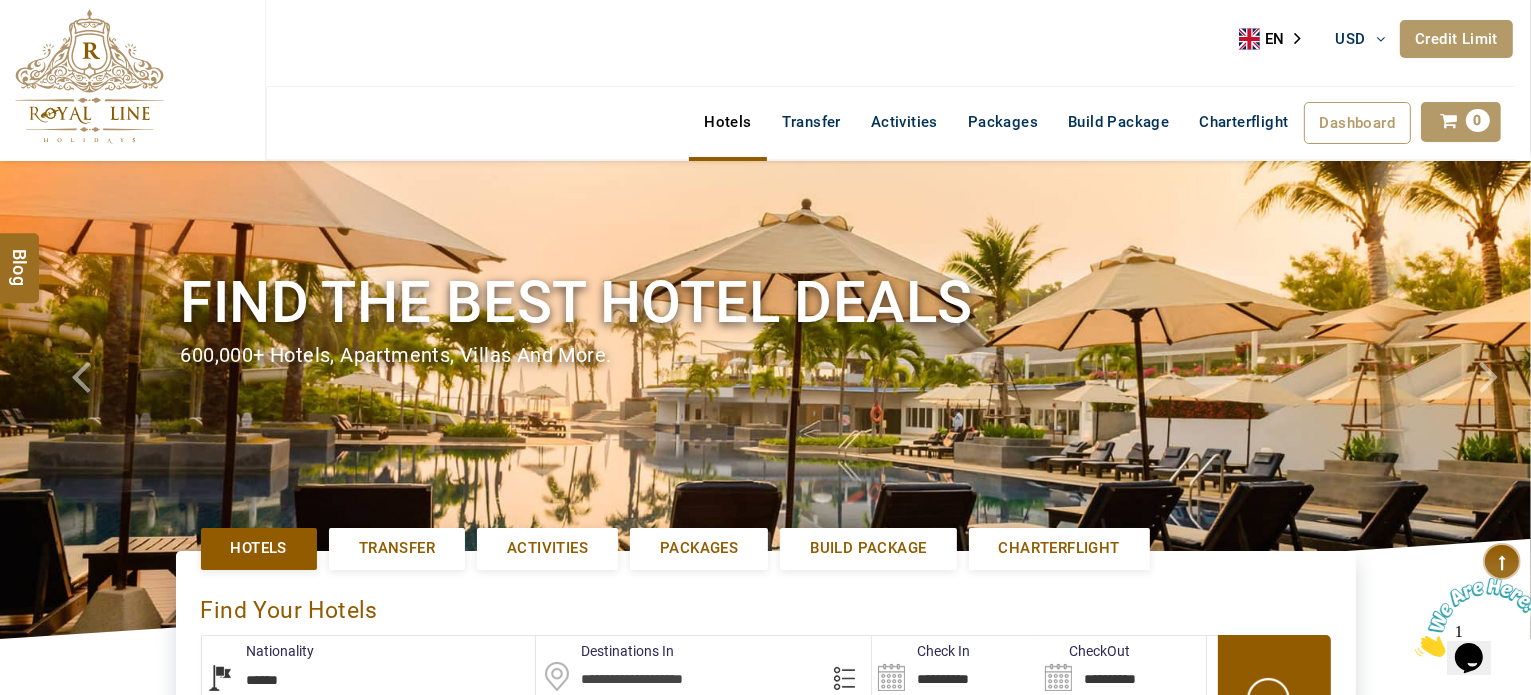 scroll, scrollTop: 0, scrollLeft: 0, axis: both 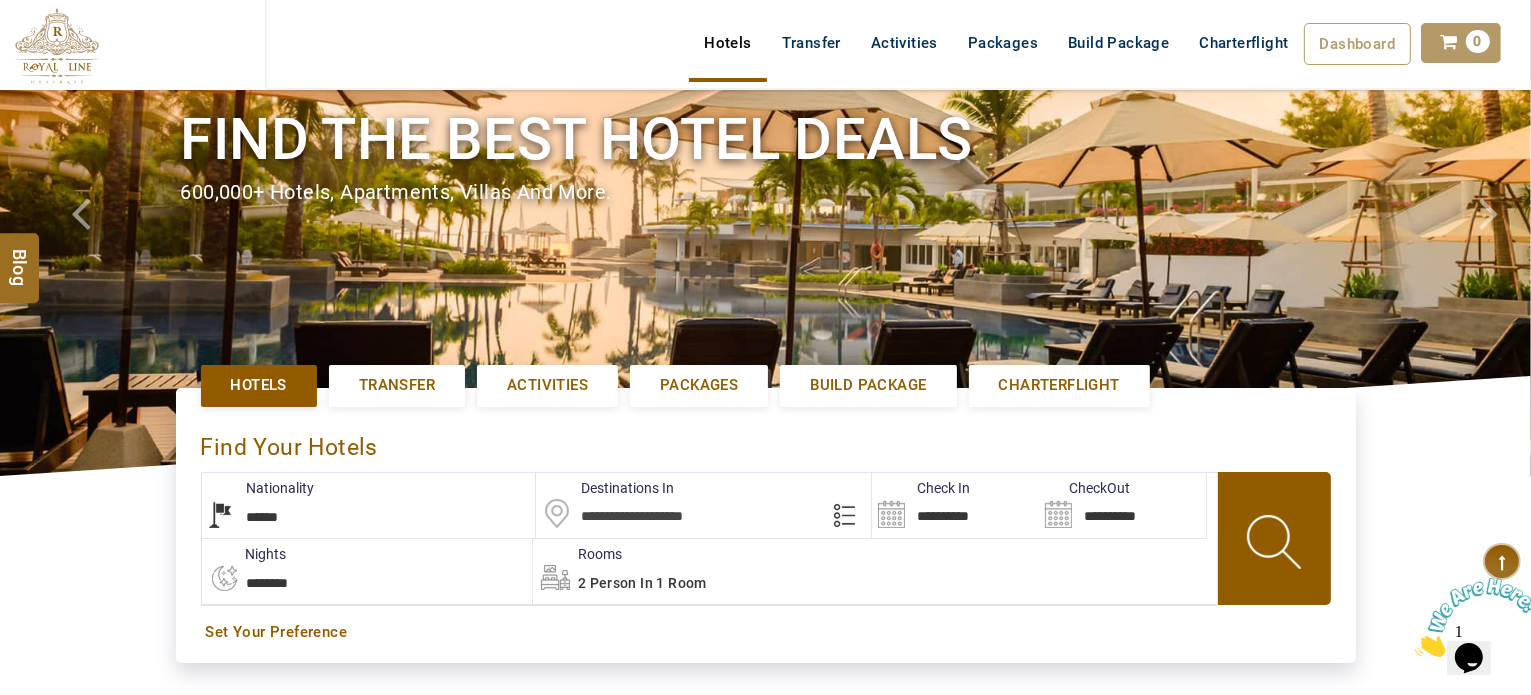 click at bounding box center (703, 505) 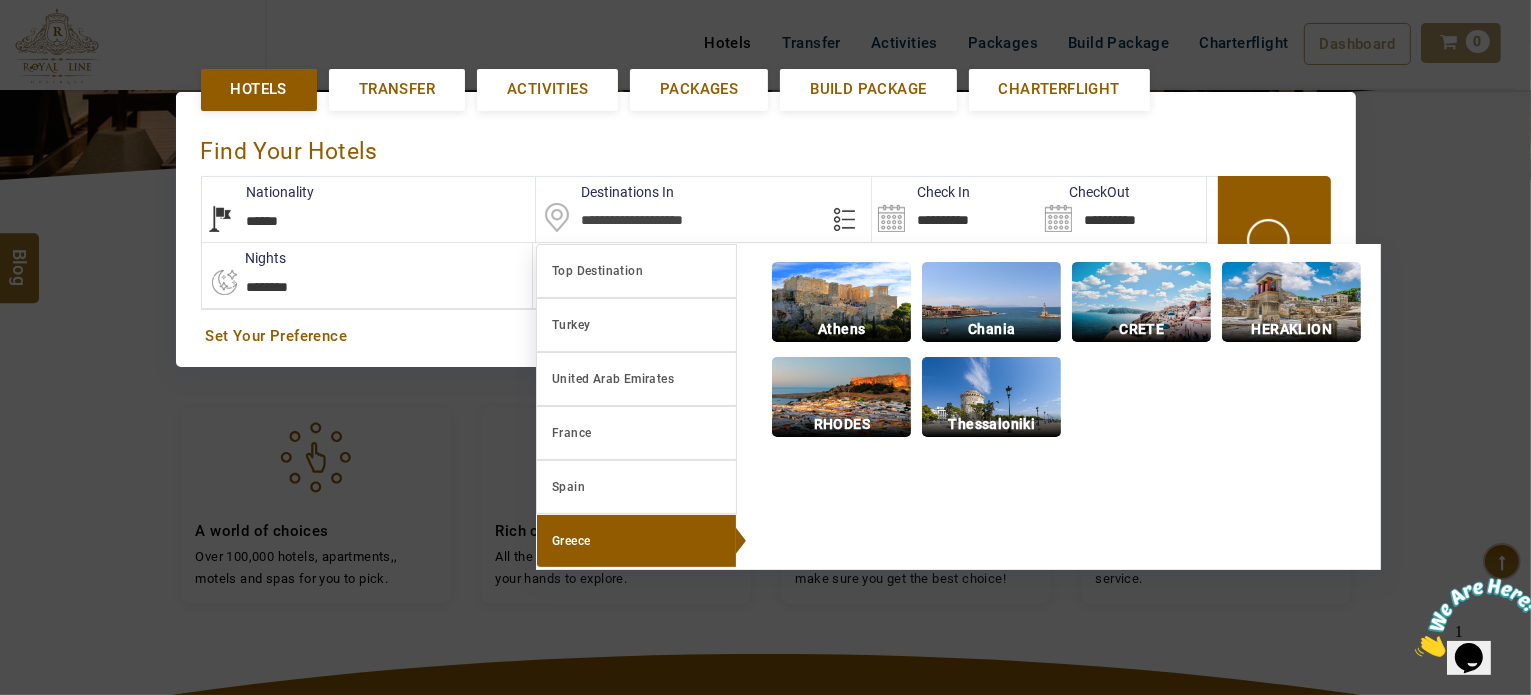 scroll, scrollTop: 460, scrollLeft: 0, axis: vertical 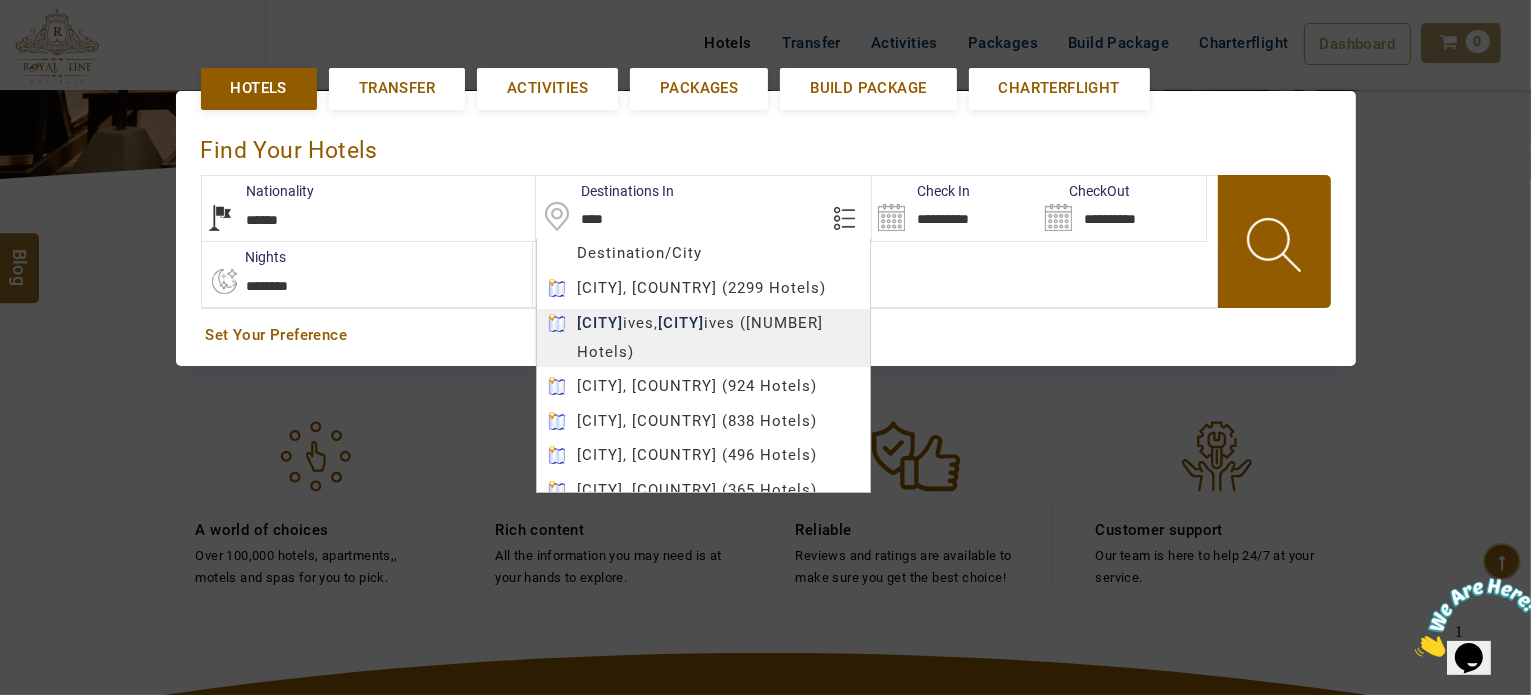 type on "********" 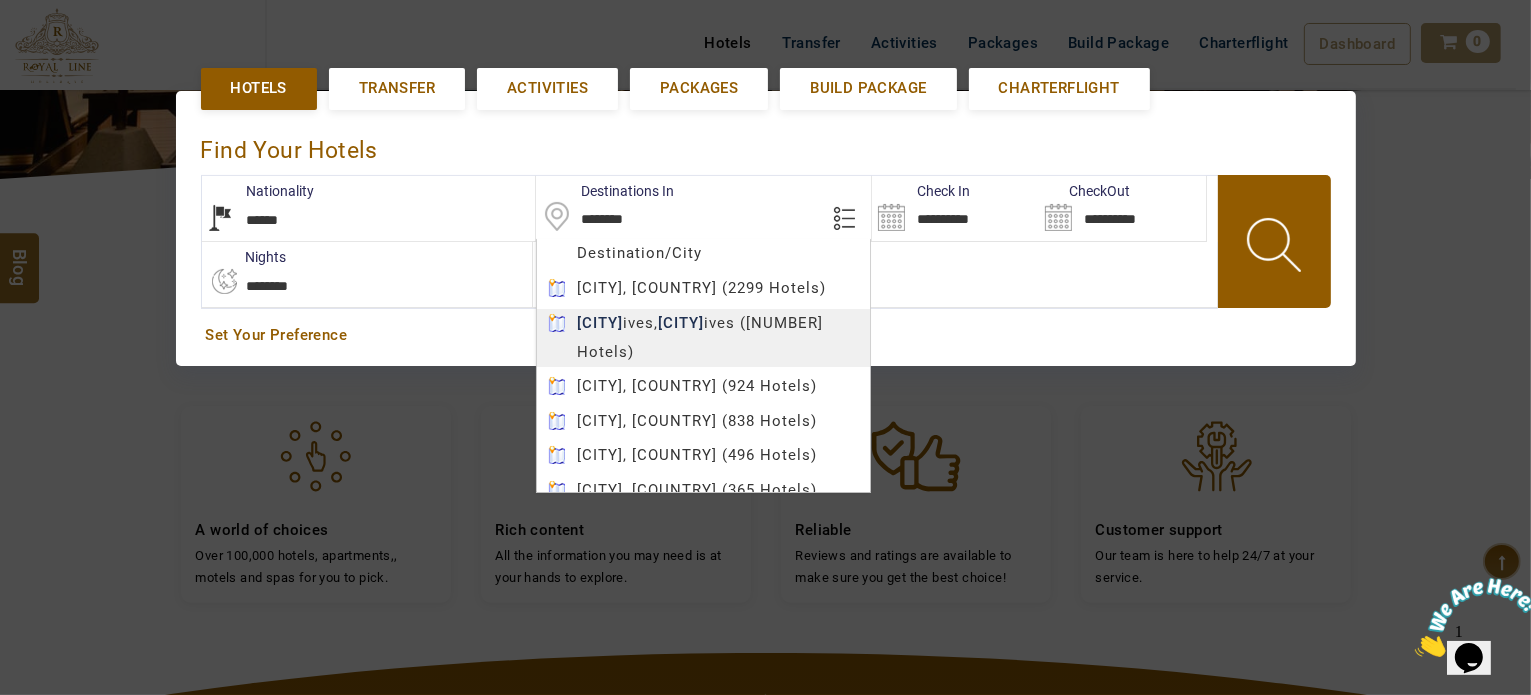 click on "M TRAVEL USD AED AED EUR € USD $ INR ₹ THB ฿ IDR Rp BHD BHD TRY ₺ Credit Limit EN HE AR ES PT ZH Helpline
+[COUNTRY_CODE] [PHONE_NUMBER] Register Now +[COUNTRY_CODE] [PHONE_NUMBER] [EMAIL] About Us What we Offer Blog Why Us Contact Hotels Transfer Activities Packages Build Package Charterflight Dashboard My Profile My Booking My Reports My Quotation Sign Out 0 Points Redeem Now To Redeem 21924 Points Future Points 382 Points Credit Limit Credit Limit USD 10000.00 70% Complete Used USD 1513.89 Available USD 8486.11 Setting Looks like you haven't added anything to your cart yet Countinue Shopping ****** Please Wait.. Blog demo
Remember me Forgot
password? LOG IN Don't have an account? Register Now My Booking View/ Print/Cancel Your Booking without Signing in Submit demo
In A Few Moment, You Will Be Celebrating Best Hotel options galore ! Check In CheckOut Rooms Rooms Please Wait Find the best hotel deals 600,000+ hotels, apartments, villas and more. ******" at bounding box center (765, 358) 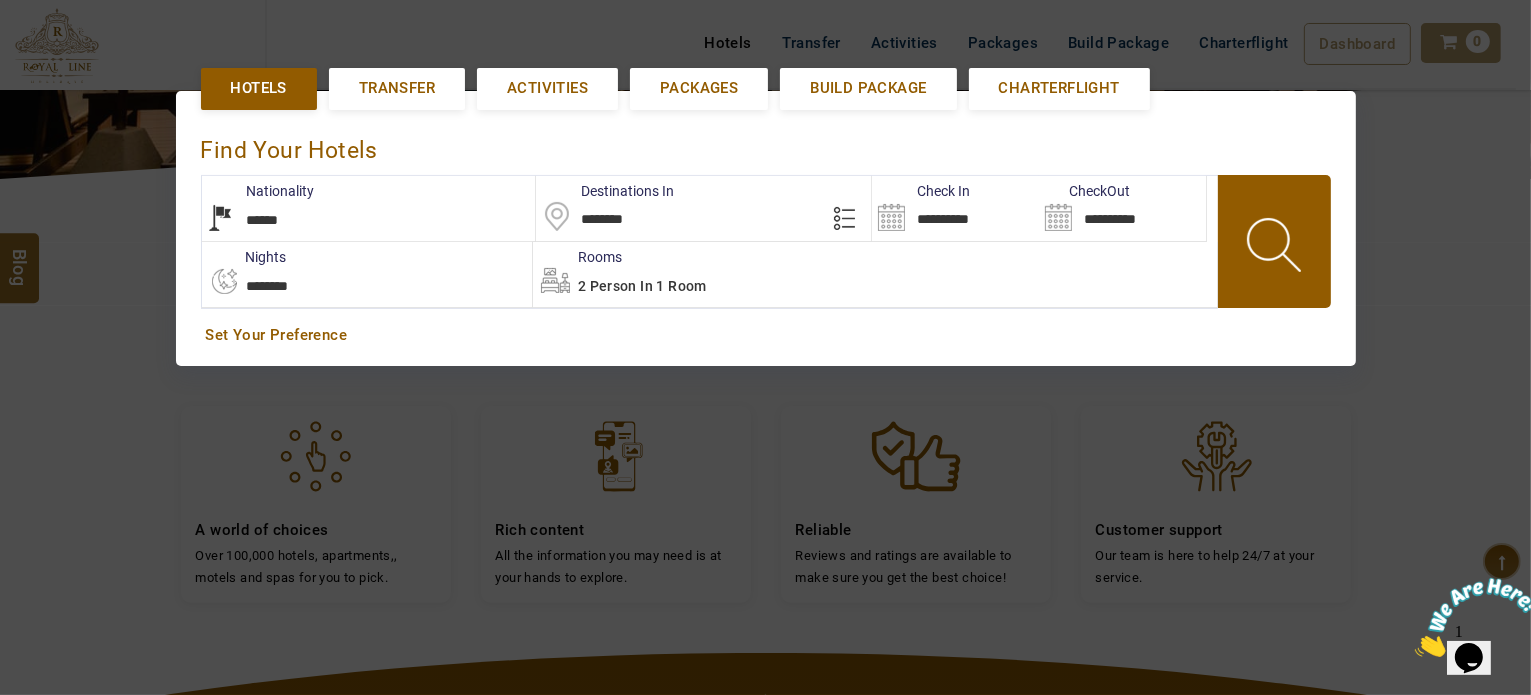 click on "**********" at bounding box center [955, 208] 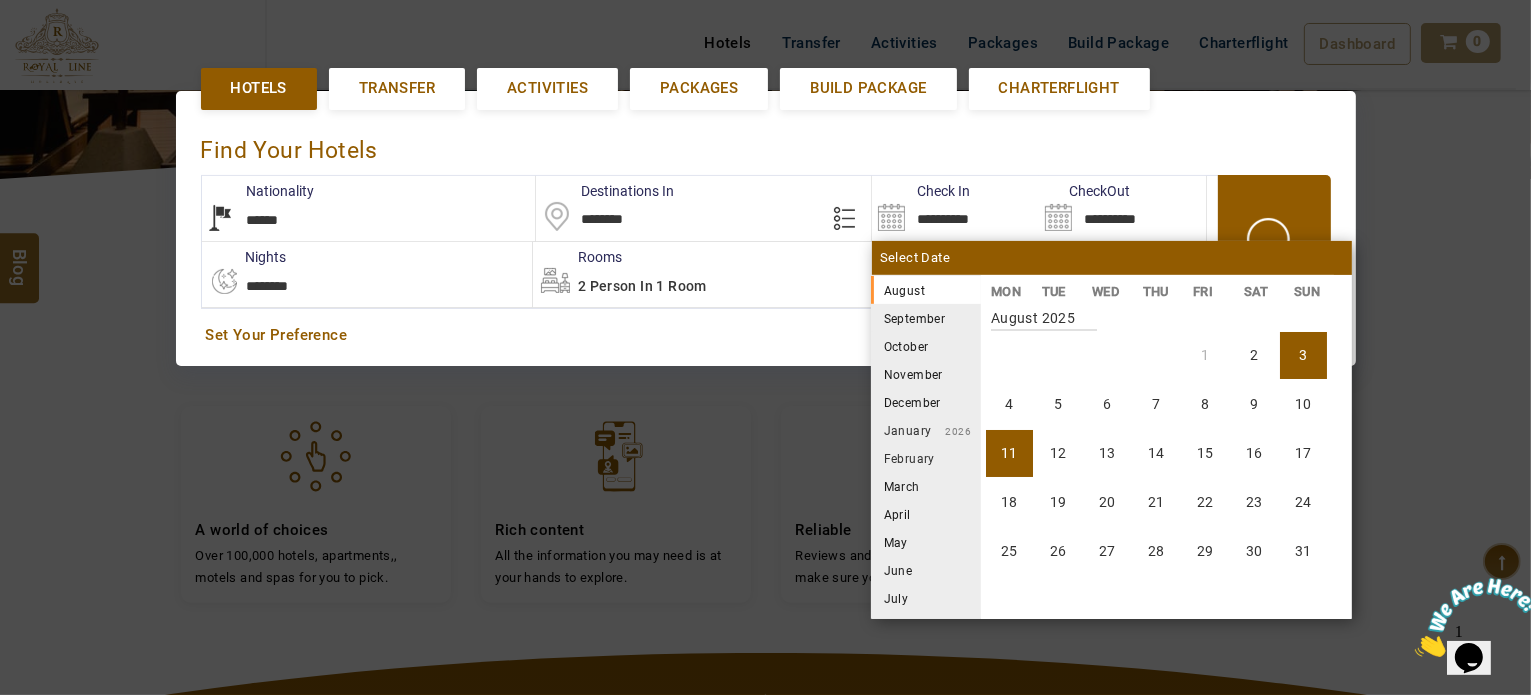 click on "11" at bounding box center (1009, 453) 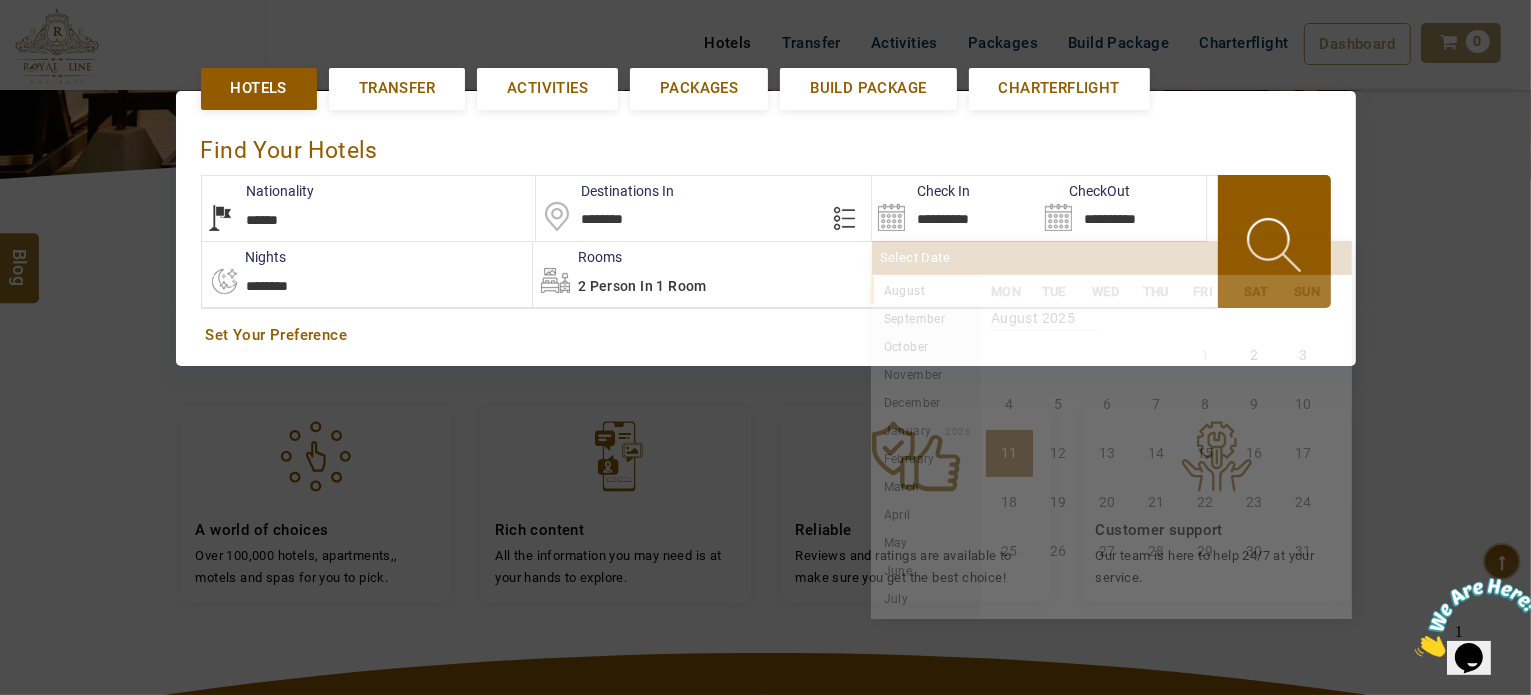 click on "**********" at bounding box center (955, 208) 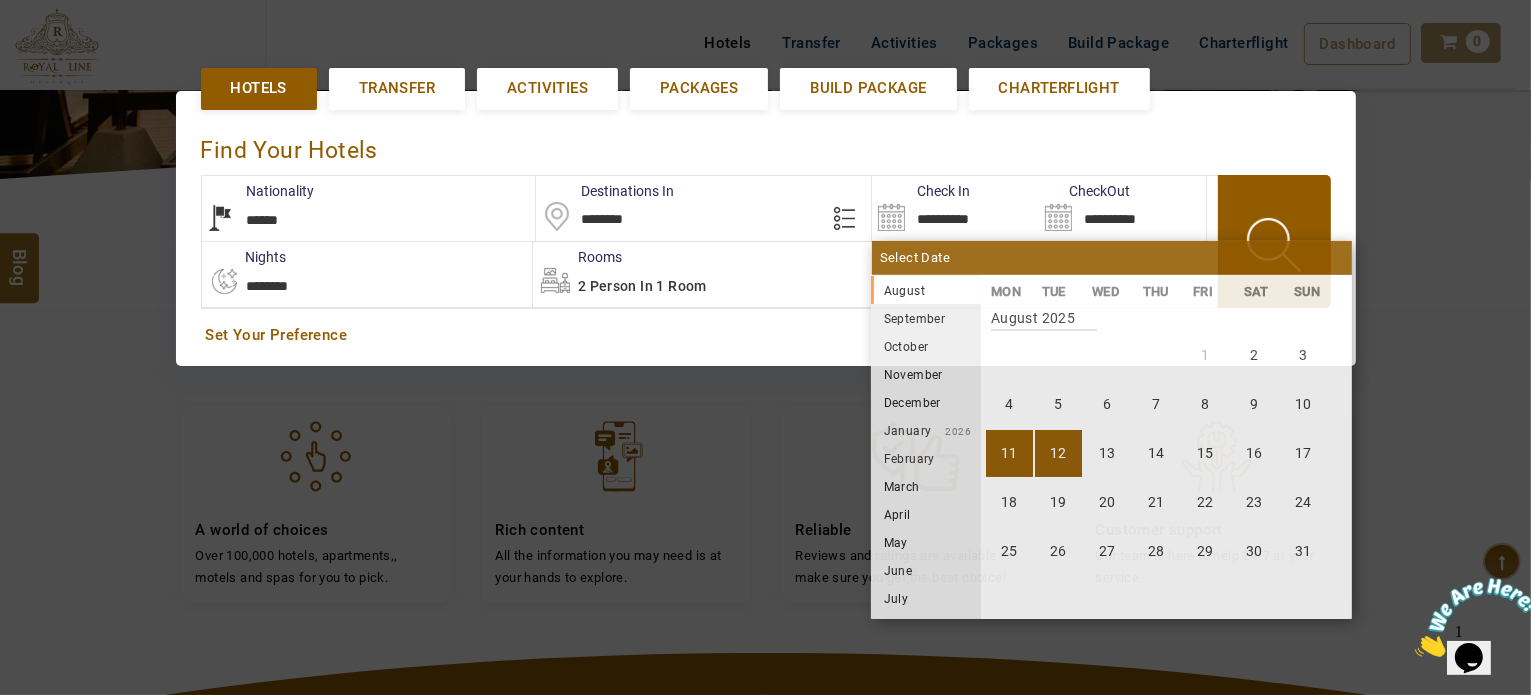 click on "12" at bounding box center [1058, 453] 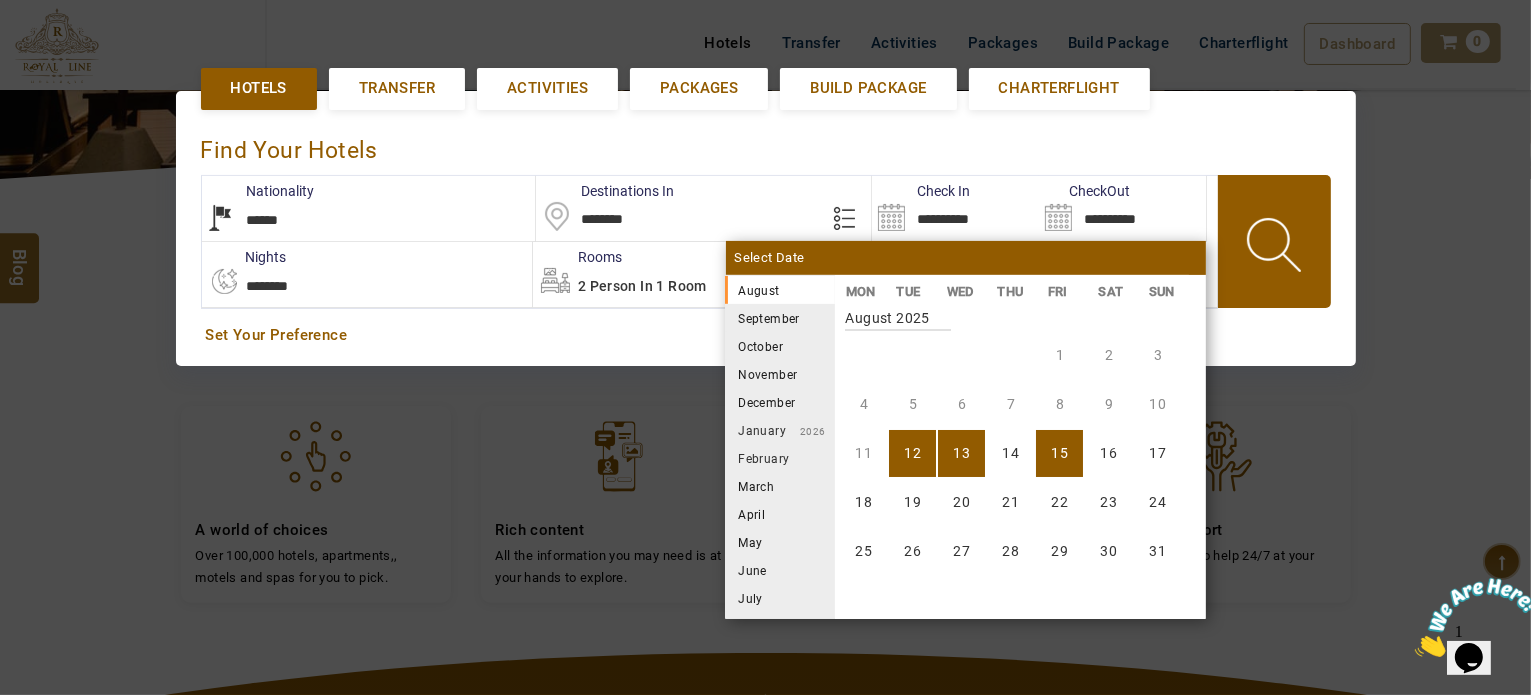 click on "15" at bounding box center [1059, 453] 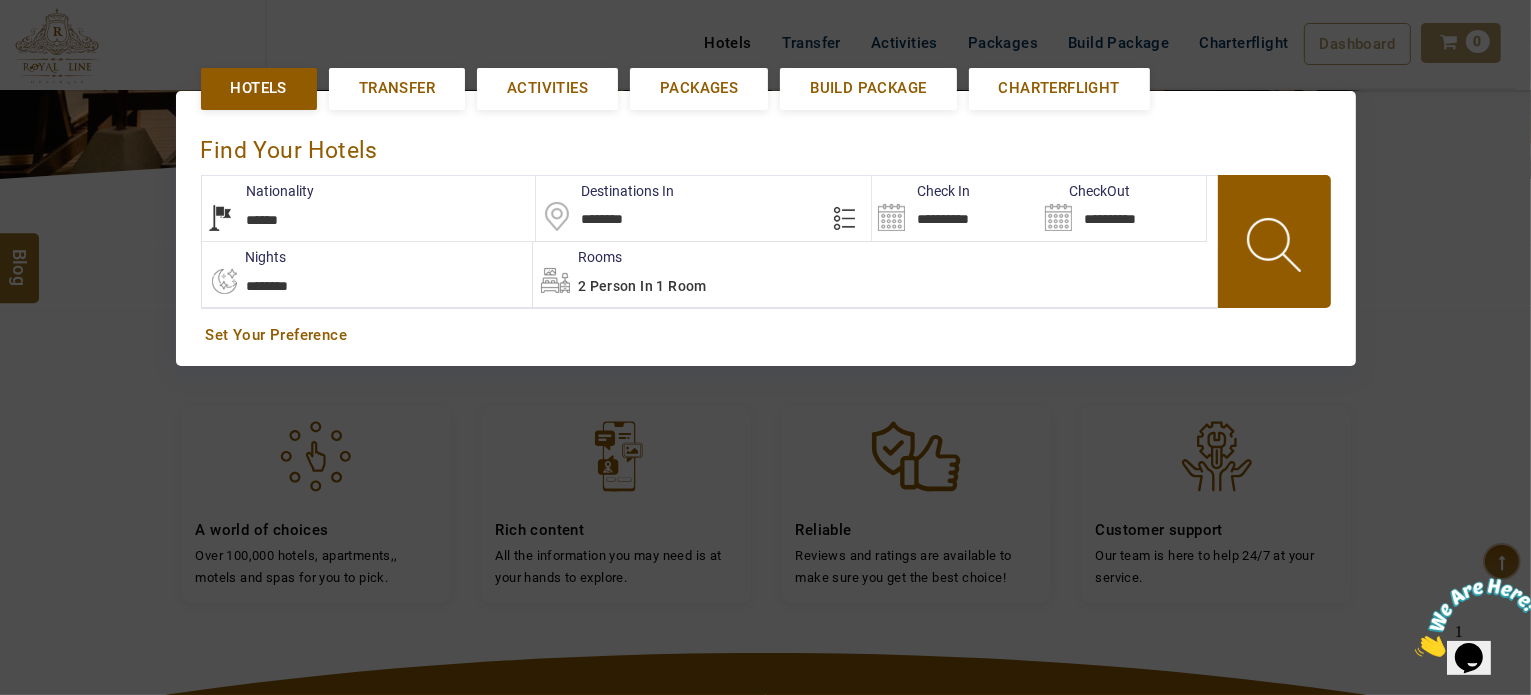 click on "2 Person in    1 Room" at bounding box center (875, 274) 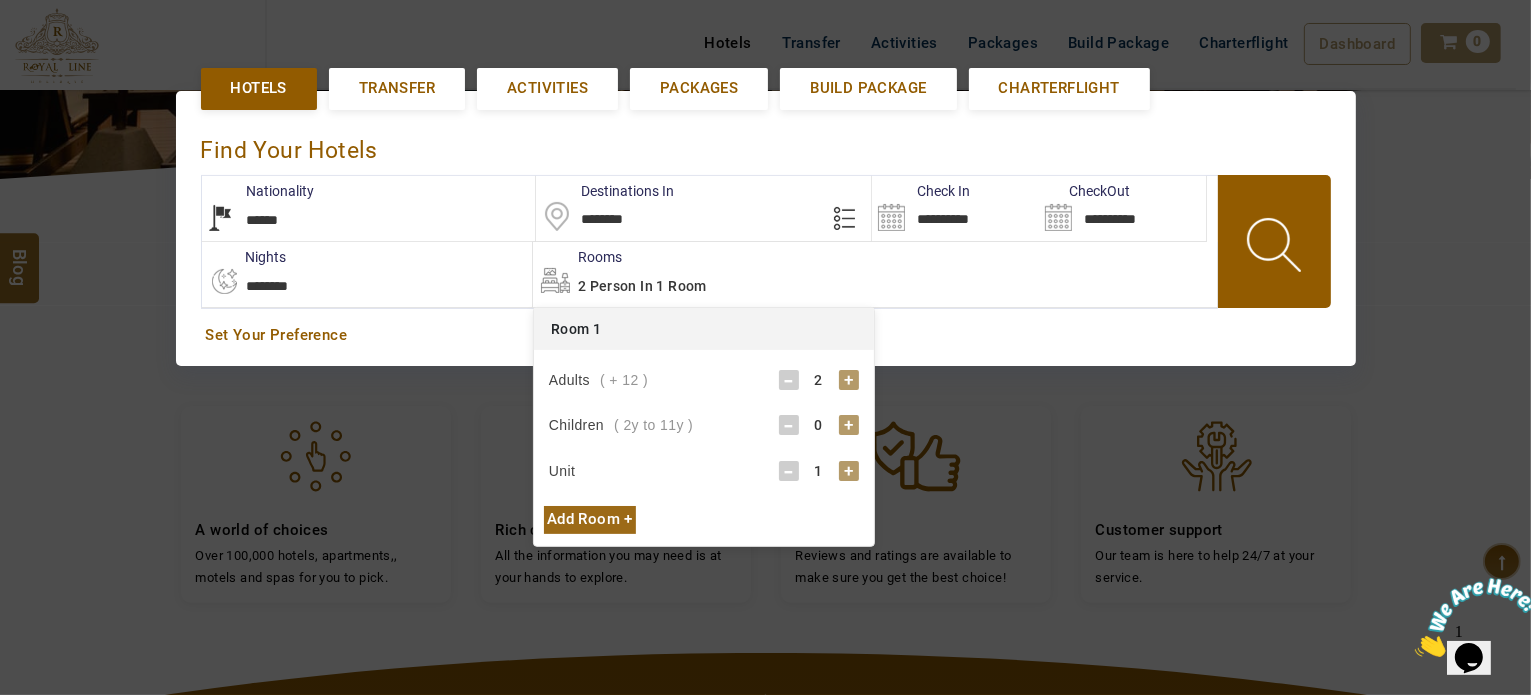 click on "+" at bounding box center [849, 425] 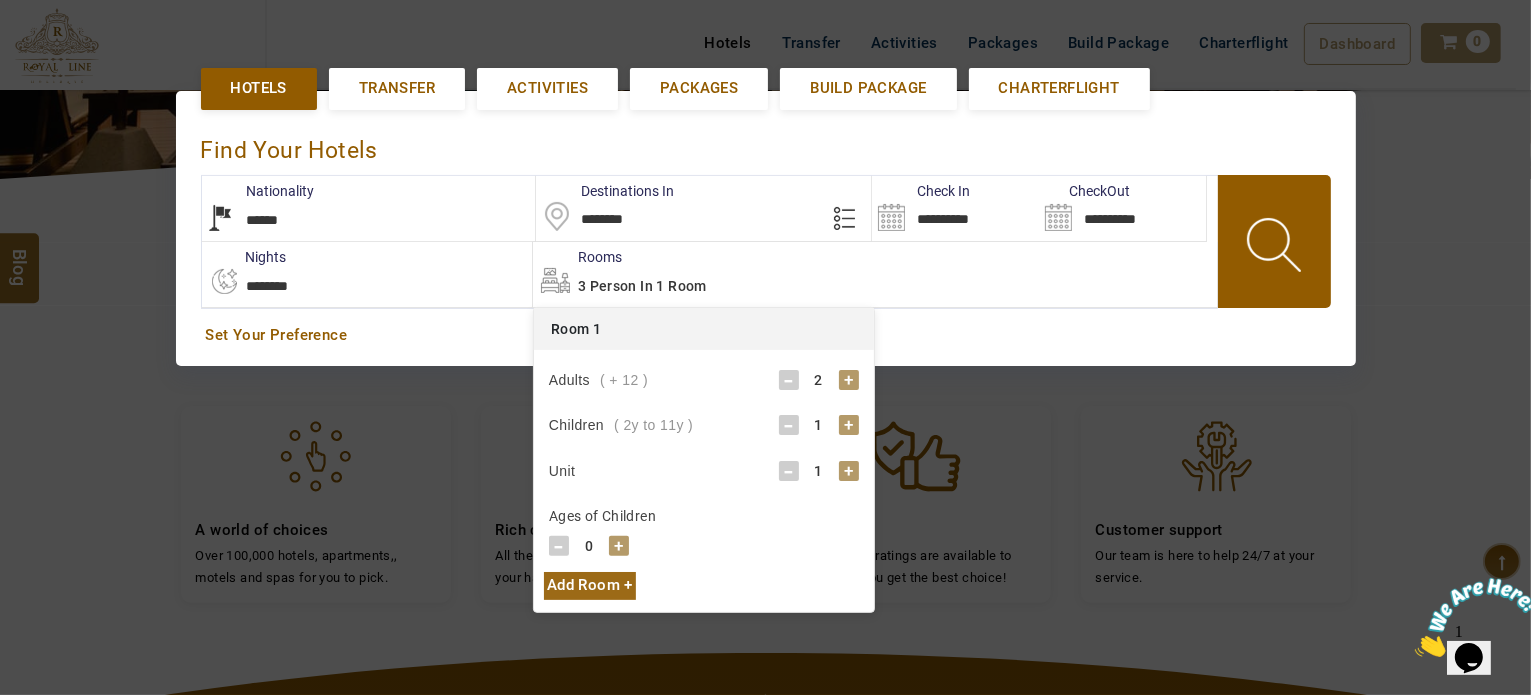 click on "+" at bounding box center [619, 546] 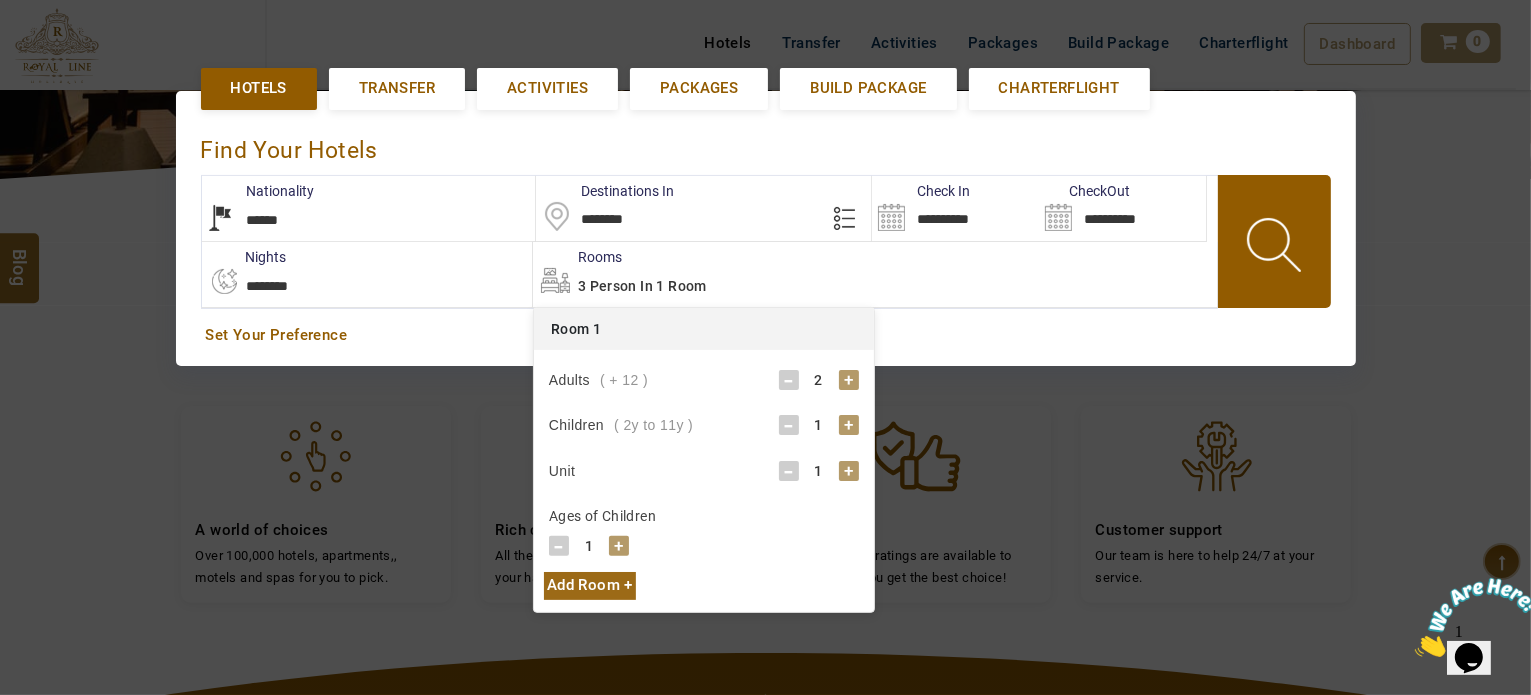 click on "+" at bounding box center (619, 546) 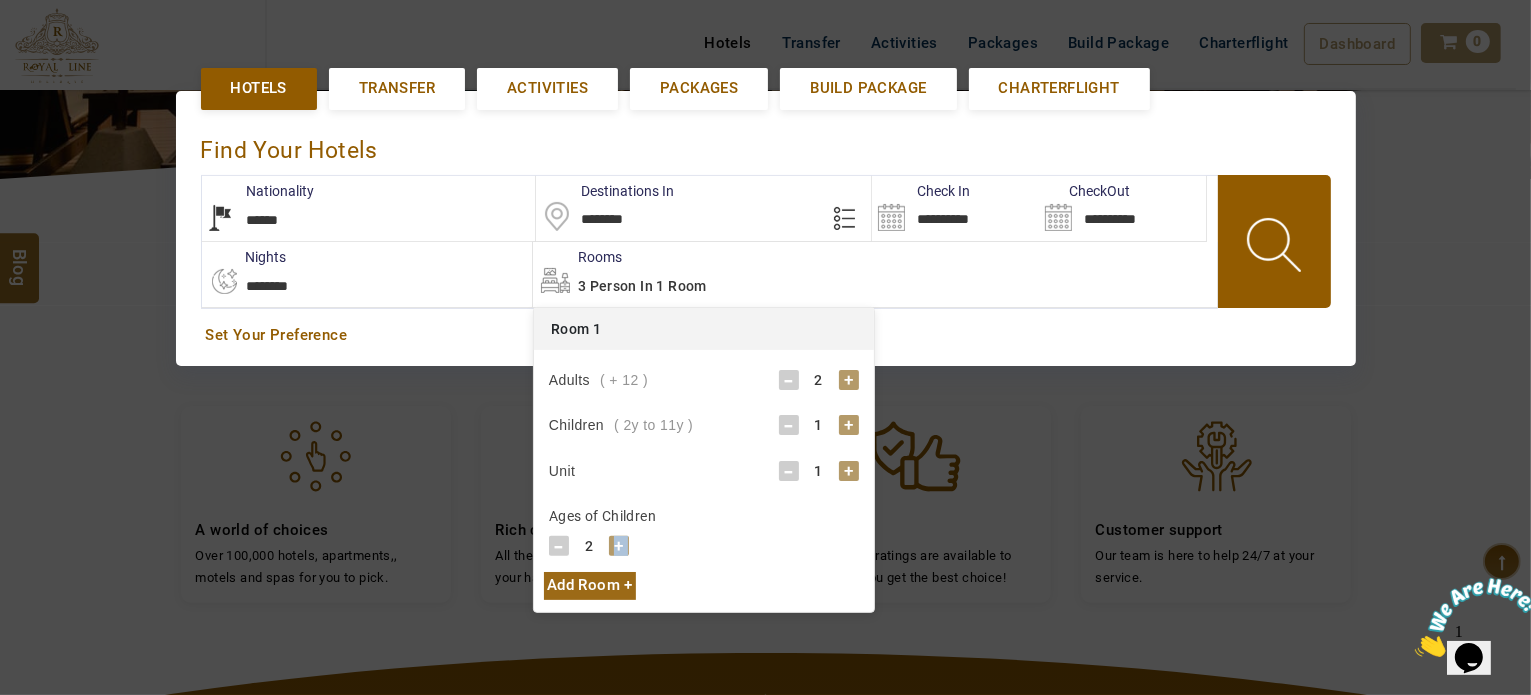 click on "+" at bounding box center (619, 546) 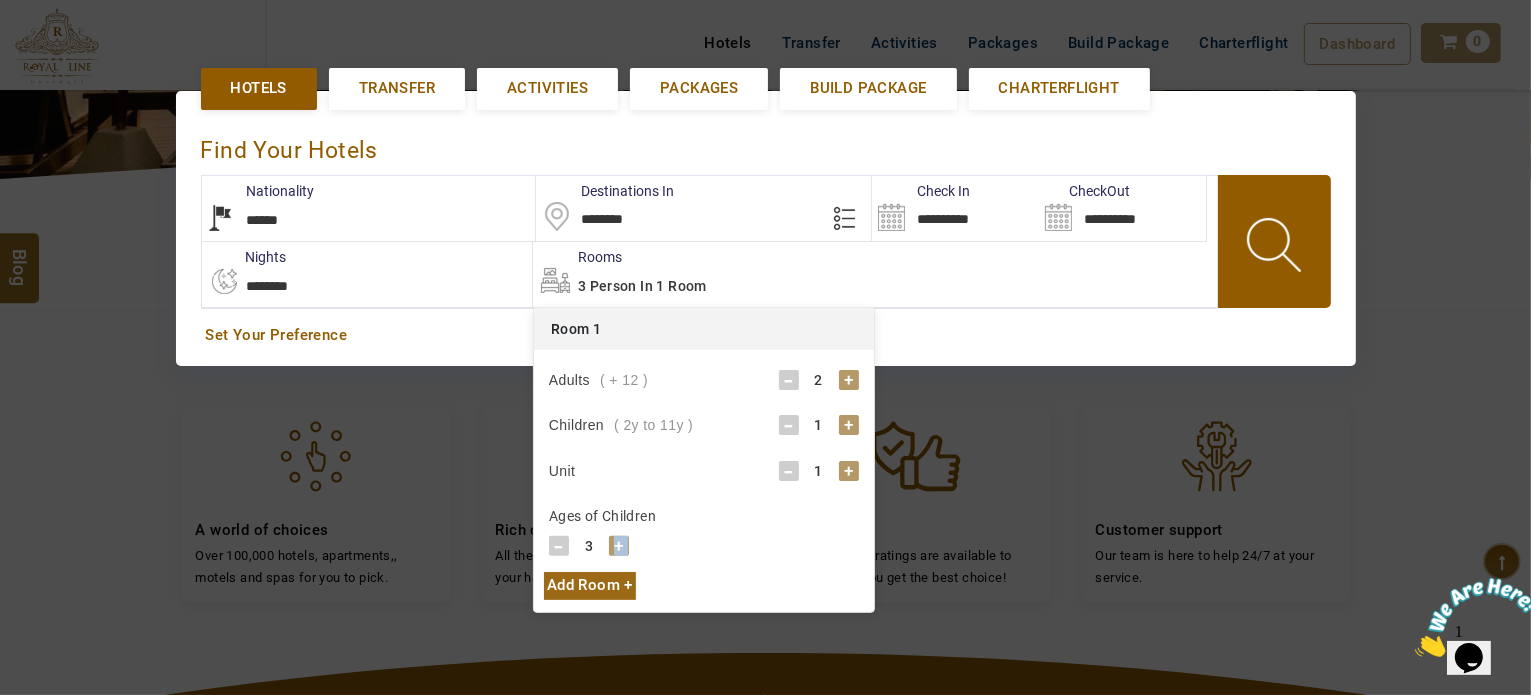 click at bounding box center (1276, 248) 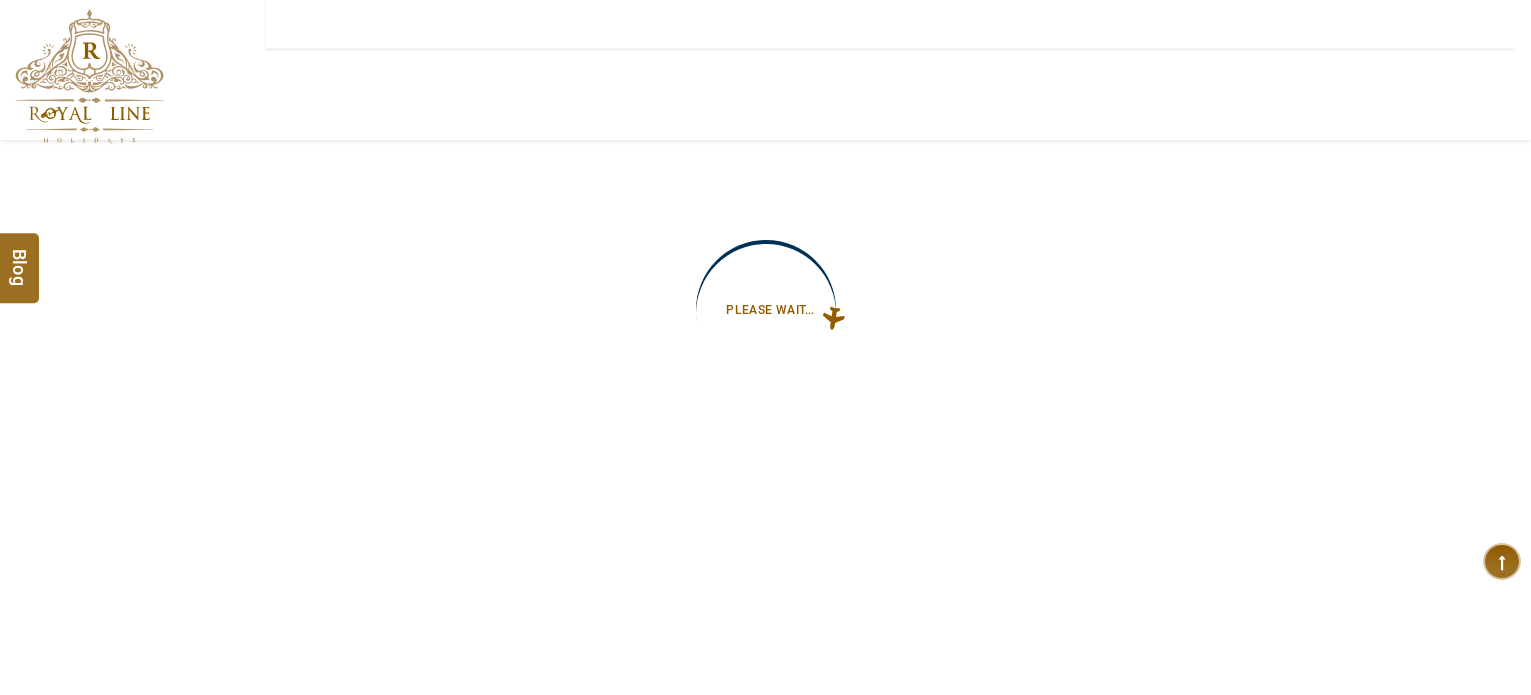 type on "**********" 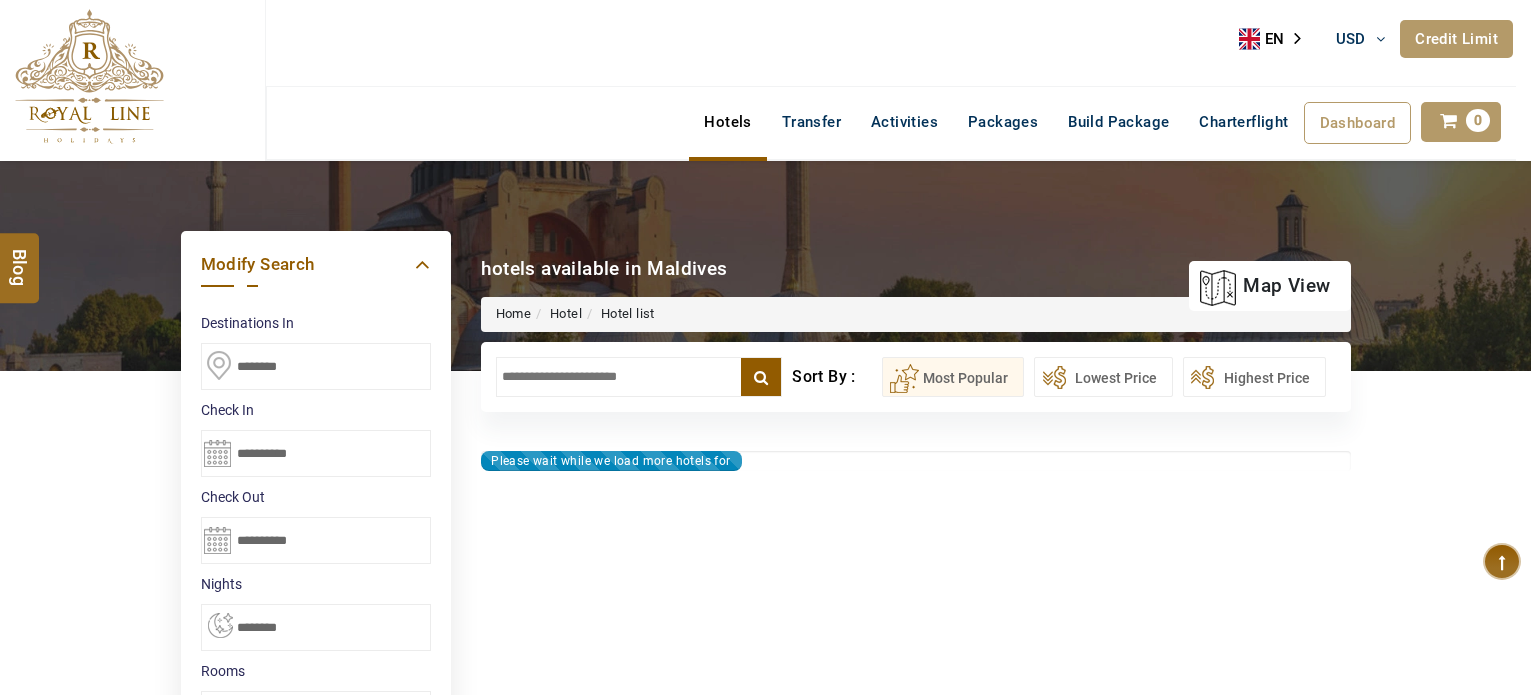 scroll, scrollTop: 0, scrollLeft: 0, axis: both 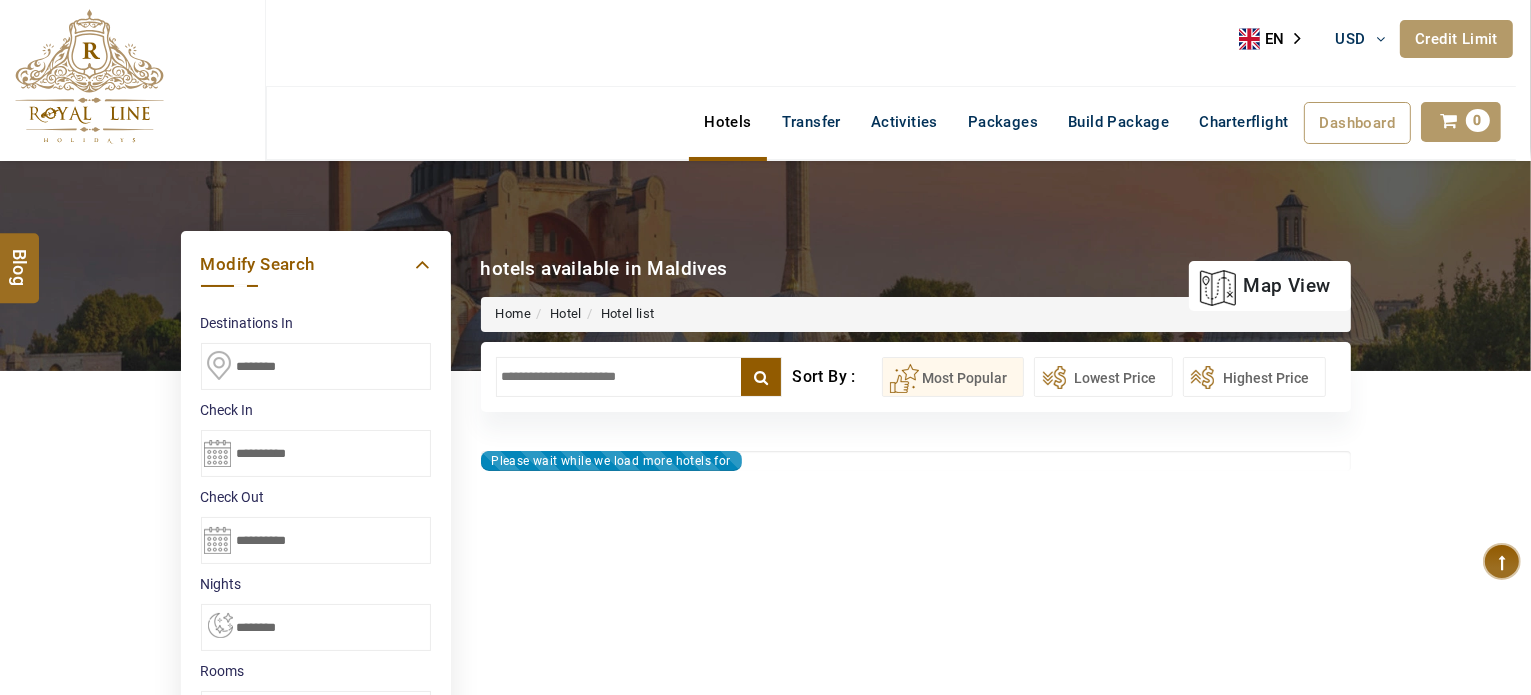 type on "**********" 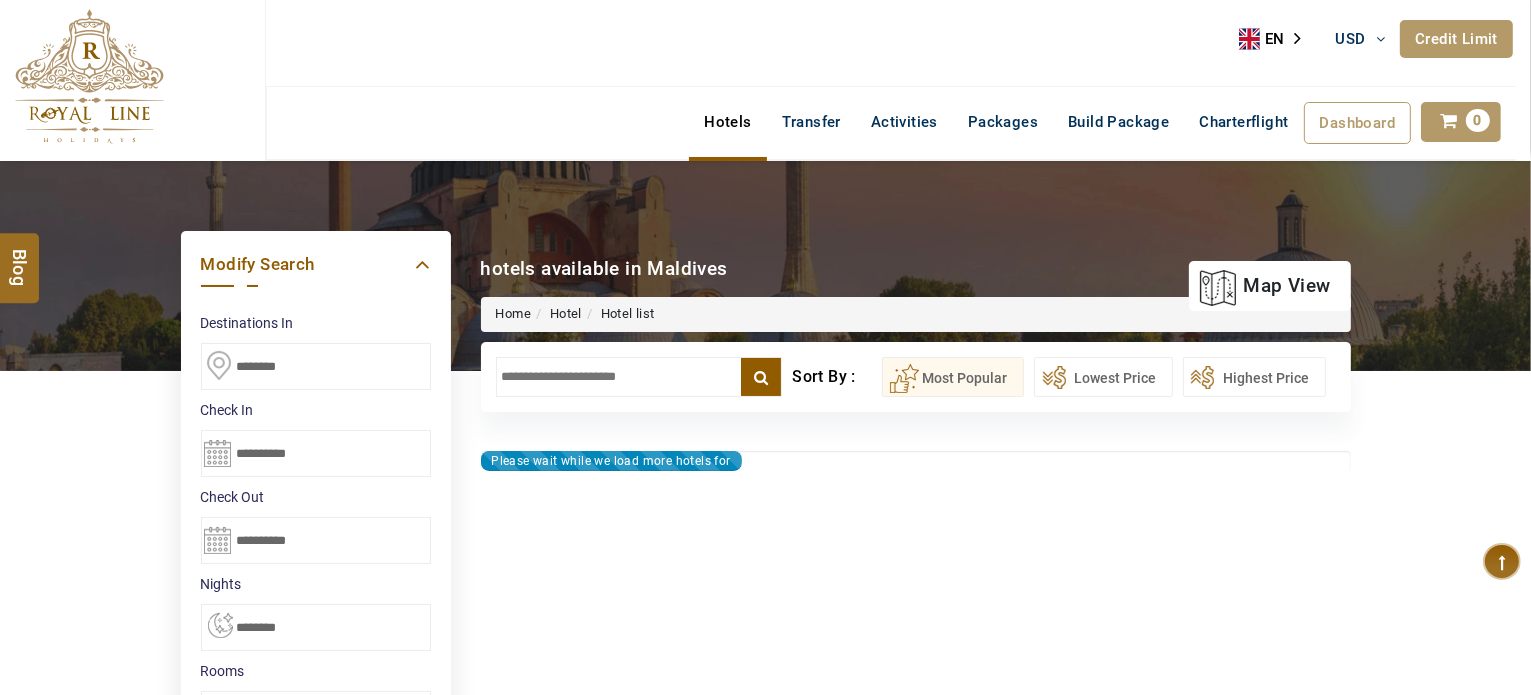 type on "**********" 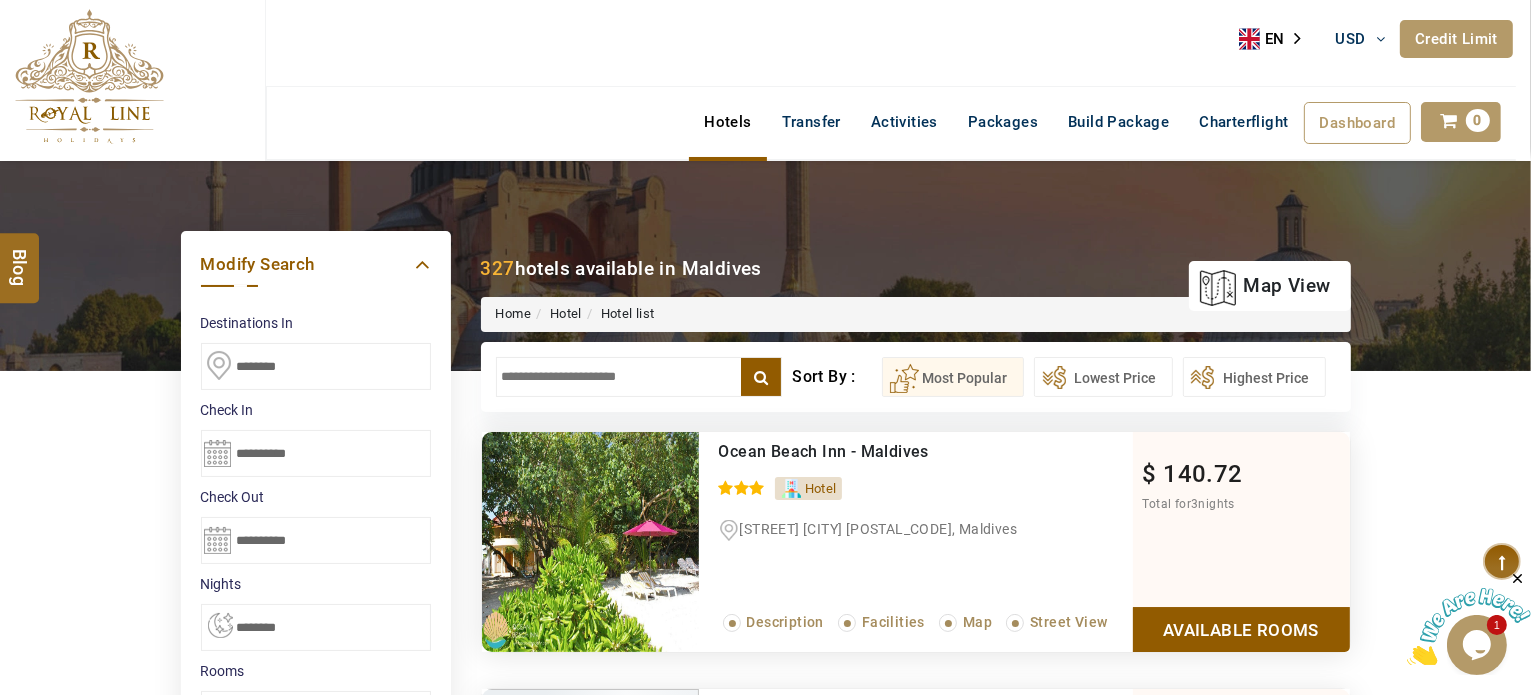 scroll, scrollTop: 0, scrollLeft: 0, axis: both 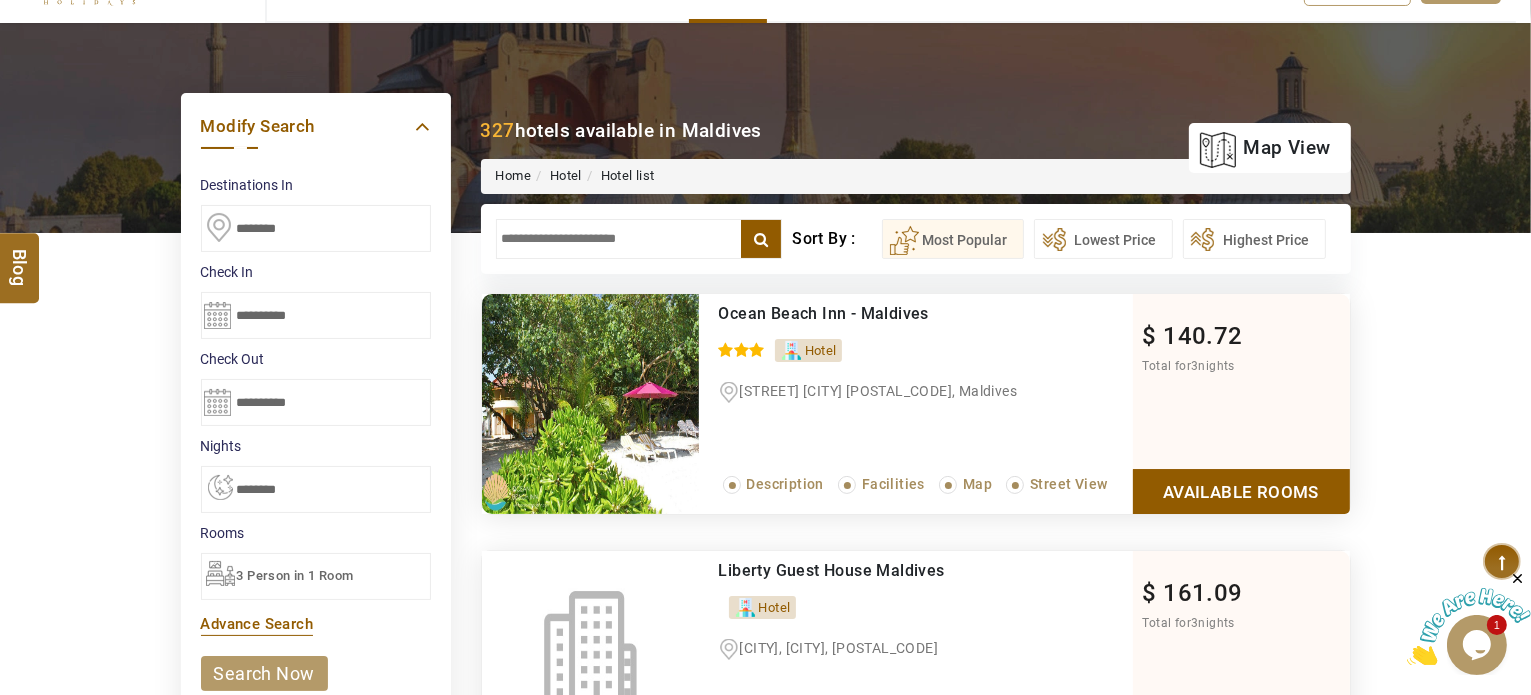 click at bounding box center [639, 239] 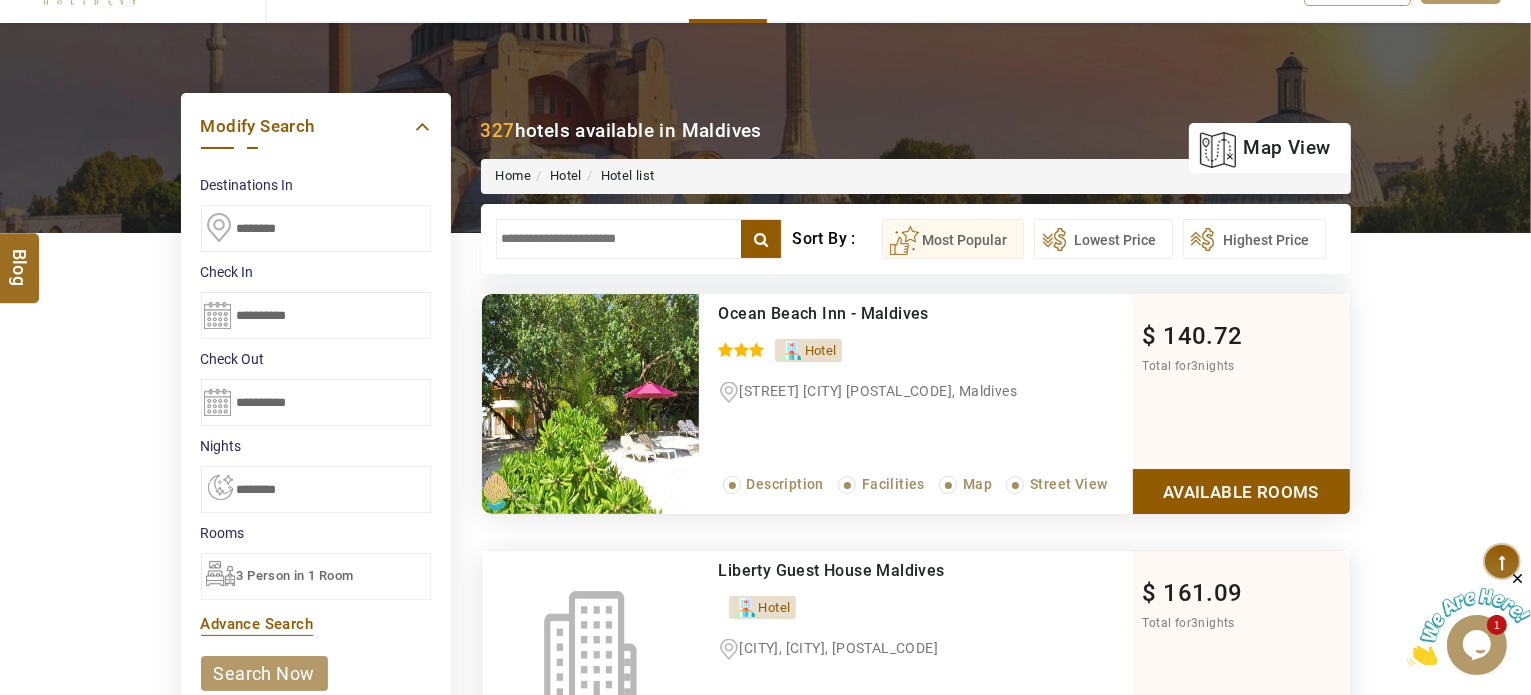 paste on "**********" 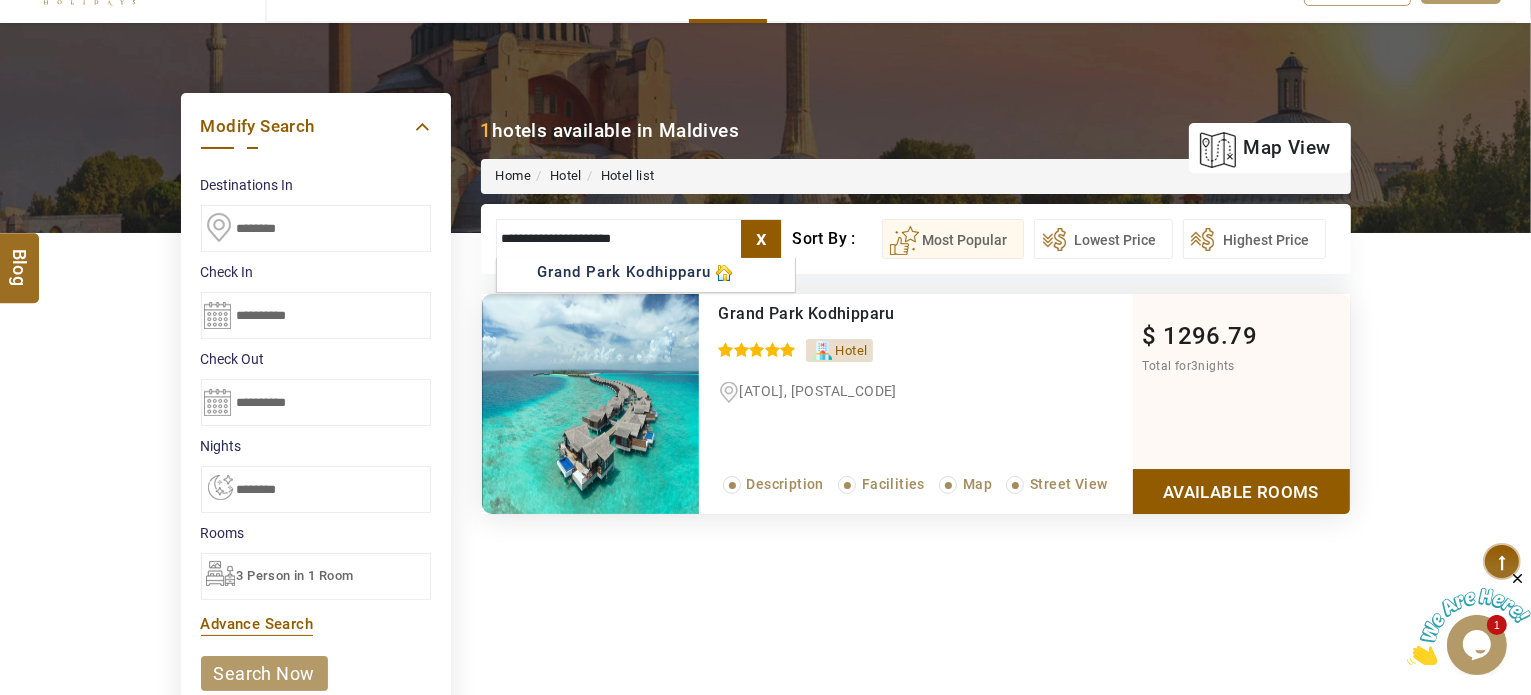 type on "**********" 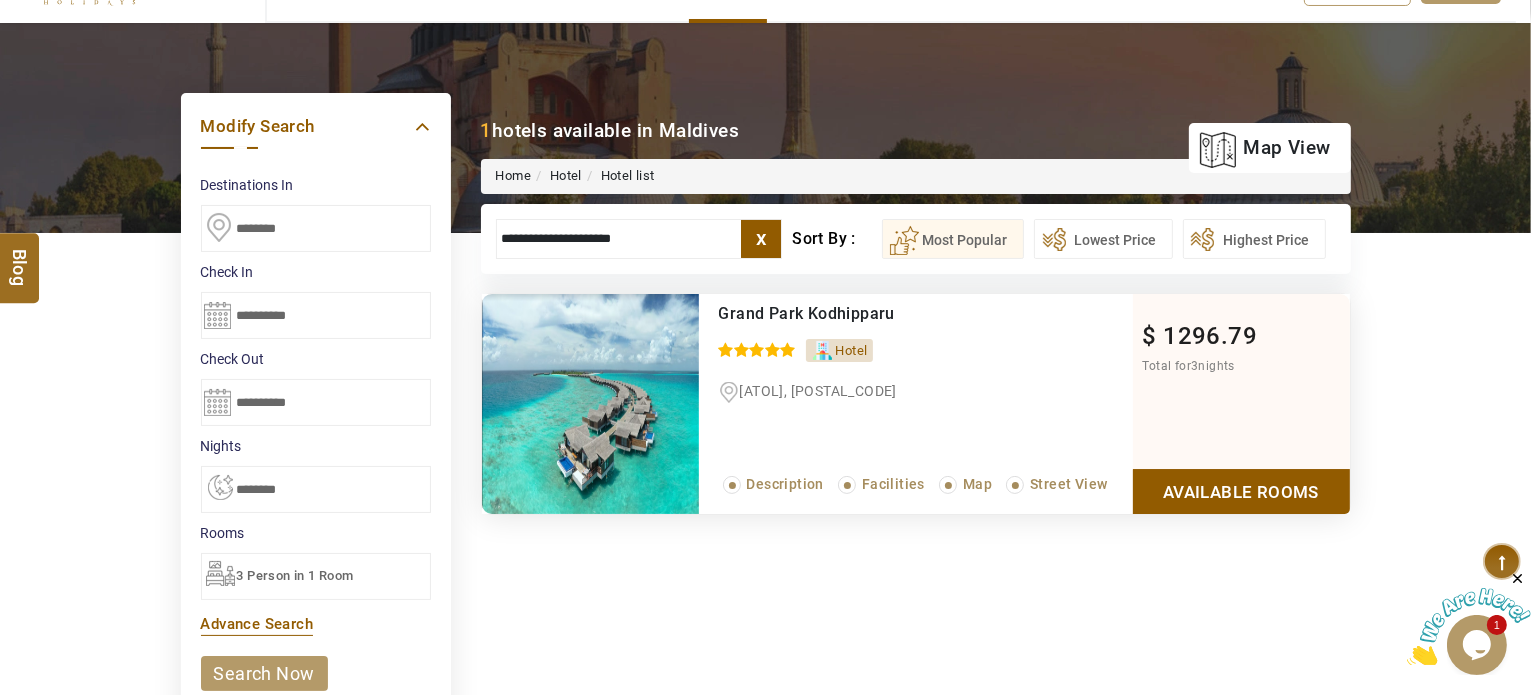 click on "Available Rooms" at bounding box center [1241, 491] 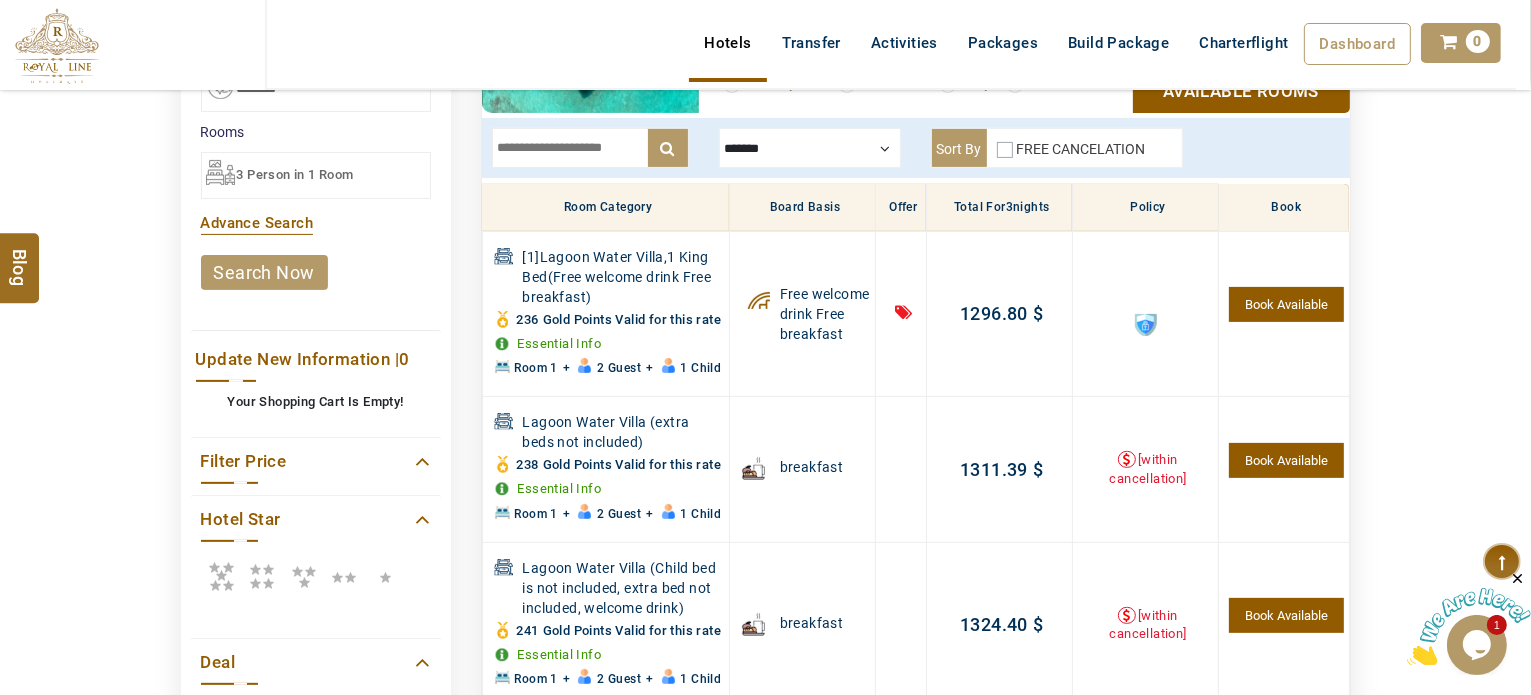 scroll, scrollTop: 540, scrollLeft: 0, axis: vertical 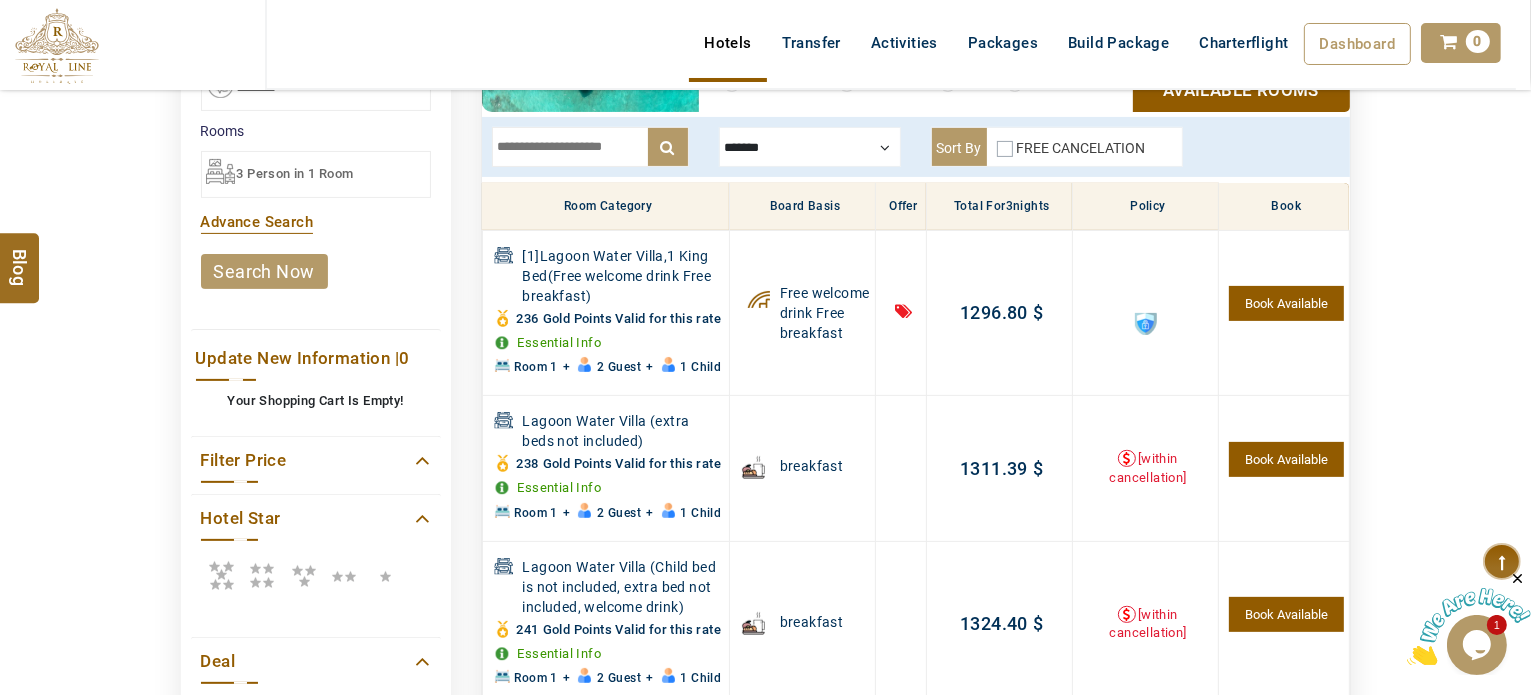 click at bounding box center (590, 147) 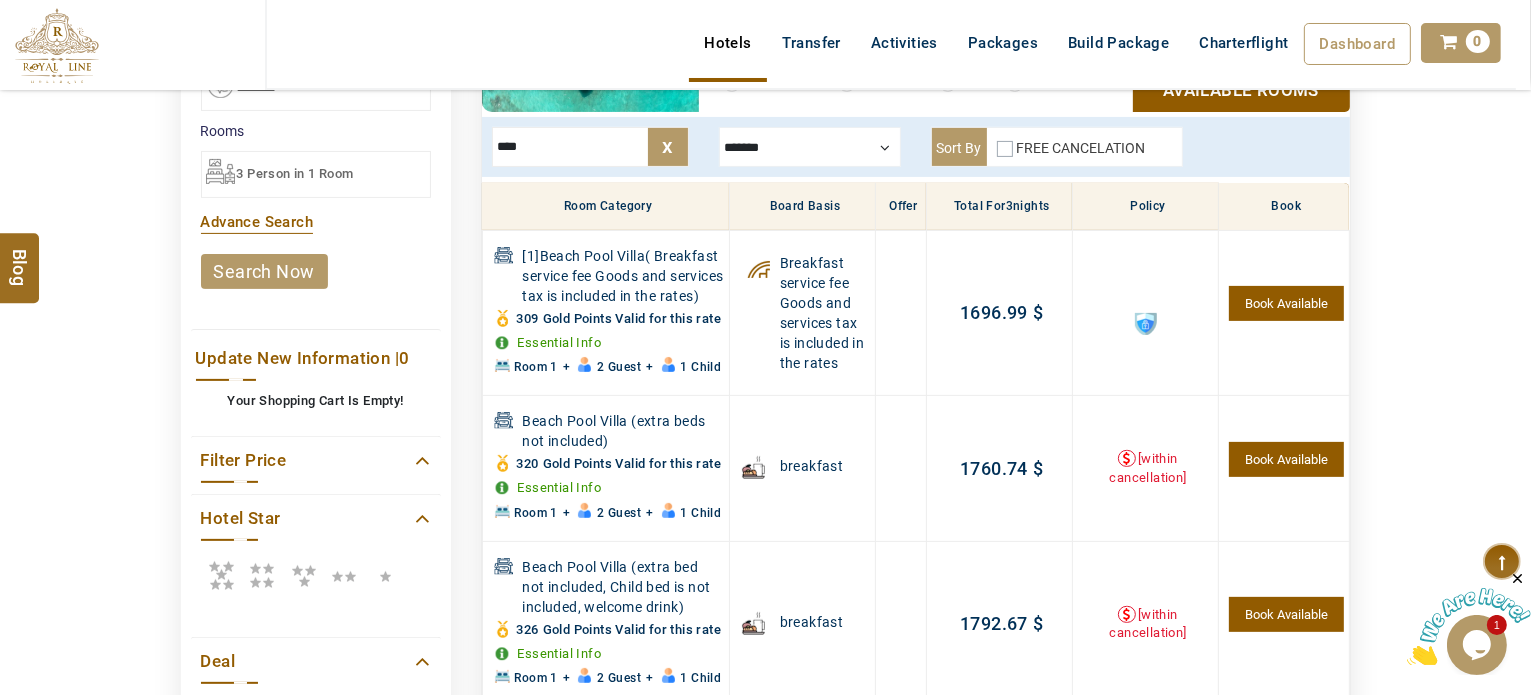 type on "****" 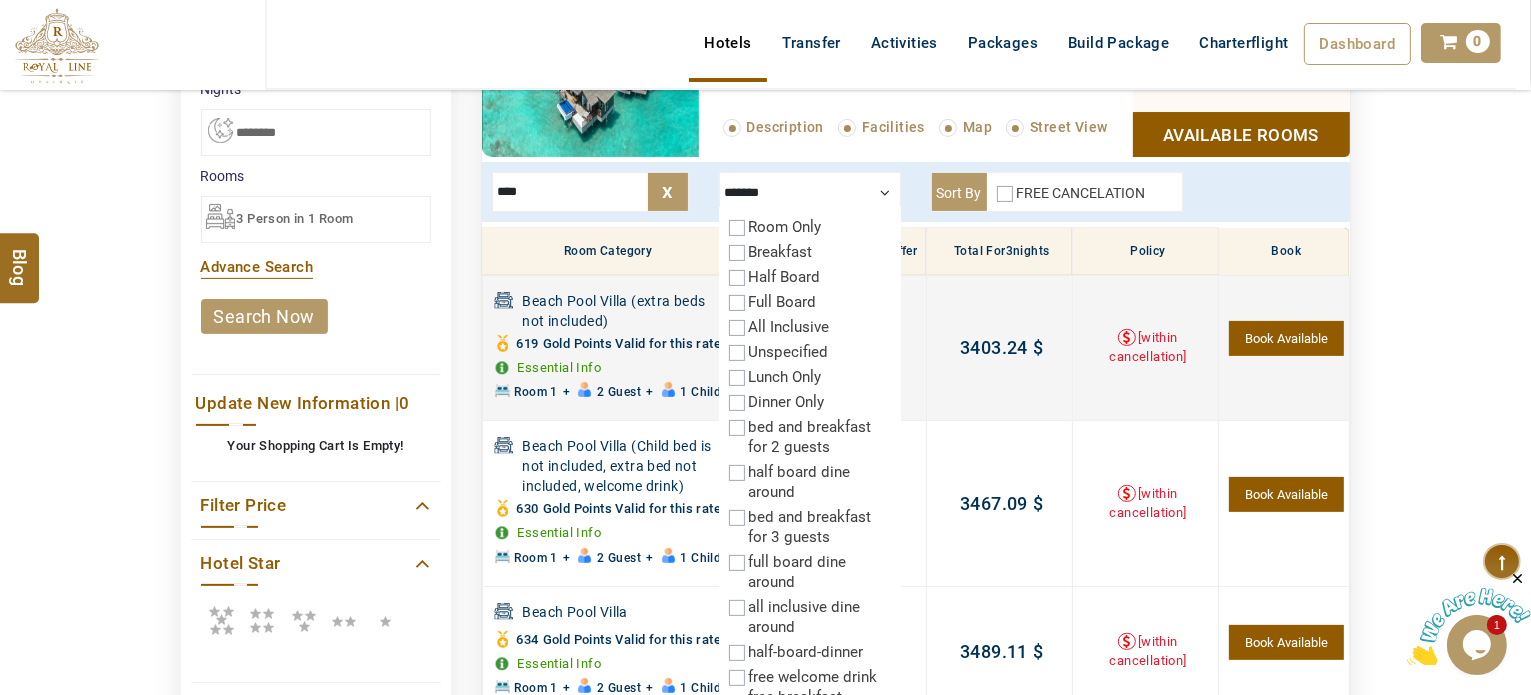 scroll, scrollTop: 506, scrollLeft: 0, axis: vertical 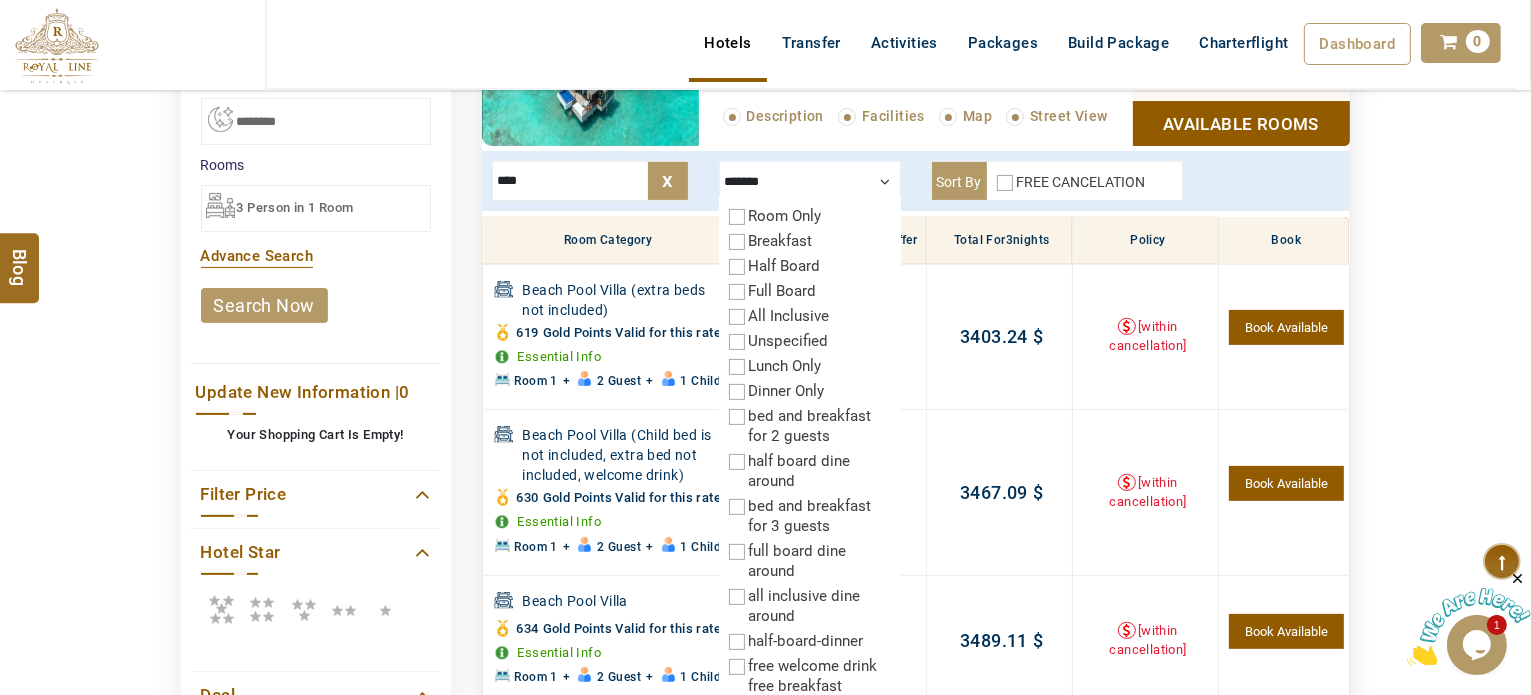 click at bounding box center [810, 181] 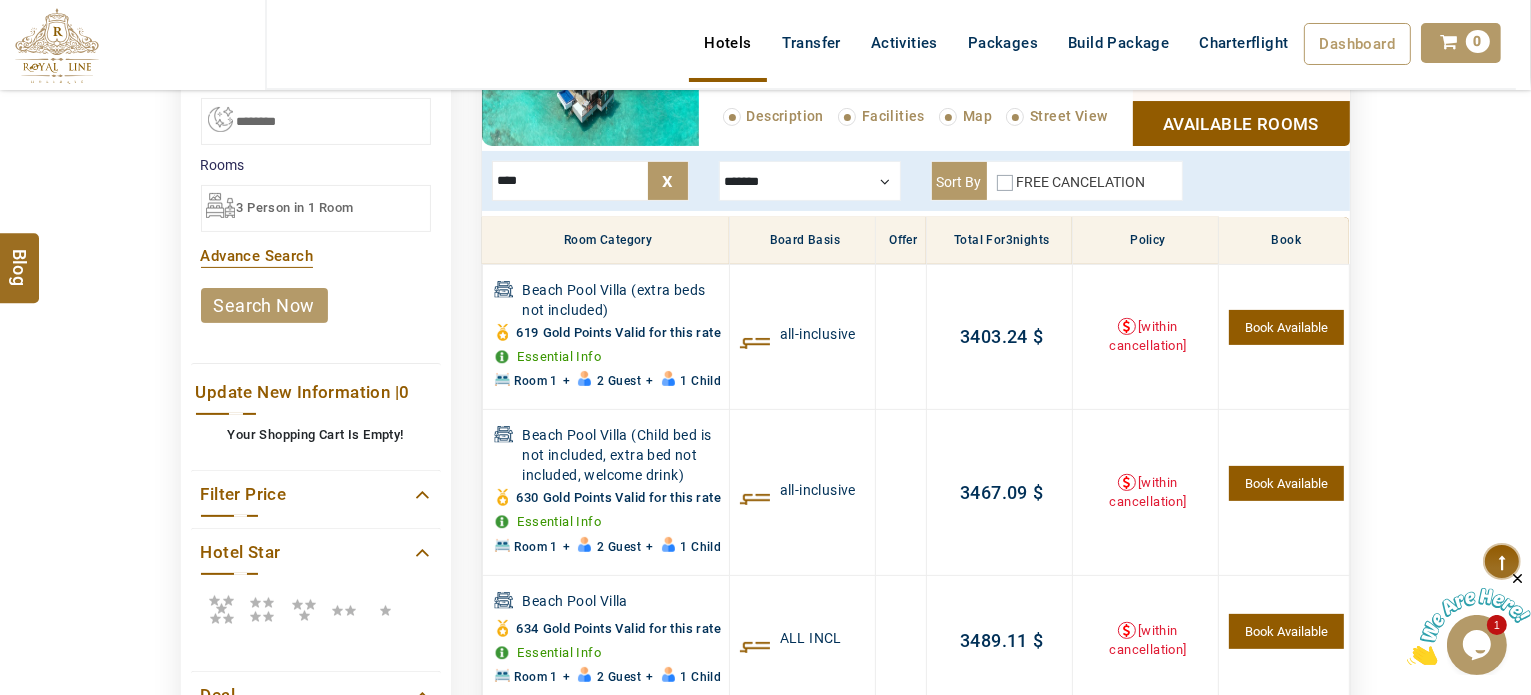 click at bounding box center (810, 181) 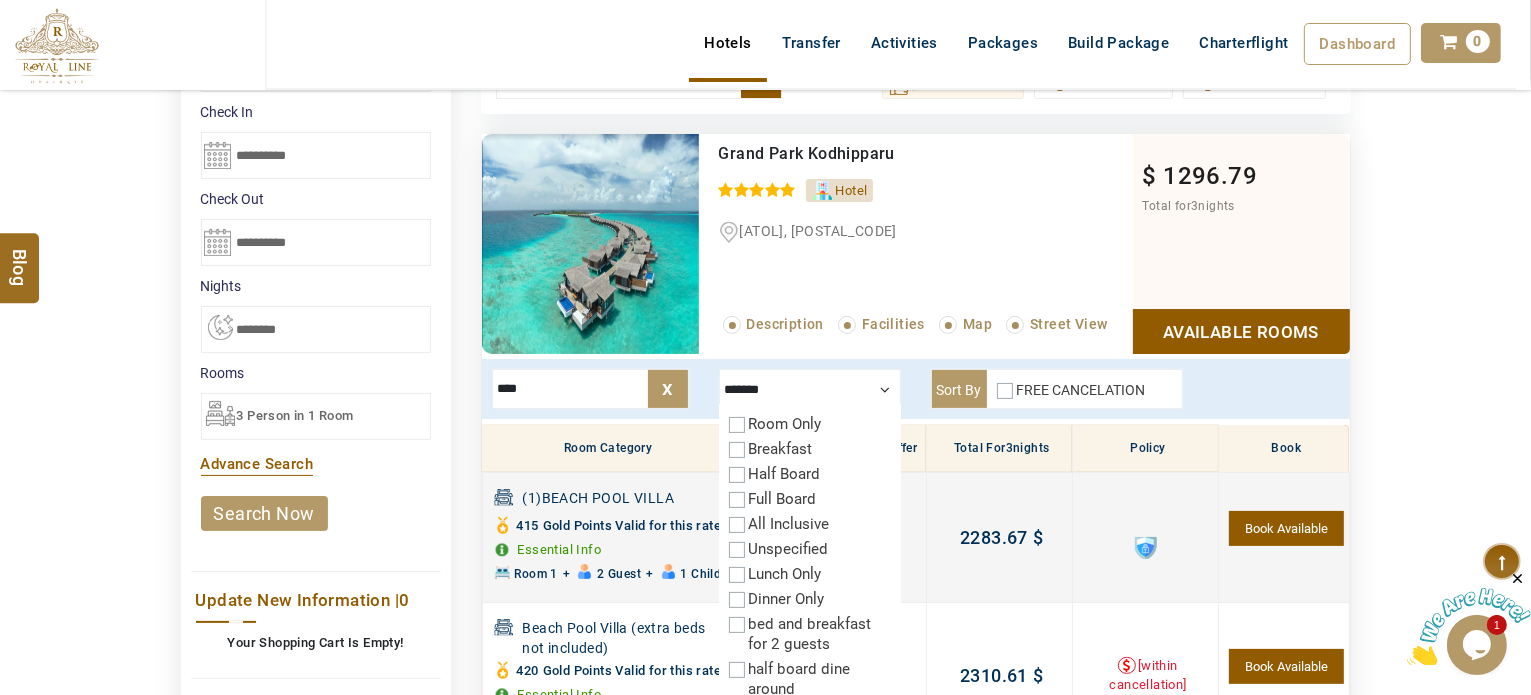 scroll, scrollTop: 309, scrollLeft: 0, axis: vertical 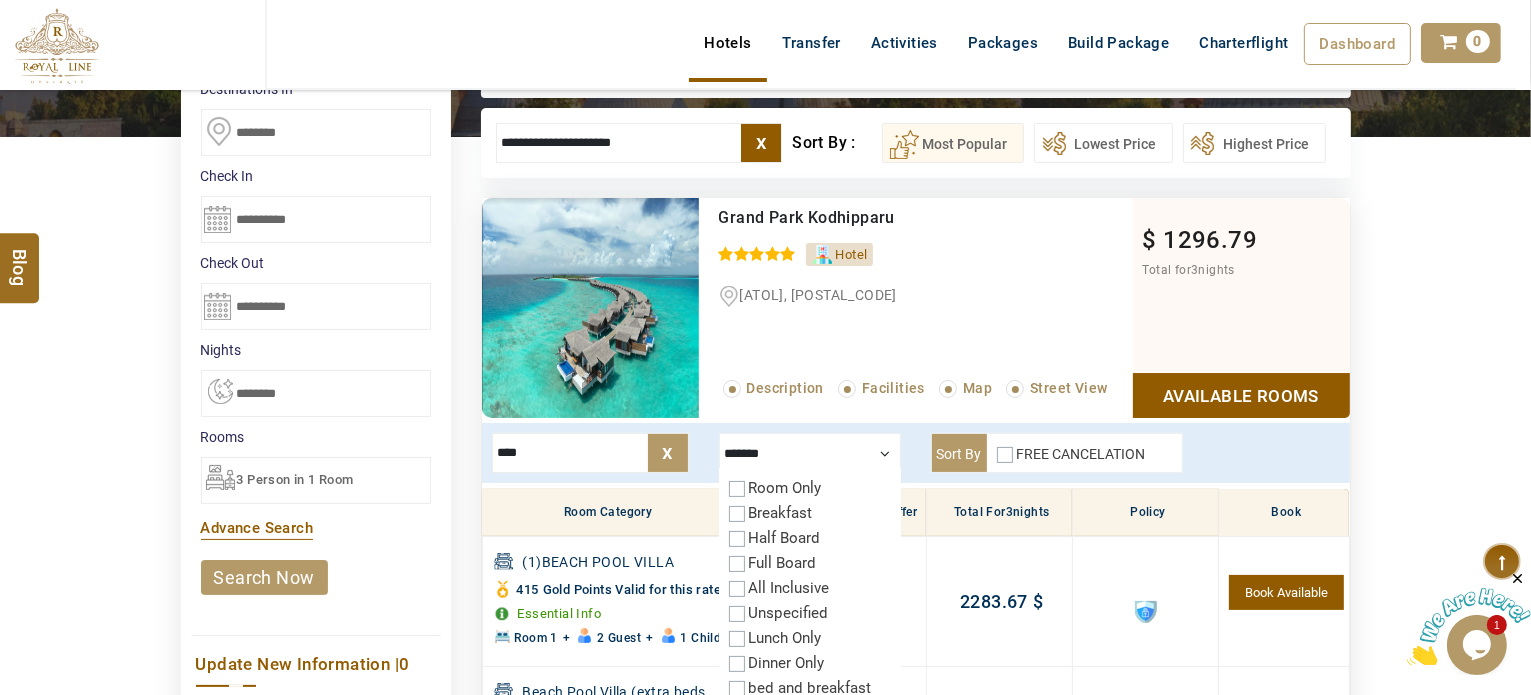 click on "**********" at bounding box center (639, 143) 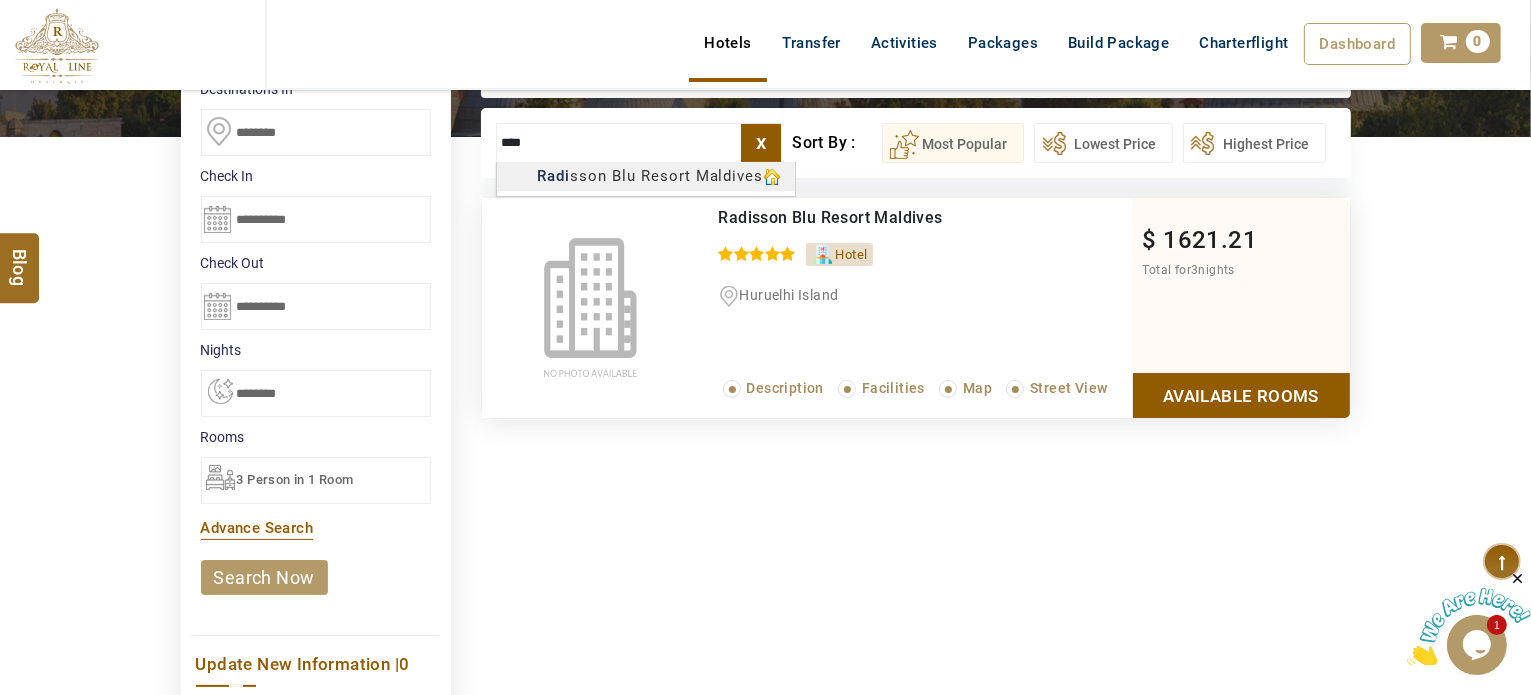 click on "M TRAVEL USD AED AED EUR € USD $ INR ₹ THB ฿ IDR Rp BHD BHD TRY ₺ Credit Limit EN HE AR ES PT ZH Helpline
+[COUNTRY_CODE] [PHONE] Register Now +[COUNTRY_CODE] [PHONE] [EMAIL] About Us What we Offer Blog Why Us Contact Hotels Transfer Activities Packages Build Package Charterflight Dashboard My Profile My Booking My Reports My Quotation Sign Out 0 Points Redeem Now To Redeem 21924 Points Future Points 382 Points Credit Limit Credit Limit USD 10000.00 70% Complete Used USD 1513.89 Available USD 8486.11 Setting Looks like you haven't added anything to your cart yet Countinue Shopping ****** Please Wait.. Blog demo
Remember me Forgot
password? LOG IN Don't have an account? Register Now My Booking View/ Print/Cancel Your Booking without Signing in Submit Applying Filters...... Hotels For You Will Be Loading Soon demo
In A Few Moment, You Will Be Celebrating Best Hotel options galore ! Check In CheckOut Rooms Rooms Please Wait Please Wait ... X" at bounding box center (765, 702) 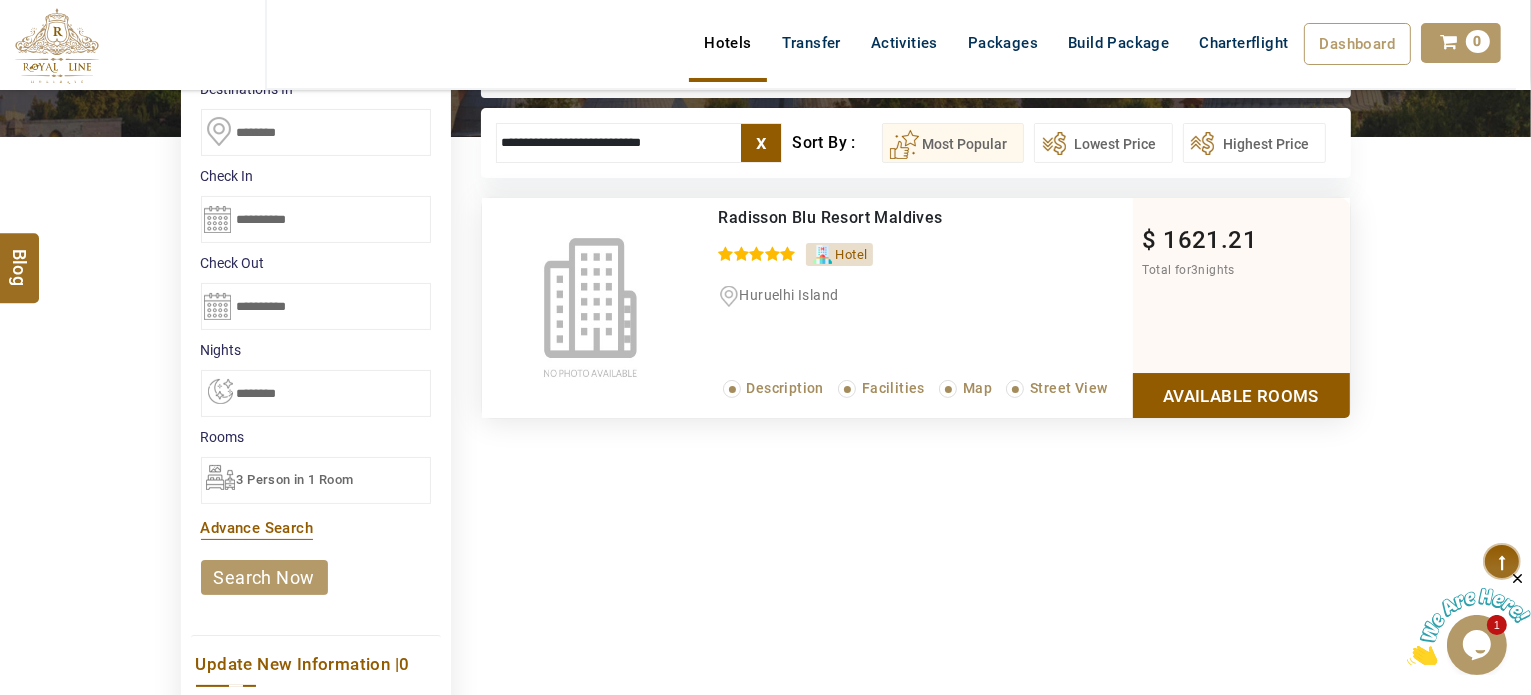 click on "Available Rooms" at bounding box center (1241, 395) 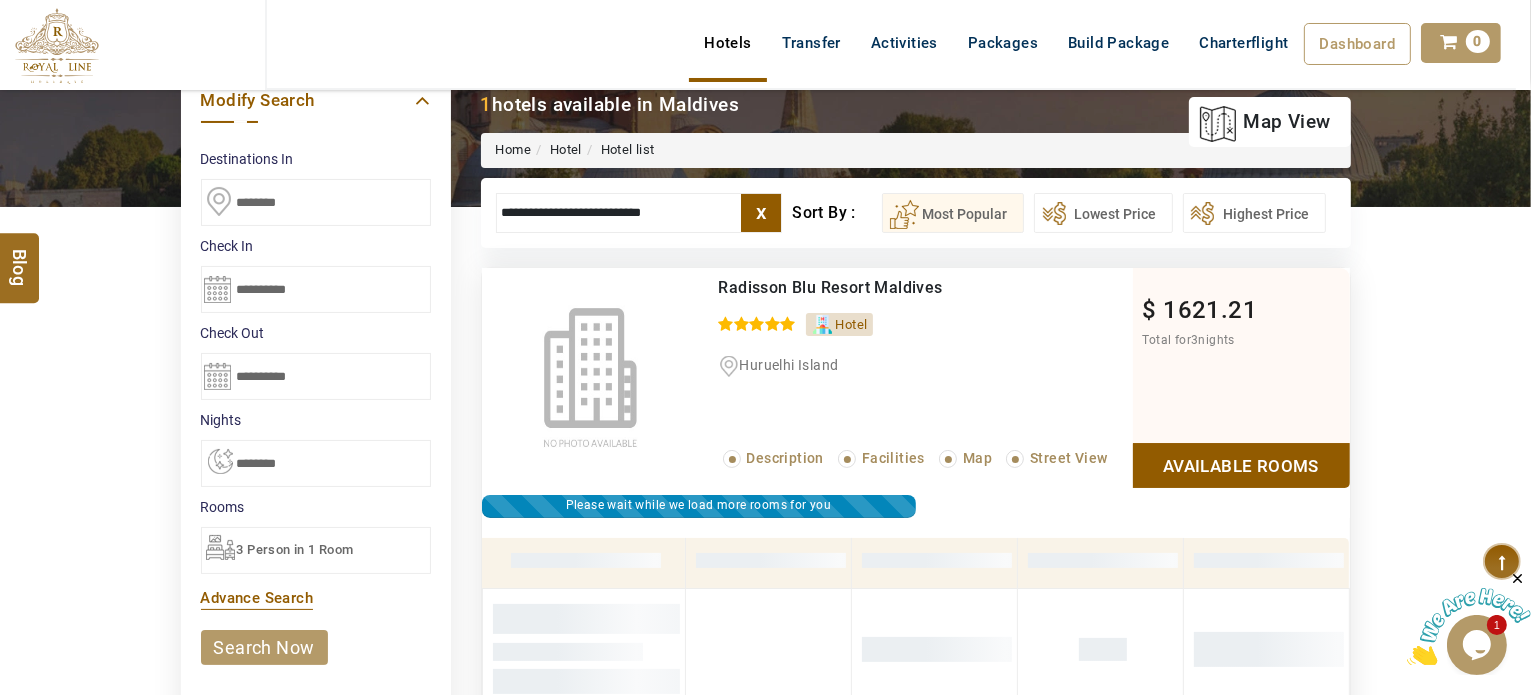scroll, scrollTop: 163, scrollLeft: 0, axis: vertical 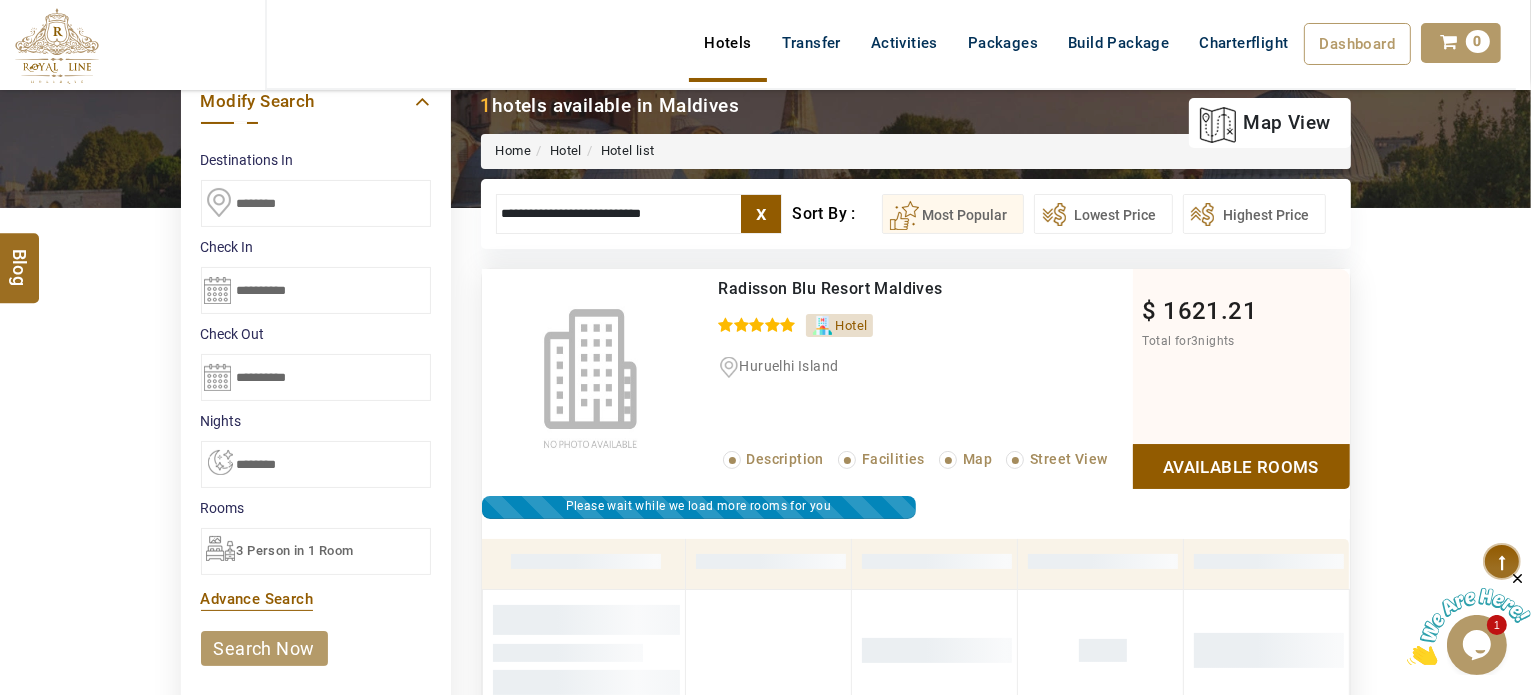 click on "**********" at bounding box center (639, 214) 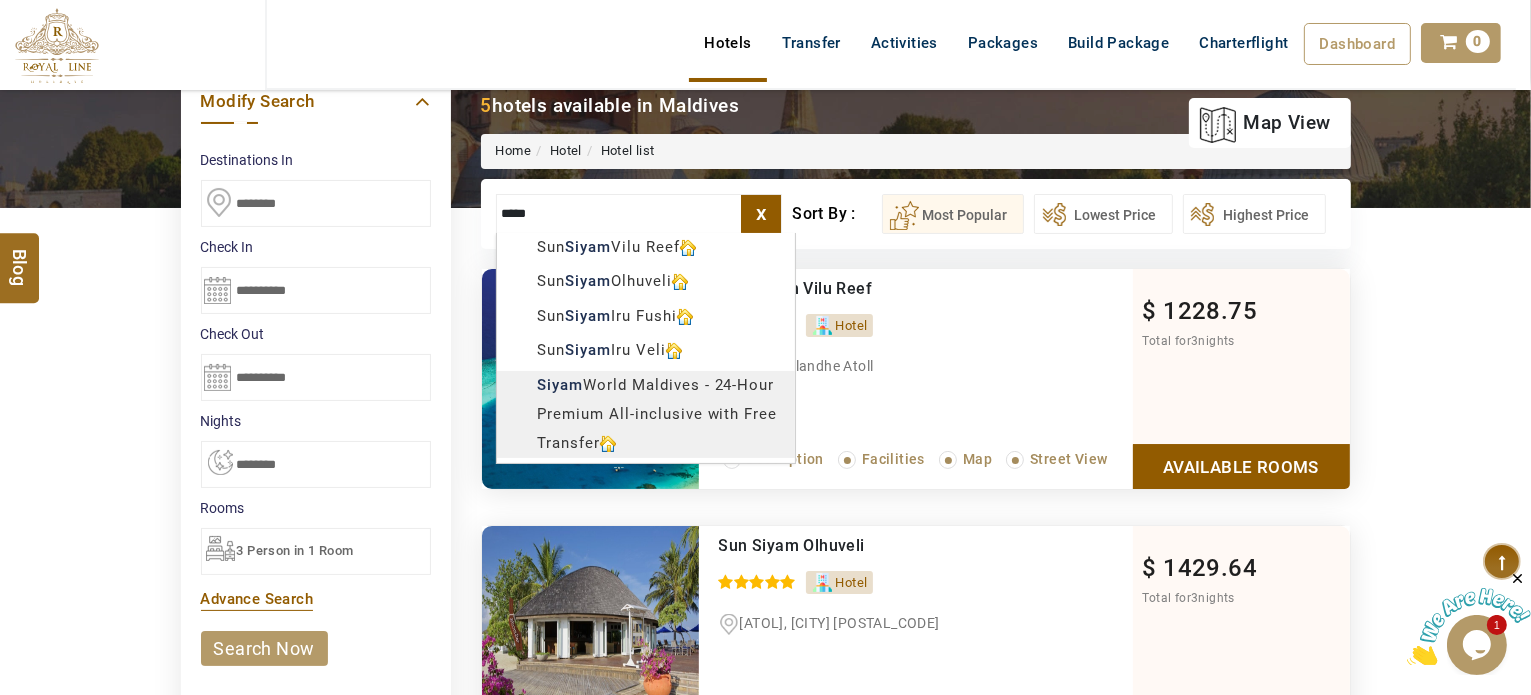 click on "M TRAVEL USD AED AED EUR € USD $ INR ₹ THB ฿ IDR Rp BHD BHD TRY ₺ Credit Limit EN HE AR ES PT ZH Helpline
+[COUNTRY_CODE] [PHONE] Register Now +[COUNTRY_CODE] [PHONE] [EMAIL] About Us What we Offer Blog Why Us Contact Hotels Transfer Activities Packages Build Package Charterflight Dashboard My Profile My Booking My Reports My Quotation Sign Out 0 Points Redeem Now To Redeem 21924 Points Future Points 382 Points Credit Limit Credit Limit USD 10000.00 70% Complete Used USD 1513.89 Available USD 8486.11 Setting Looks like you haven't added anything to your cart yet Countinue Shopping ****** Please Wait.. Blog demo
Remember me Forgot
password? LOG IN Don't have an account? Register Now My Booking View/ Print/Cancel Your Booking without Signing in Submit Applying Filters...... Hotels For You Will Be Loading Soon demo
In A Few Moment, You Will Be Celebrating Best Hotel options galore ! Check In CheckOut Rooms Rooms Please Wait Please Wait ... X" at bounding box center [765, 974] 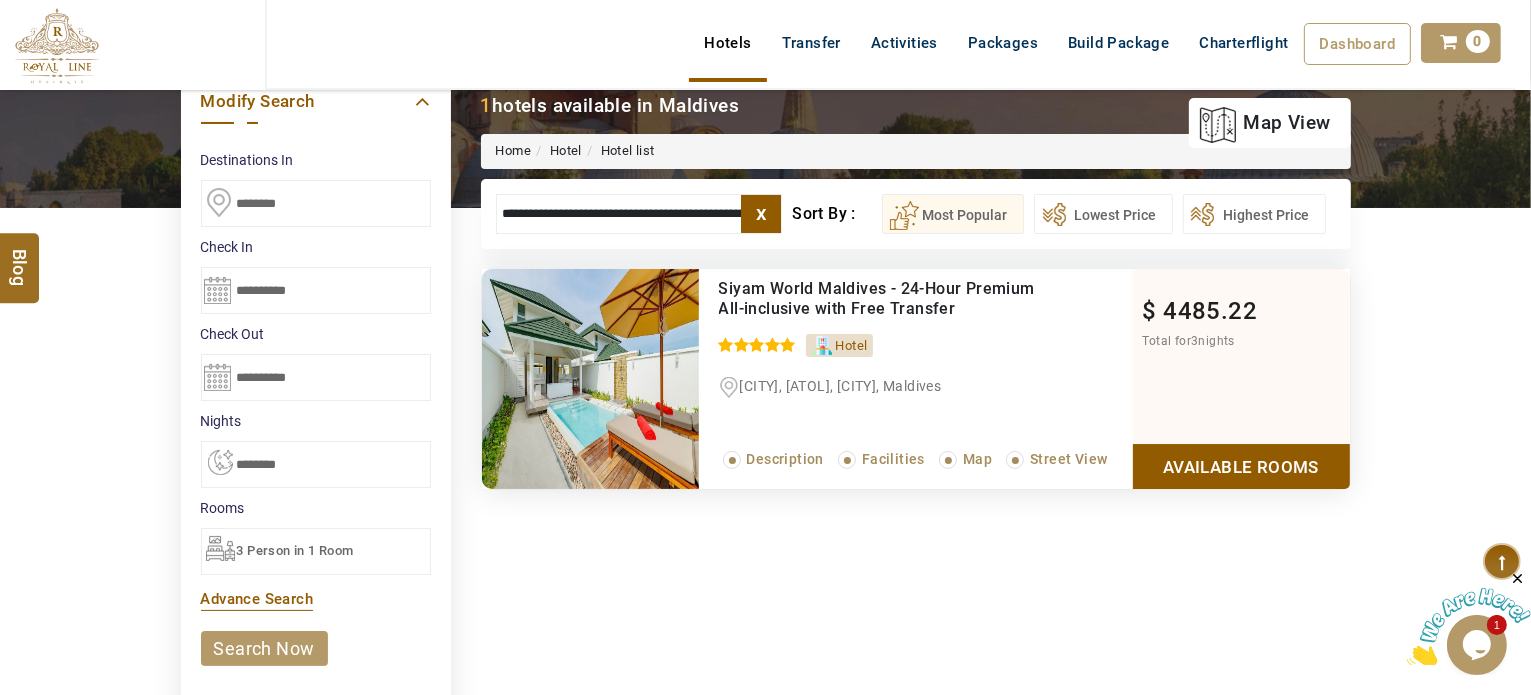 type on "**********" 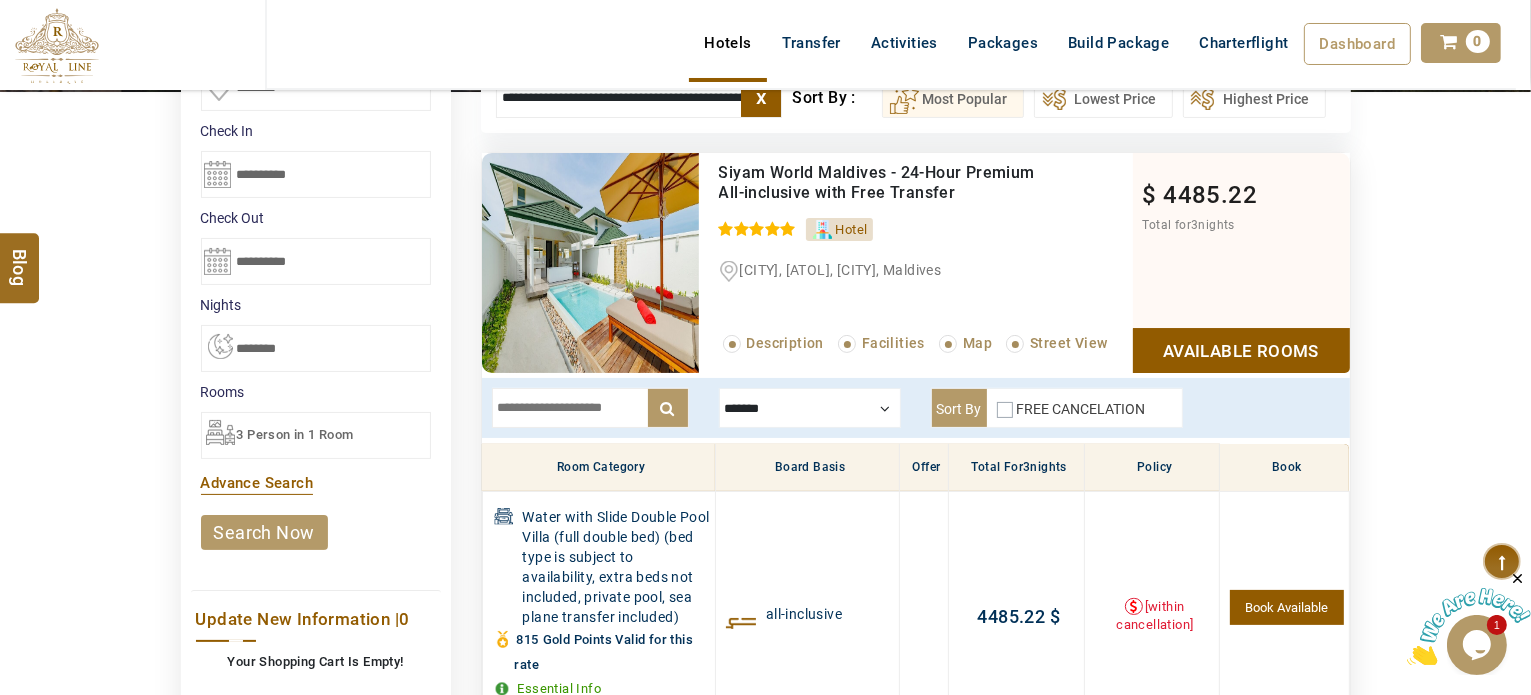 scroll, scrollTop: 273, scrollLeft: 0, axis: vertical 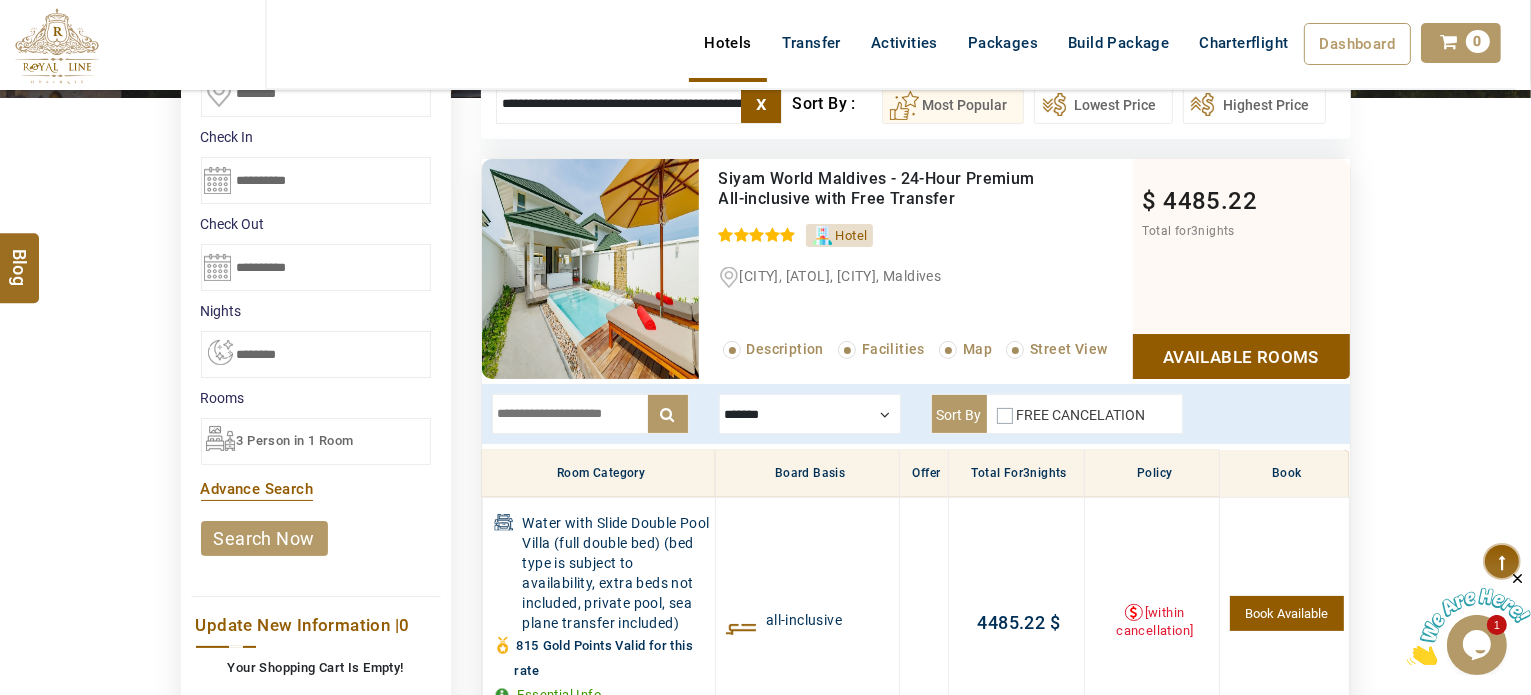click on "**********" at bounding box center (316, 180) 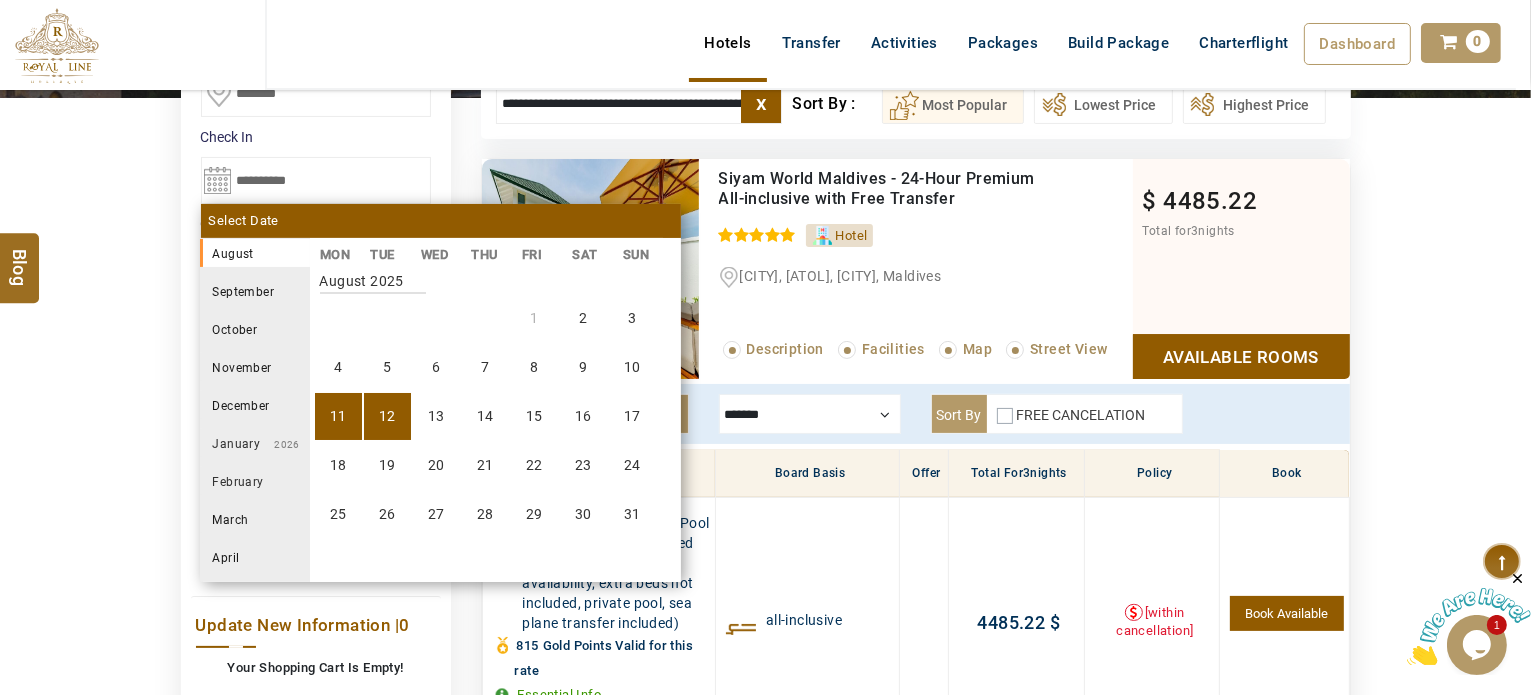 click on "11" at bounding box center [338, 416] 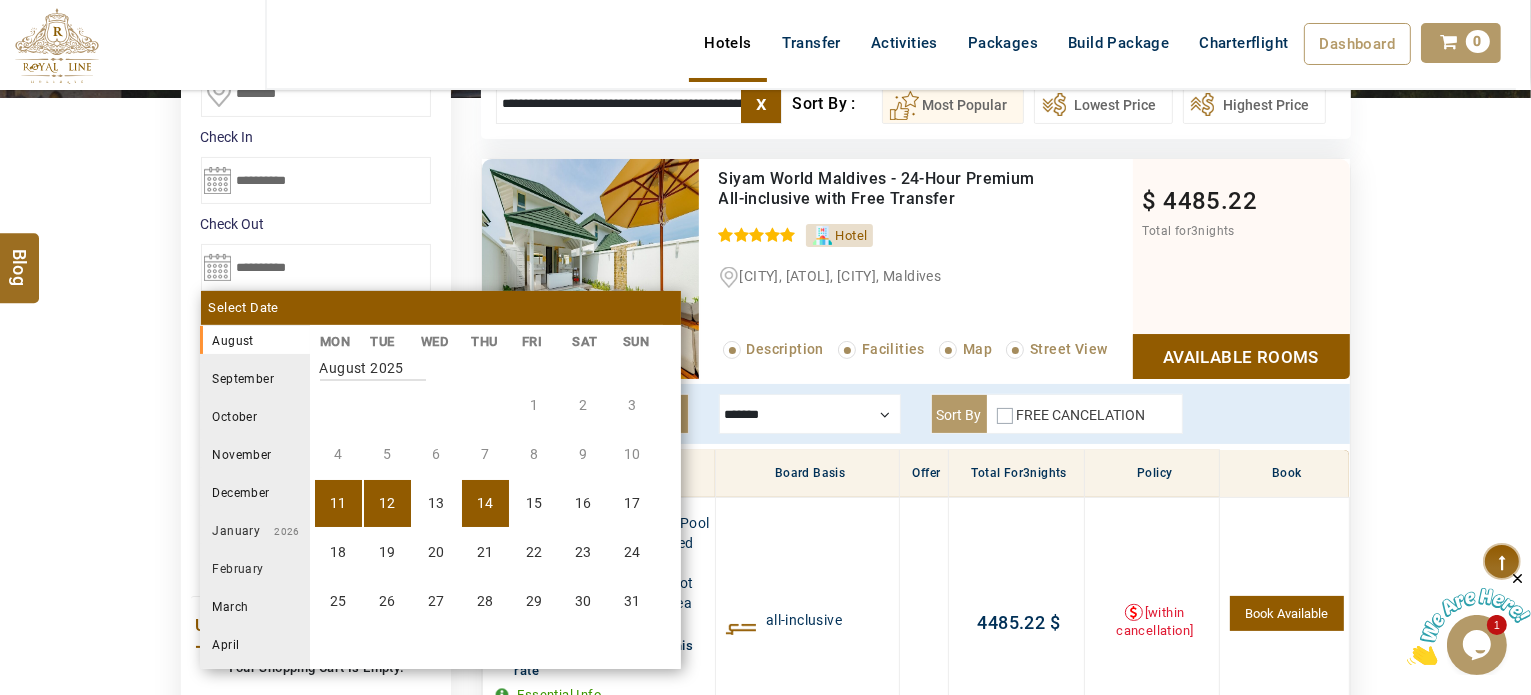 click on "14" at bounding box center [485, 503] 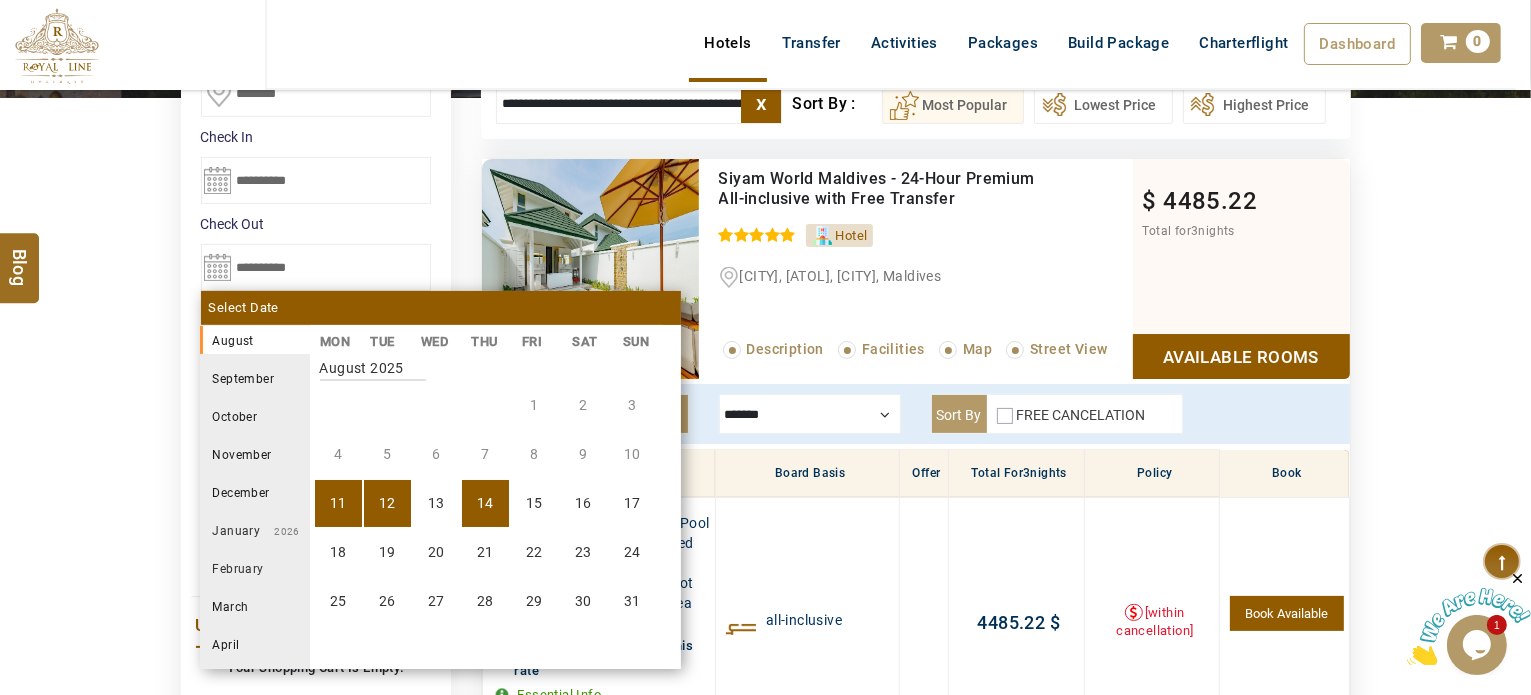 type on "**********" 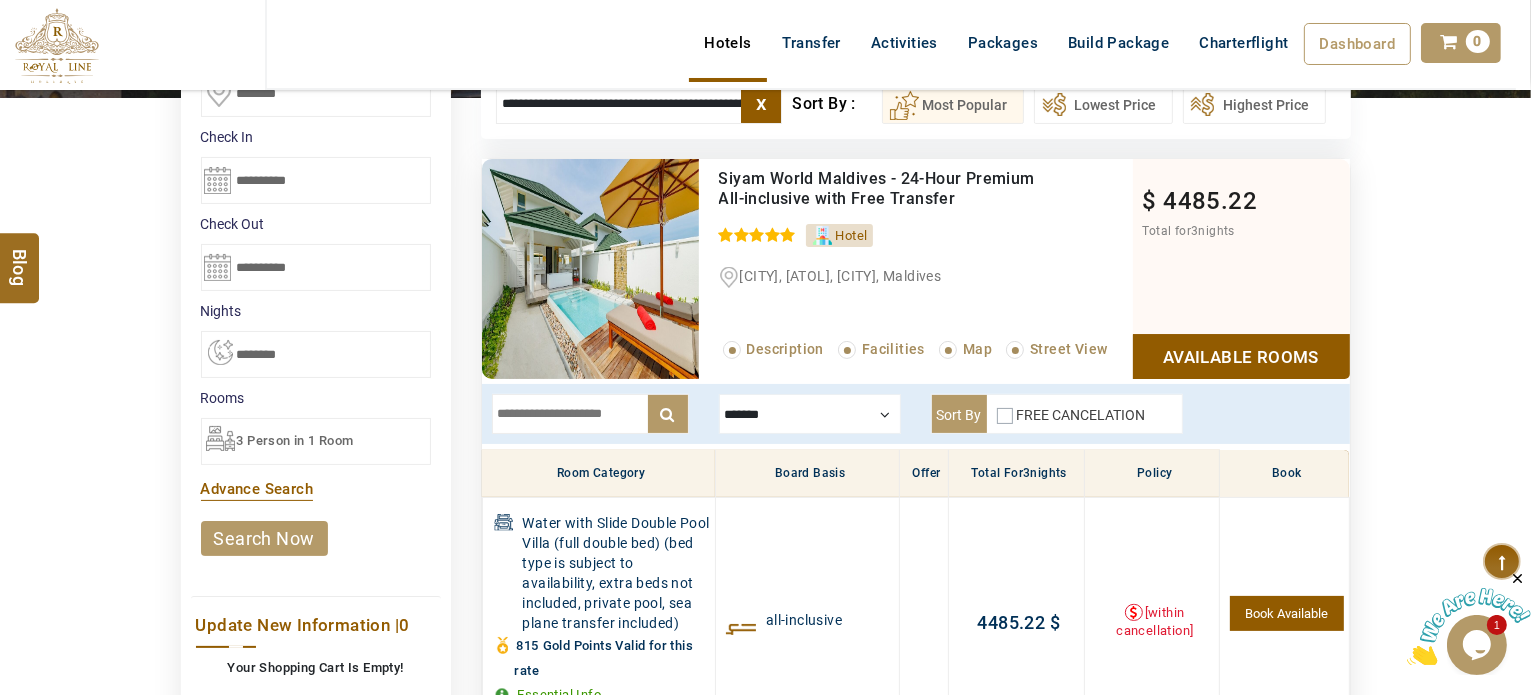 click on "search now" at bounding box center (264, 538) 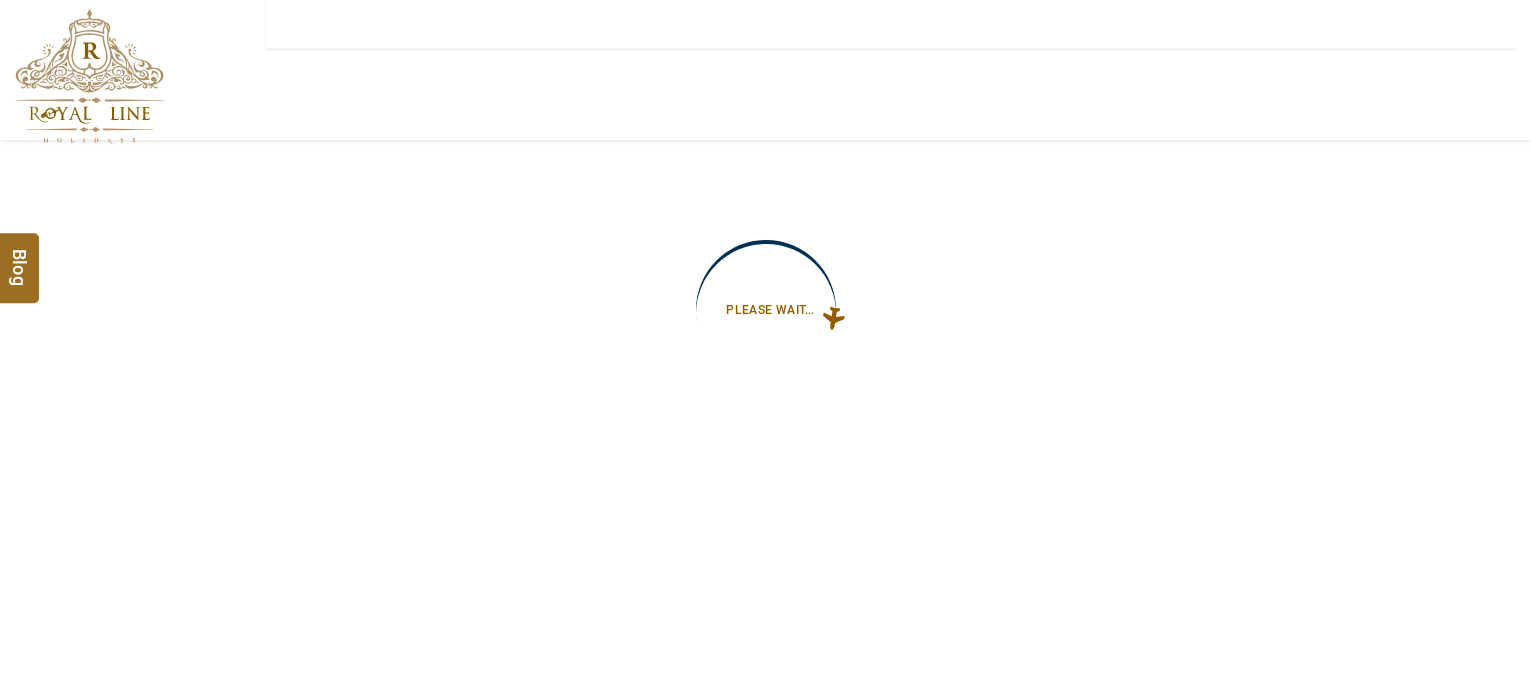 type on "**********" 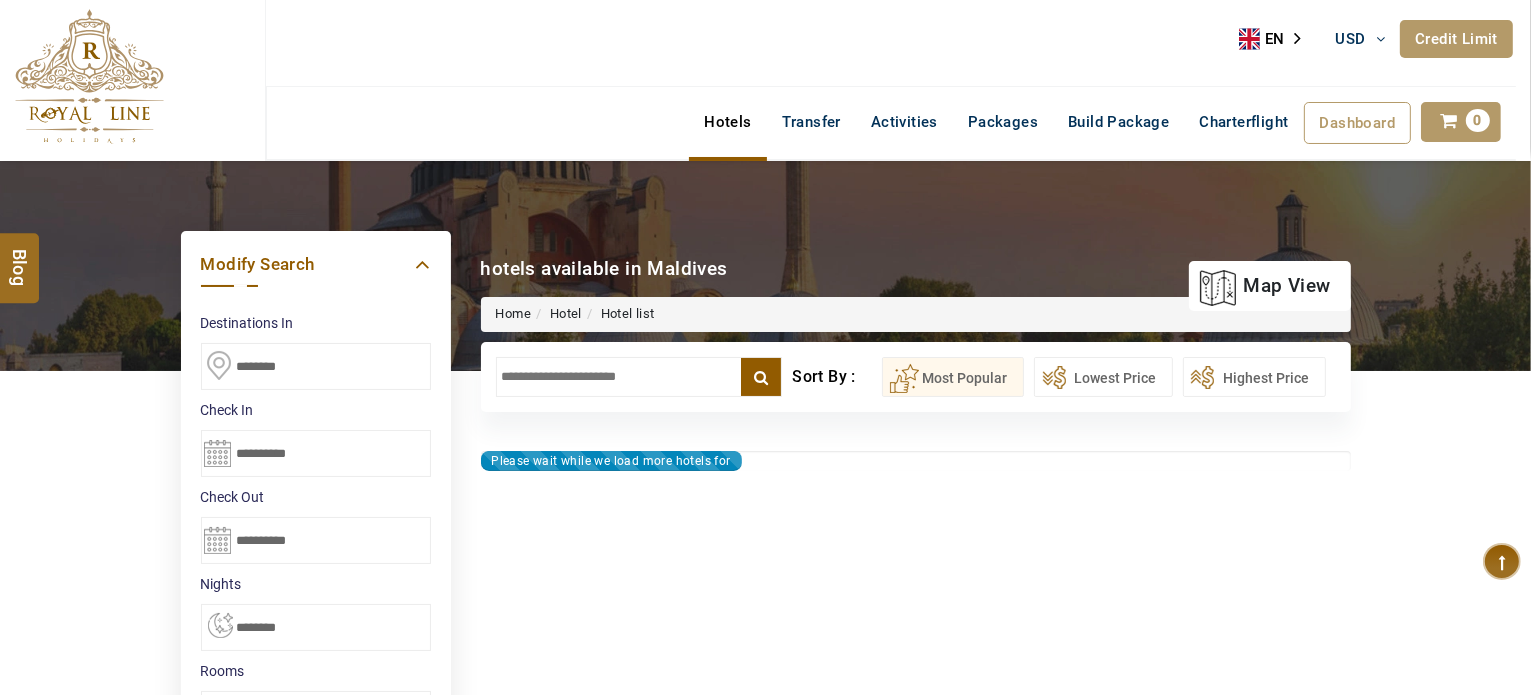 type on "**********" 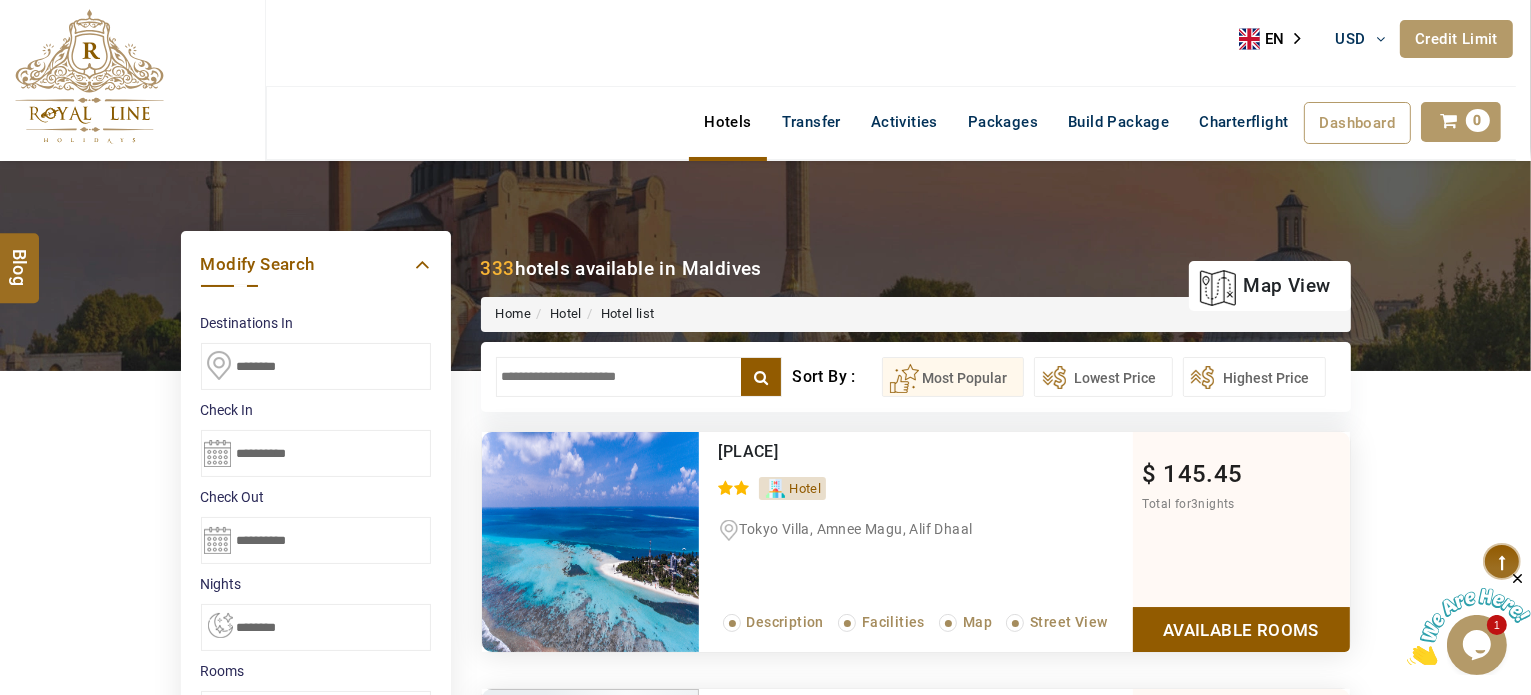 scroll, scrollTop: 0, scrollLeft: 0, axis: both 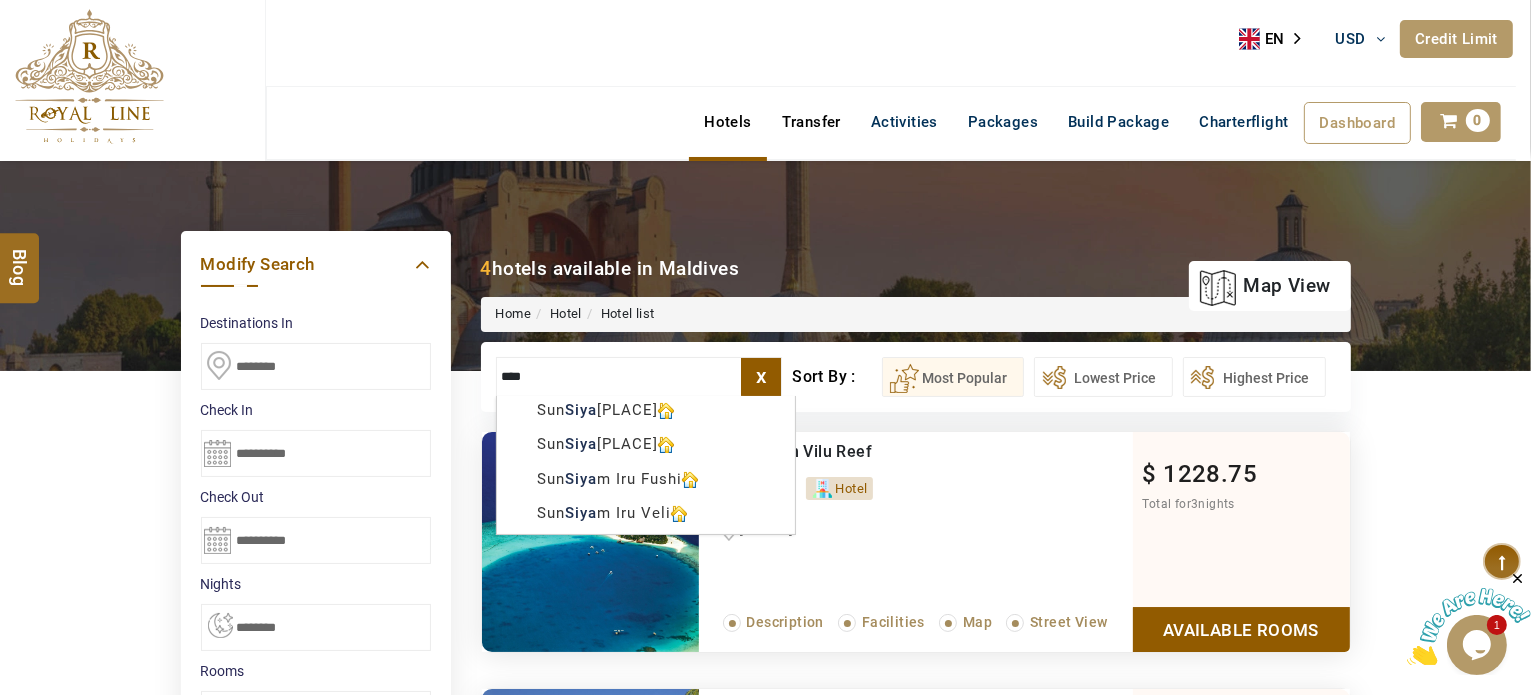type on "****" 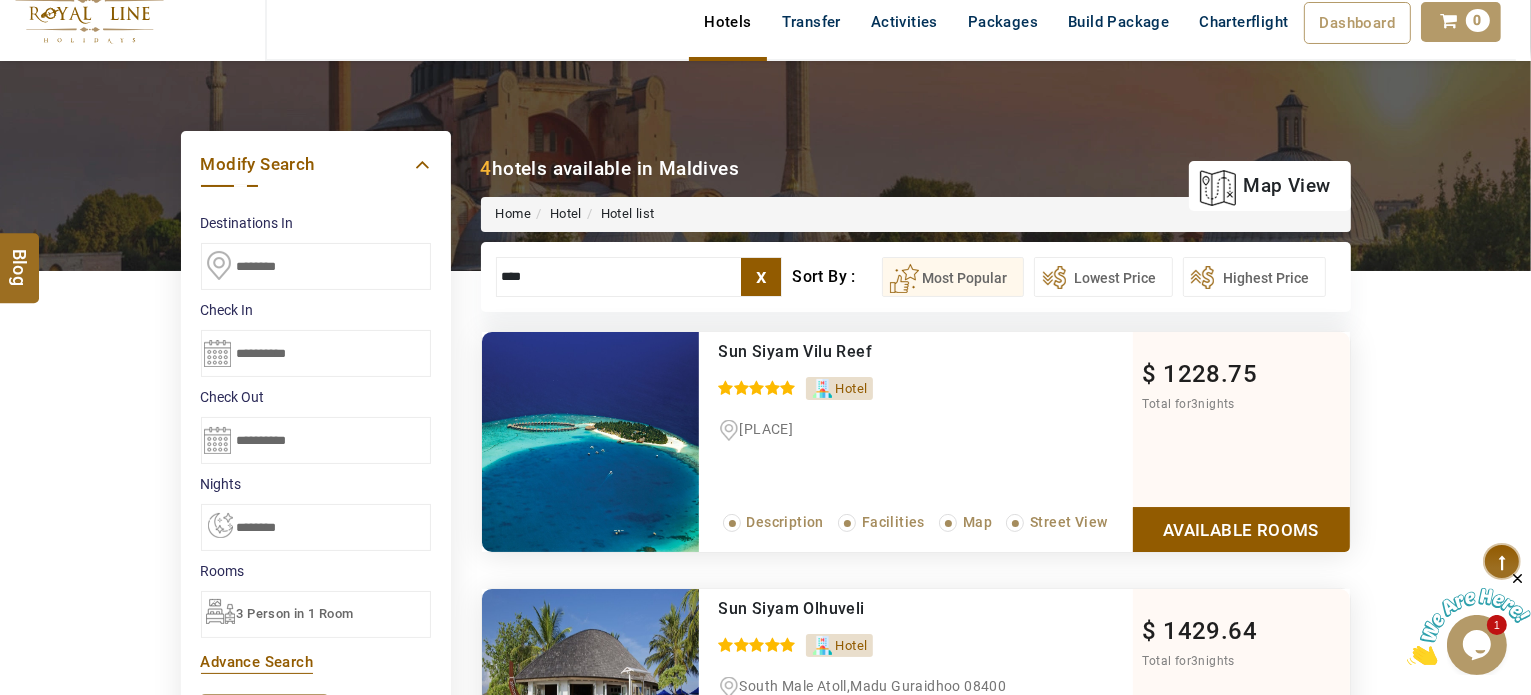 scroll, scrollTop: 100, scrollLeft: 0, axis: vertical 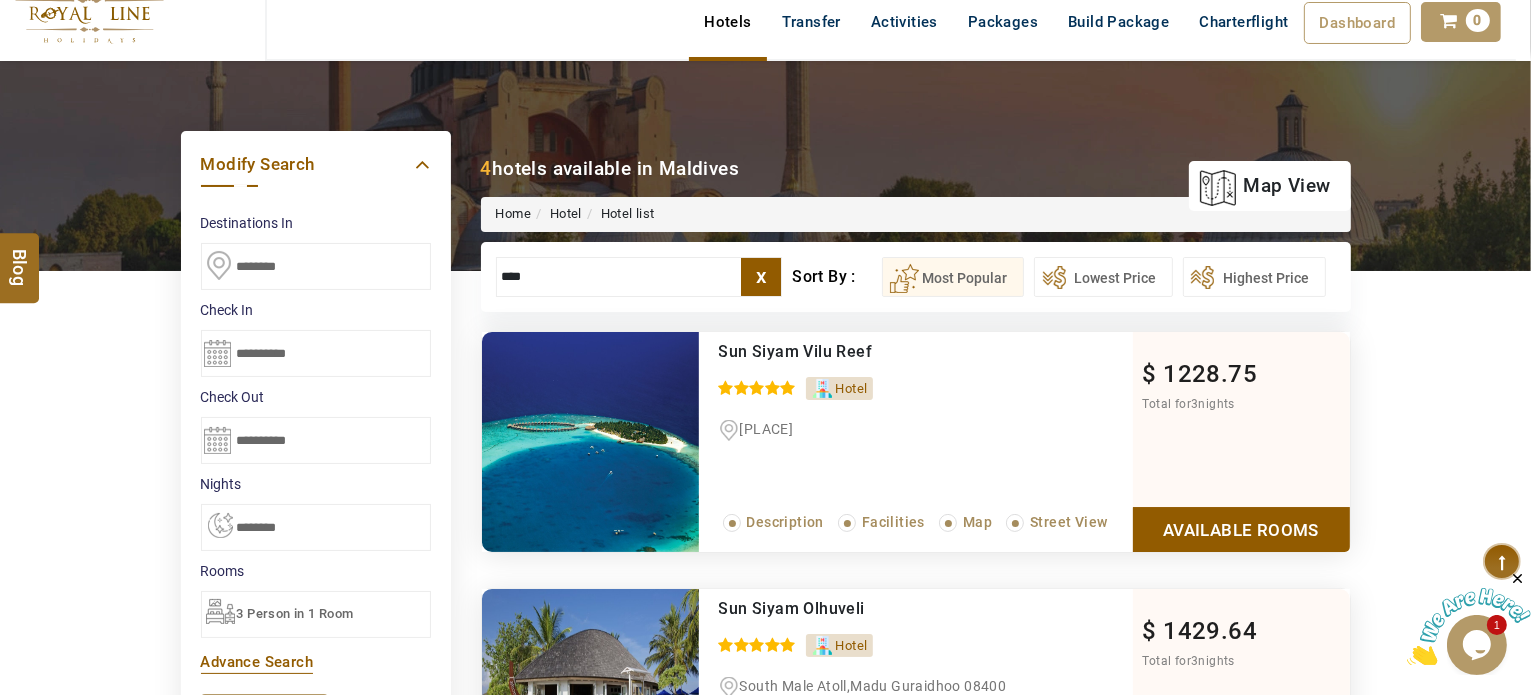 click on "x" at bounding box center [761, 277] 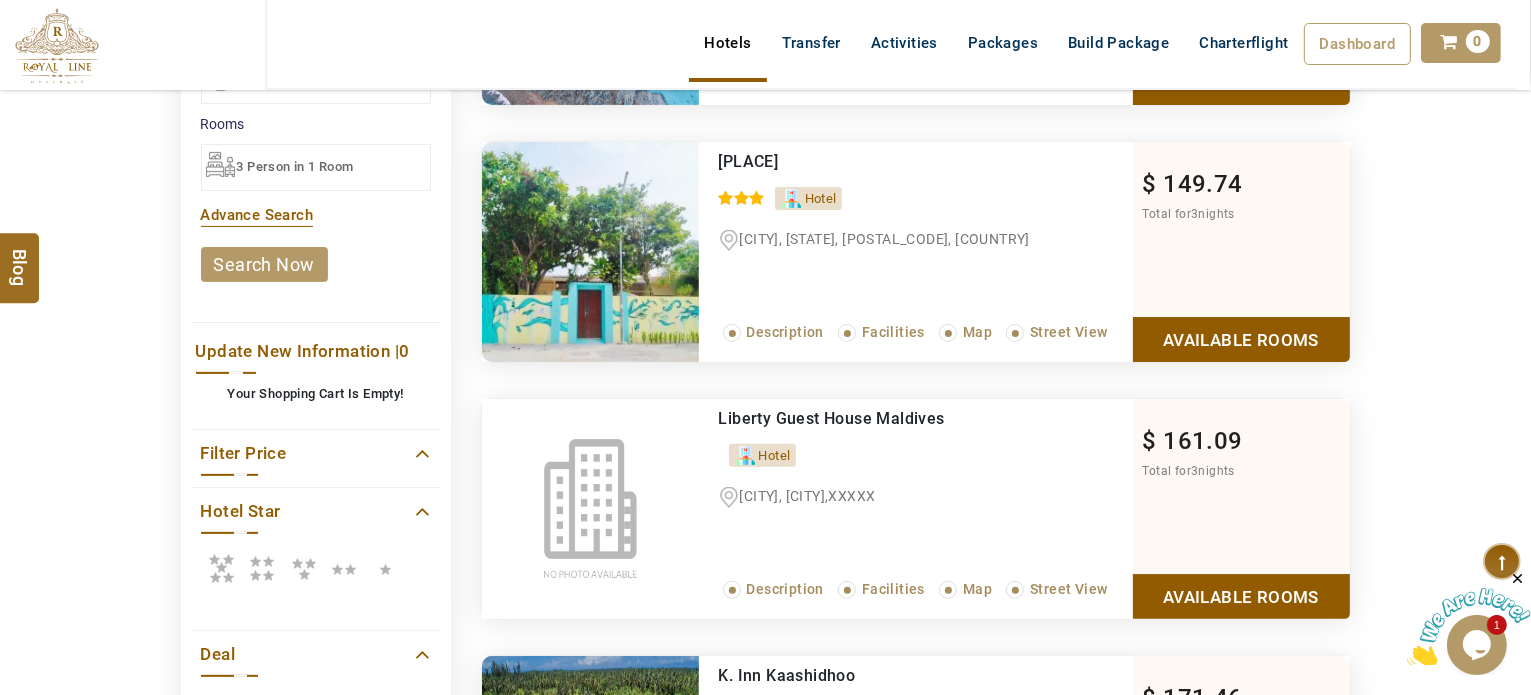 scroll, scrollTop: 548, scrollLeft: 0, axis: vertical 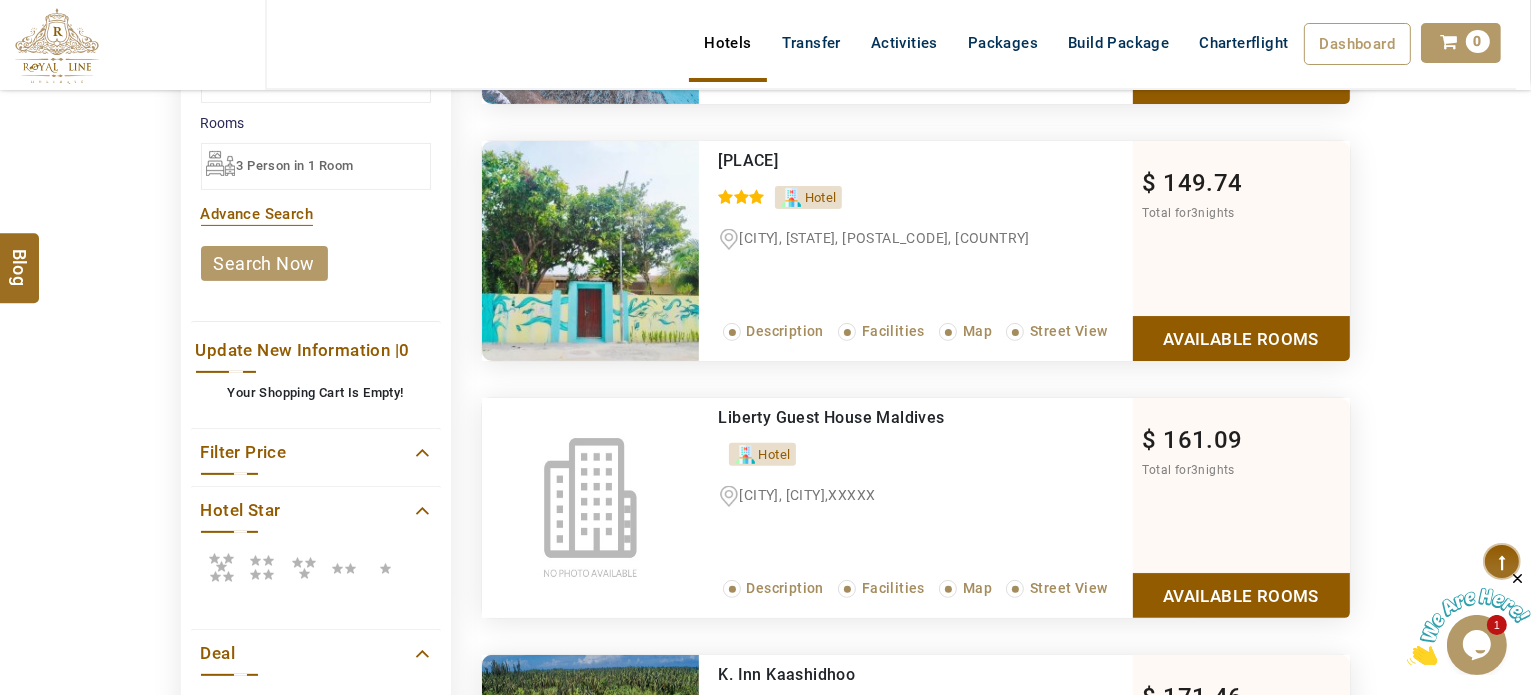 click at bounding box center [221, 567] 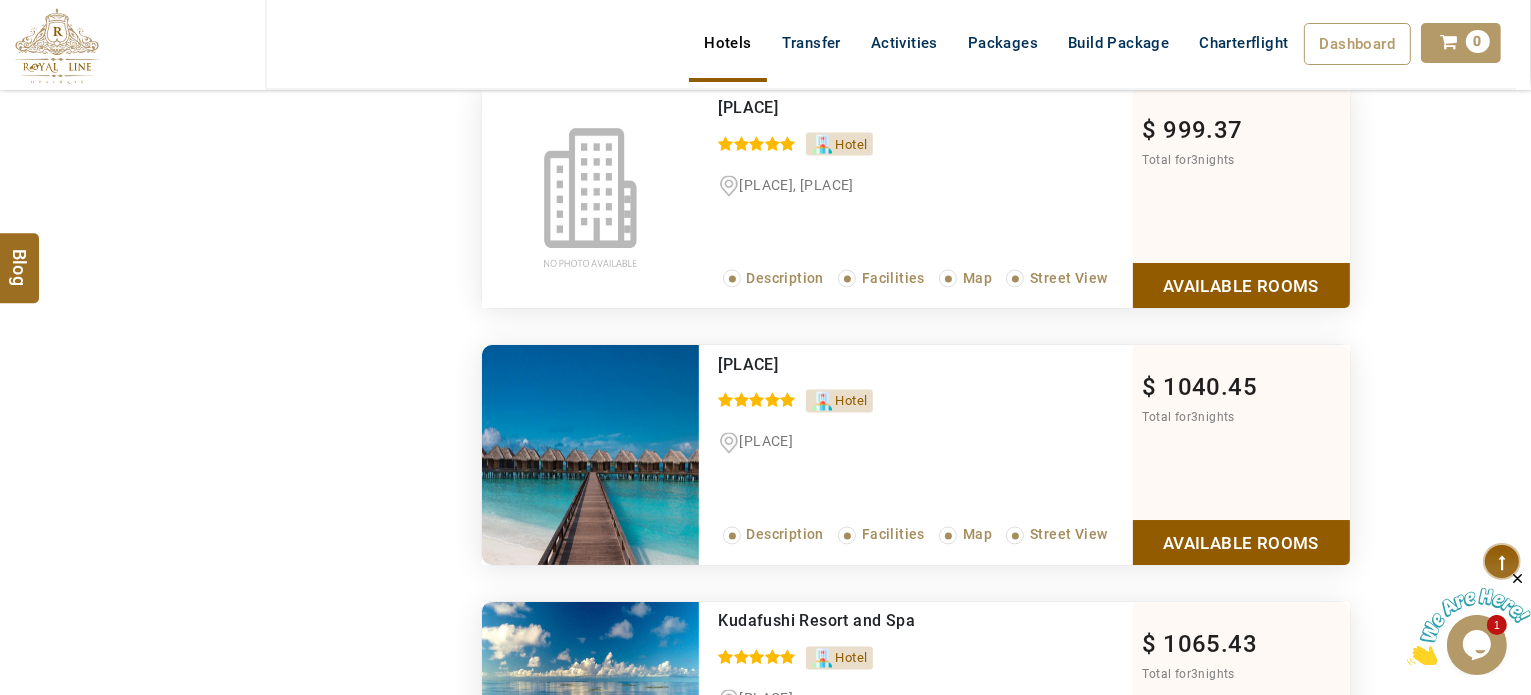 scroll, scrollTop: 3432, scrollLeft: 0, axis: vertical 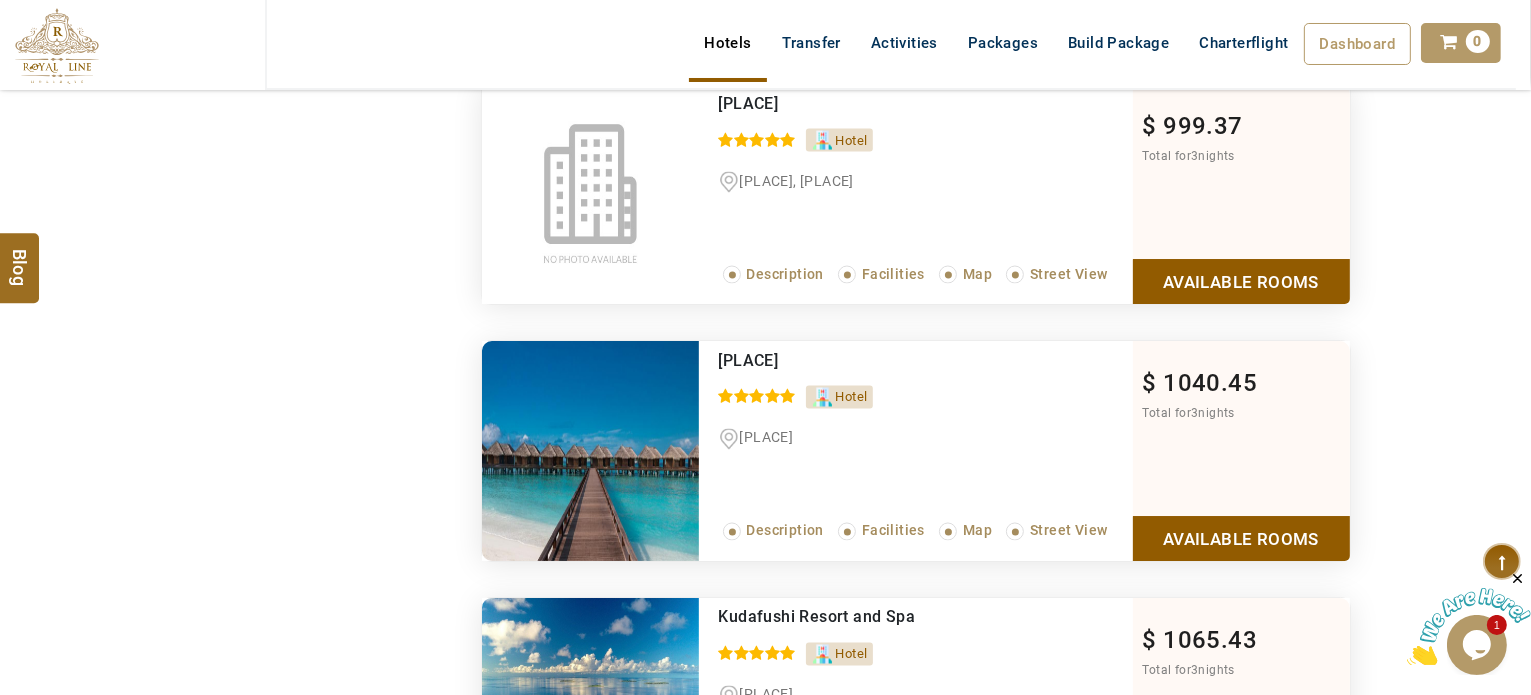 click on "Available Rooms" at bounding box center (1241, 538) 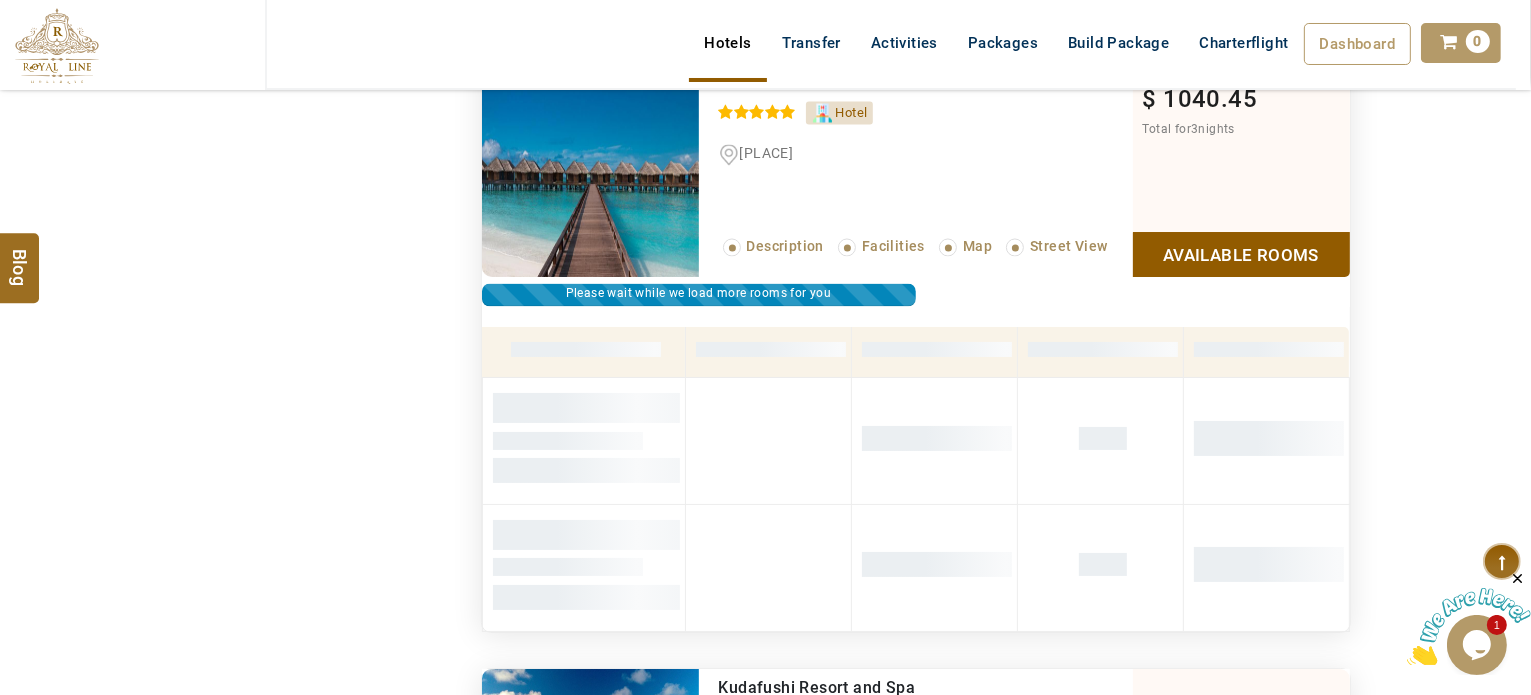 scroll, scrollTop: 3584, scrollLeft: 0, axis: vertical 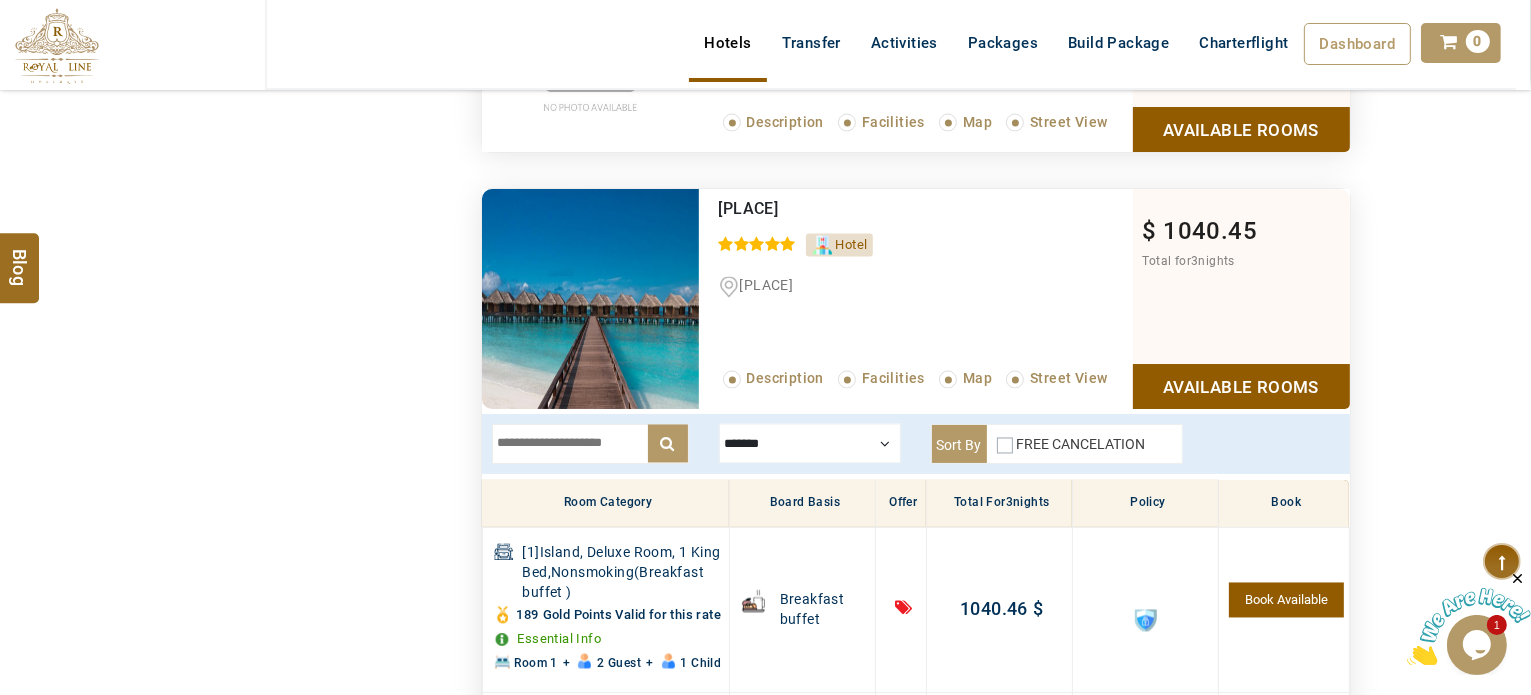 drag, startPoint x: 1041, startPoint y: 196, endPoint x: 713, endPoint y: 163, distance: 329.65588 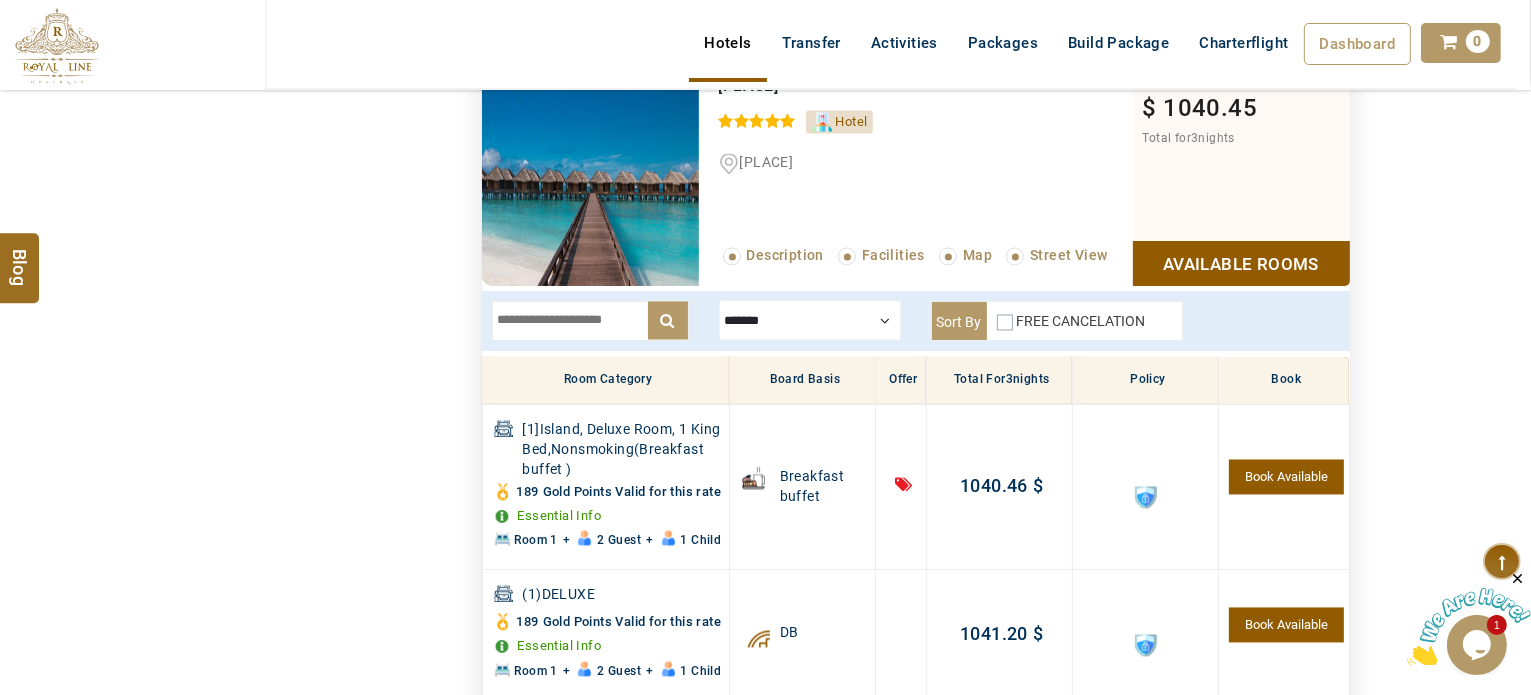 scroll, scrollTop: 3736, scrollLeft: 0, axis: vertical 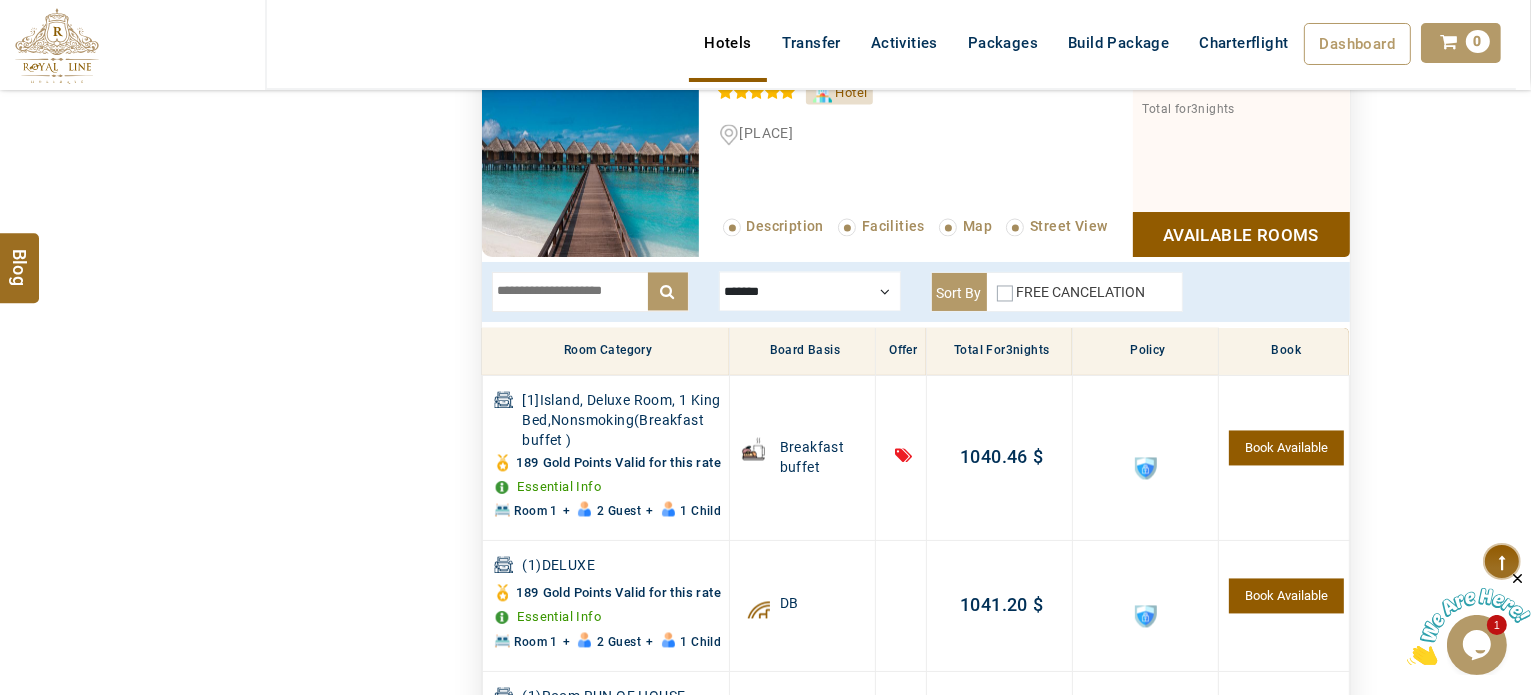 click at bounding box center [590, 292] 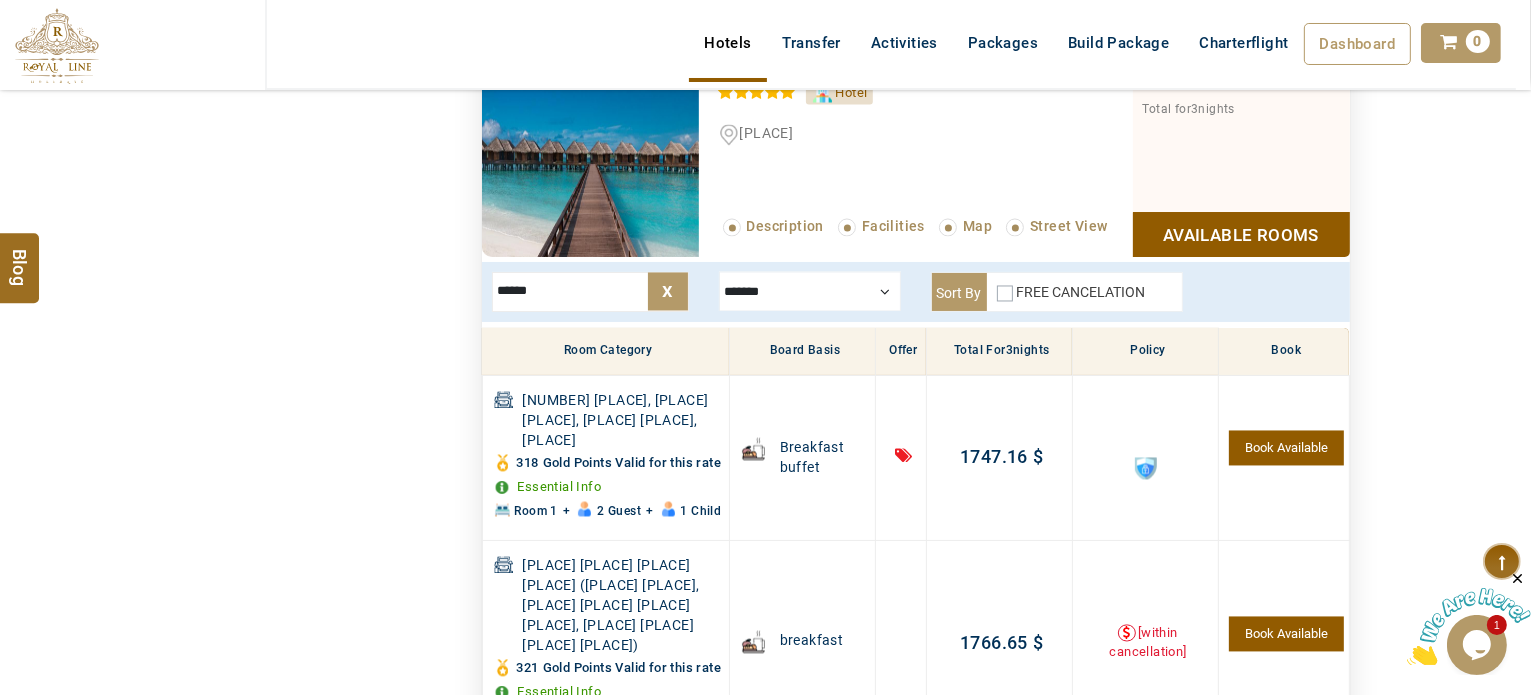 type on "******" 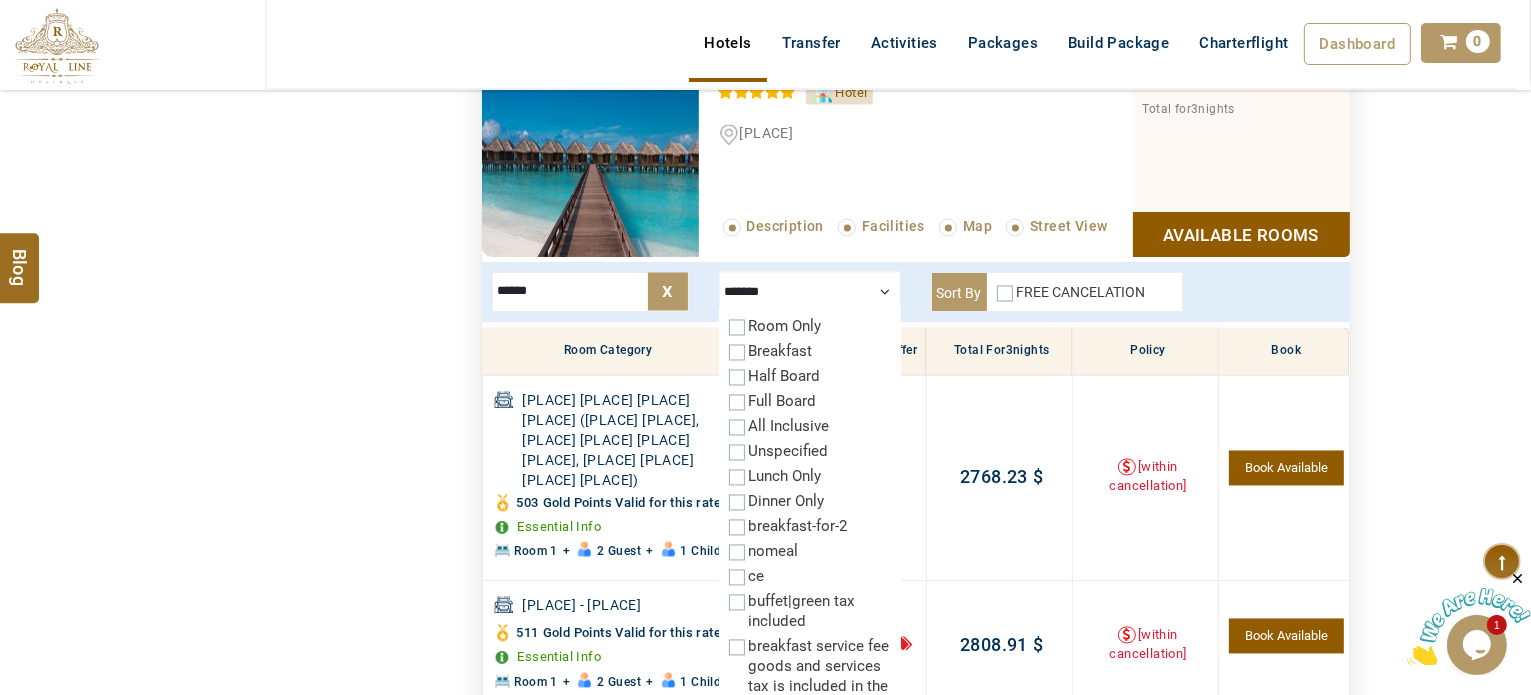 click at bounding box center [810, 292] 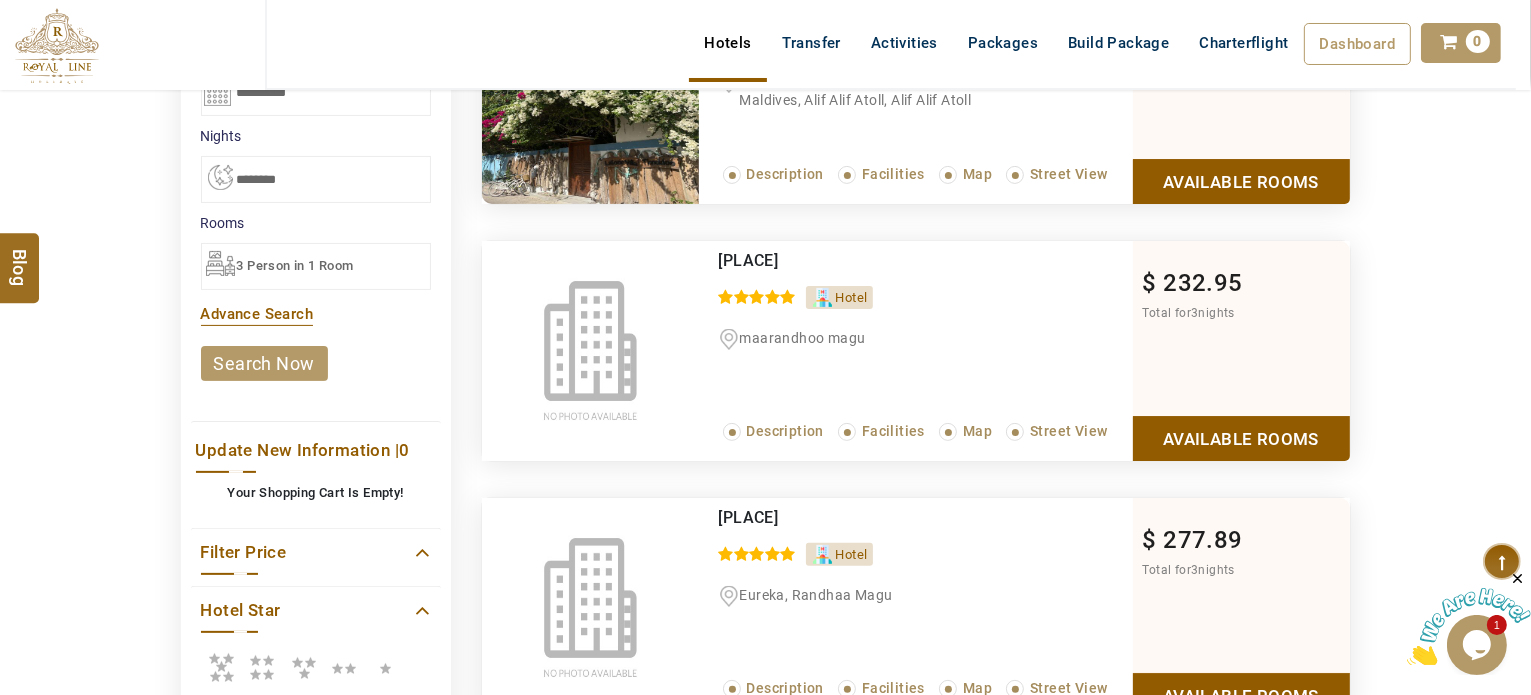 scroll, scrollTop: 0, scrollLeft: 0, axis: both 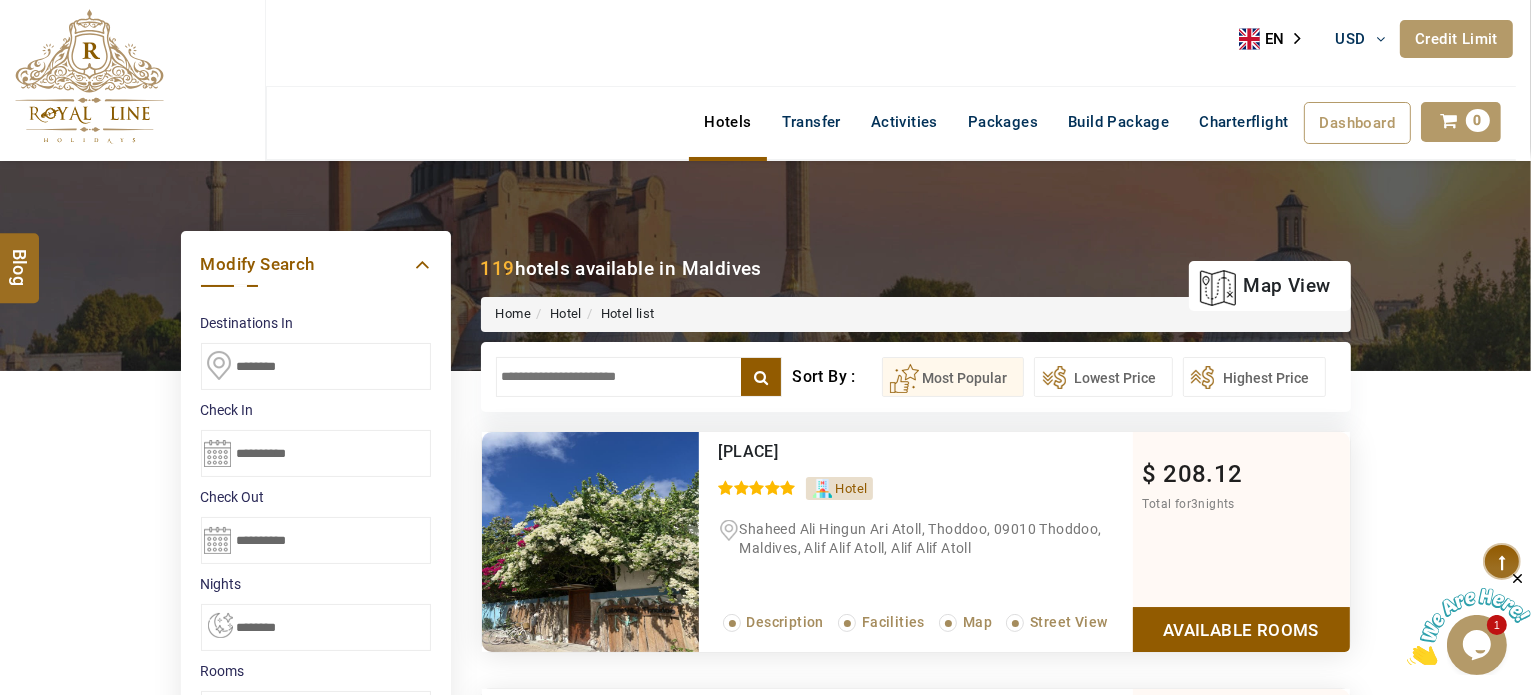 click on "********" at bounding box center (316, 366) 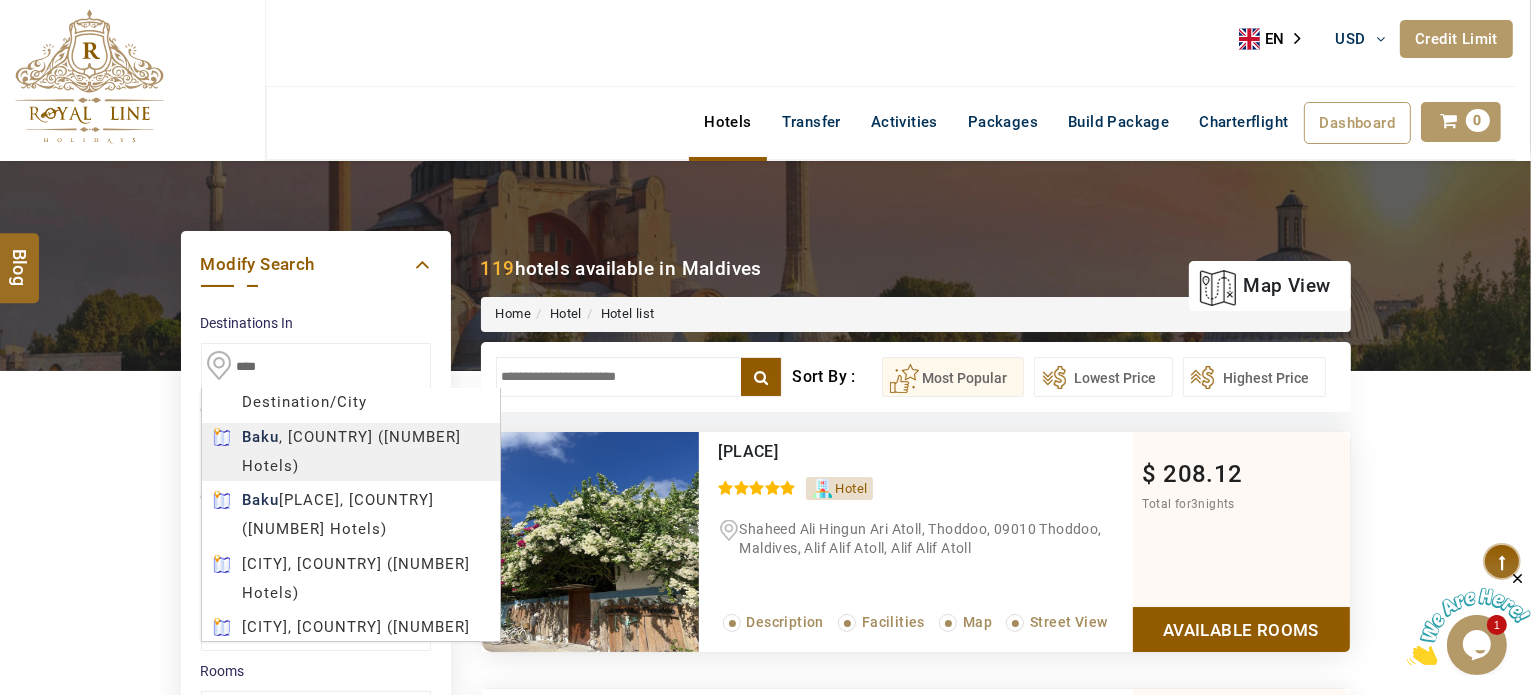 type on "****" 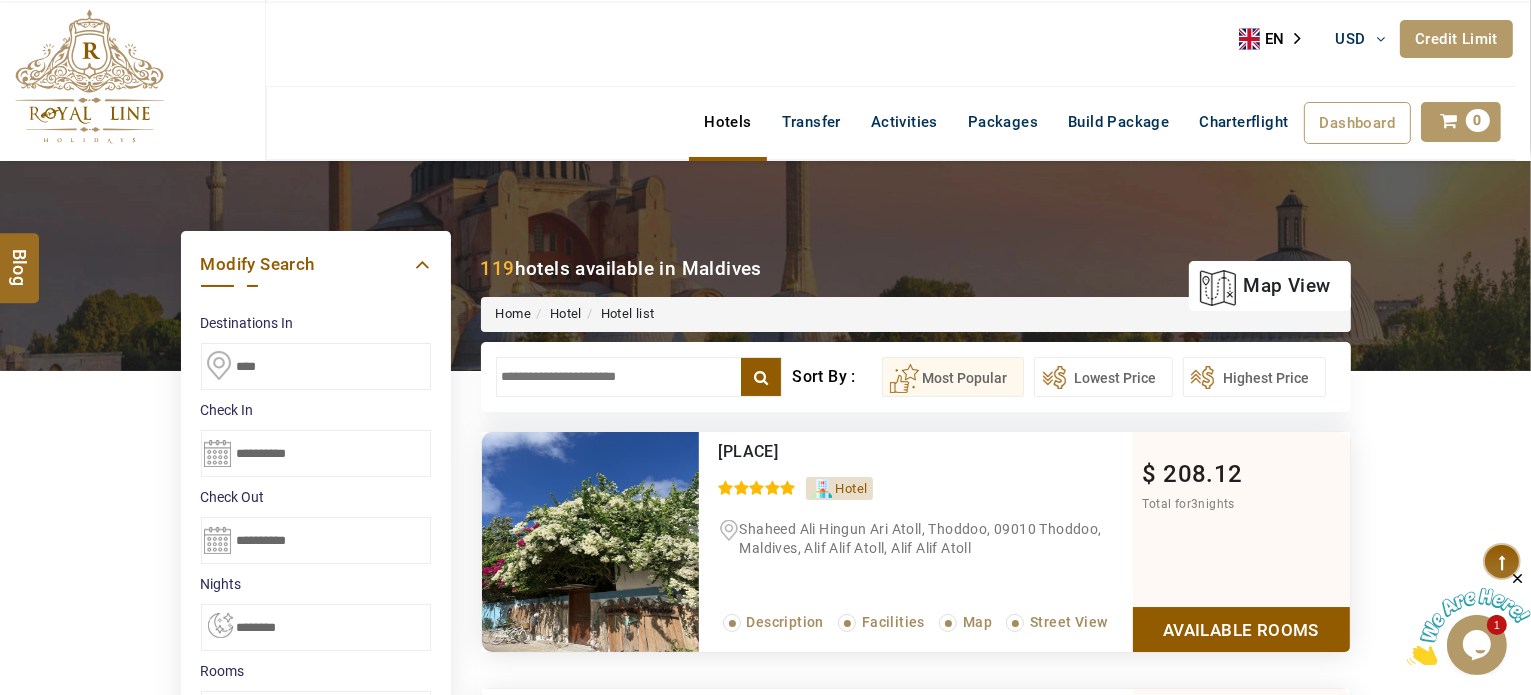 scroll, scrollTop: 170, scrollLeft: 0, axis: vertical 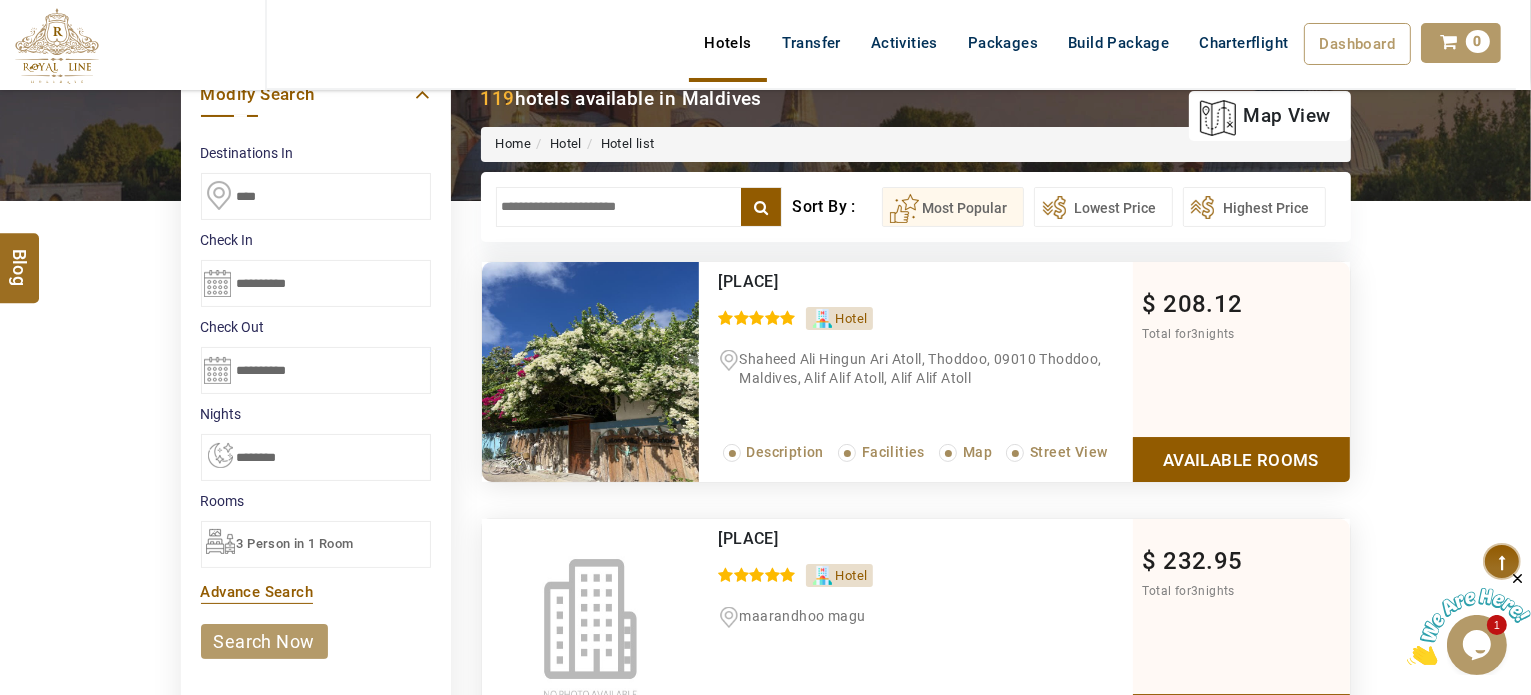 click on "**********" at bounding box center [316, 283] 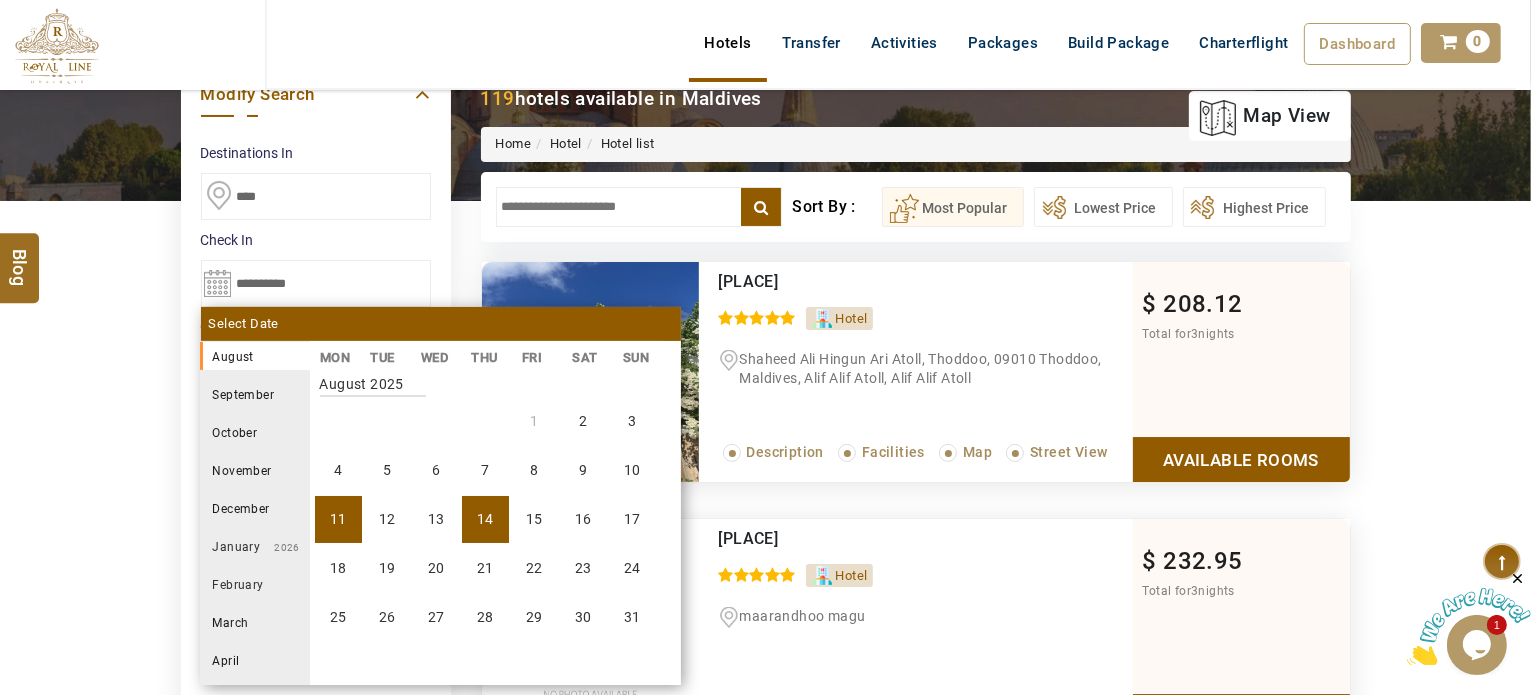 click on "14" at bounding box center [485, 519] 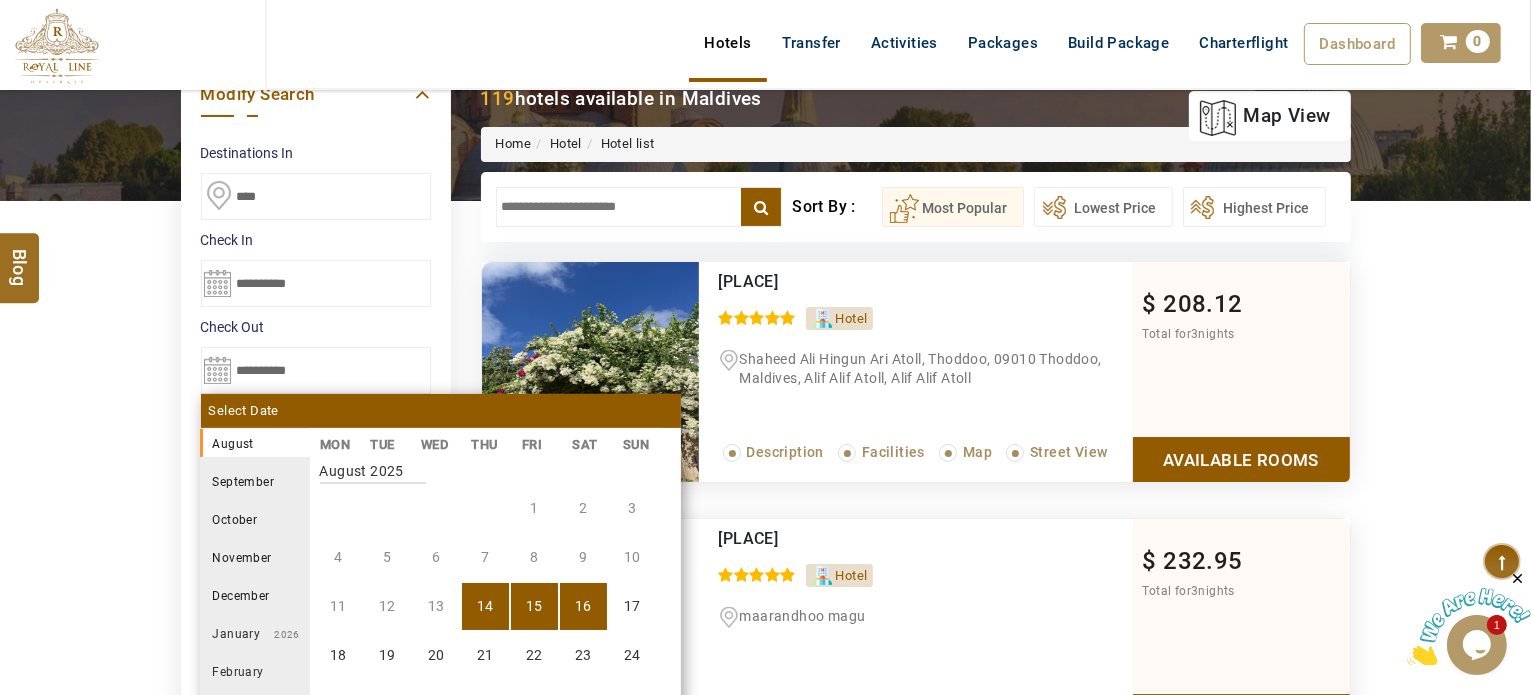 click on "16" at bounding box center (583, 606) 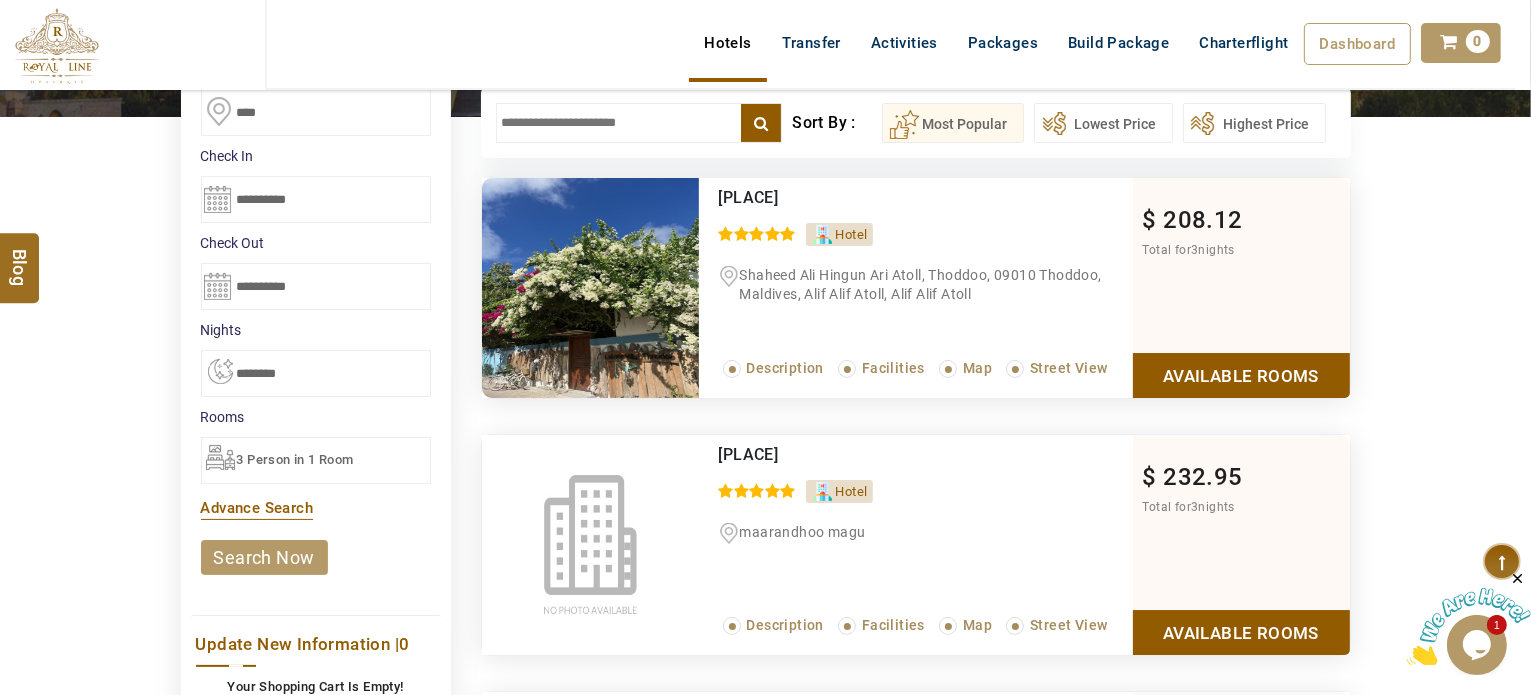 scroll, scrollTop: 258, scrollLeft: 0, axis: vertical 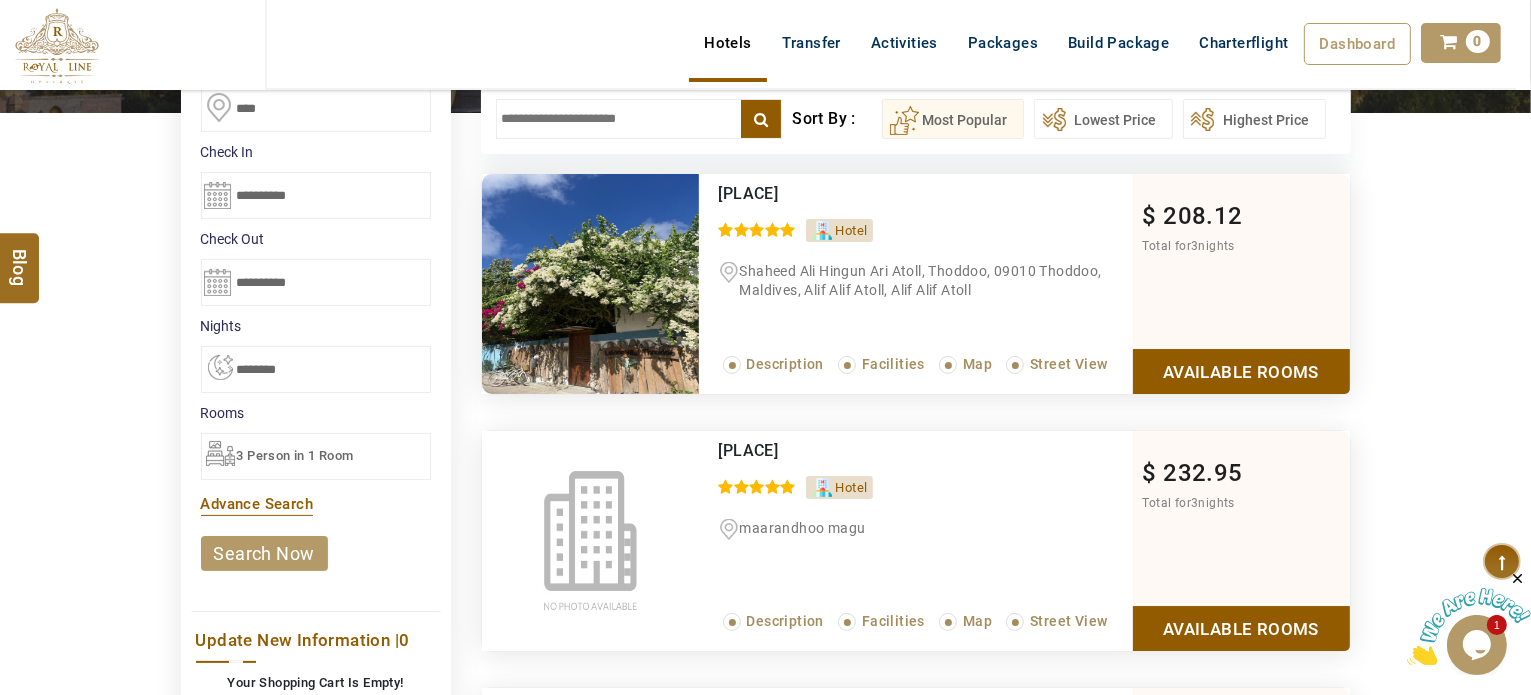 click on "search now" at bounding box center (264, 553) 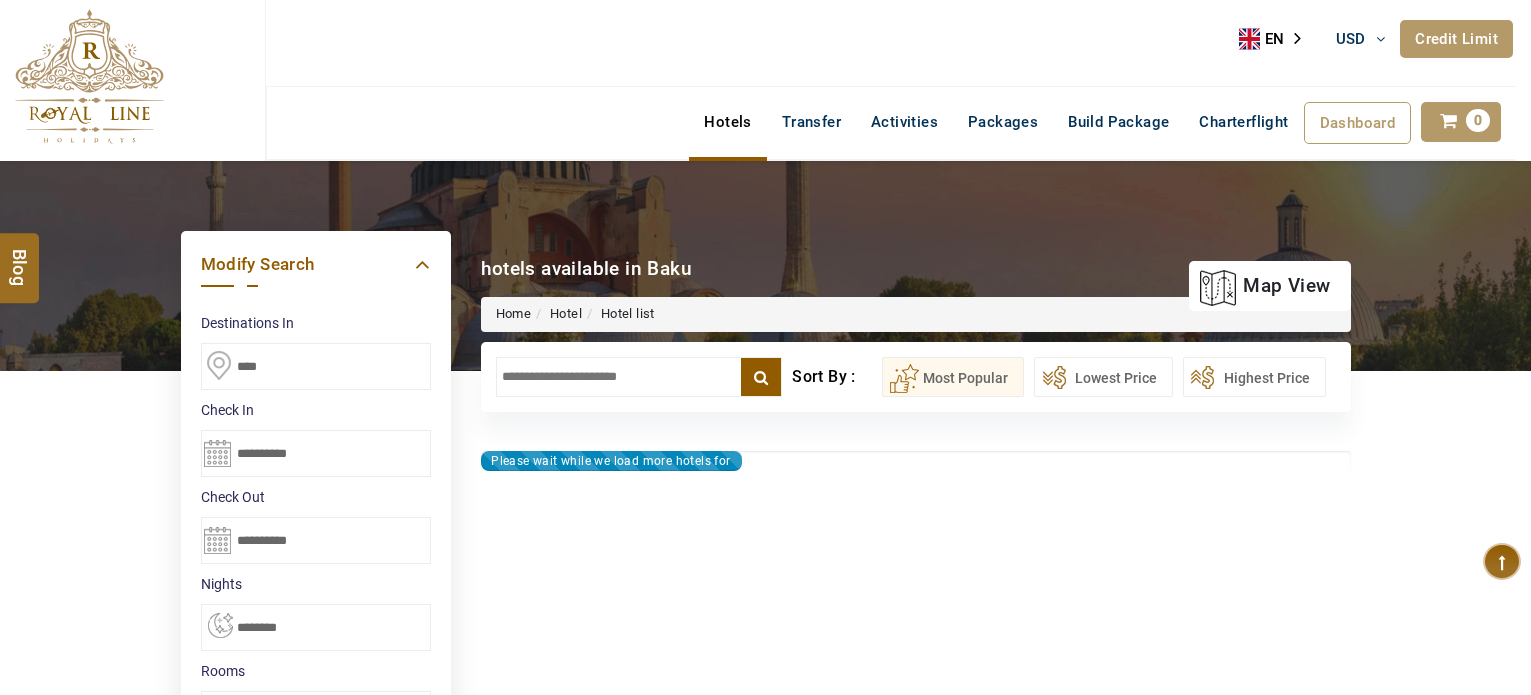 select on "*" 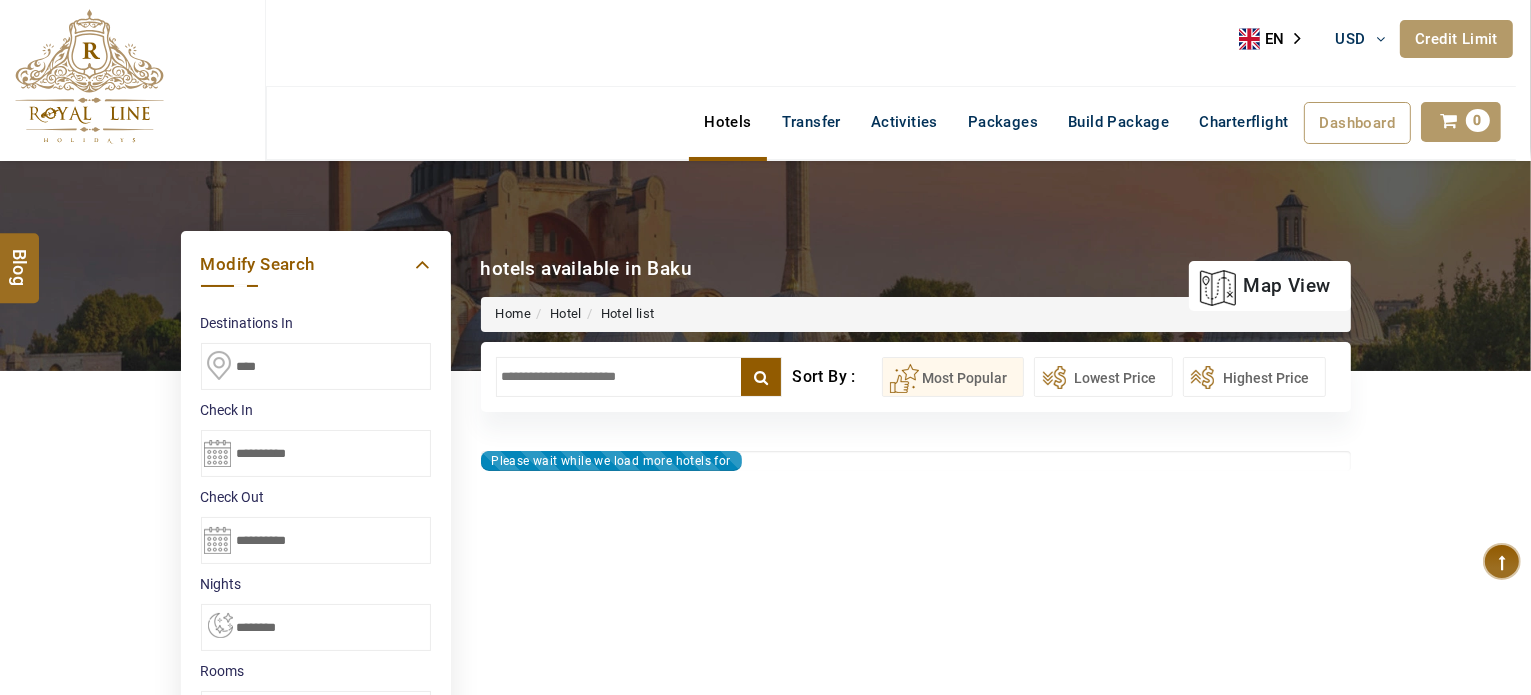 type on "**********" 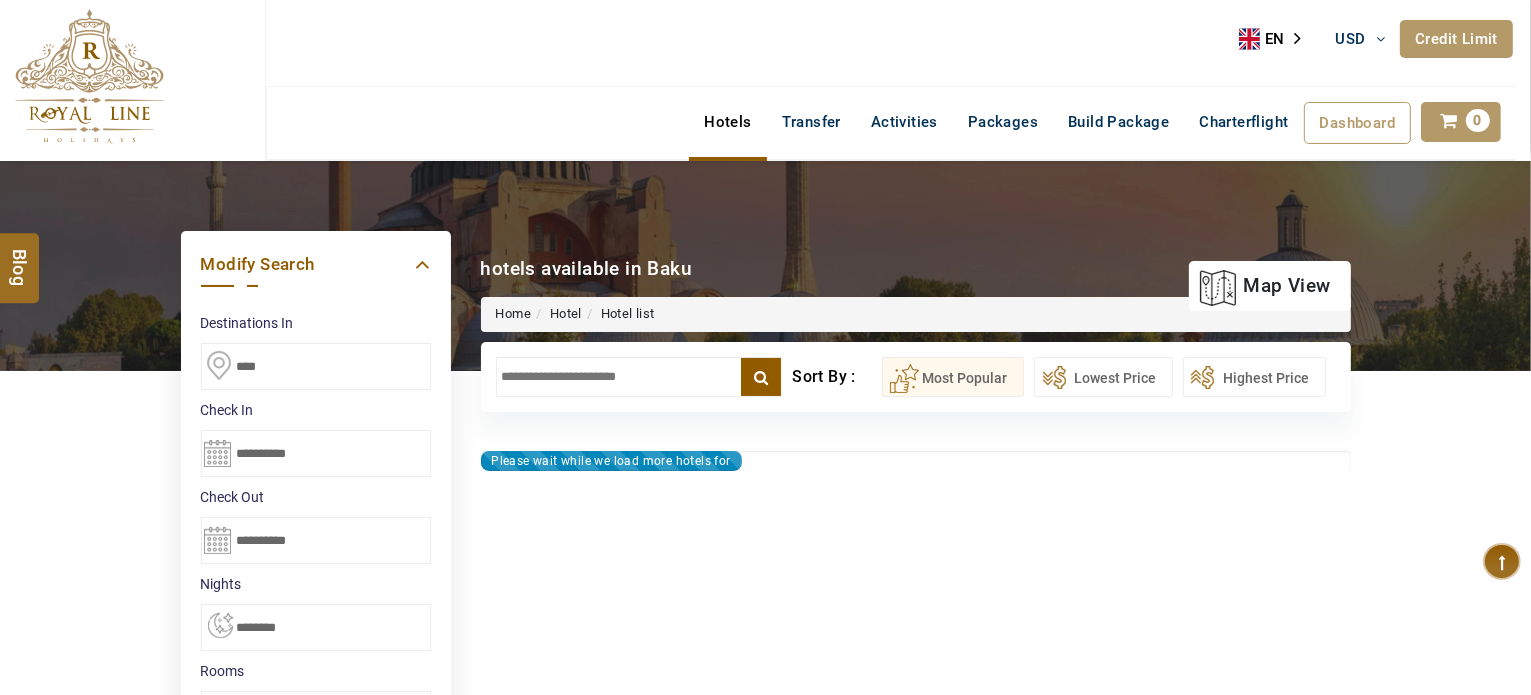 type on "**********" 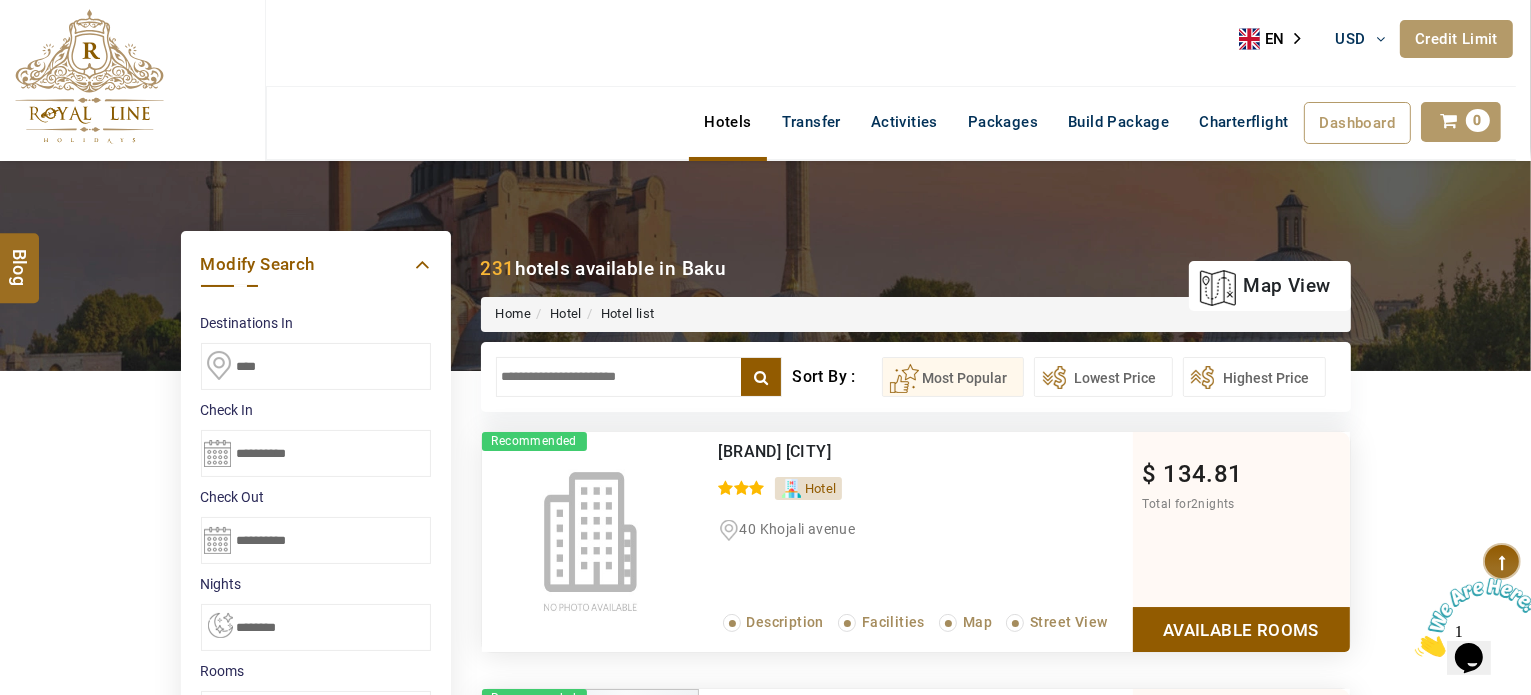scroll, scrollTop: 0, scrollLeft: 0, axis: both 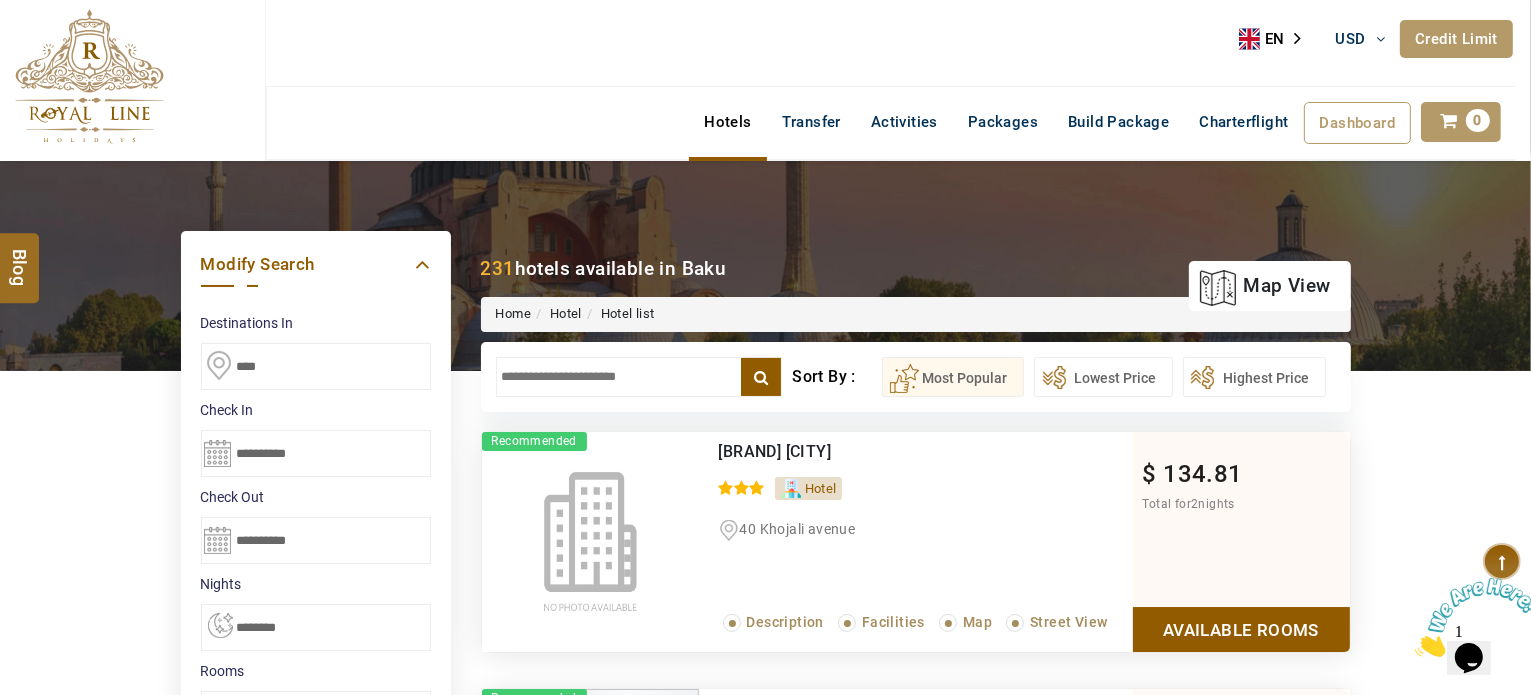 click at bounding box center [639, 377] 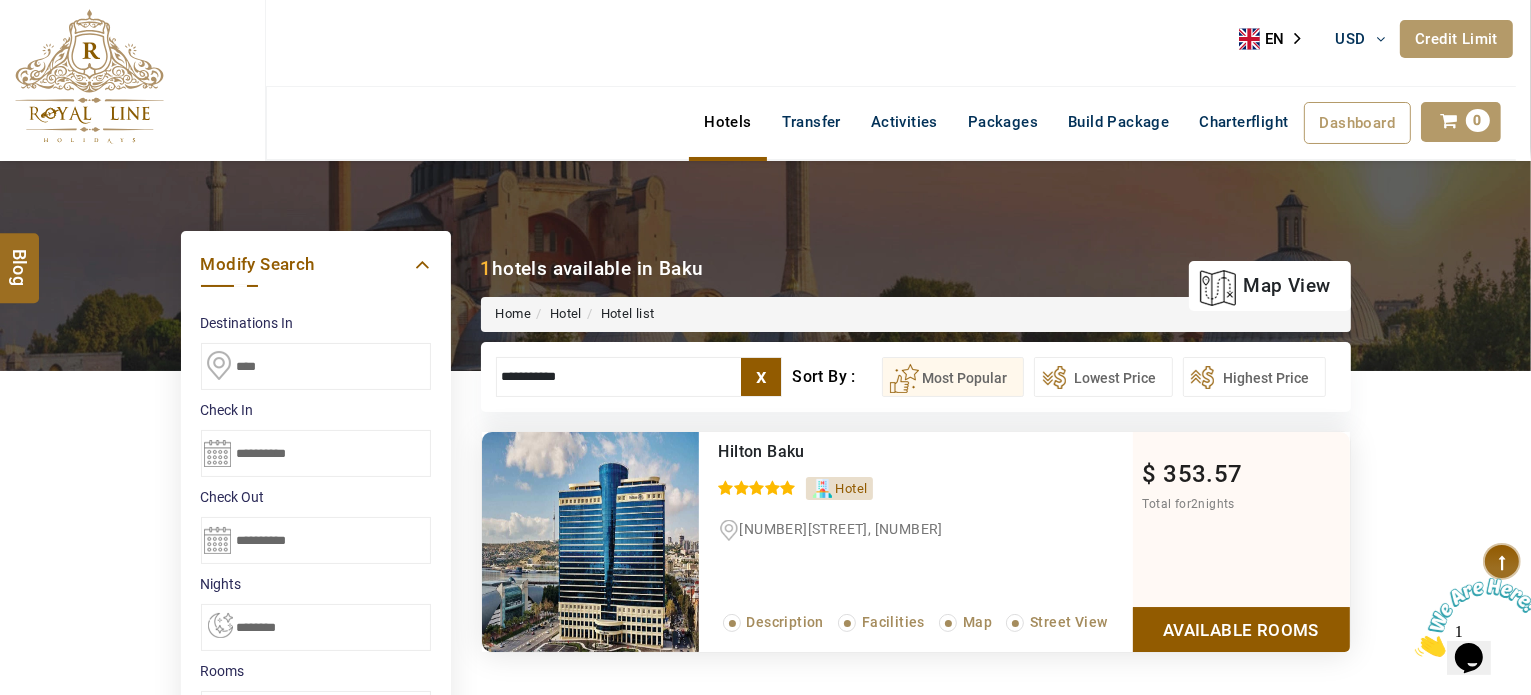click on "M TRAVEL USD AED AED EUR € USD $ INR ₹ THB ฿ IDR Rp BHD BHD TRY ₺ Credit Limit EN HE AR ES PT ZH Helpline
+[COUNTRY_CODE] [PHONE_NUMBER] Register Now +[COUNTRY_CODE] [PHONE_NUMBER] info@example.com About Us What we Offer Blog Why Us Contact Hotels Transfer Activities Packages Build Package Charterflight Dashboard My Profile My Booking My Reports My Quotation Sign Out 0 Points Redeem Now To Redeem [NUMBER] Points Future Points 382 Points Credit Limit Credit Limit USD 10000.00 70% Complete Used USD 1513.89 Available USD 8486.11 Setting Looks like you haven't added anything to your cart yet Countinue Shopping ****** Please Wait.. Blog demo
Remember me Forgot
password? LOG IN Don't have an account? Register Now My Booking View/ Print/Cancel Your Booking without Signing in Submit Applying Filters...... Hotels For You Will Be Loading Soon demo
In A Few Moment, You Will Be Celebrating Best Hotel options galore ! Check In CheckOut Rooms Rooms Please Wait Please Wait ... X" at bounding box center (765, 999) 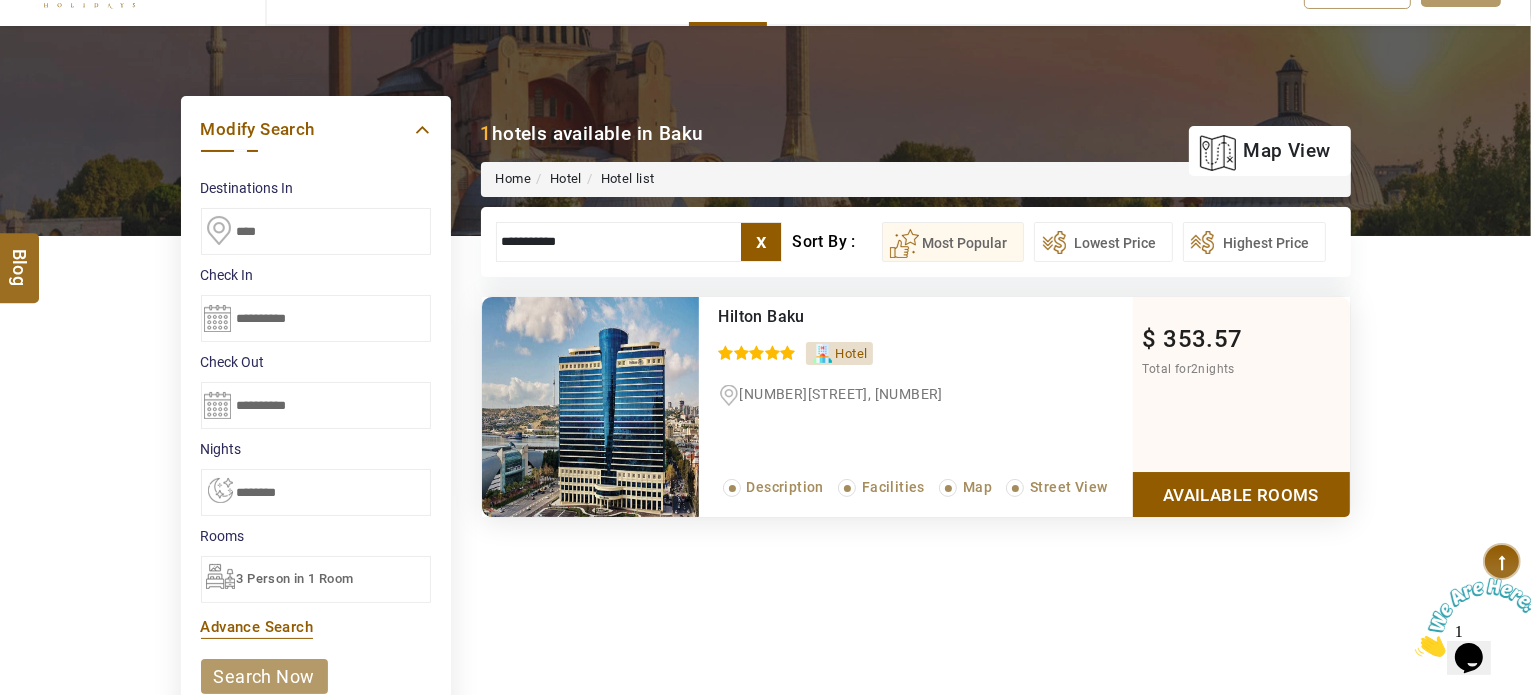 scroll, scrollTop: 140, scrollLeft: 0, axis: vertical 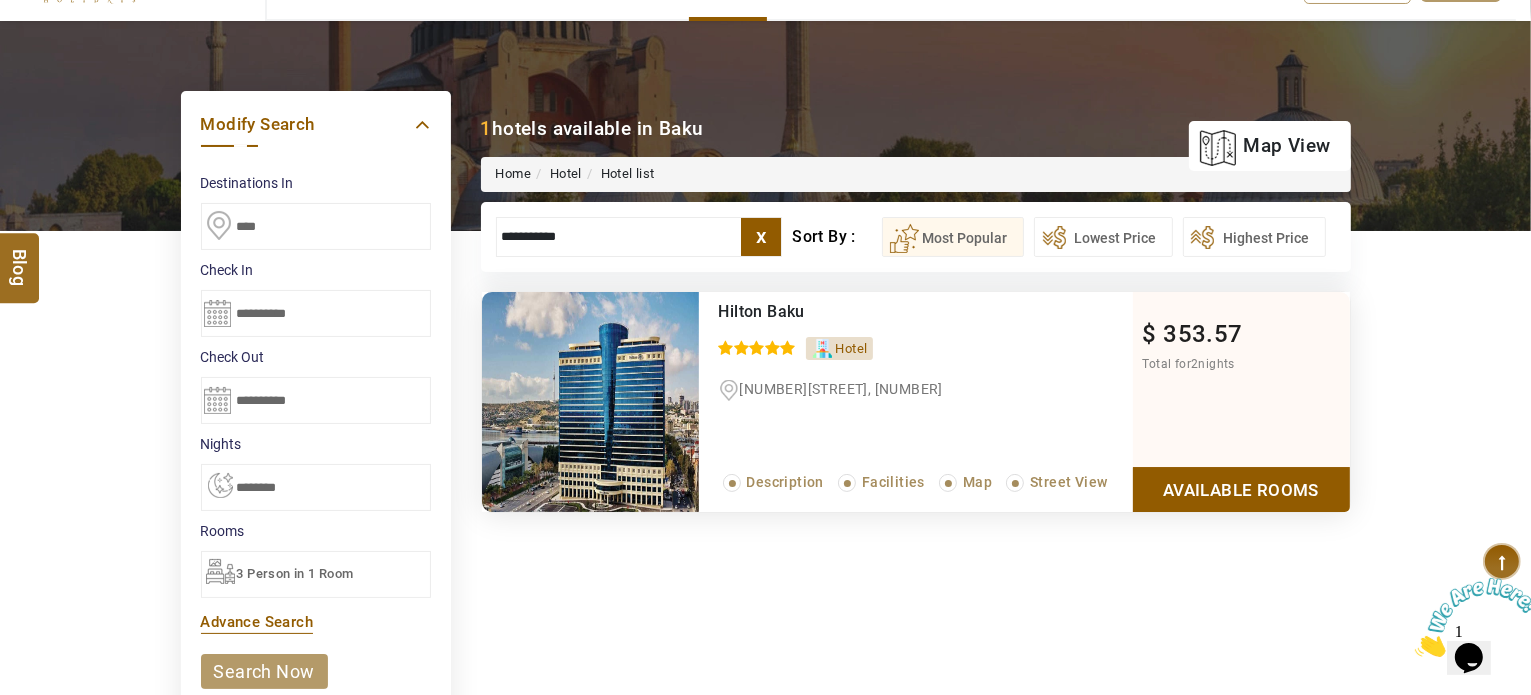 type on "**********" 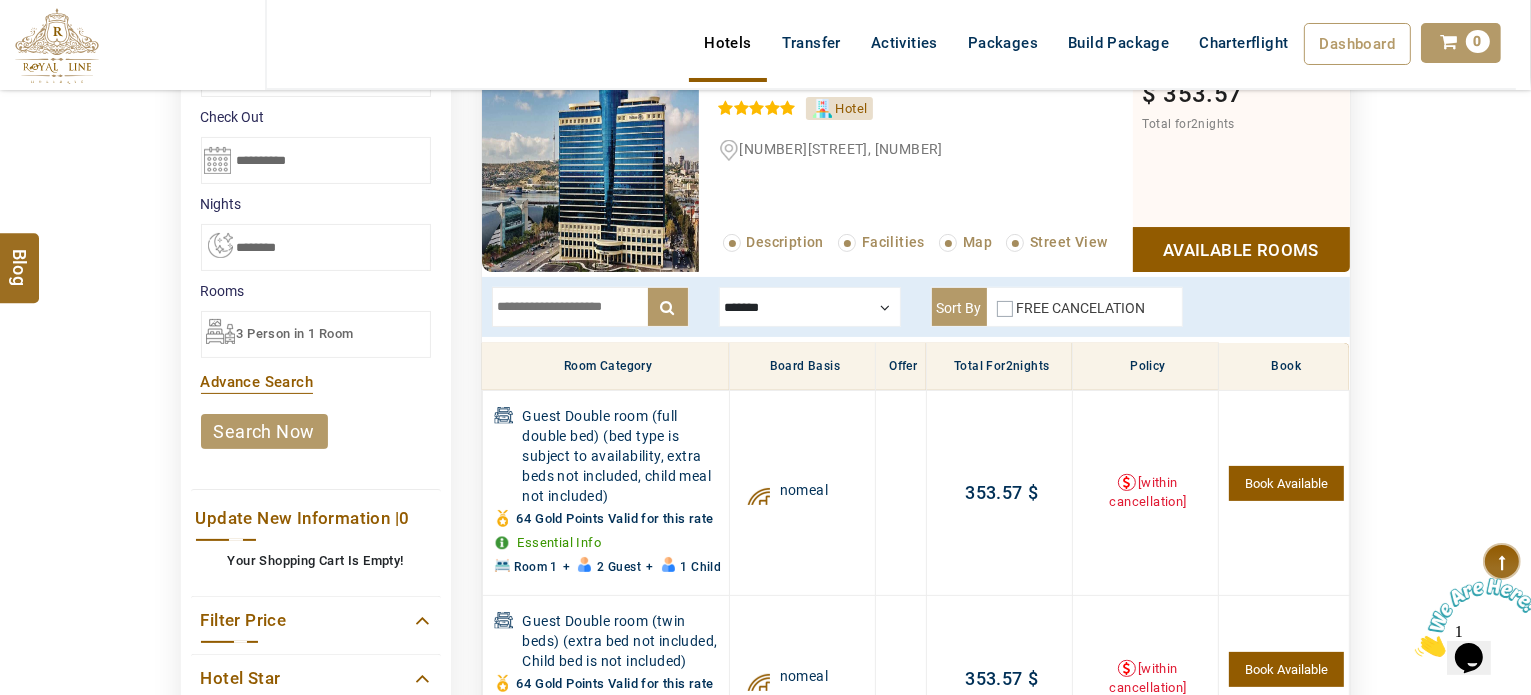 click at bounding box center (810, 307) 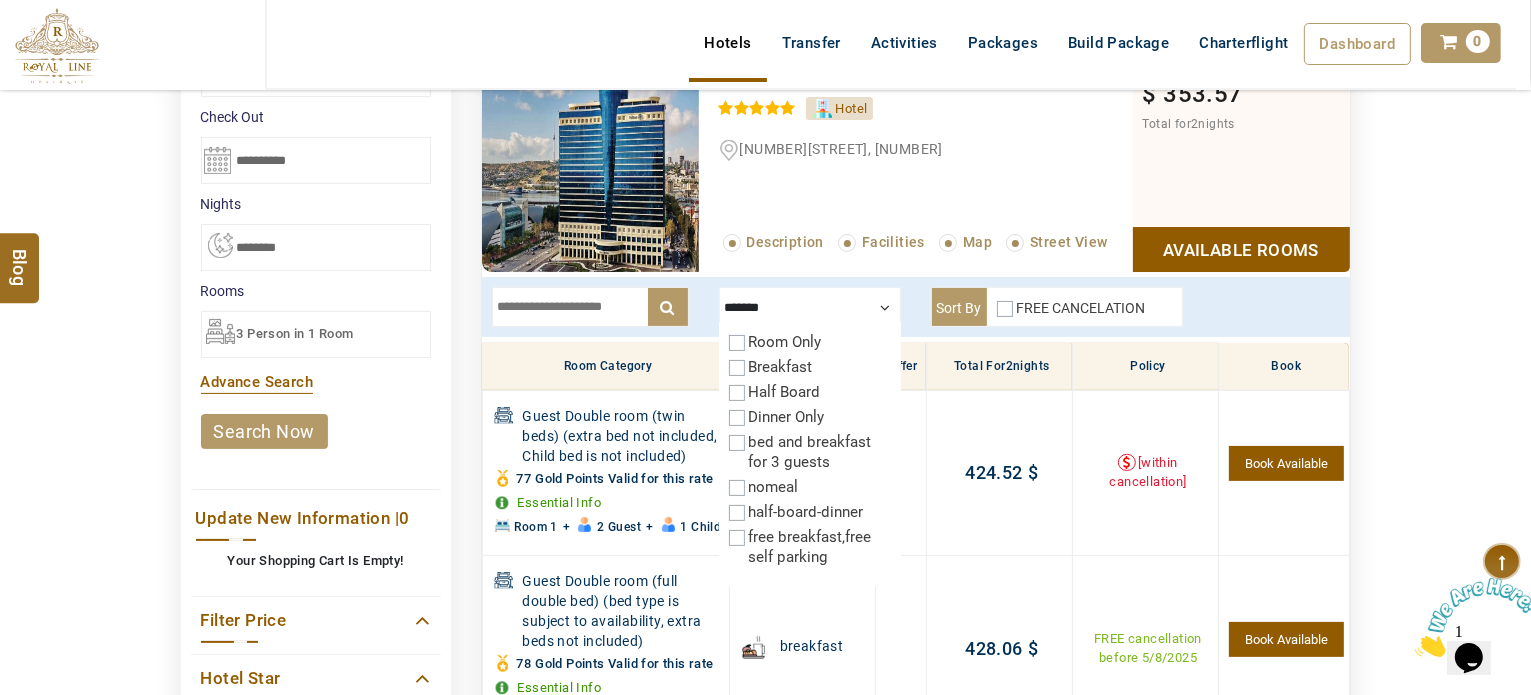 click at bounding box center [810, 307] 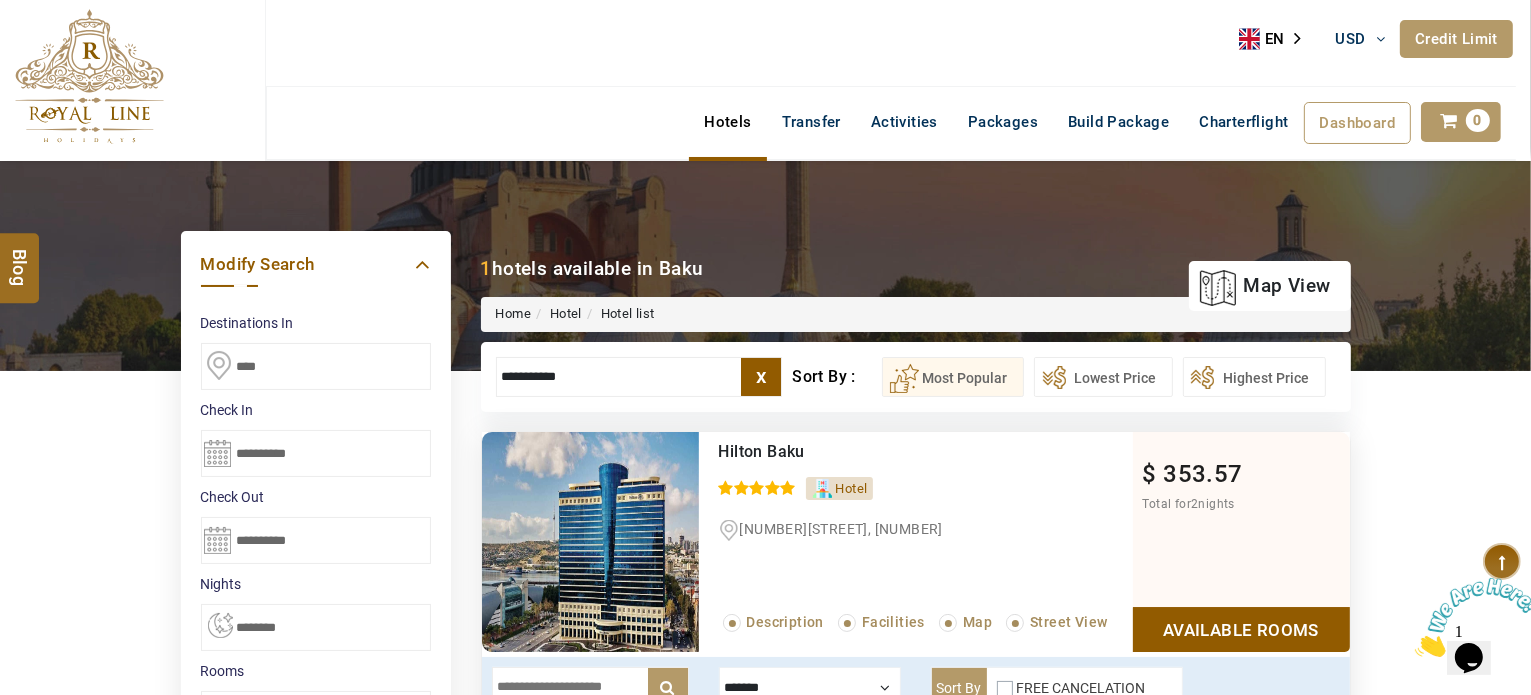 scroll, scrollTop: 100, scrollLeft: 0, axis: vertical 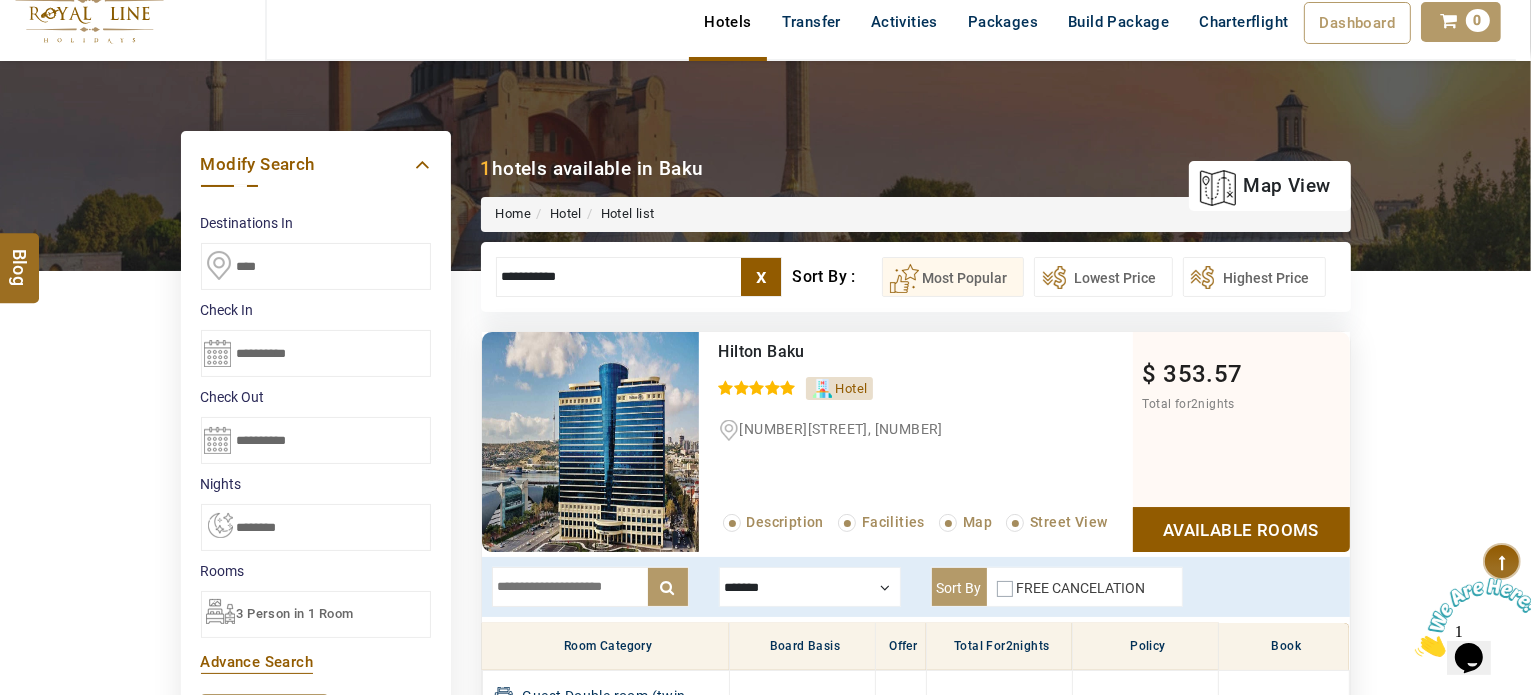 click on "**********" at bounding box center [316, 353] 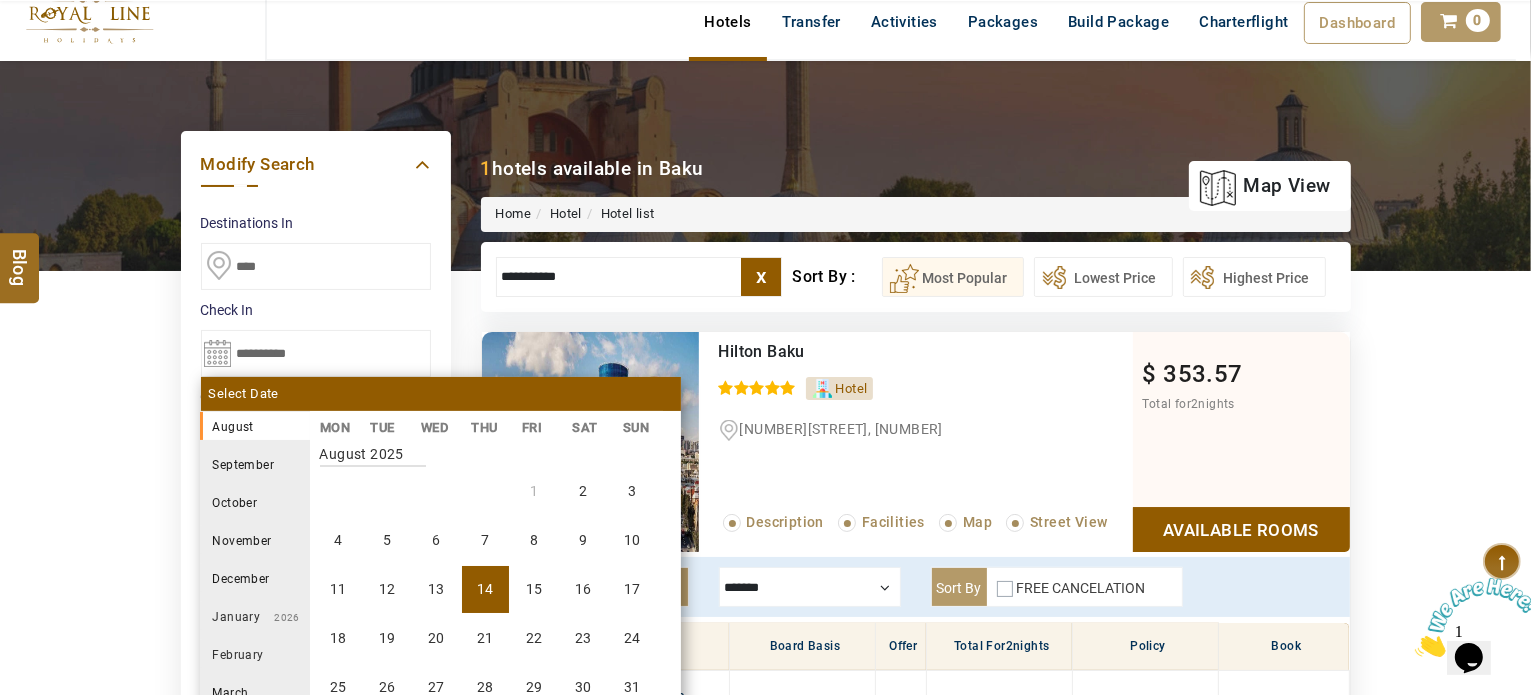 scroll, scrollTop: 294, scrollLeft: 0, axis: vertical 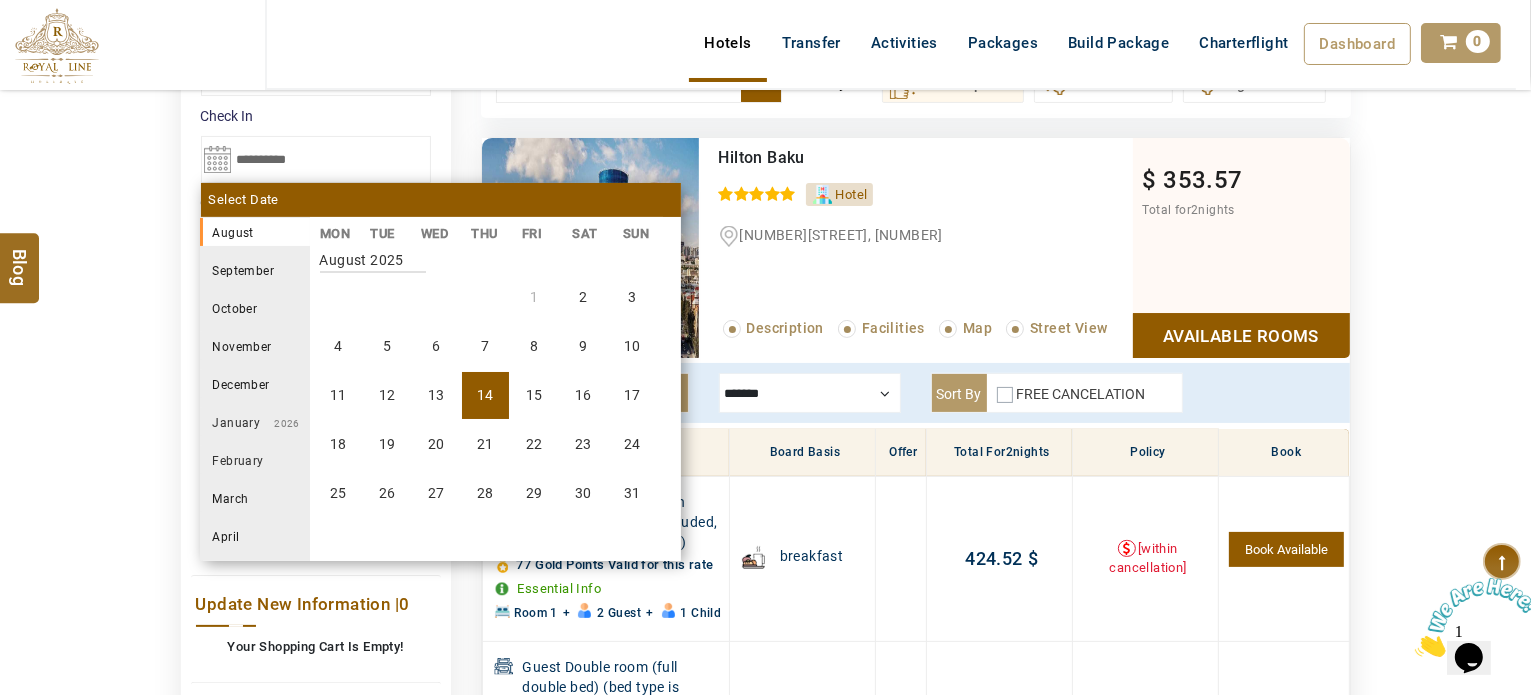click on "DESTINATION + Add Destination  Nationality Afghanistan Albania Algeria American Samoa Andorra Angola Anguilla Antigua And Barbuda Argentina Armenia Aruba Australia Austria Azerbaijan Bahamas Bahrain Bangladesh Barbados Belarus Belgium Belize Benin Bermuda Bhutan Bolivia Bosnia Herzegovina Botswana Brazil British Indian Ocean Territory British Virgin Islands Brunei Darussalam Bulgaria Burkina Faso Burundi Cambodia Cameroon Canada Cape Verde Caribbean Cayman Islands Central African Republic Chad Chile China Christmas Island Cocos (Keeling) Islands Colombia Comoros Congo (Democratic Republic) Congo (Republic Of) Cook Islands Costa Rica Croatia Cuba Cyprus Czech Republic Denmark Djibouti Dominica Dominican Republic East Timor Ecuador Egypt El Salvador Equatorial Guinea Eritrea Estonia Ethiopia Falkland Islands(Malvinas) Faroe Islands Fiji Finland France French Guiana French Polynesia French Southern Territories Gabon Gambia Georgia Germany Ghana Gibraltar Greece Greenland Grenada Guadeloupe Guam Guatemala Guinea" at bounding box center [765, 631] 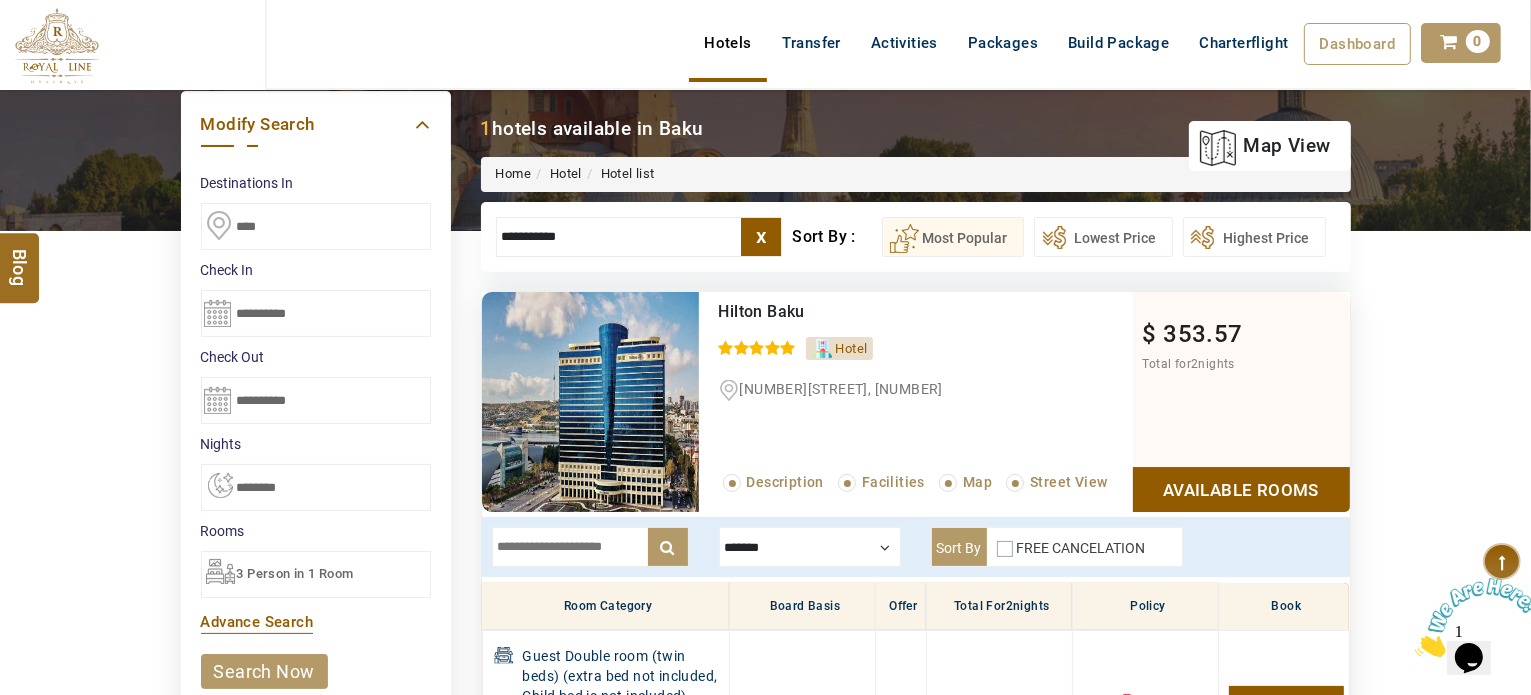 scroll, scrollTop: 136, scrollLeft: 0, axis: vertical 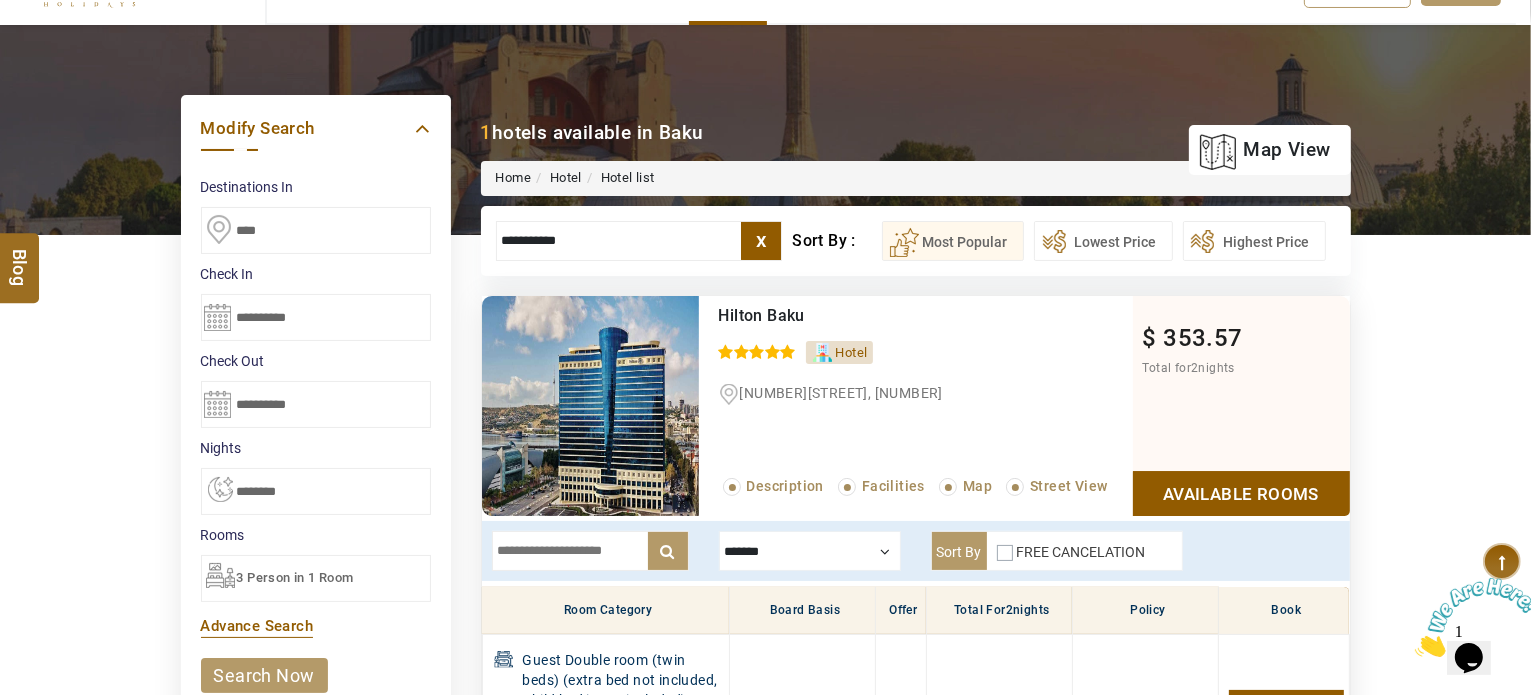 click on "****" at bounding box center [316, 230] 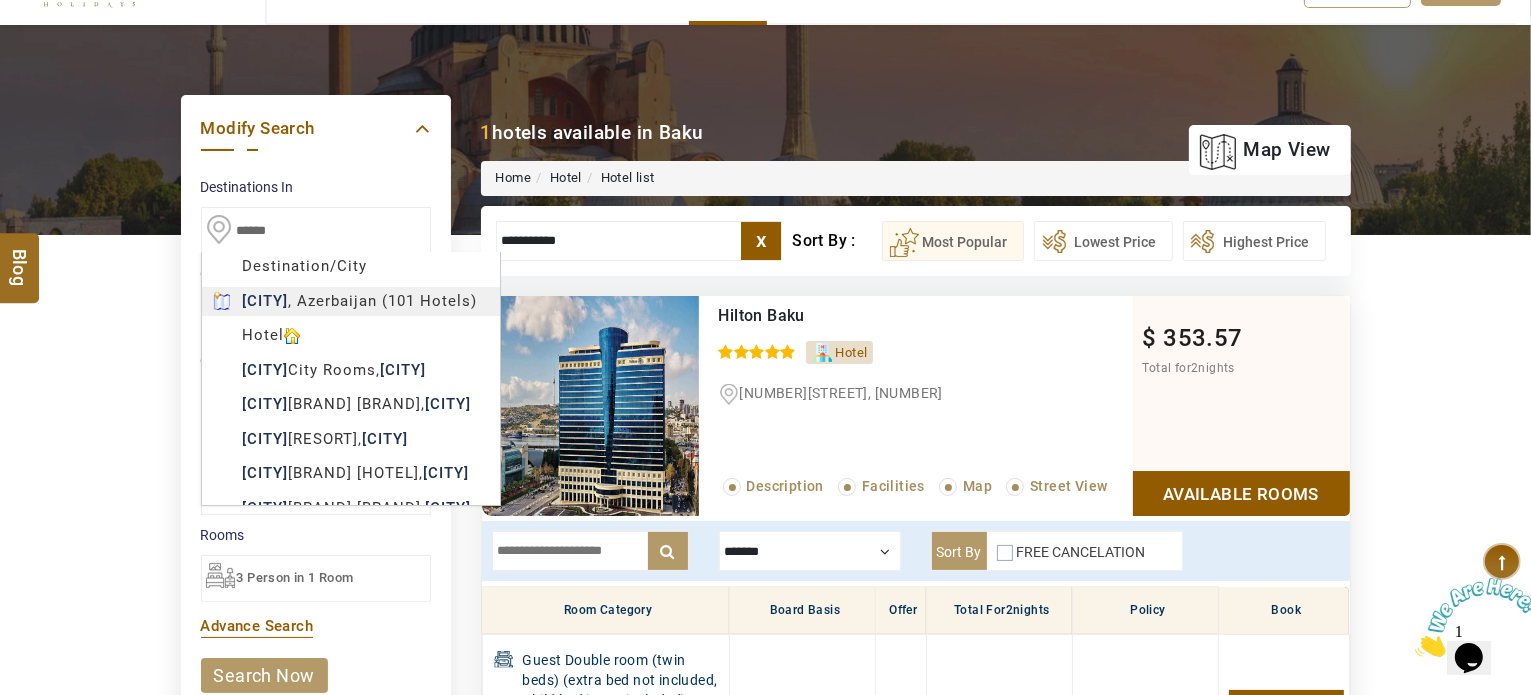 type on "******" 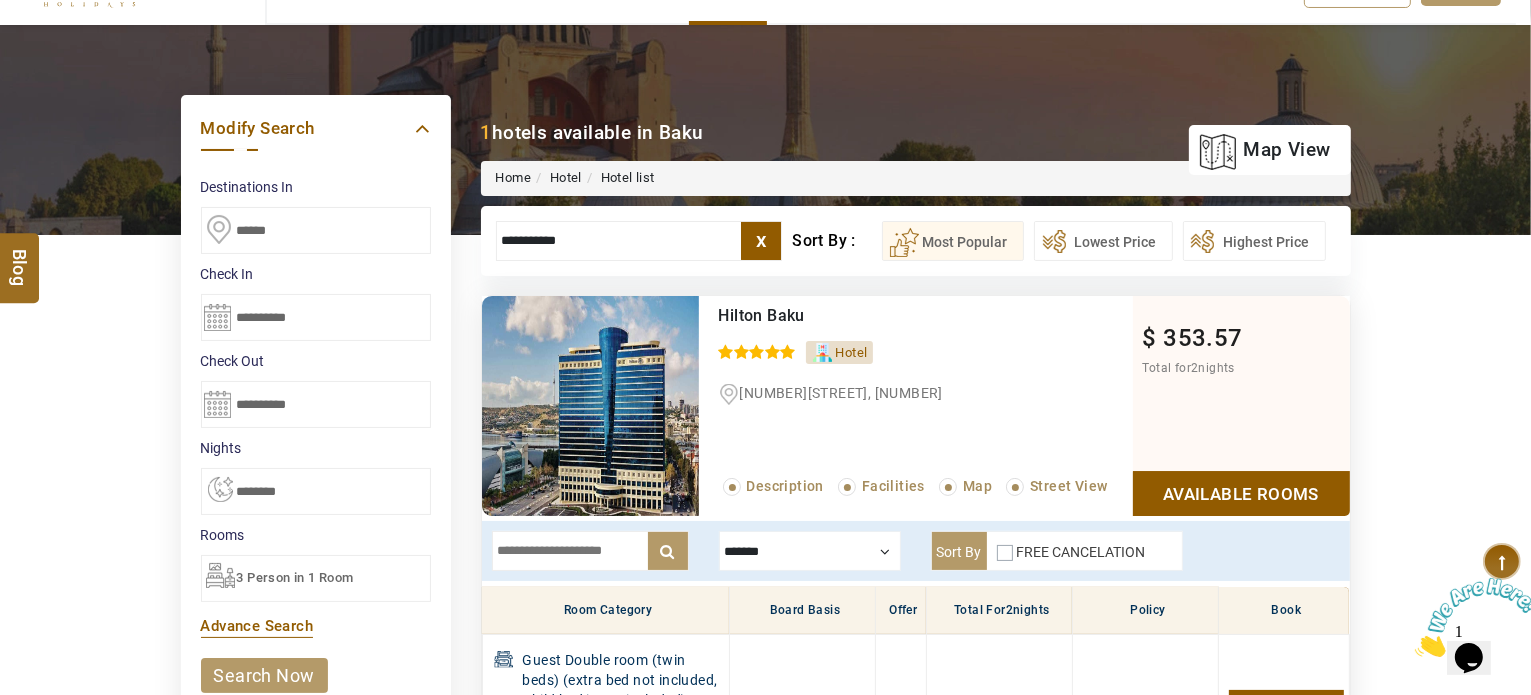 click on "search now" at bounding box center [264, 675] 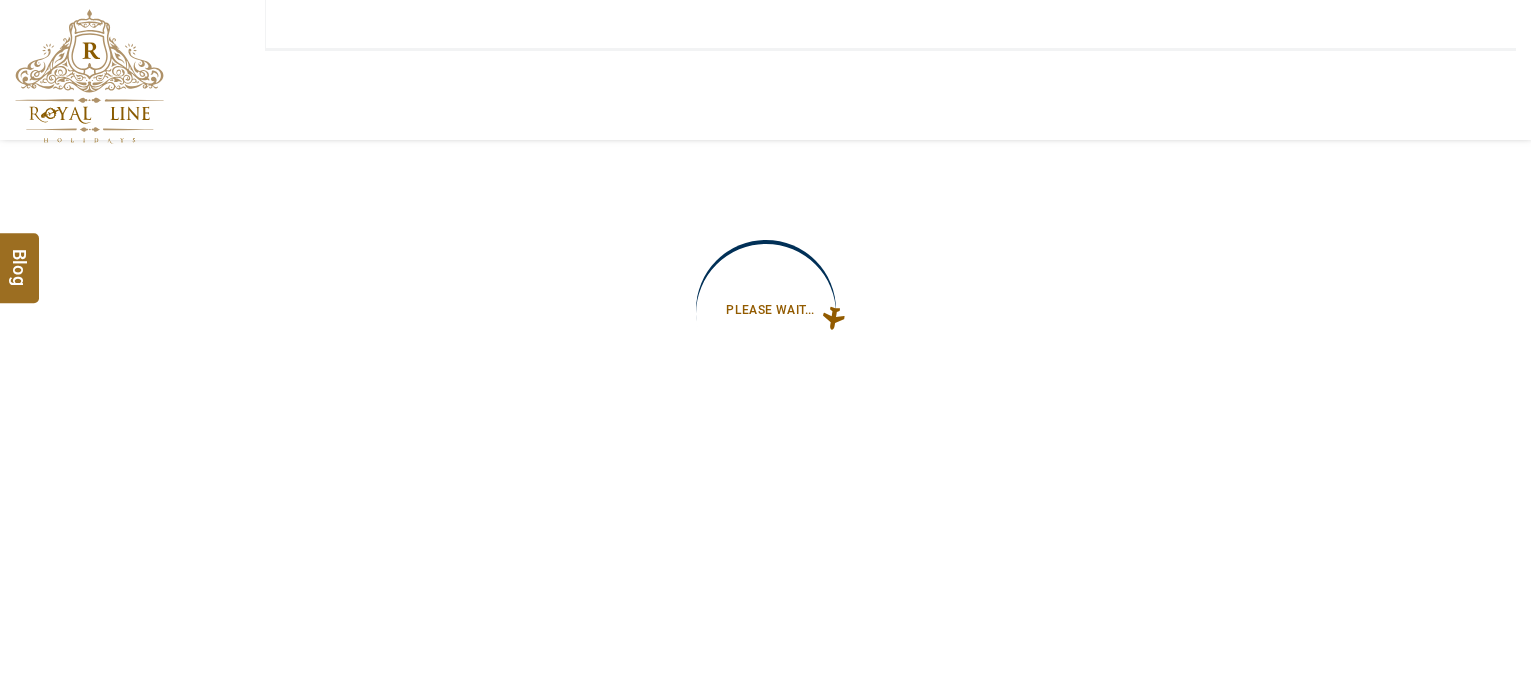 type on "**********" 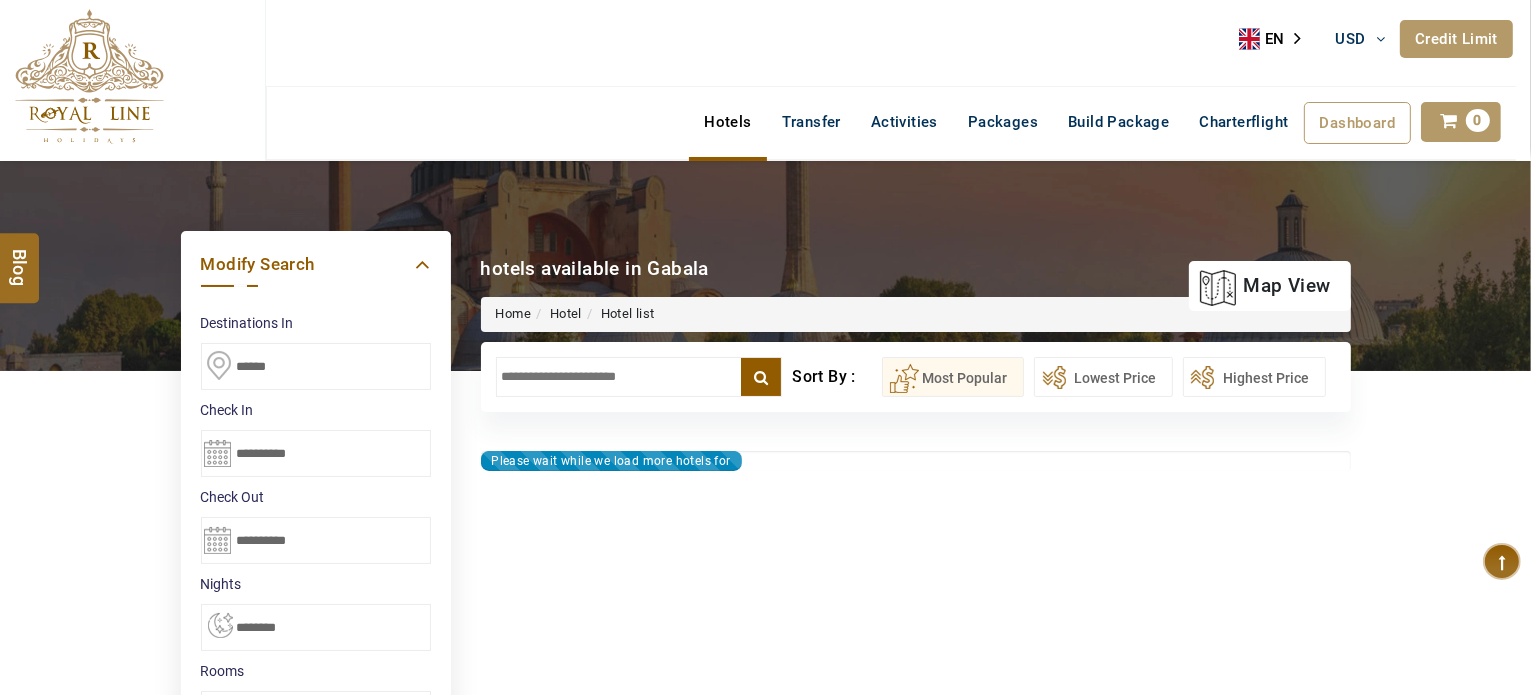 type on "**********" 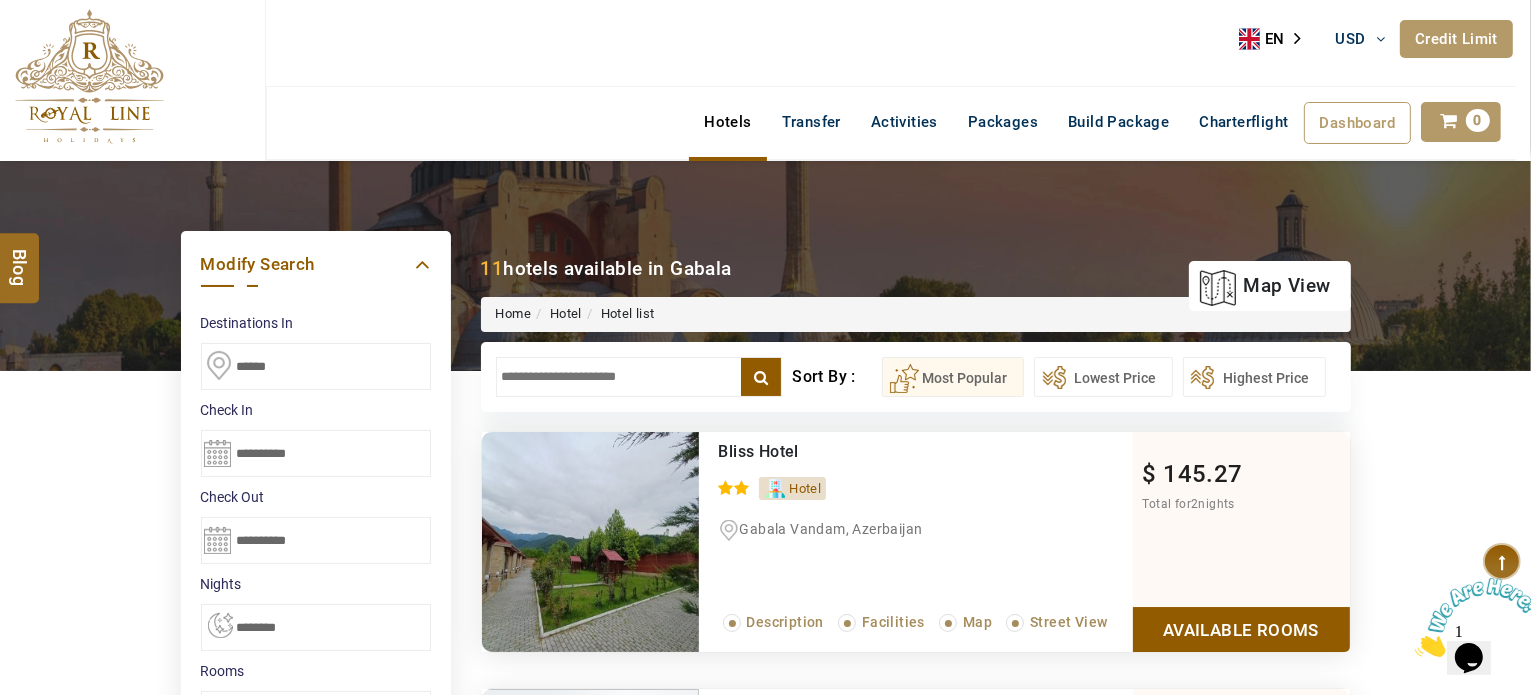 scroll, scrollTop: 0, scrollLeft: 0, axis: both 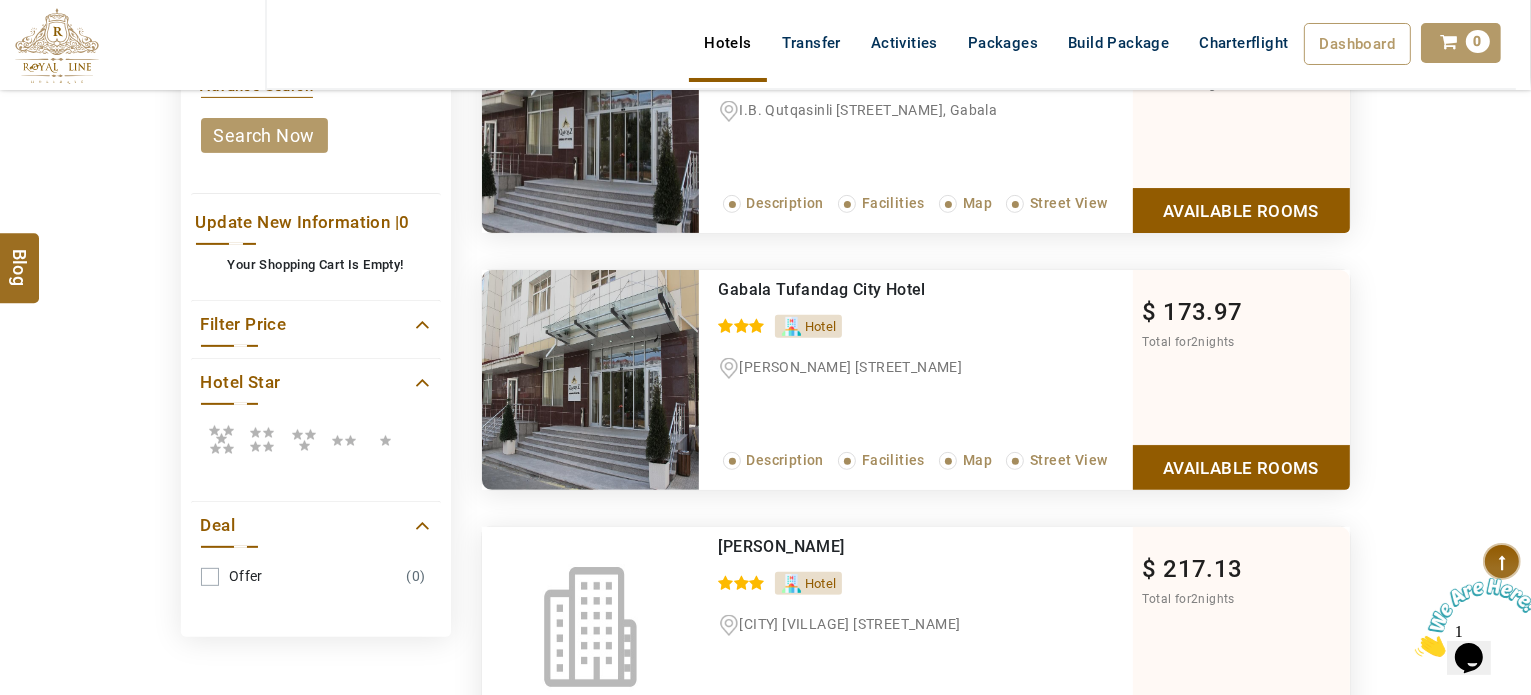click at bounding box center [221, 439] 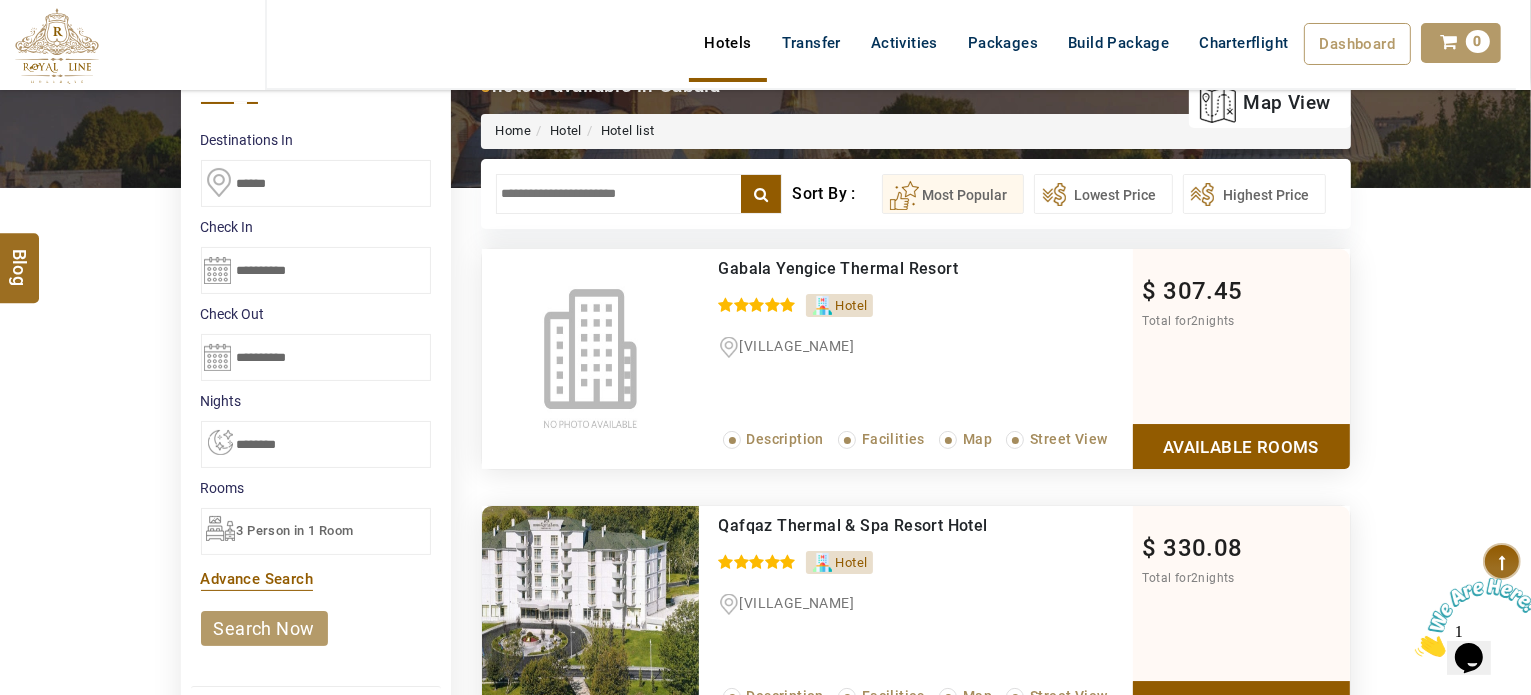 scroll, scrollTop: 182, scrollLeft: 0, axis: vertical 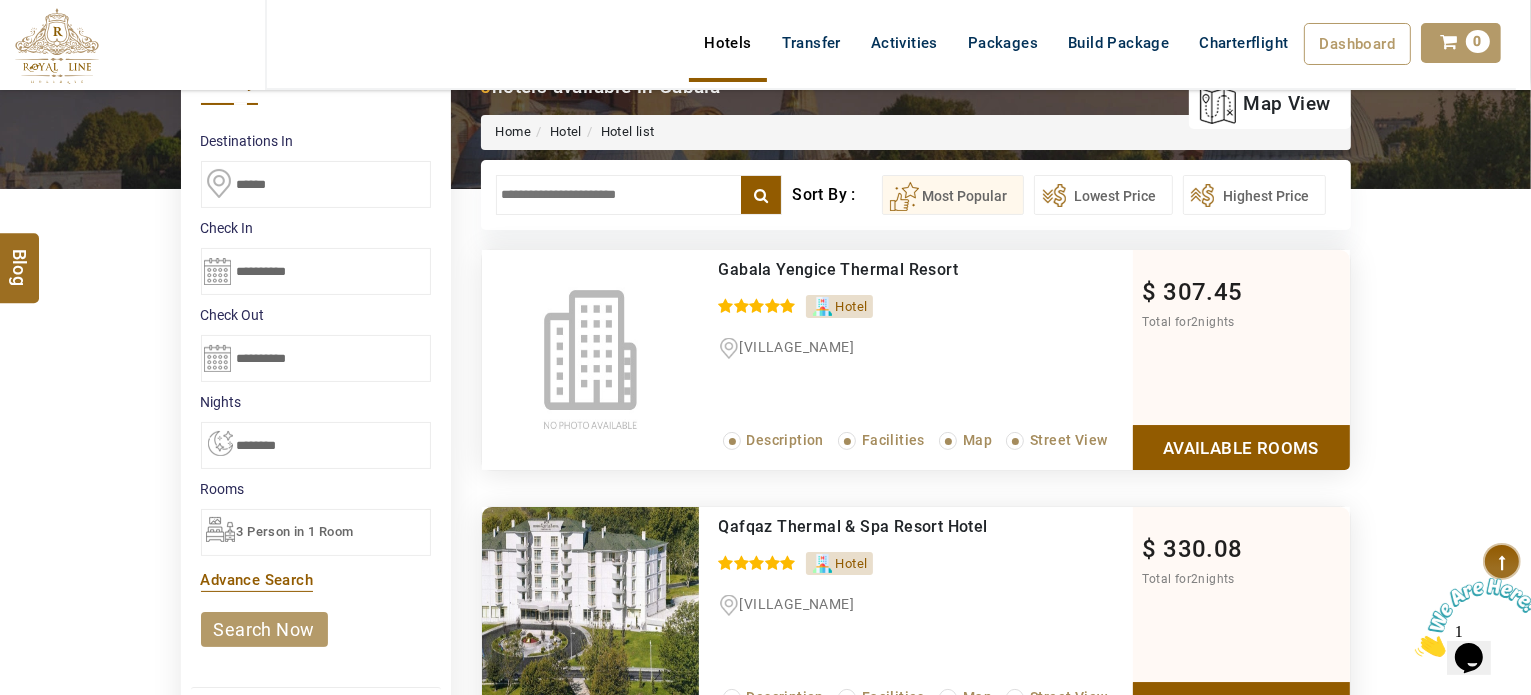 click at bounding box center (639, 195) 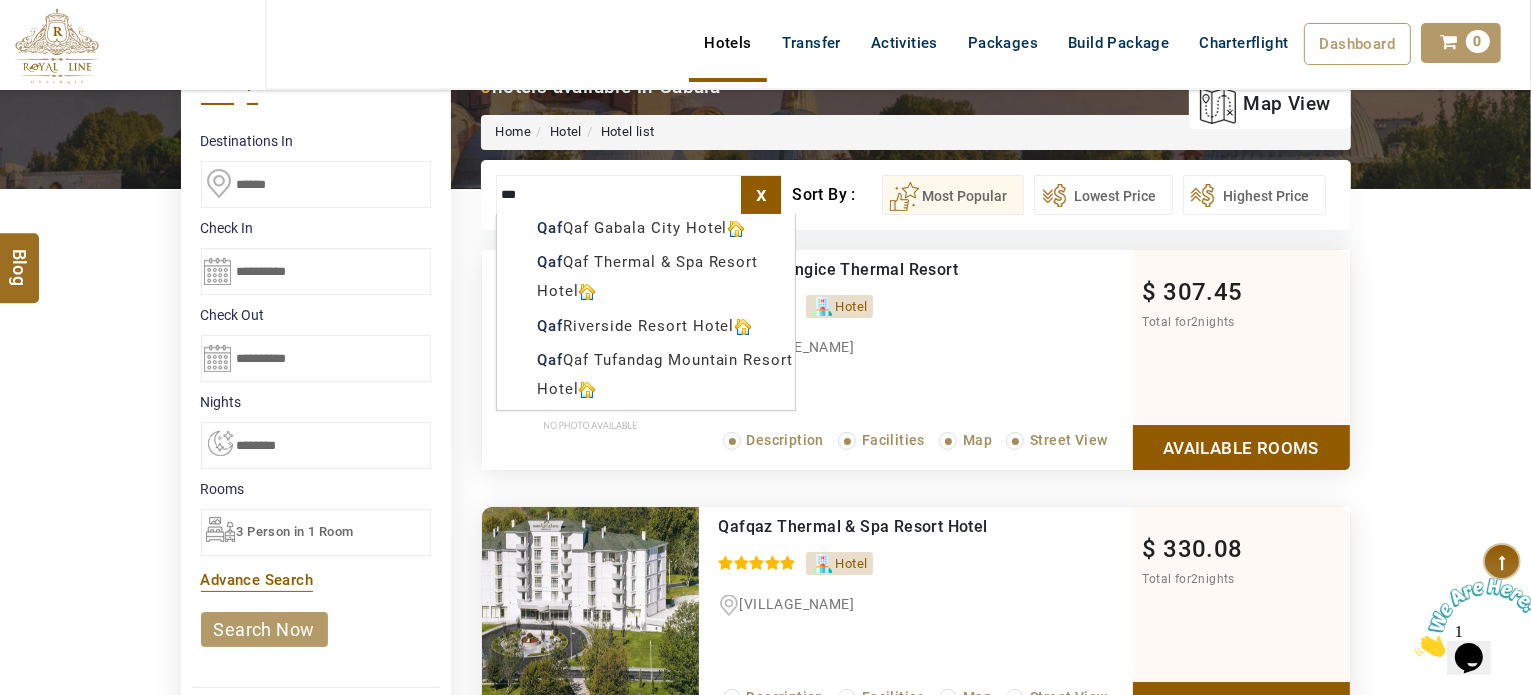 type on "***" 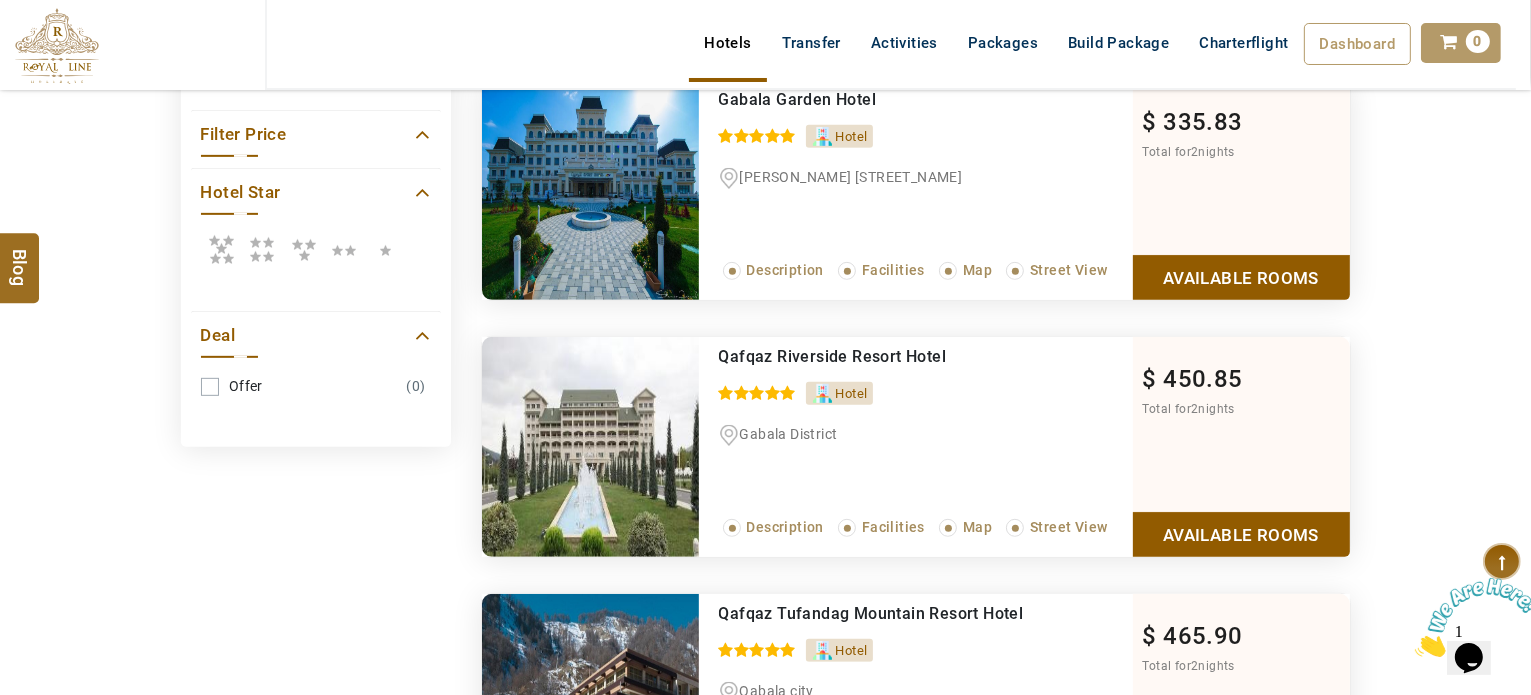 click on "Available Rooms" at bounding box center (1241, 534) 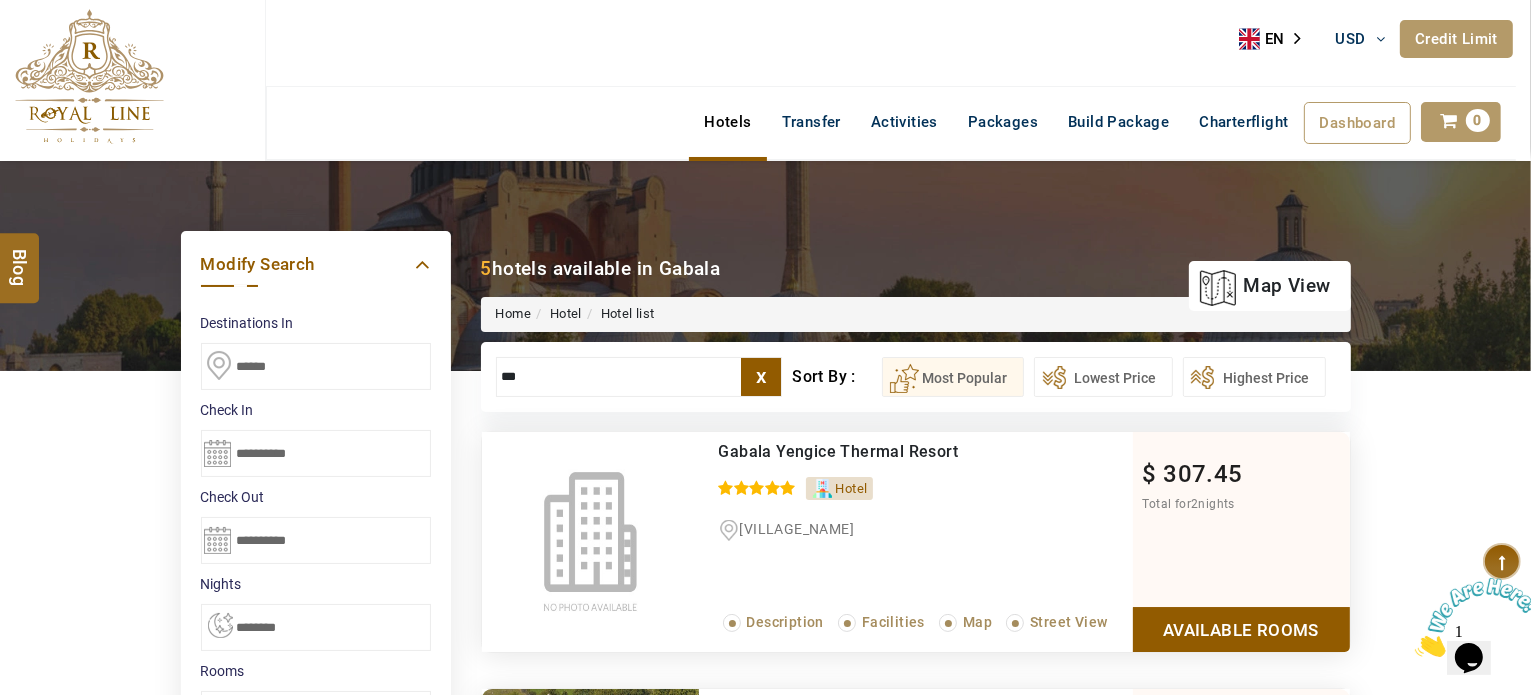 scroll, scrollTop: 0, scrollLeft: 0, axis: both 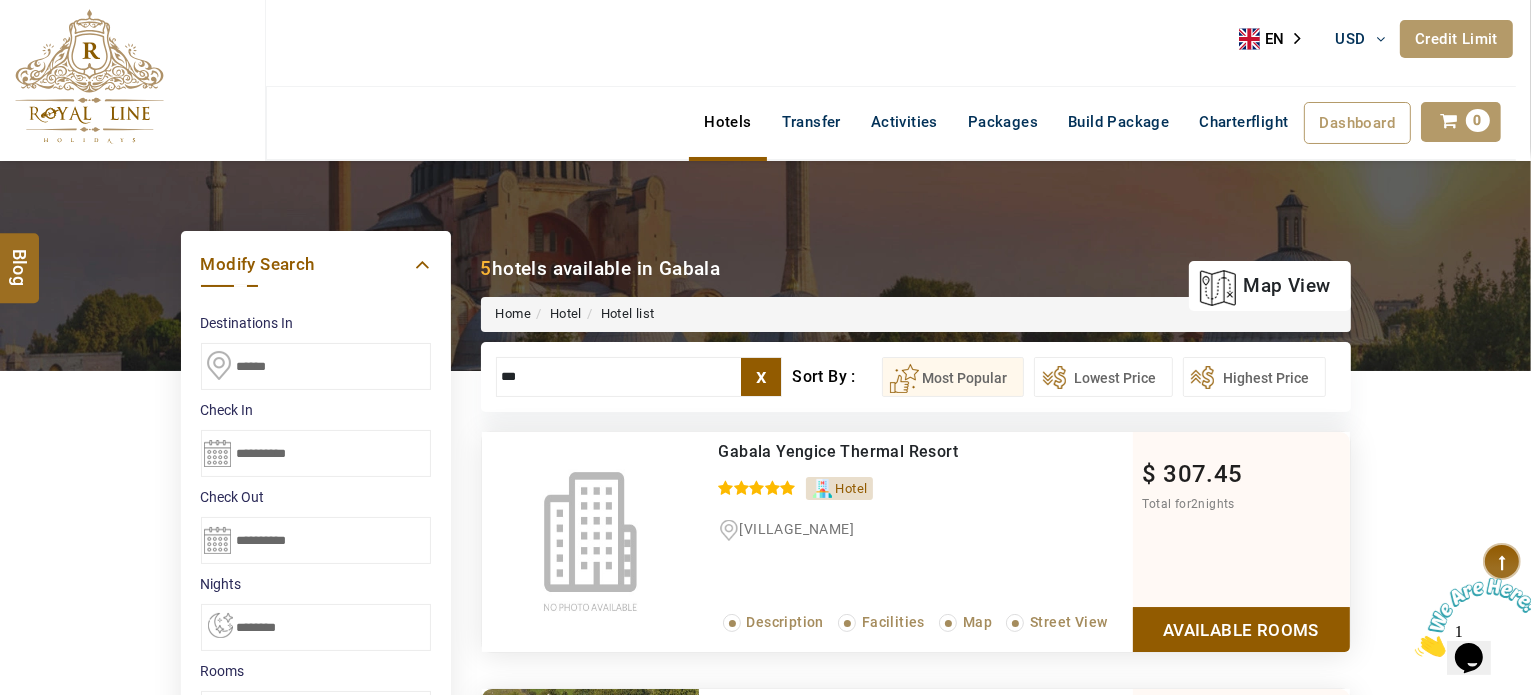 click on "******" at bounding box center [316, 366] 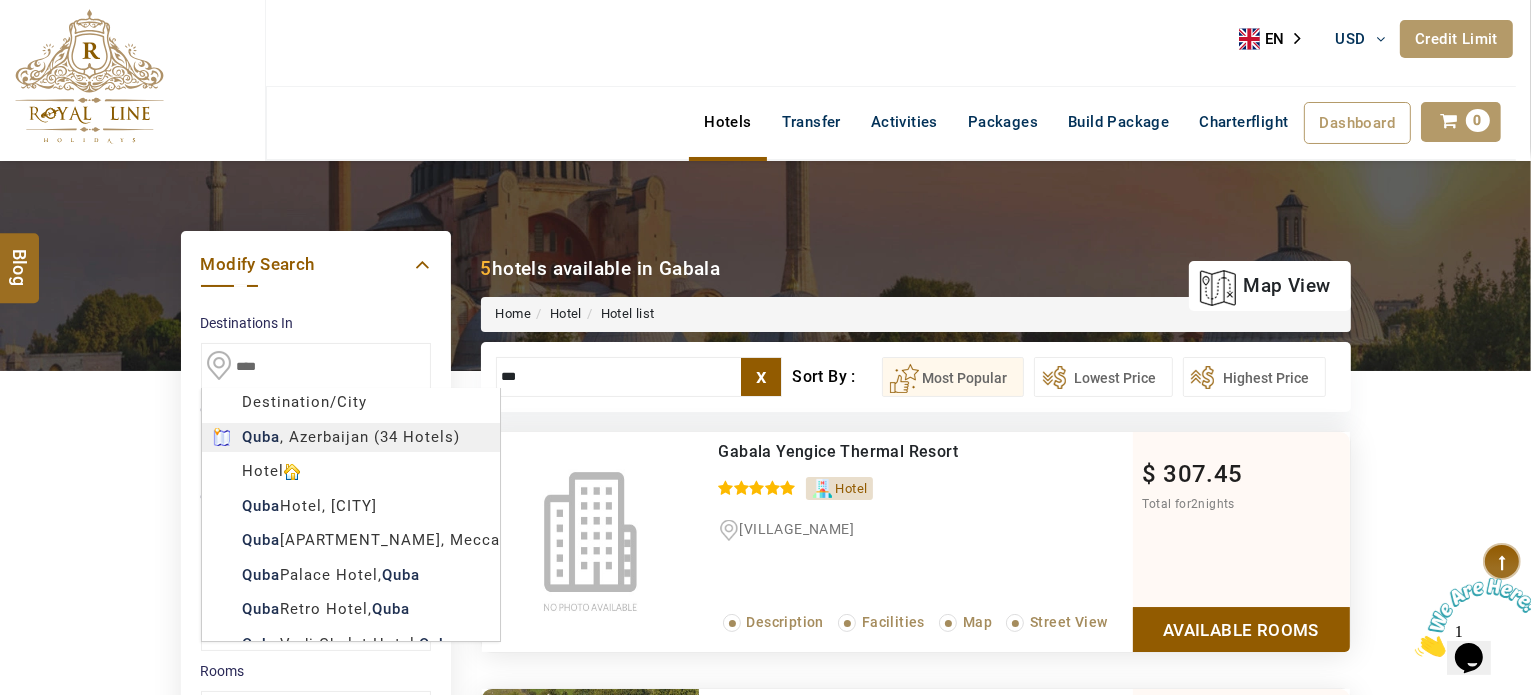 type on "****" 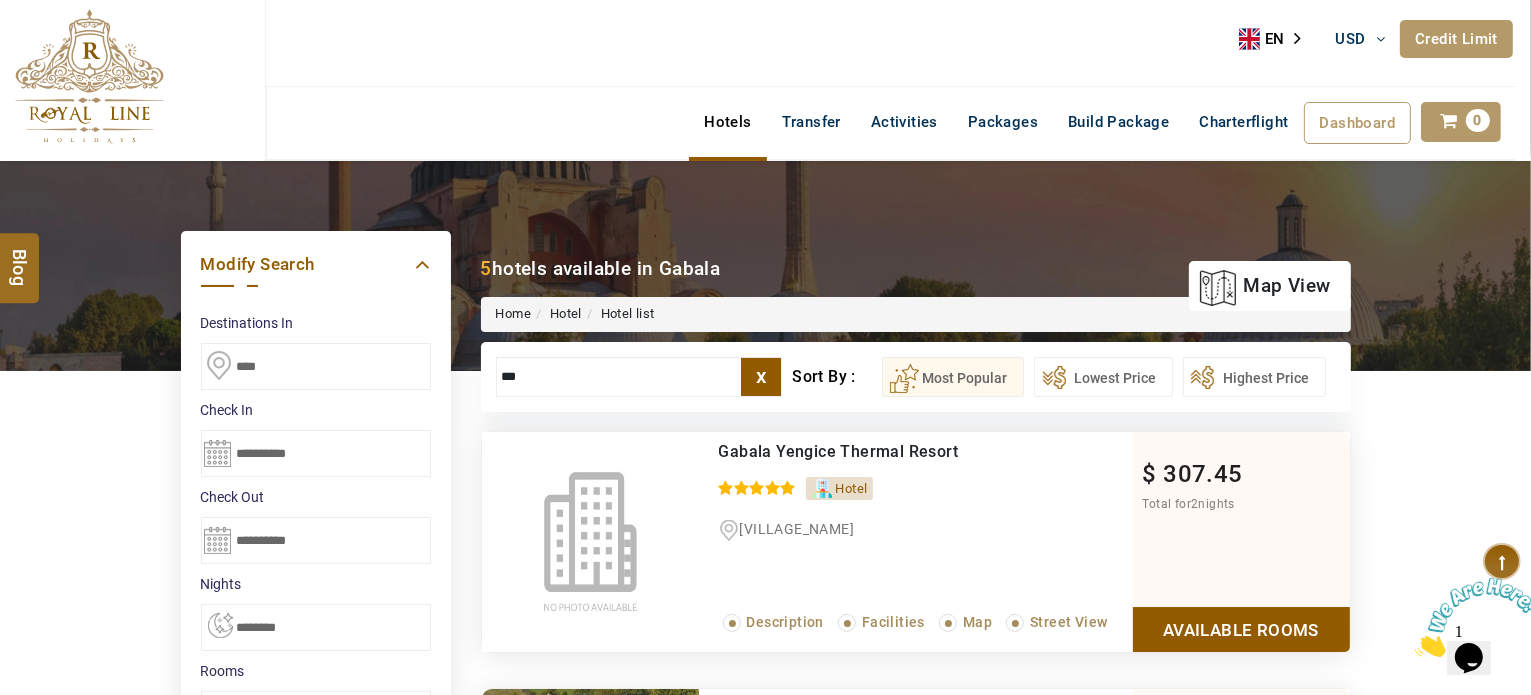 click on "M TRAVEL USD AED AED EUR € USD $ INR ₹ THB ฿ IDR Rp BHD BHD TRY ₺ Credit Limit EN HE AR ES PT ZH Helpline
+[COUNTRY_CODE] [PHONE] Register Now +[COUNTRY_CODE] [PHONE] [EMAIL] About Us What we Offer Blog Why Us Contact Hotels Transfer Activities Packages Build Package Charterflight Dashboard My Profile My Booking My Reports My Quotation Sign Out 0 Points Redeem Now To Redeem 21924 Points Future Points 382 Points Credit Limit Credit Limit USD 10000.00 70% Complete Used USD 1513.89 Available USD 8486.11 Setting Looks like you haven't added anything to your cart yet Countinue Shopping ****** Please Wait.. Blog demo
Remember me Forgot
password? LOG IN Don't have an account? Register Now My Booking View/ Print/Cancel Your Booking without Signing in Submit Applying Filters...... Hotels For You Will Be Loading Soon demo
In A Few Moment, You Will Be Celebrating Best Hotel options galore ! Check In CheckOut Rooms Rooms Please Wait Please Wait ... X" at bounding box center [765, 1623] 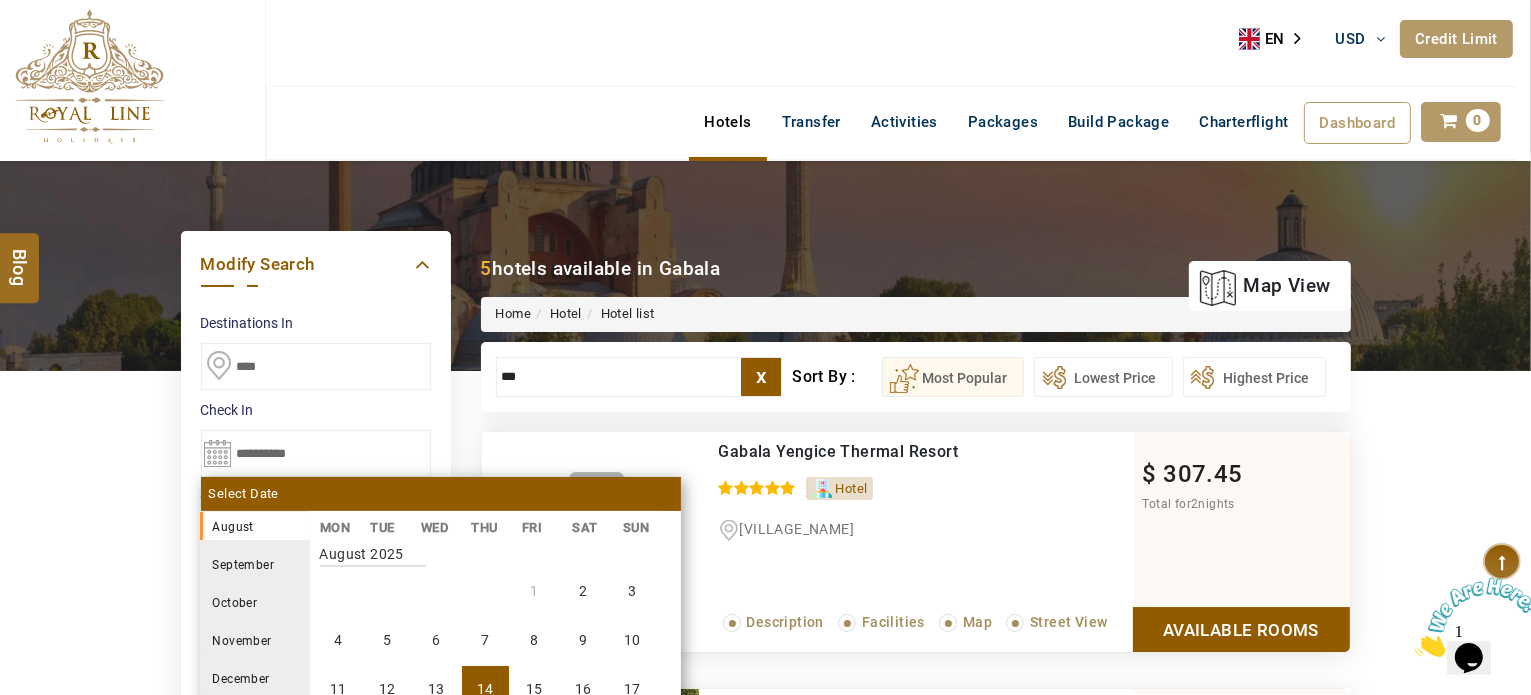 scroll, scrollTop: 166, scrollLeft: 0, axis: vertical 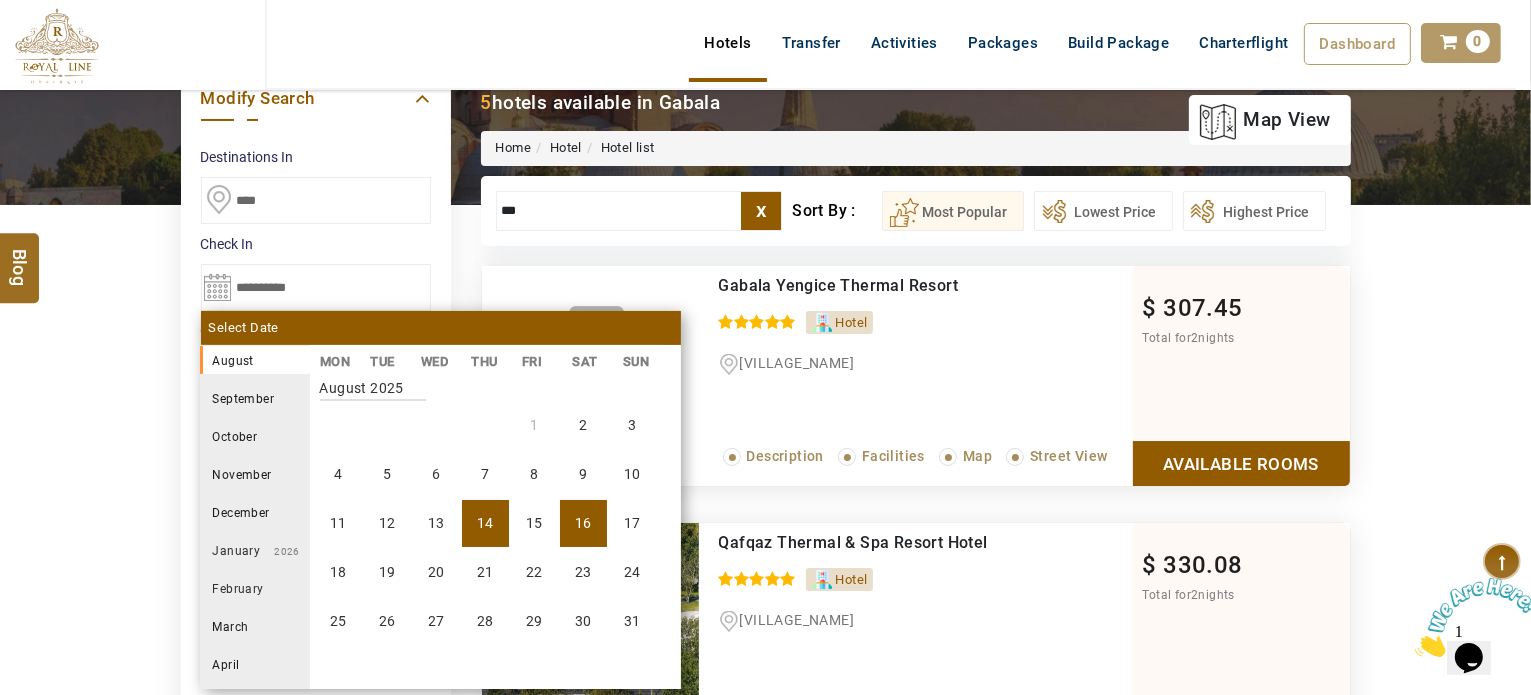 click on "16" at bounding box center [583, 523] 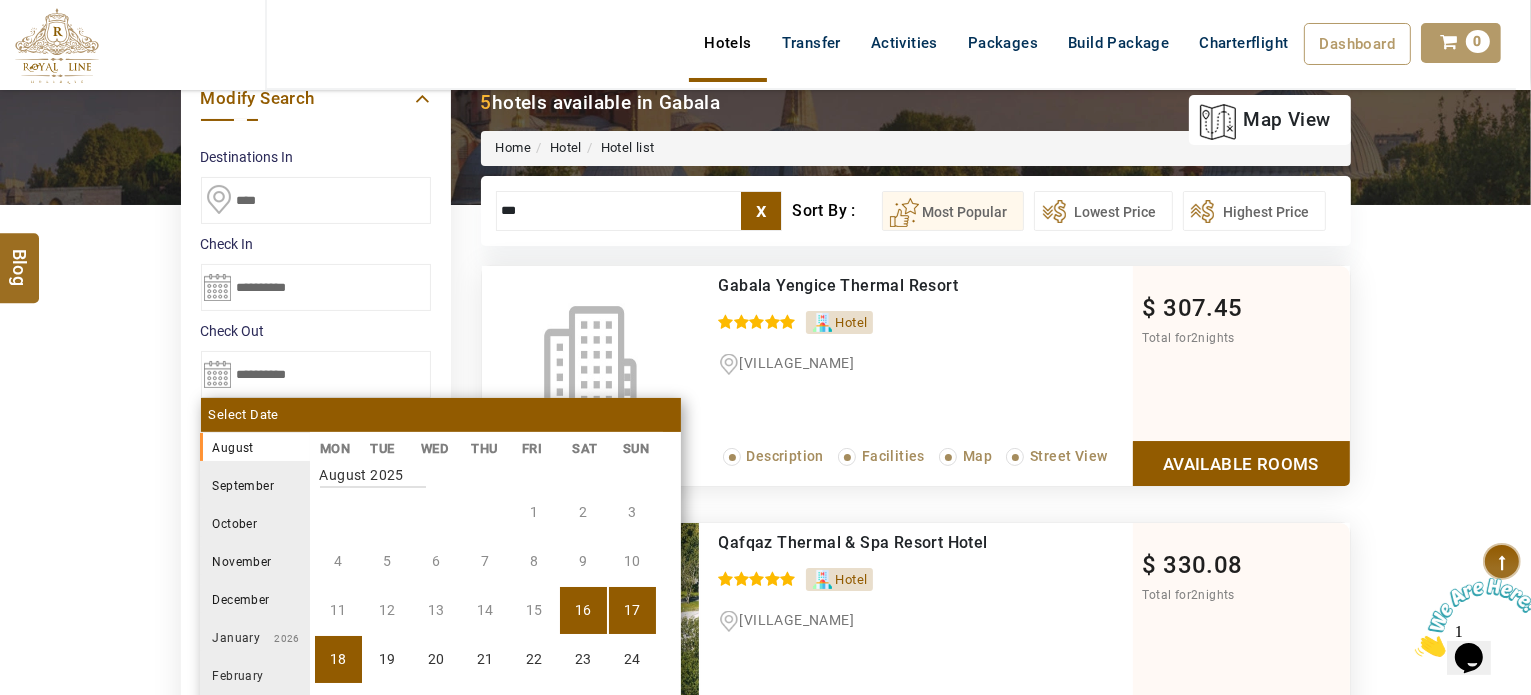 click on "18" at bounding box center [338, 659] 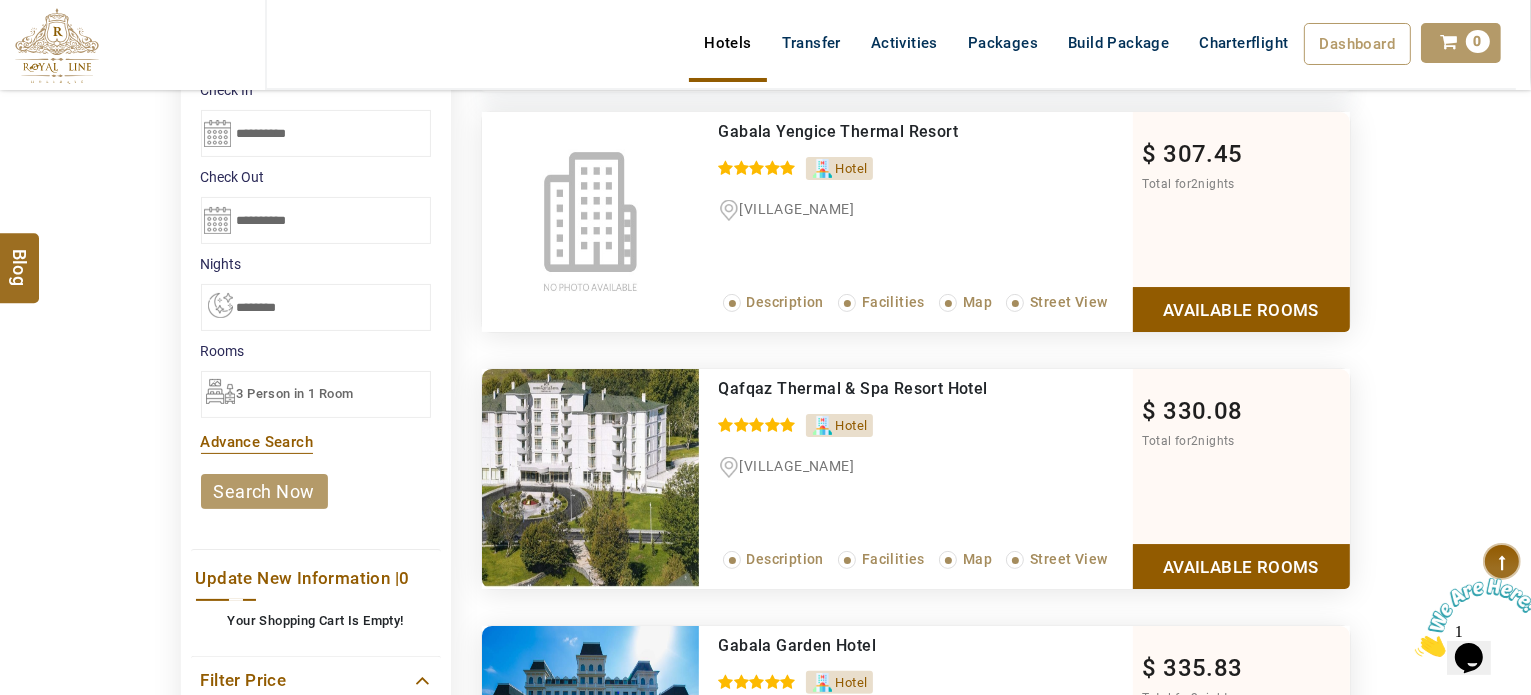 scroll, scrollTop: 320, scrollLeft: 0, axis: vertical 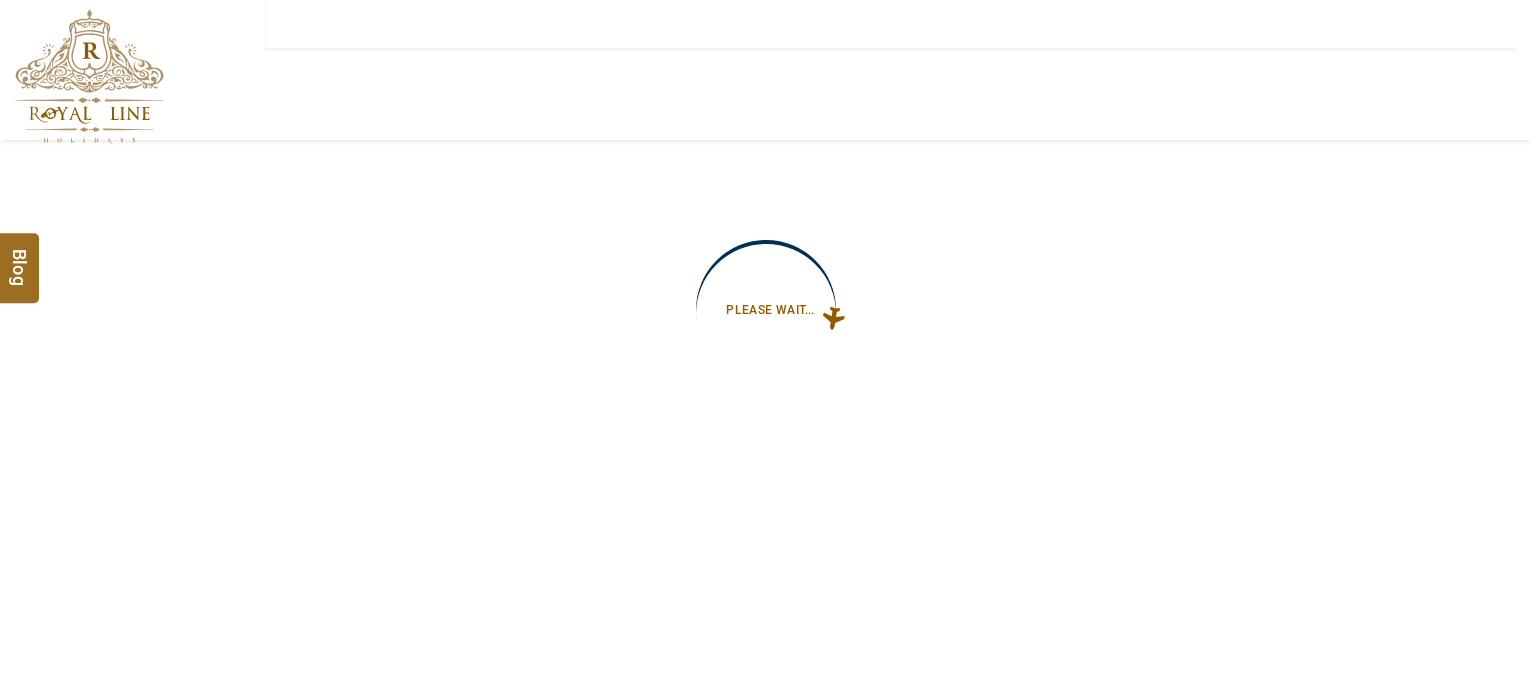 type on "**********" 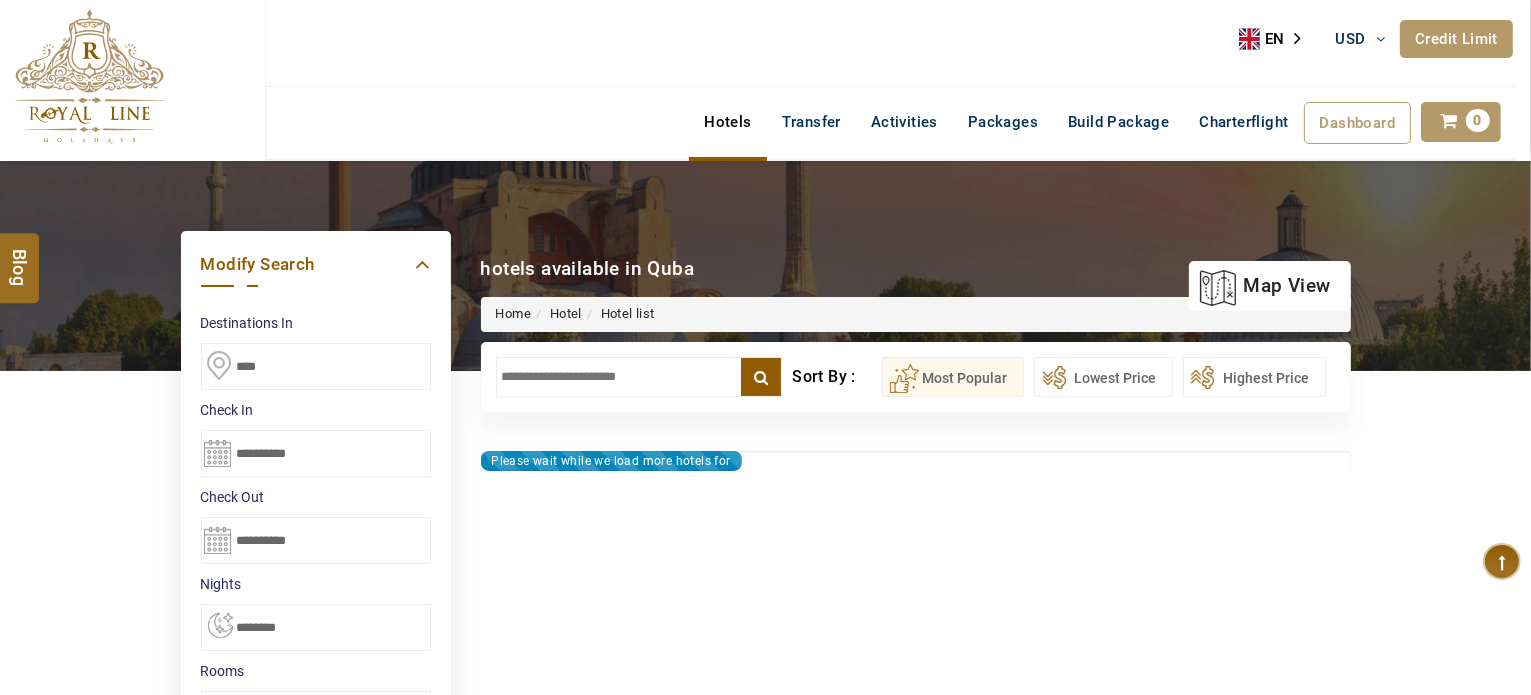 type on "**********" 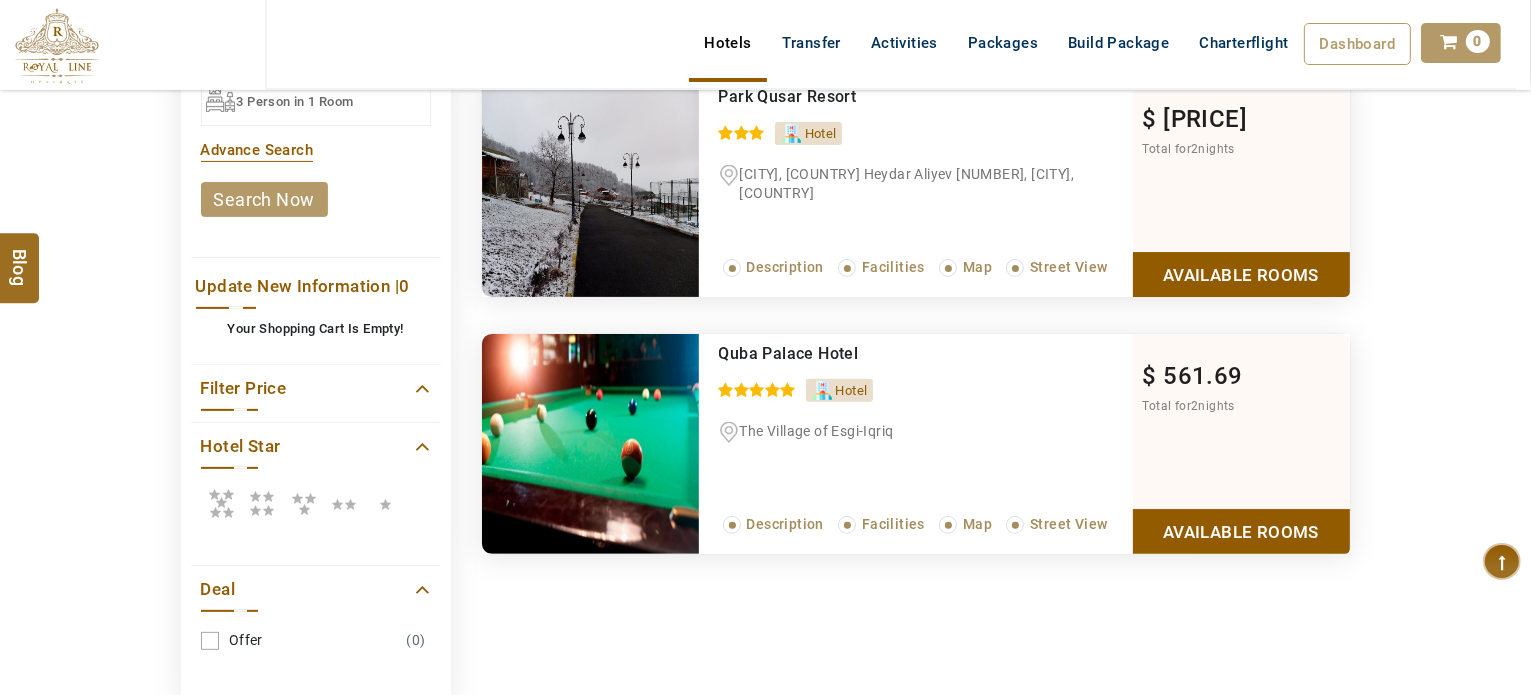 scroll, scrollTop: 619, scrollLeft: 0, axis: vertical 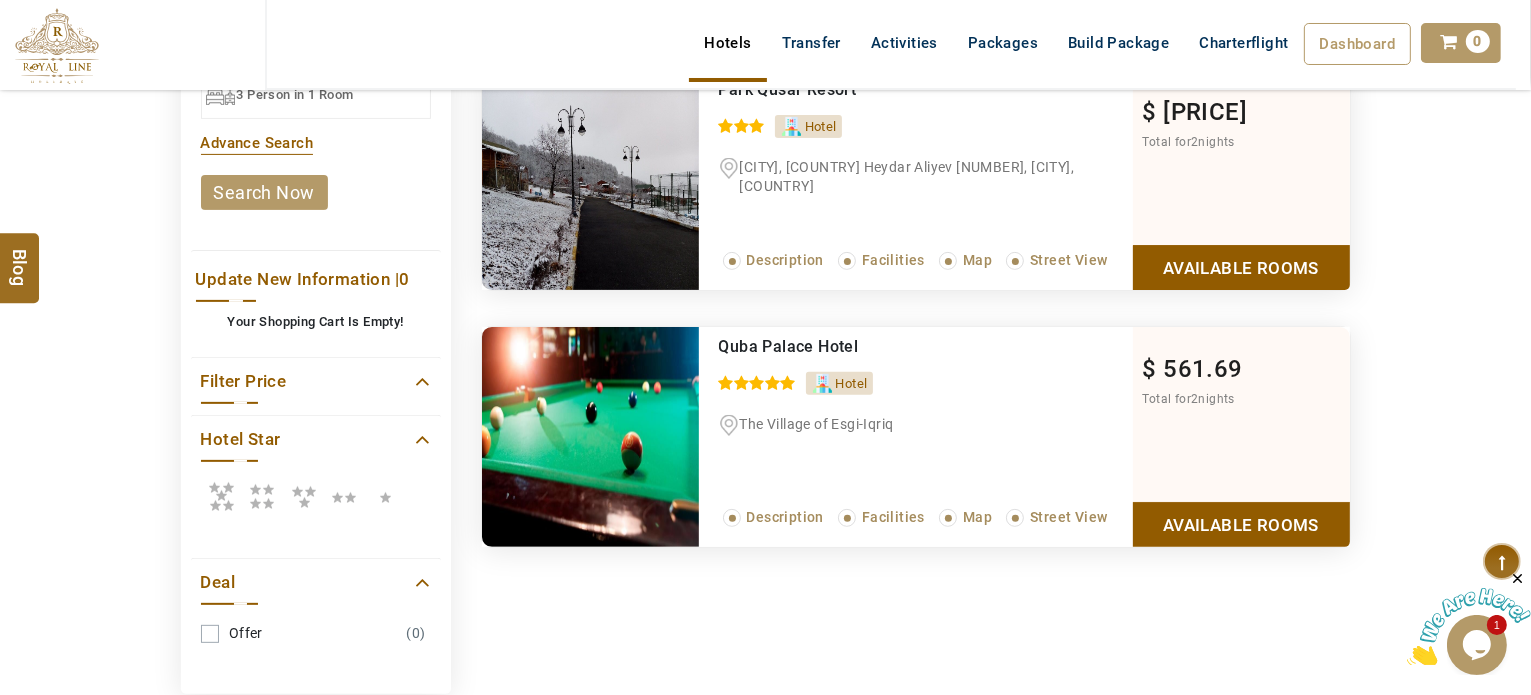 click at bounding box center [221, 496] 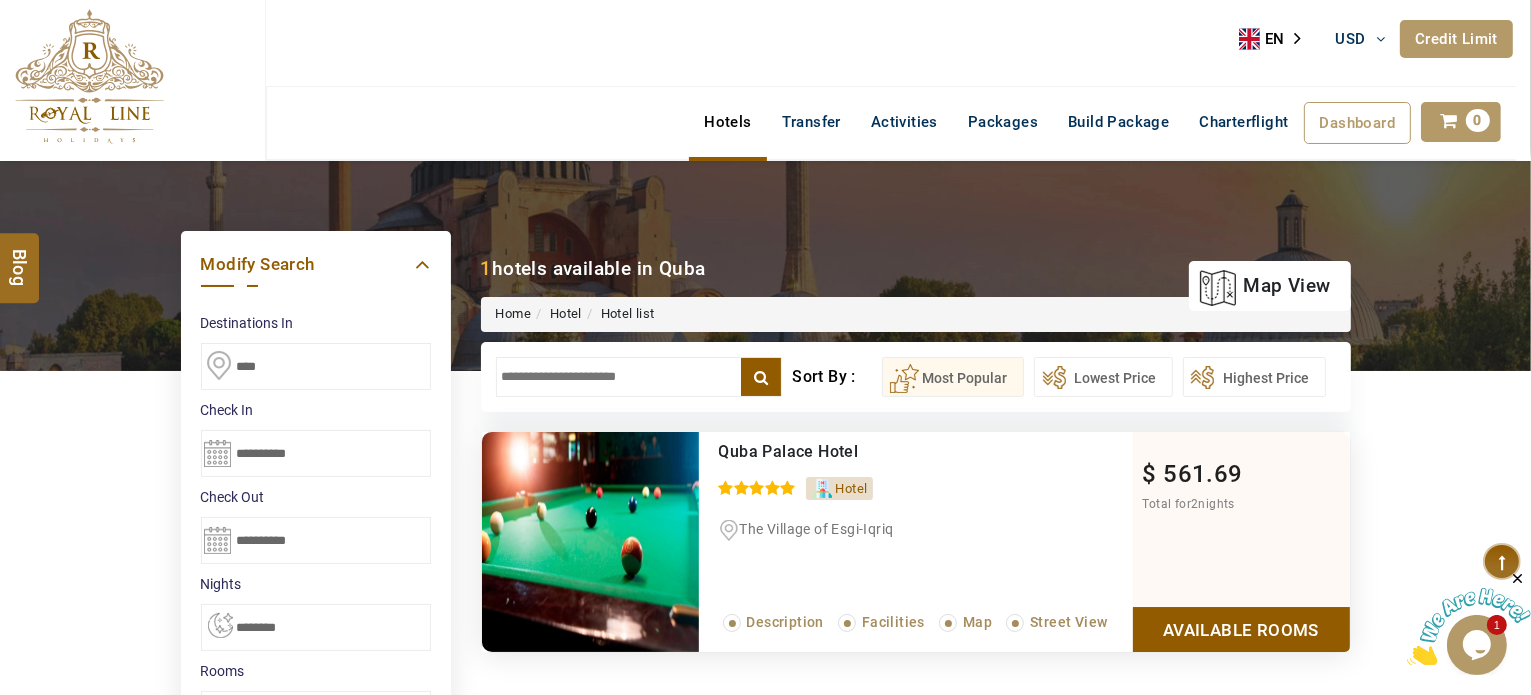 scroll, scrollTop: 55, scrollLeft: 0, axis: vertical 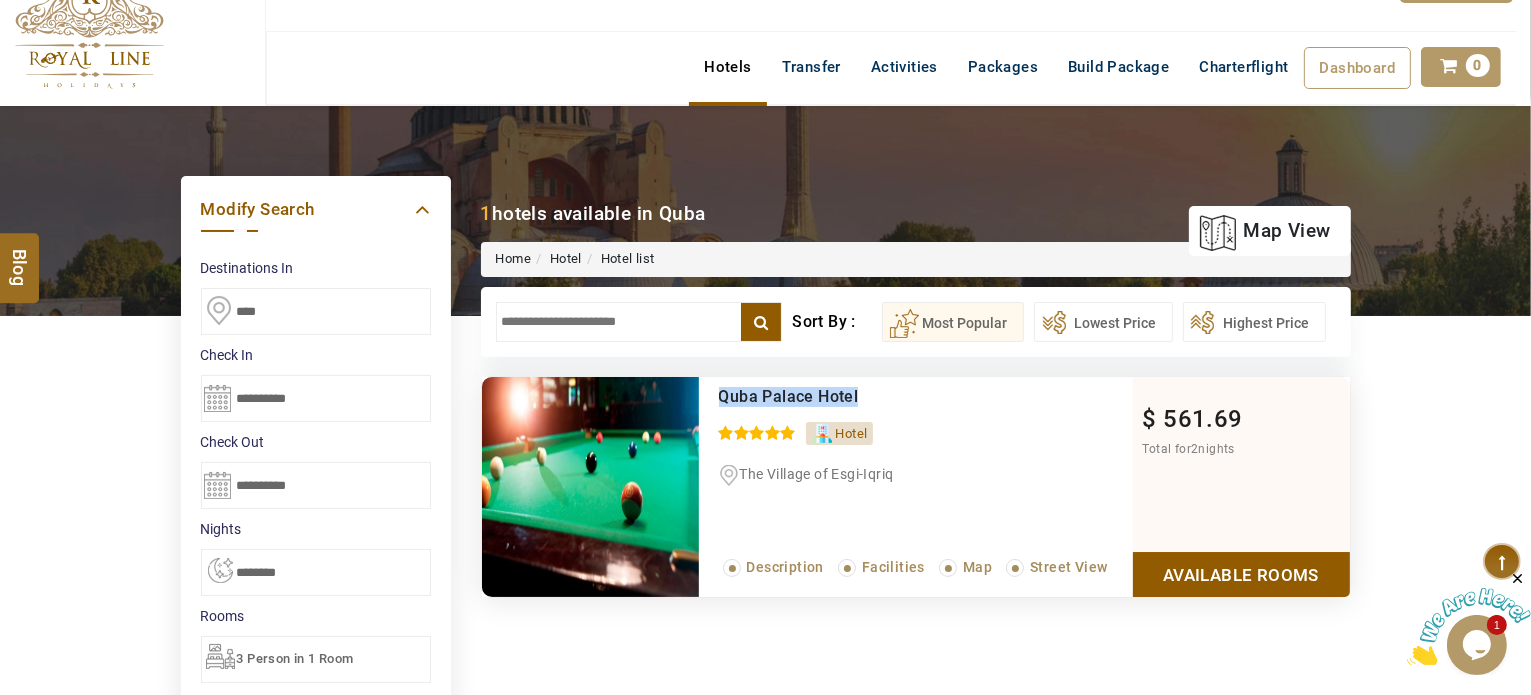 drag, startPoint x: 865, startPoint y: 390, endPoint x: 714, endPoint y: 399, distance: 151.26797 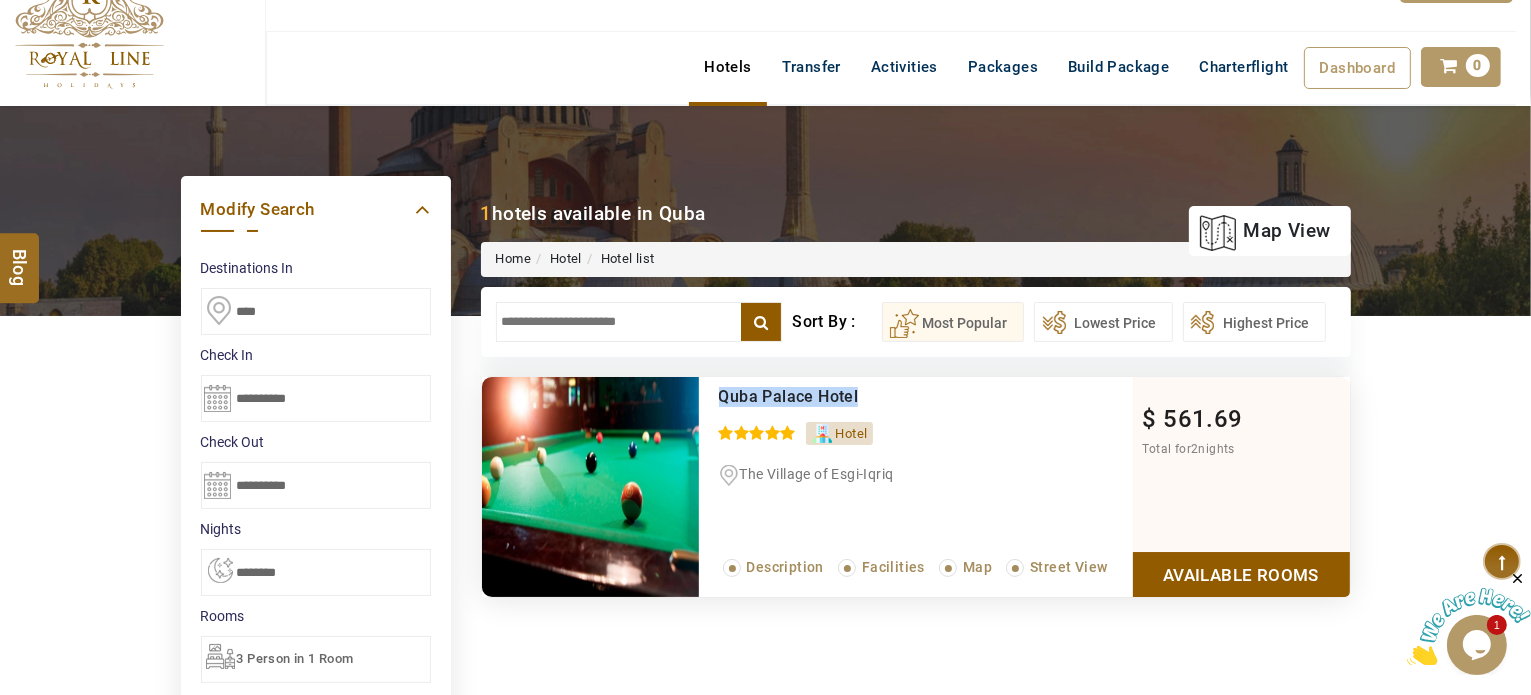 click on "Quba Palace Hotel 0 / 5 Hotel The Village of Esgi-Iqriq Read More... Description   Facilities Map Street View" at bounding box center [916, 487] 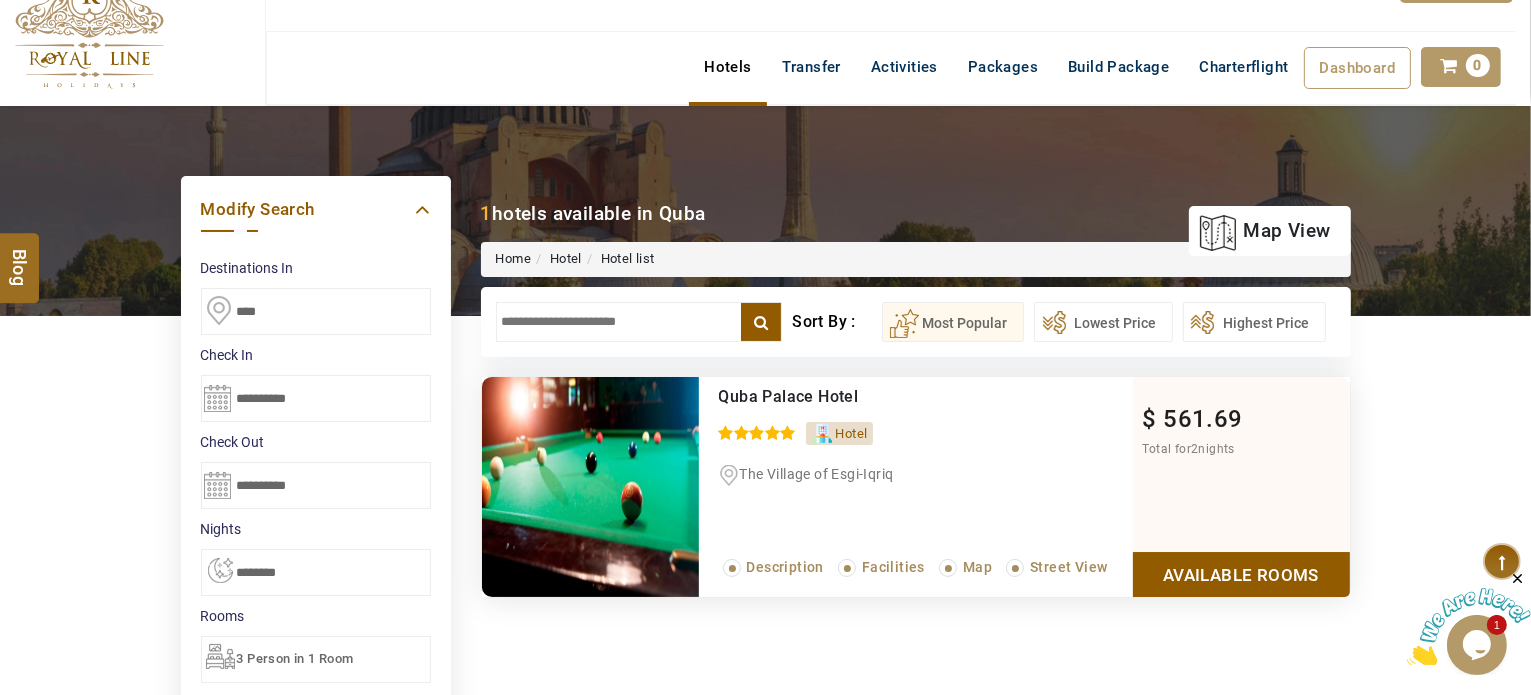 click on "Available Rooms" at bounding box center [1241, 574] 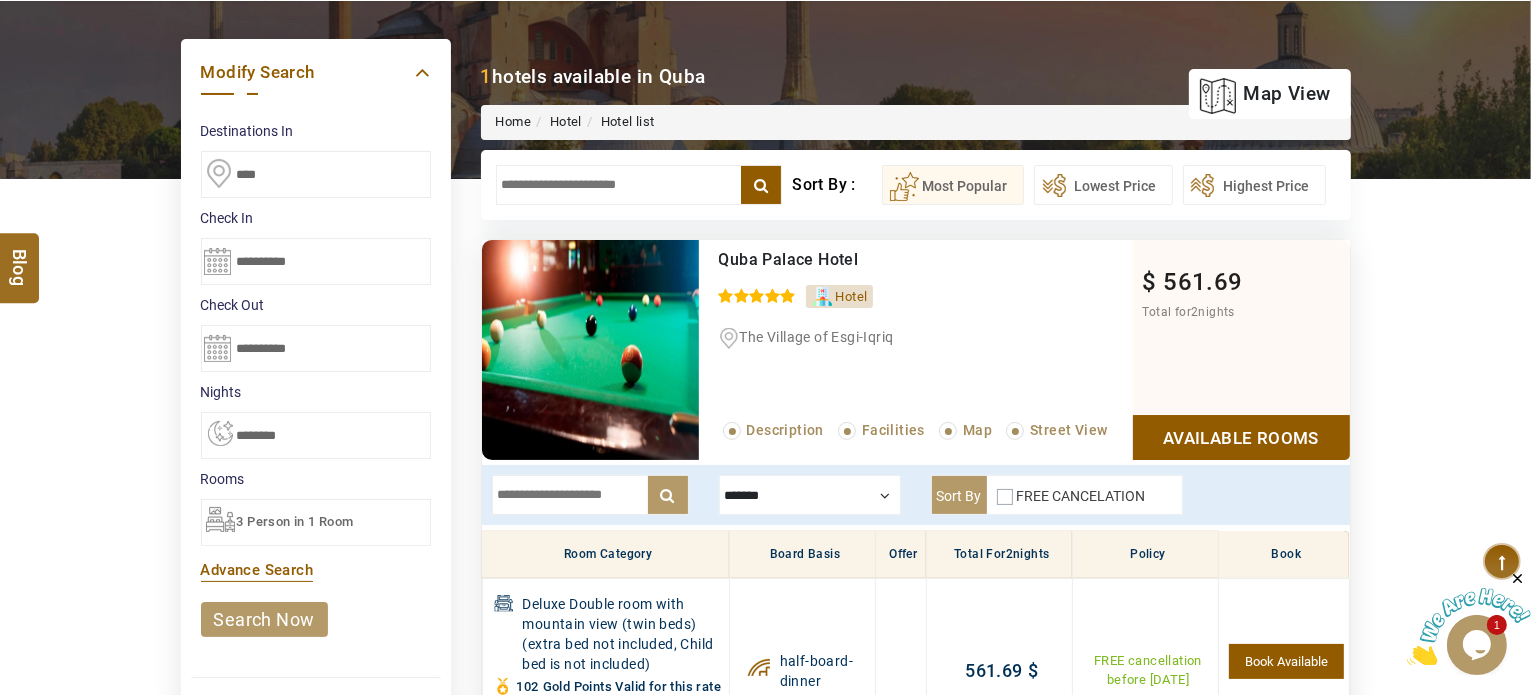 scroll, scrollTop: 78, scrollLeft: 0, axis: vertical 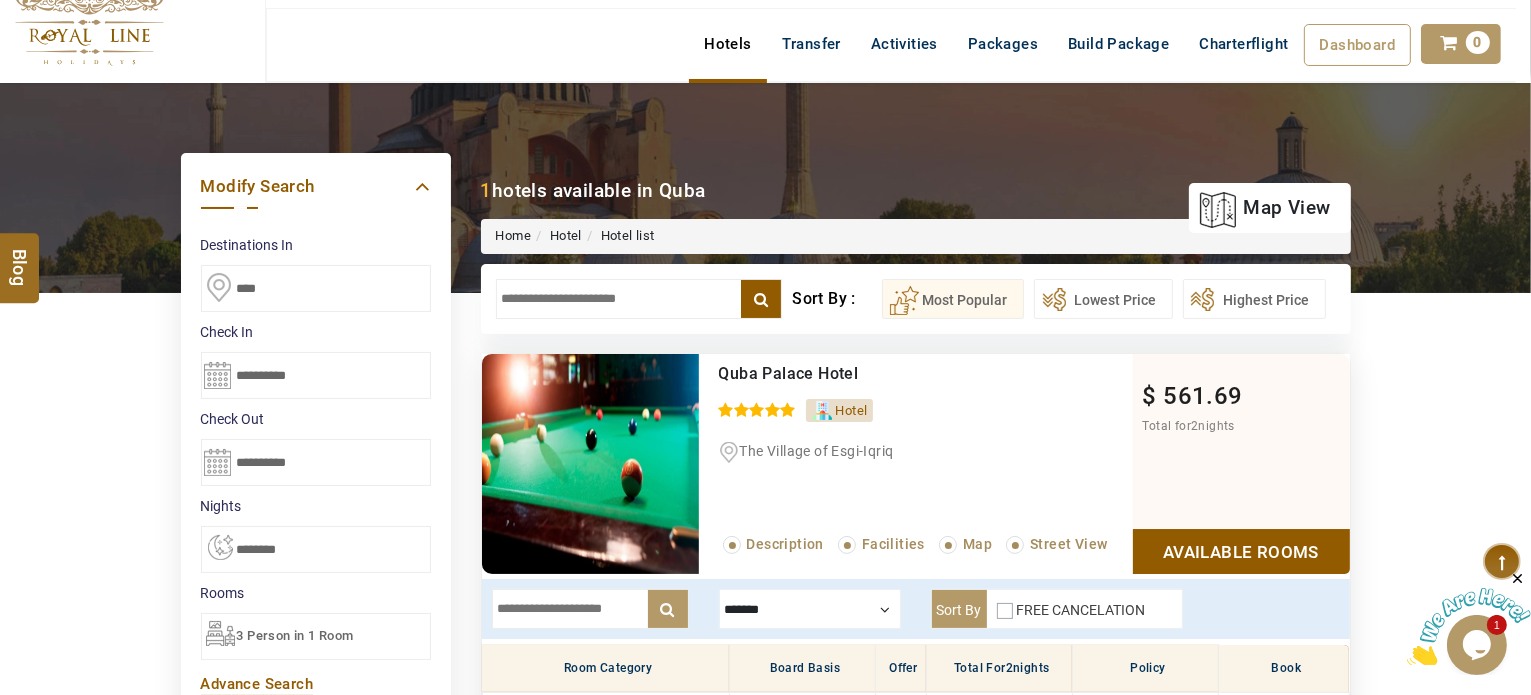 click on "****" at bounding box center (316, 288) 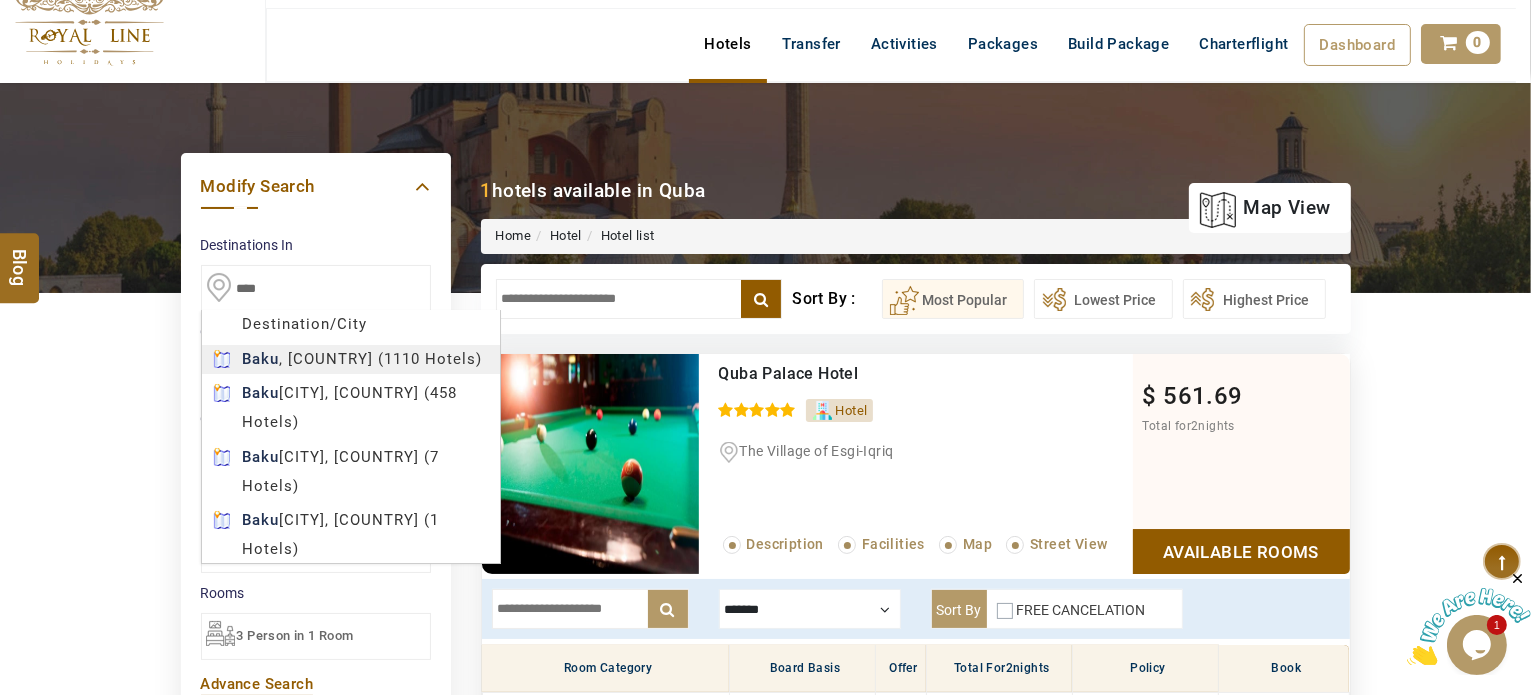 type on "****" 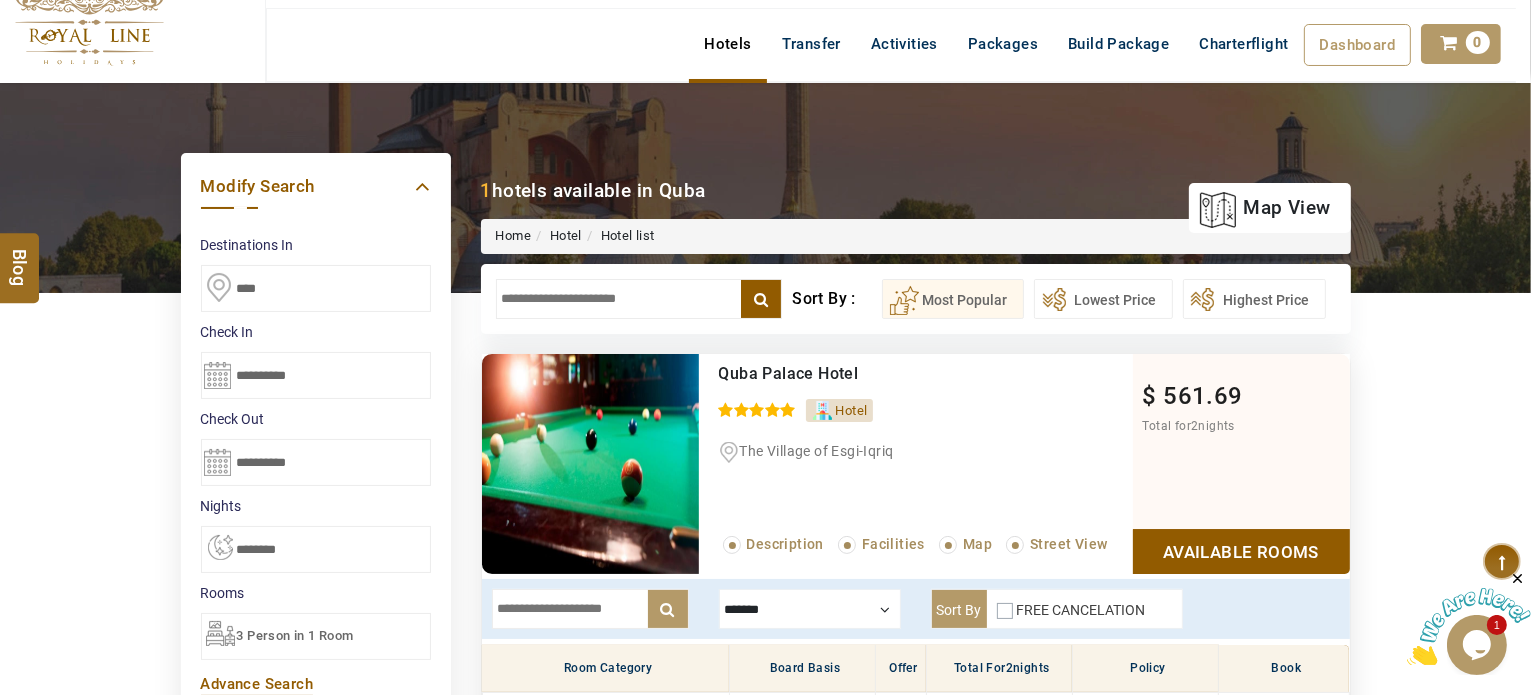 click on "**********" at bounding box center [316, 375] 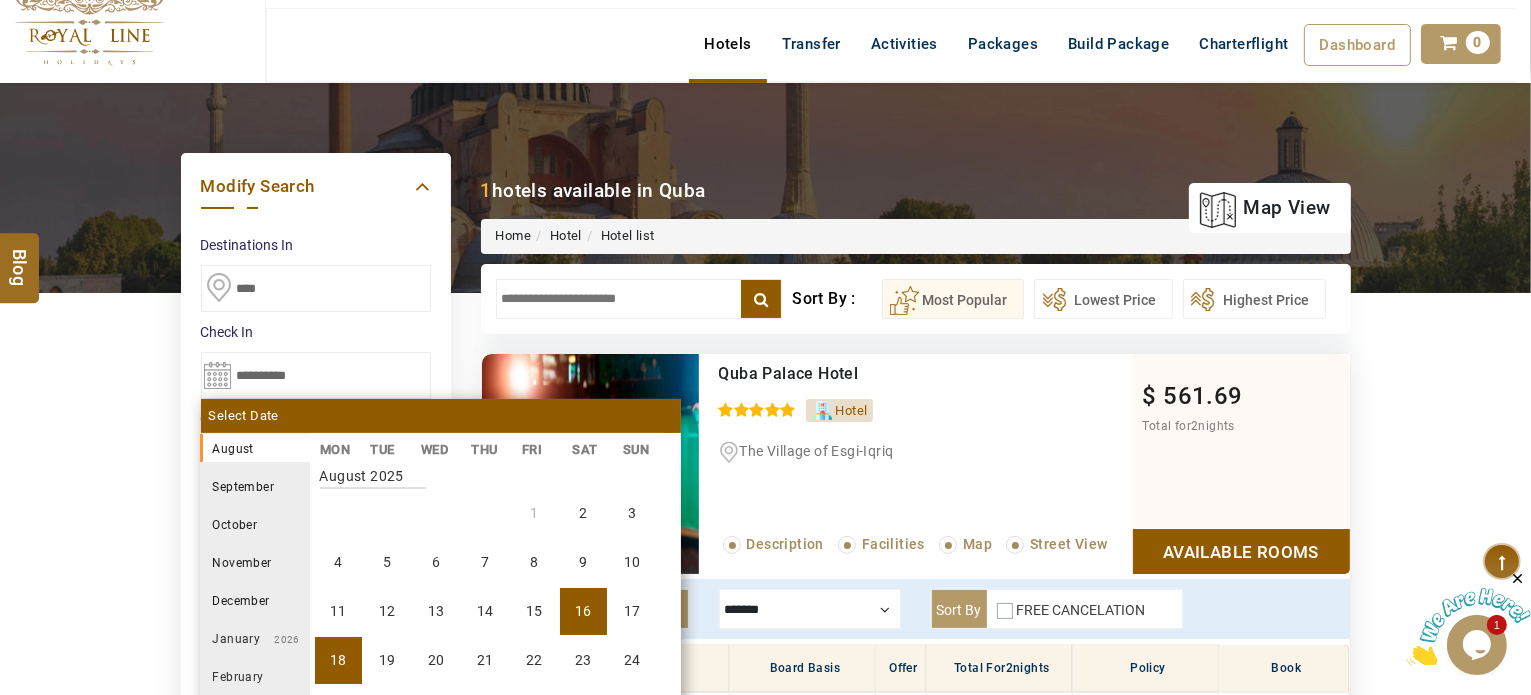 click on "18" at bounding box center (338, 660) 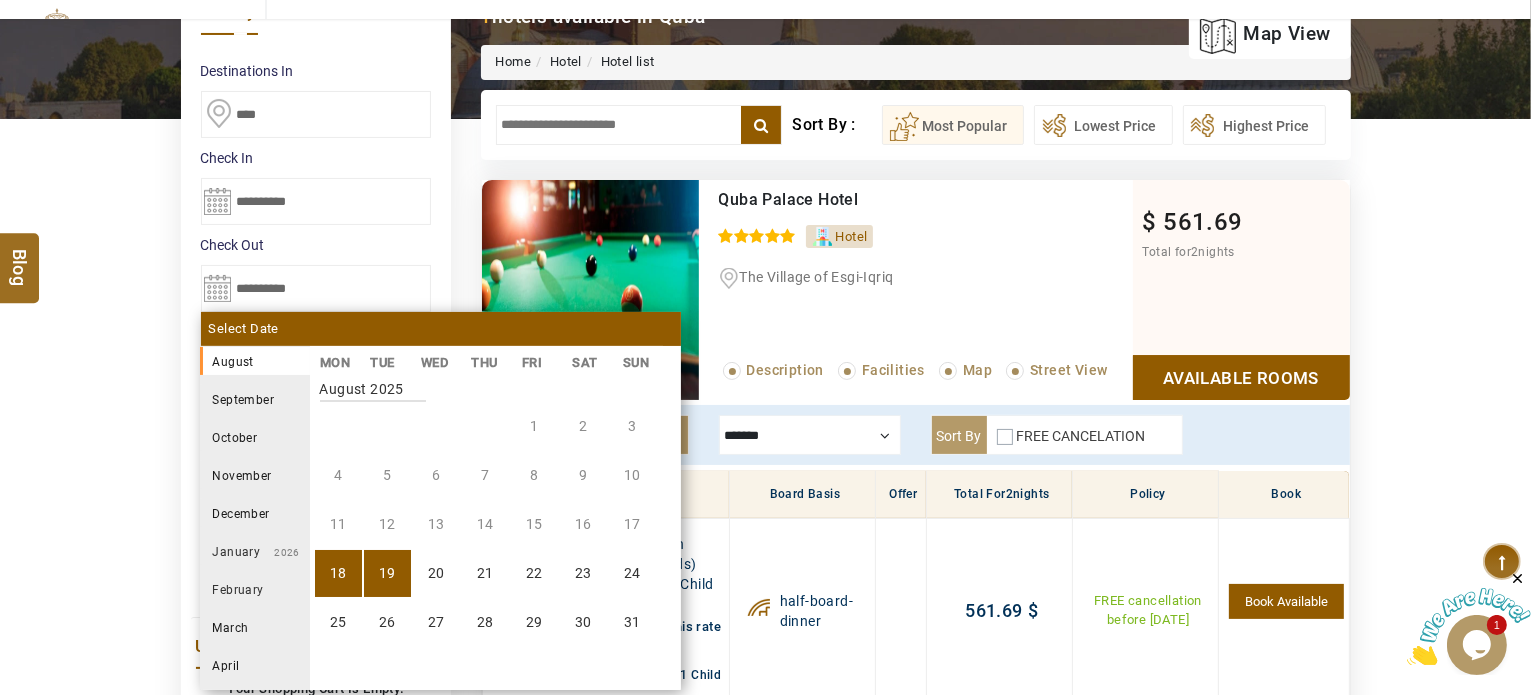 scroll, scrollTop: 253, scrollLeft: 0, axis: vertical 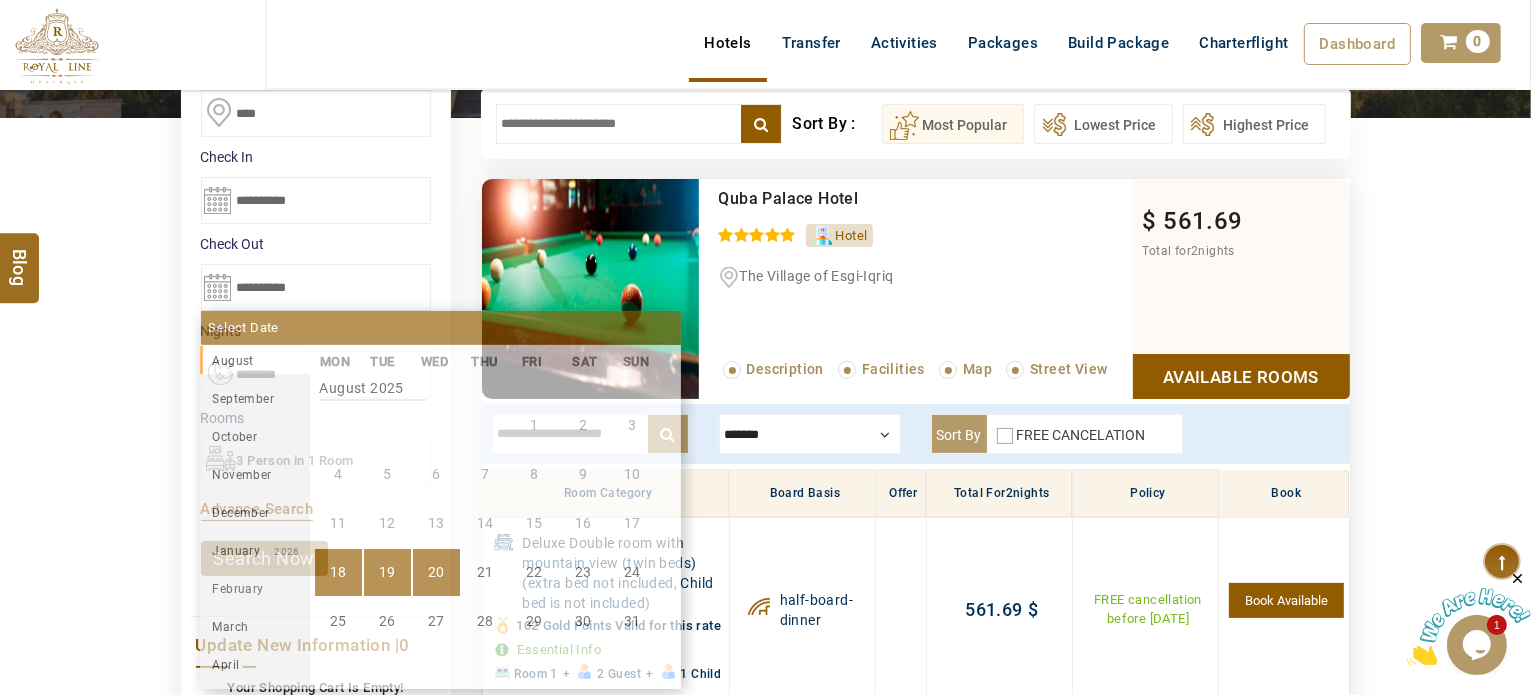 click on "20" at bounding box center (436, 572) 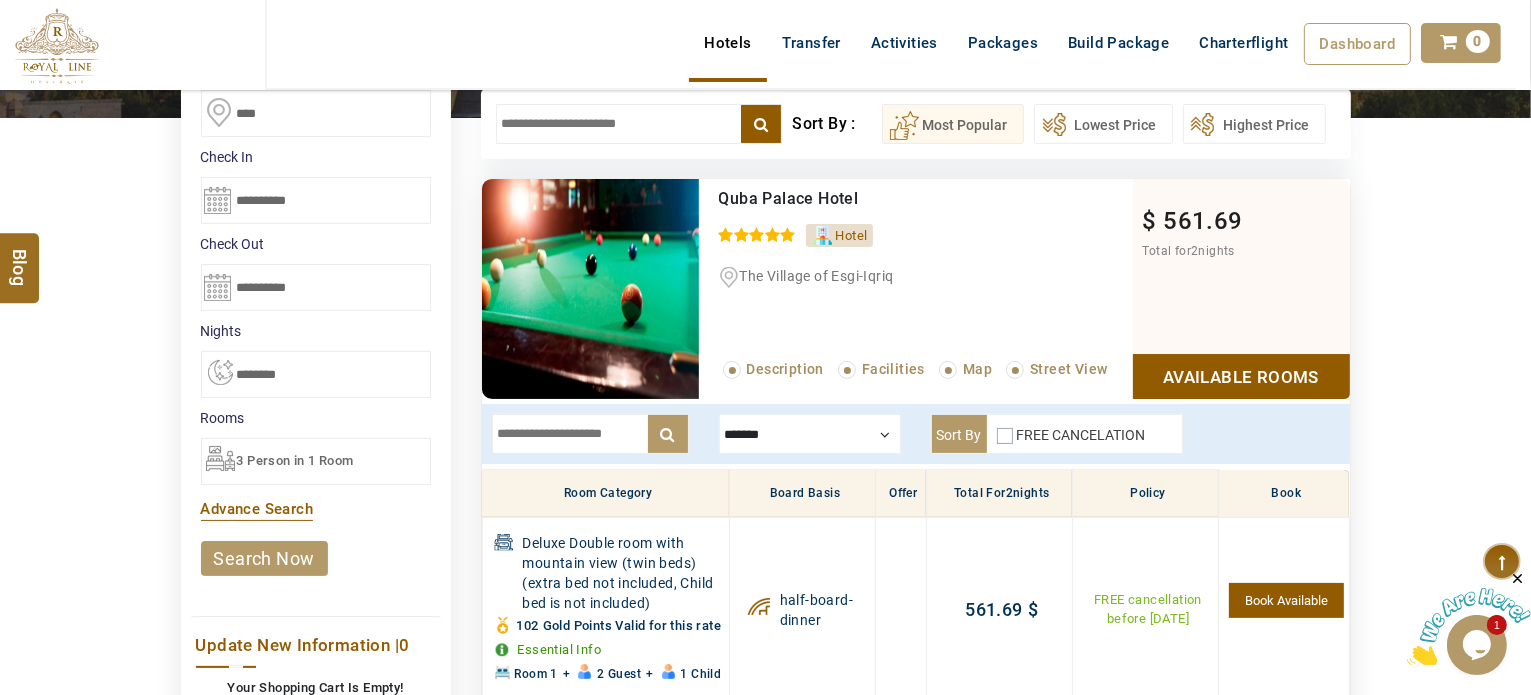 click on "search now" at bounding box center (264, 558) 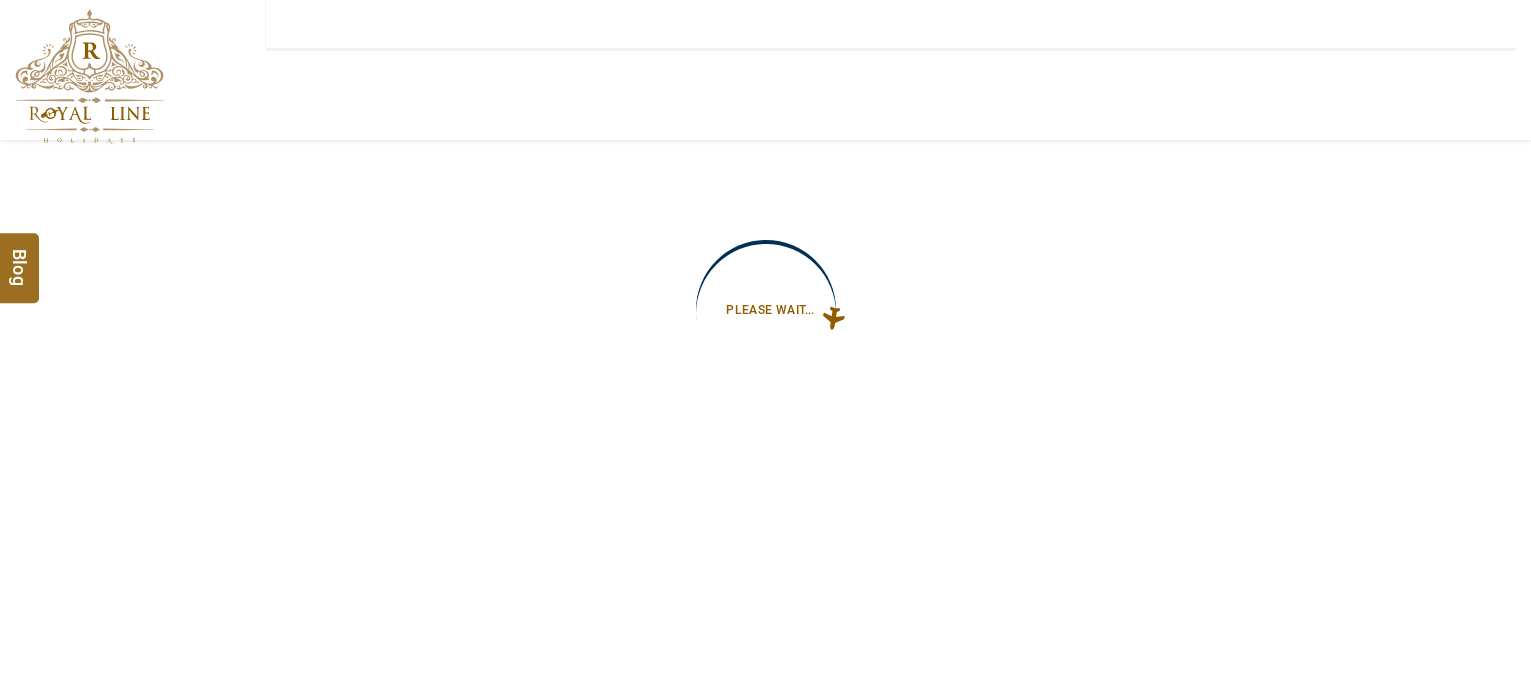 type on "**********" 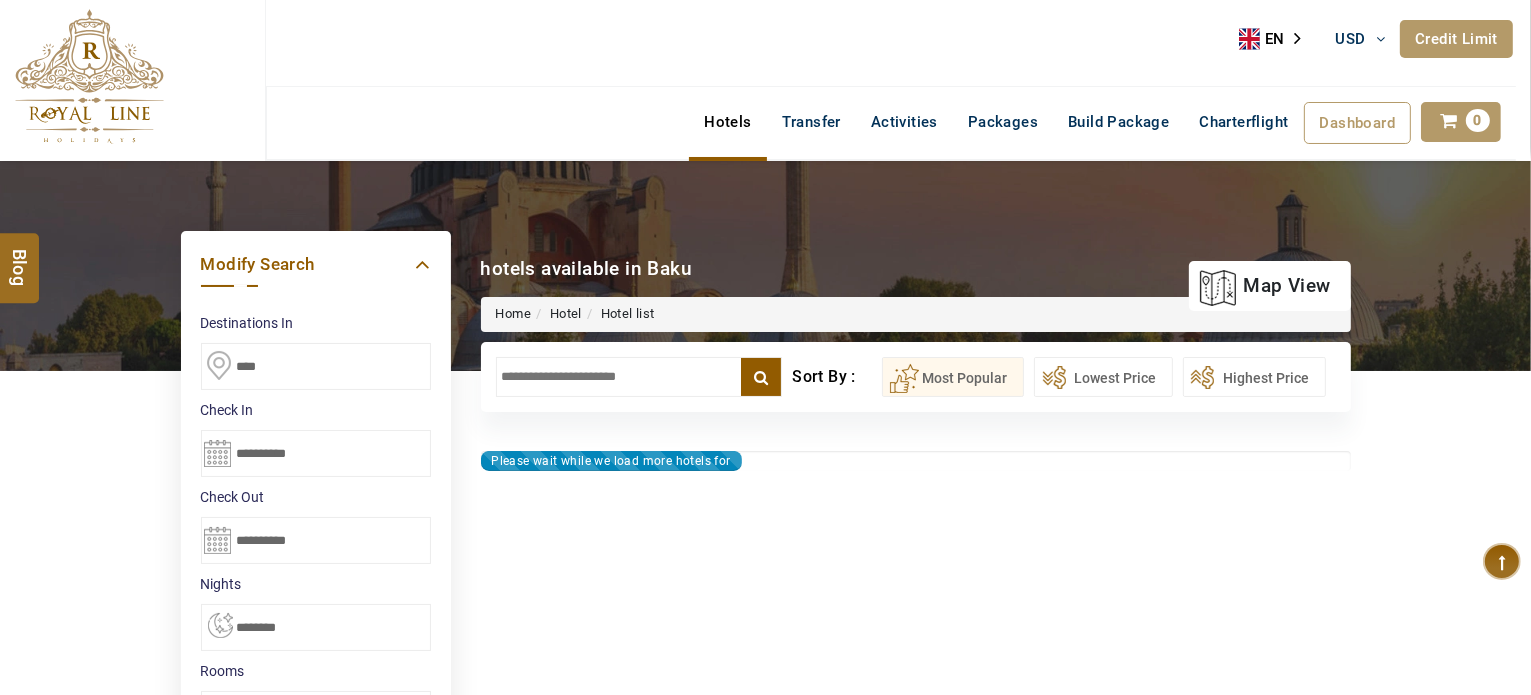 type on "**********" 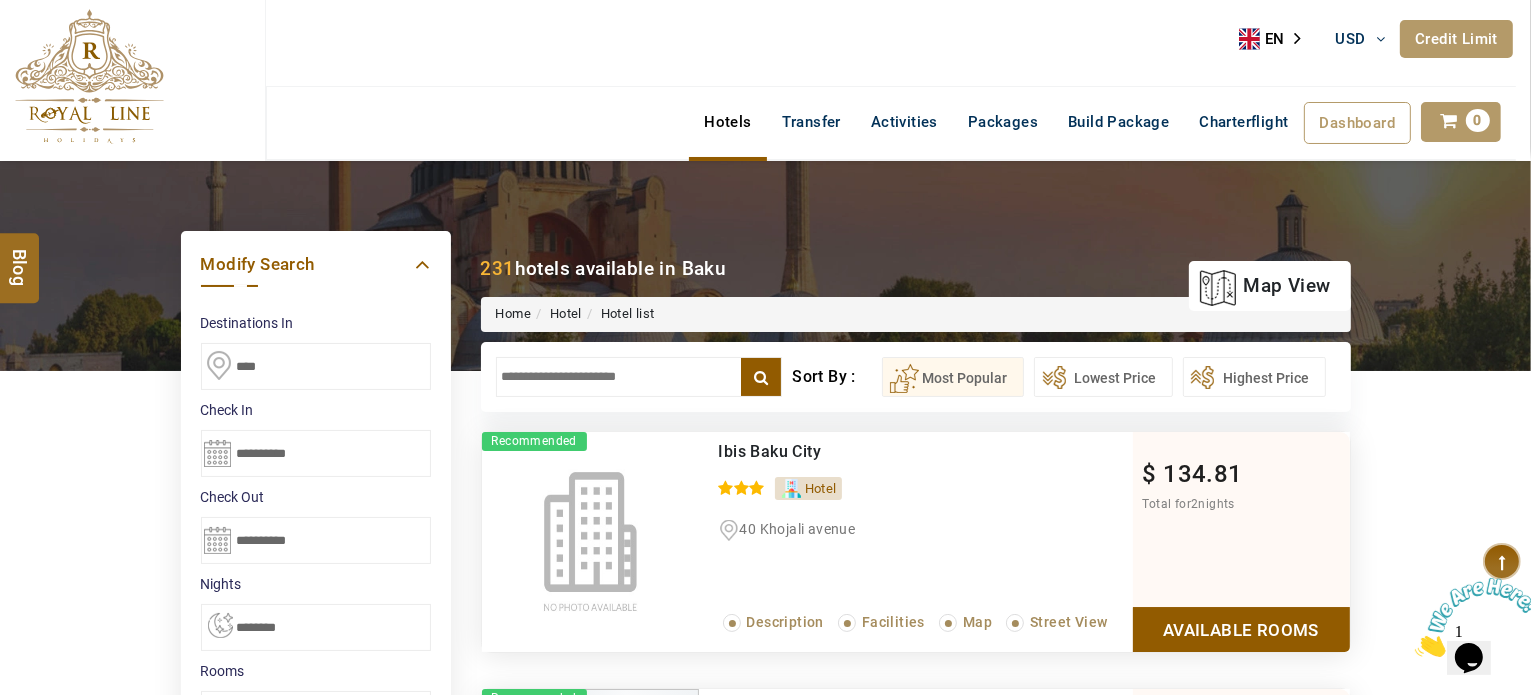 scroll, scrollTop: 0, scrollLeft: 0, axis: both 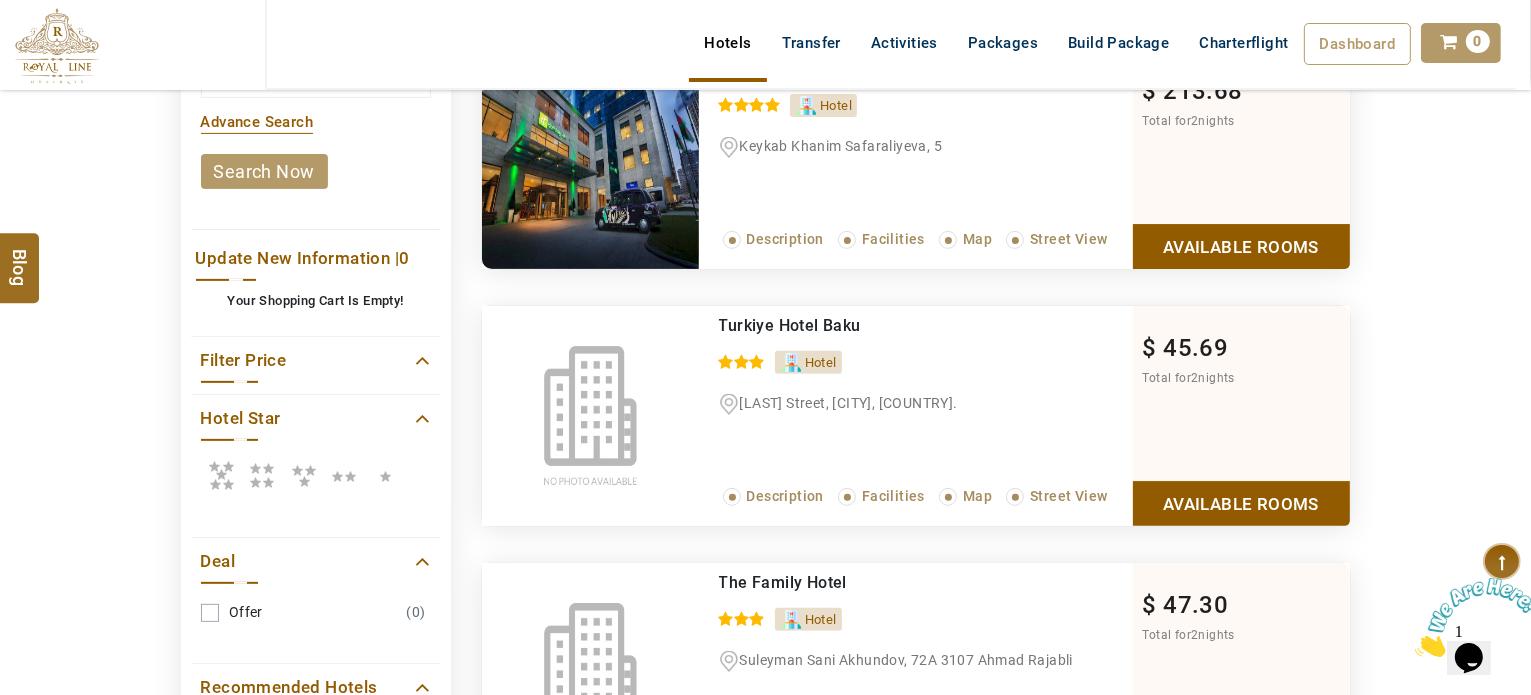 click at bounding box center (221, 475) 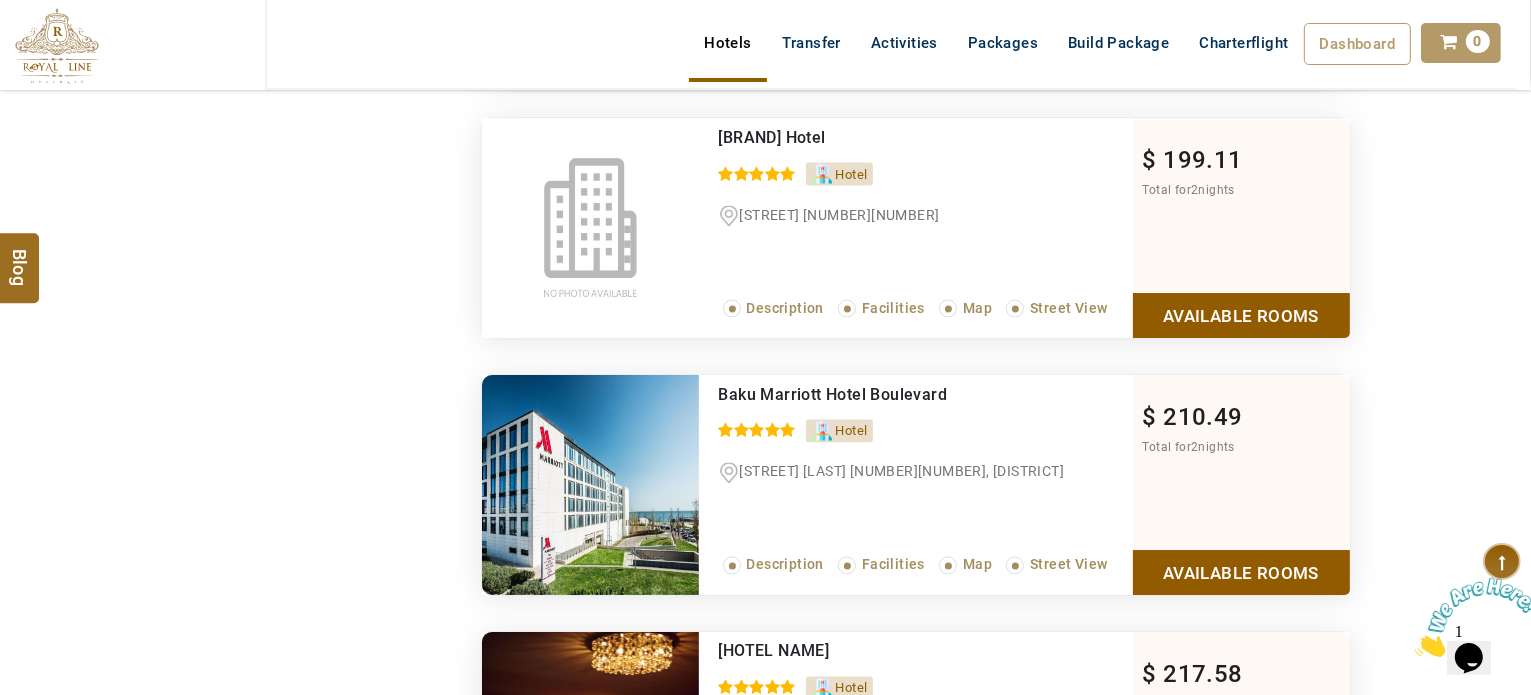 scroll, scrollTop: 3399, scrollLeft: 0, axis: vertical 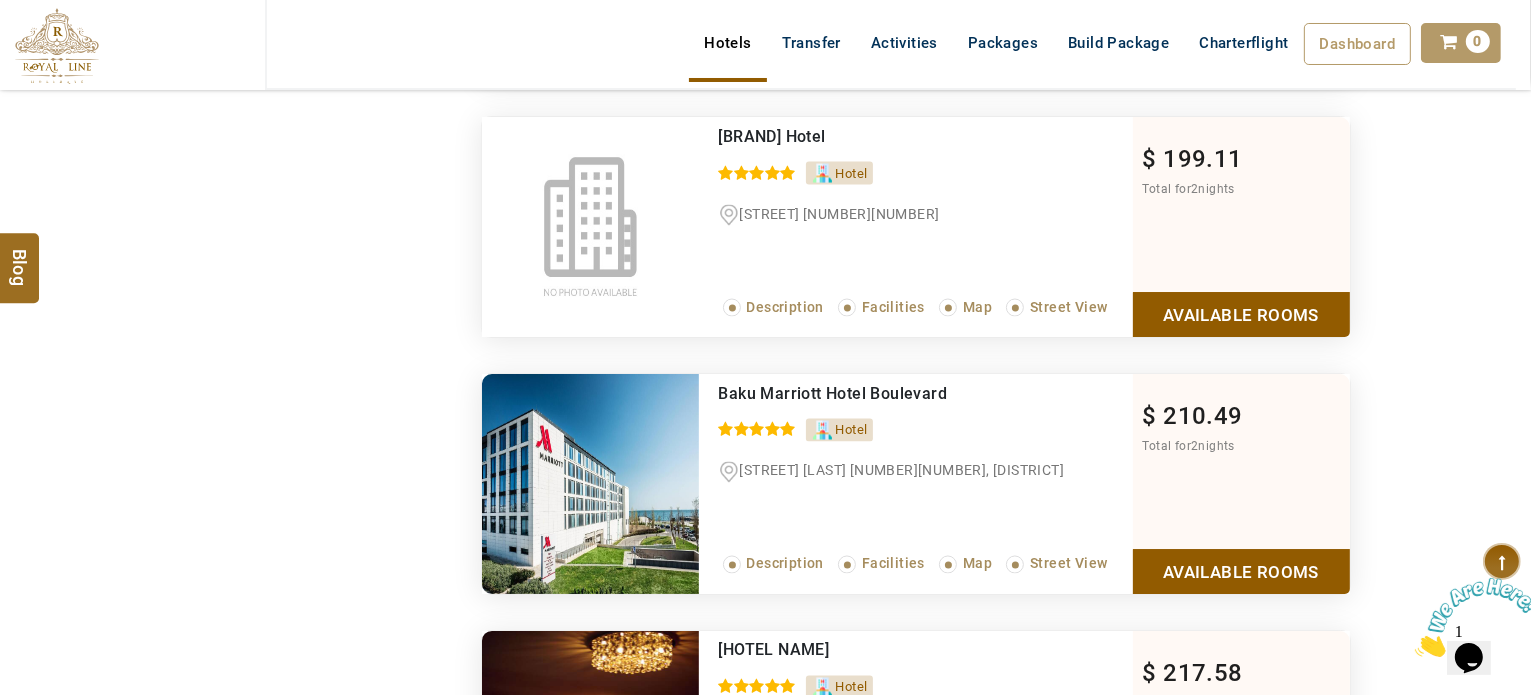 click on "Available Rooms" at bounding box center [1241, 571] 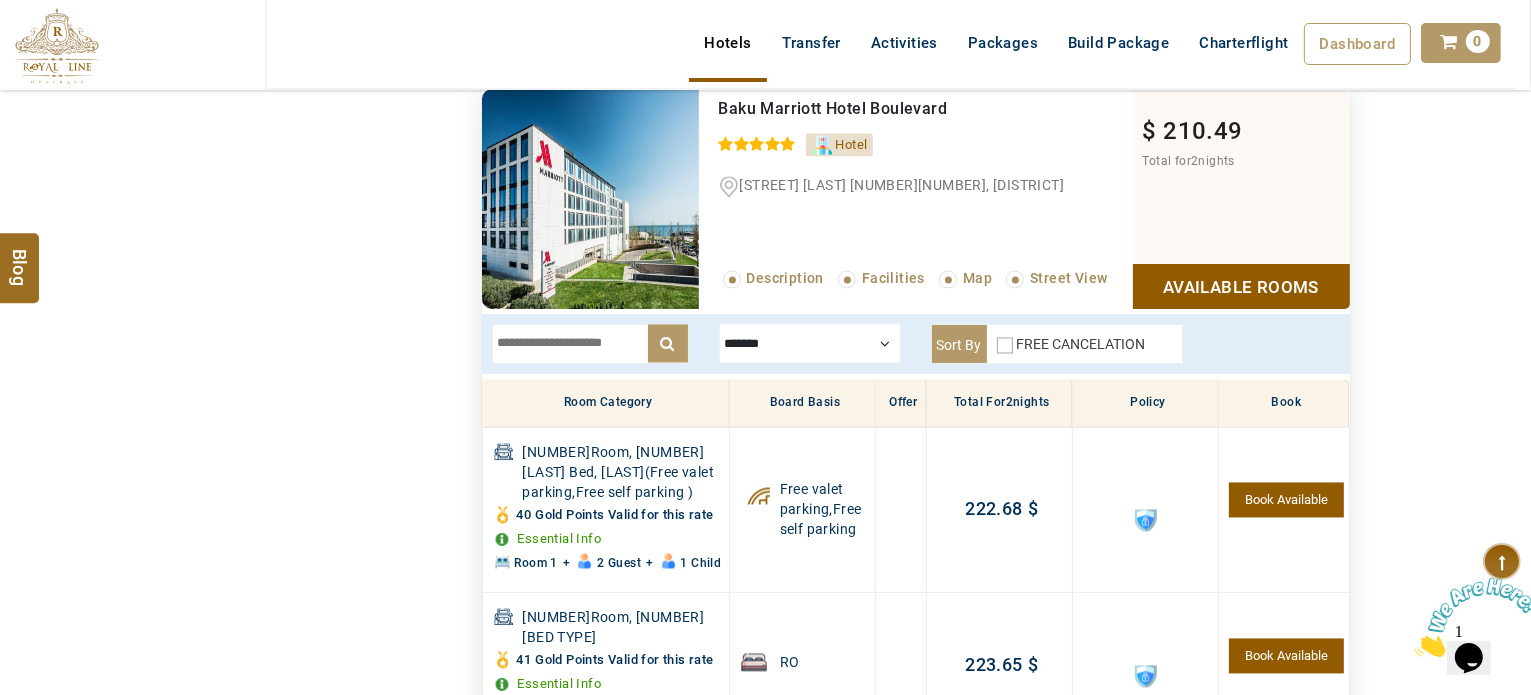 scroll, scrollTop: 3684, scrollLeft: 0, axis: vertical 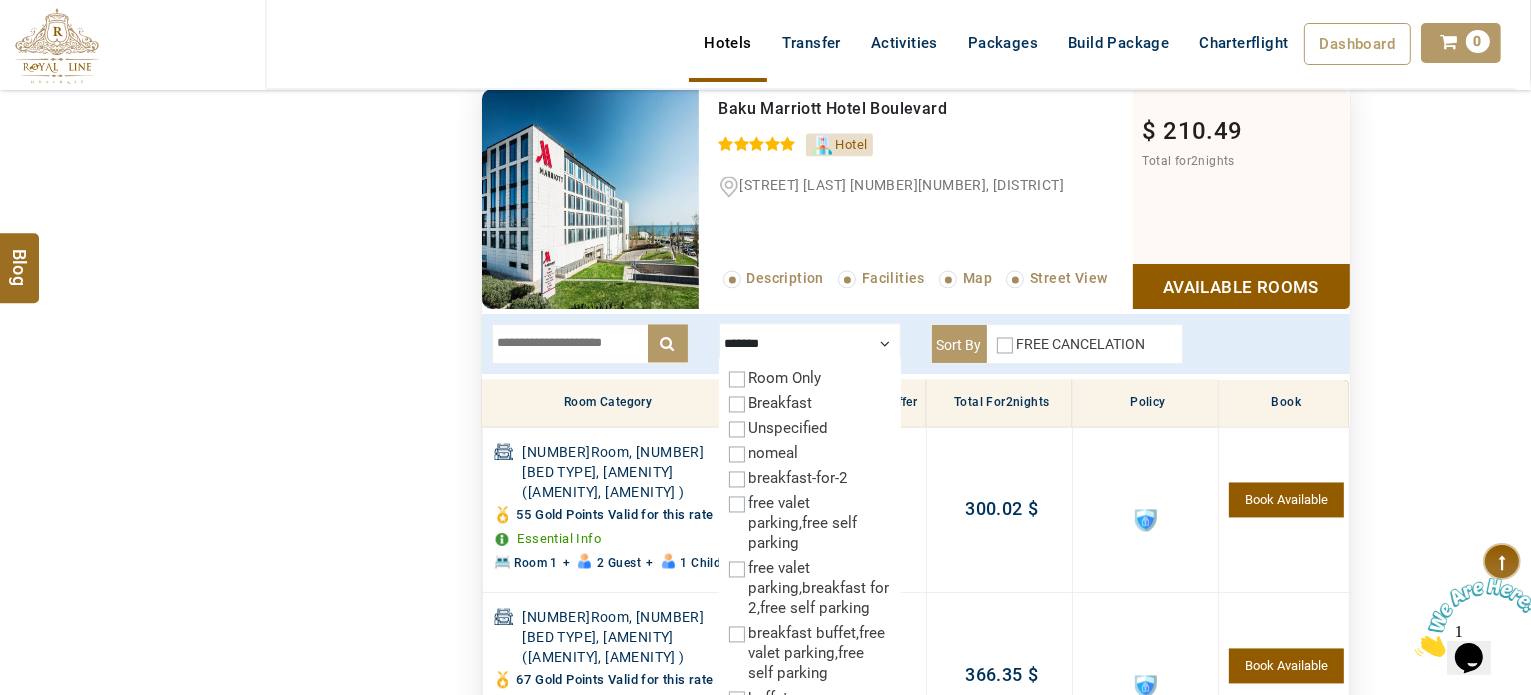 click on "DESTINATION + Add Destination  Nationality Afghanistan Albania Algeria American Samoa Andorra Angola Anguilla Antigua And Barbuda Argentina Armenia Aruba Australia Austria Azerbaijan Bahamas Bahrain Bangladesh Barbados Belarus Belgium Belize Benin Bermuda Bhutan Bolivia Bosnia Herzegovina Botswana Brazil British Indian Ocean Territory British Virgin Islands Brunei Darussalam Bulgaria Burkina Faso Burundi Cambodia Cameroon Canada Cape Verde Caribbean Cayman Islands Central African Republic Chad Chile China Christmas Island Cocos (Keeling) Islands Colombia Comoros Congo (Democratic Republic) Congo (Republic Of) Cook Islands Costa Rica Croatia Cuba Cyprus Czech Republic Denmark Djibouti Dominica Dominican Republic East Timor Ecuador Egypt El Salvador Equatorial Guinea Eritrea Estonia Ethiopia Falkland Islands(Malvinas) Faroe Islands Fiji Finland France French Guiana French Polynesia French Southern Territories Gabon Gambia Georgia Germany Ghana Gibraltar Greece Greenland Grenada Guadeloupe Guam Guatemala Guinea" at bounding box center [765, -237] 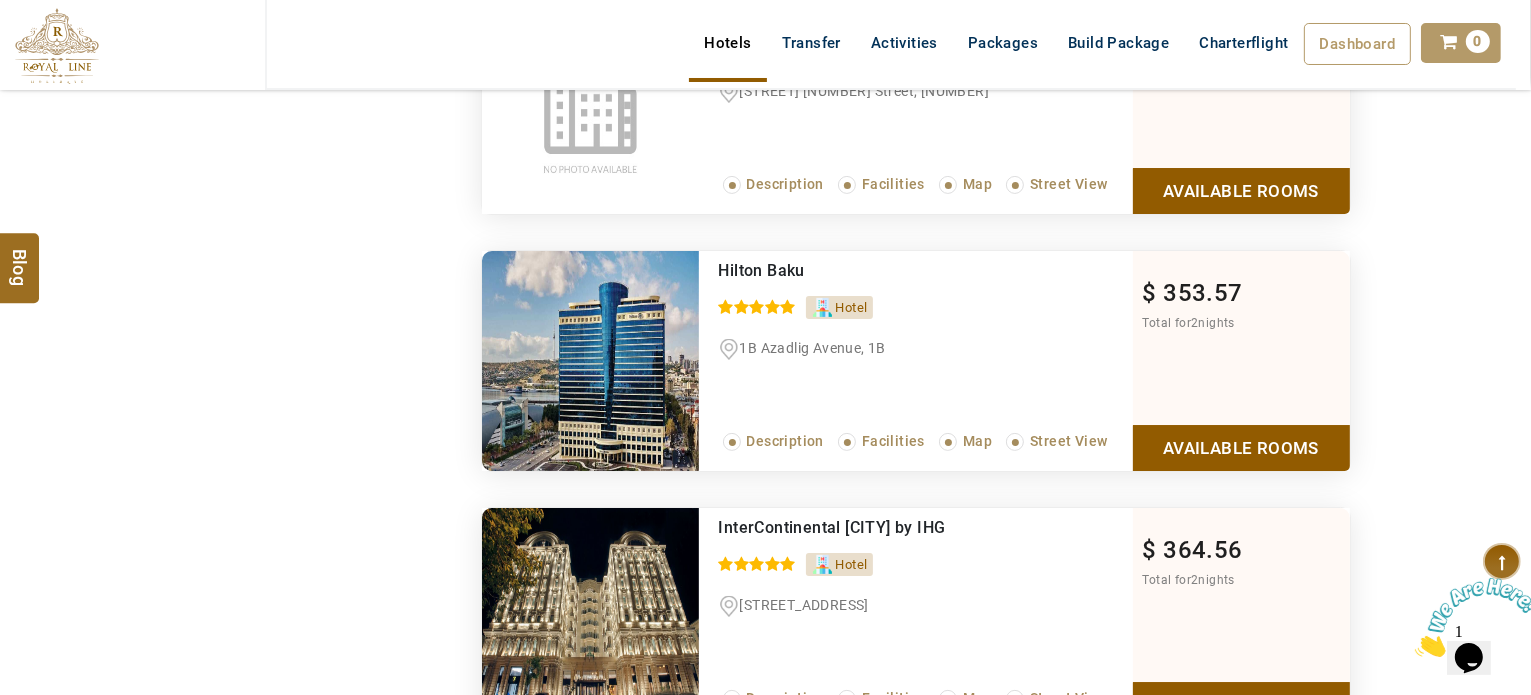 scroll, scrollTop: 8036, scrollLeft: 0, axis: vertical 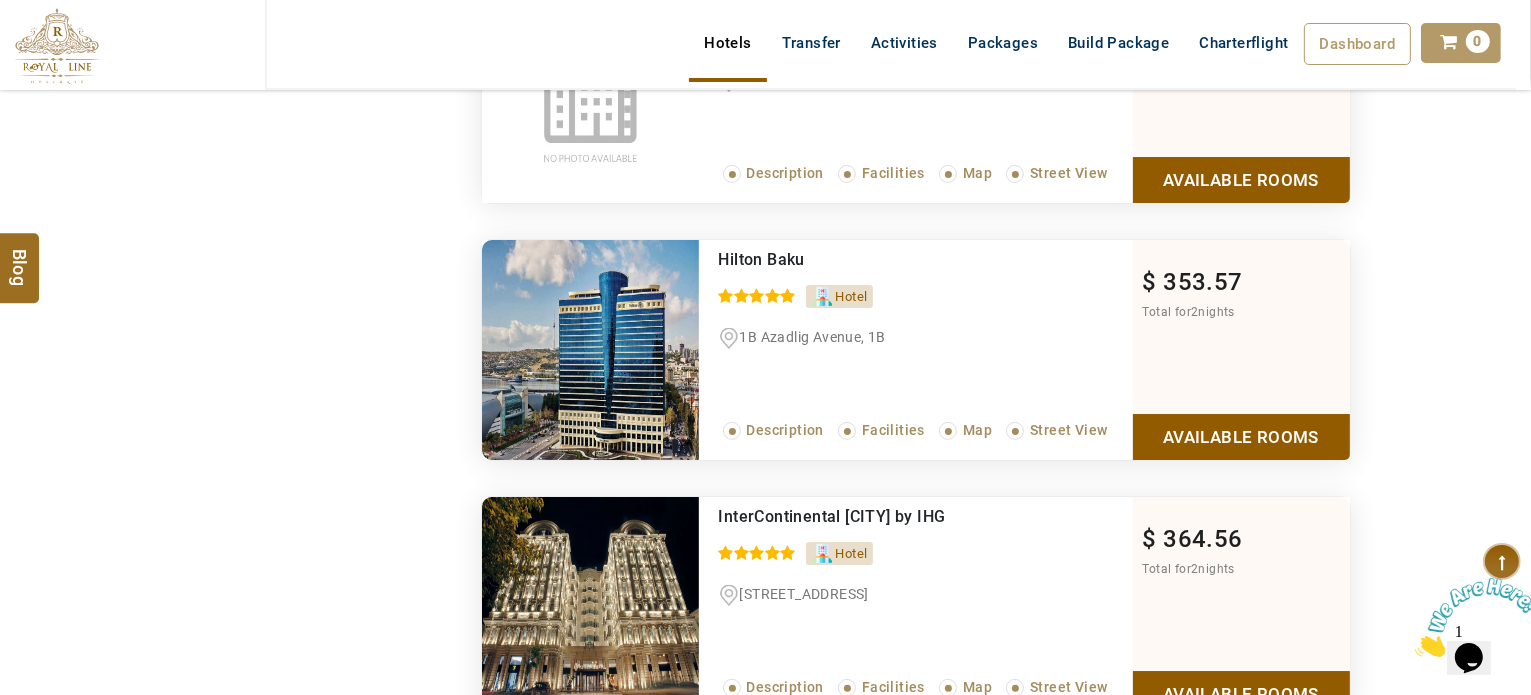 click on "Available Rooms" at bounding box center (1241, 436) 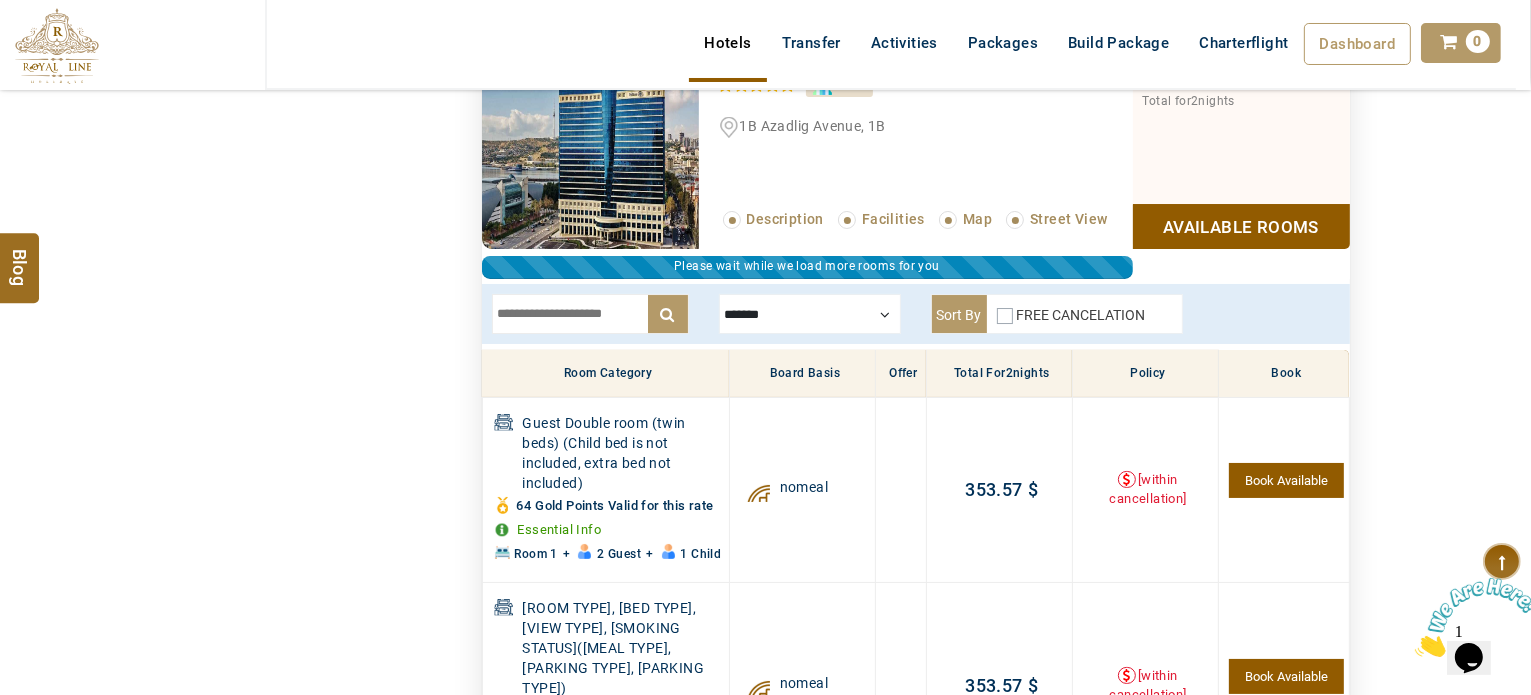 scroll, scrollTop: 7081, scrollLeft: 0, axis: vertical 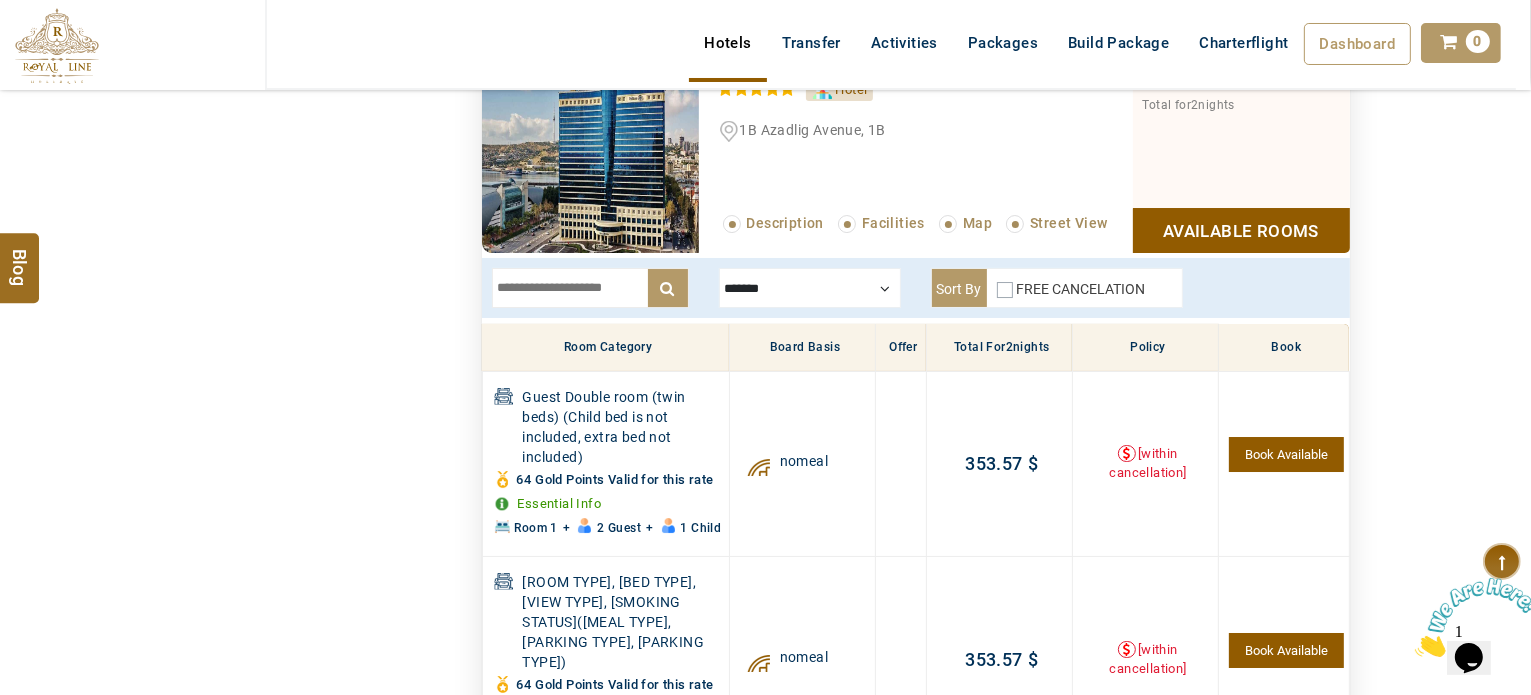 click at bounding box center (810, 288) 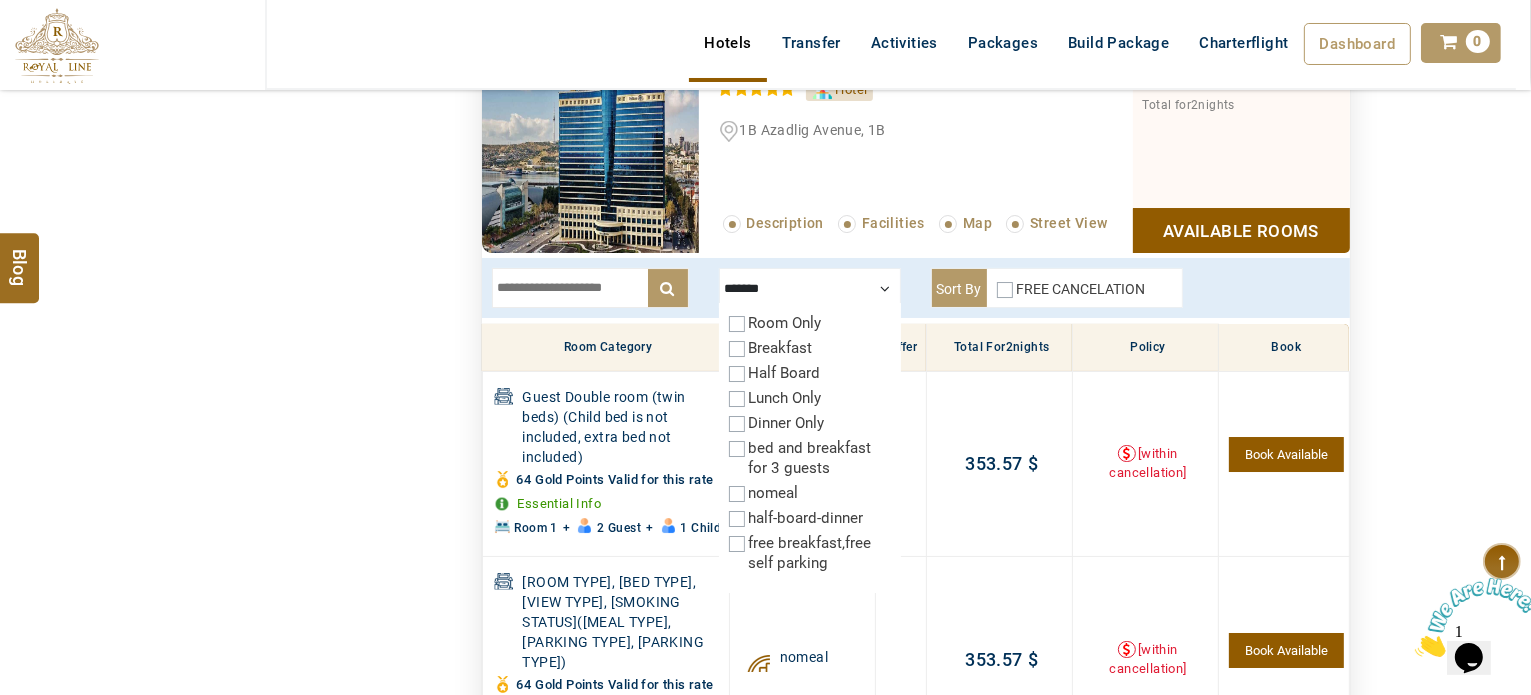 click on "Breakfast" at bounding box center [810, 348] 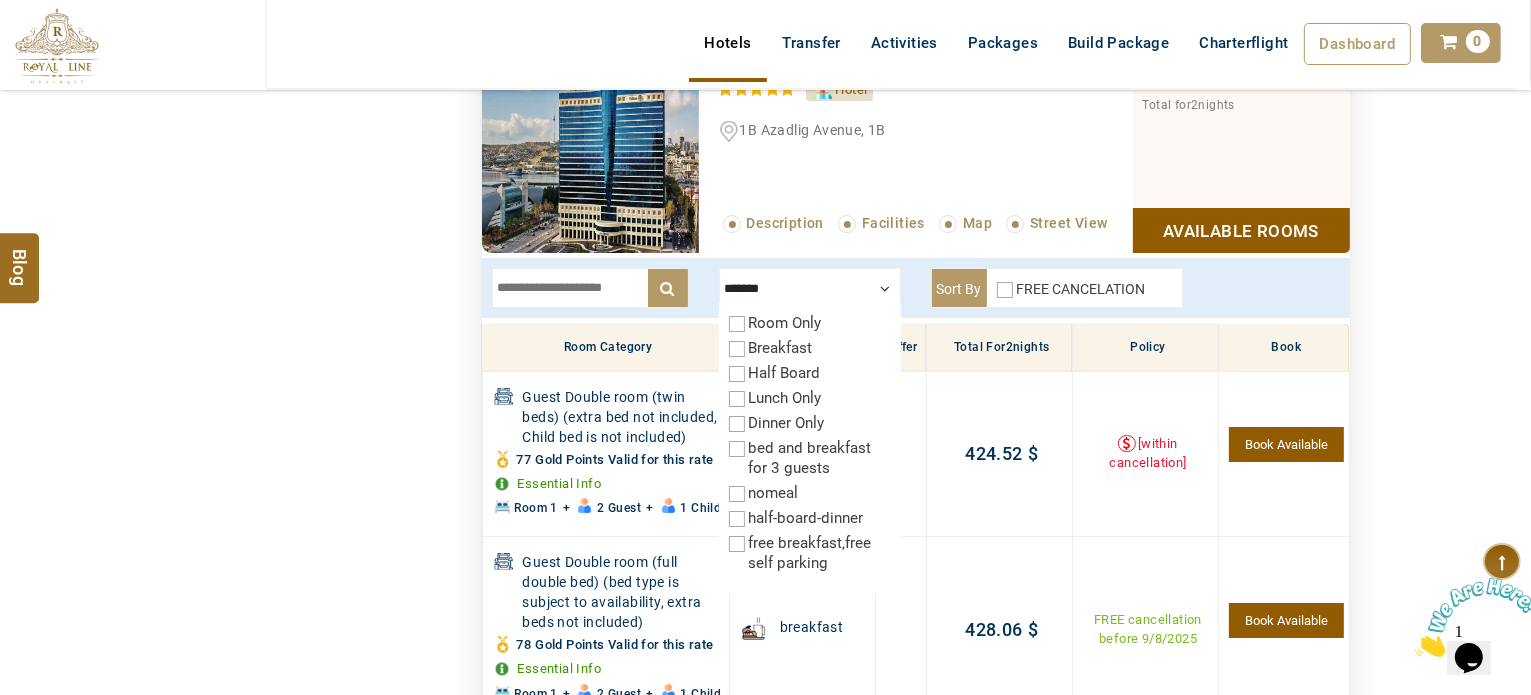 click at bounding box center [810, 288] 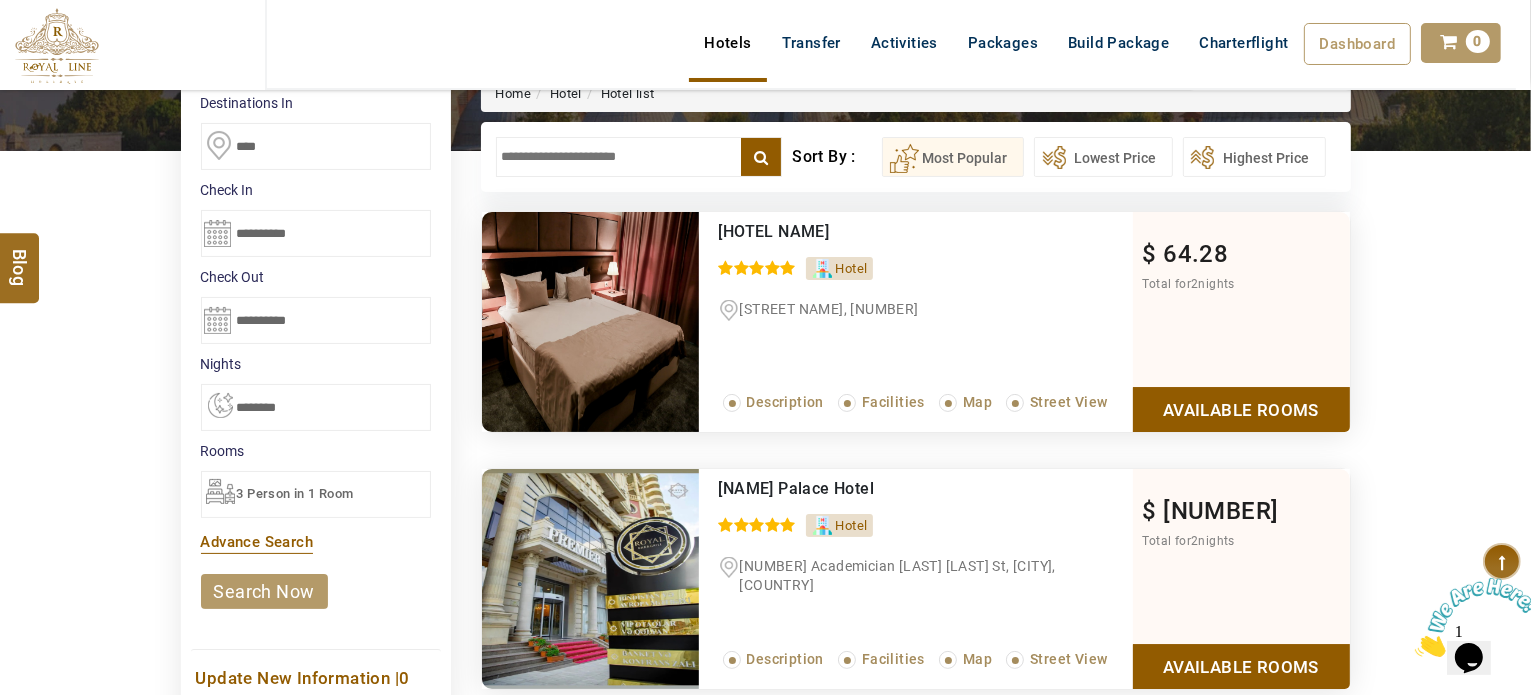 scroll, scrollTop: 0, scrollLeft: 0, axis: both 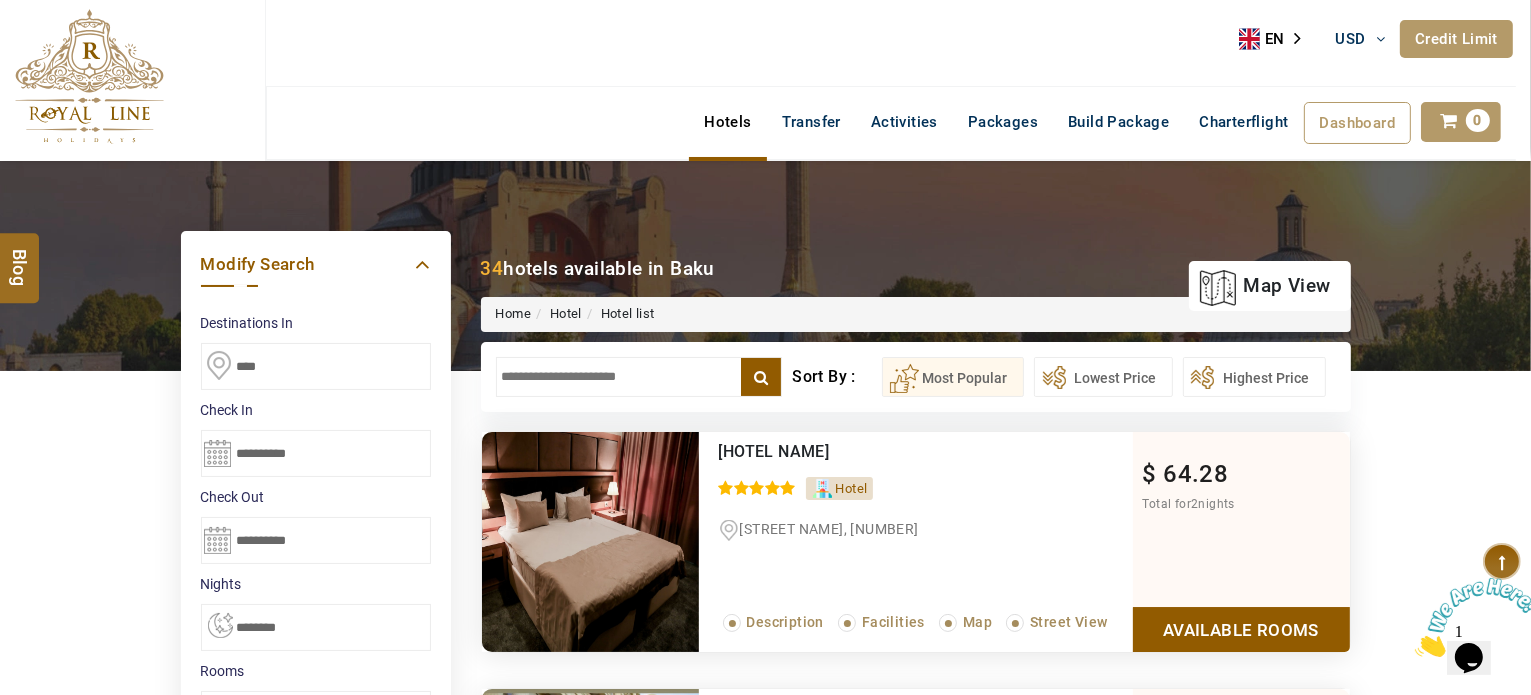 click on "****" at bounding box center [316, 366] 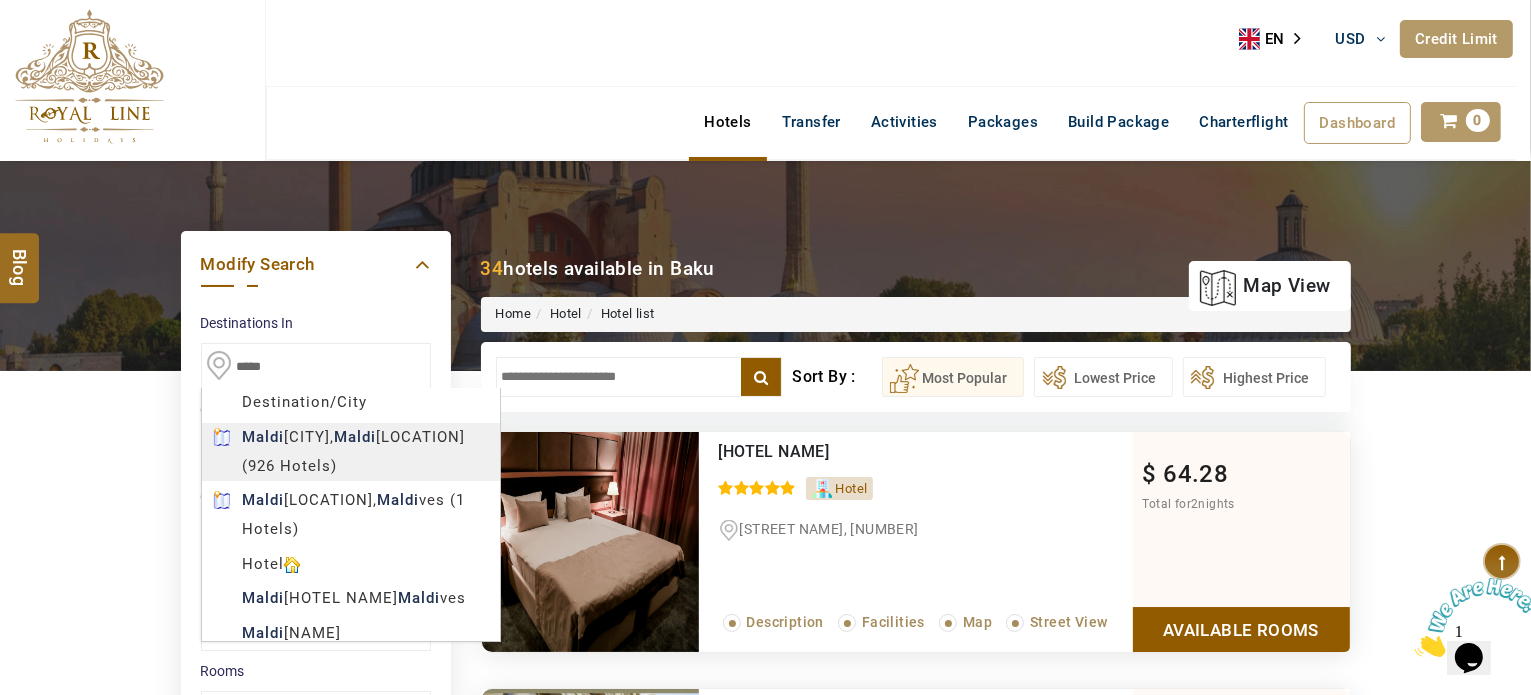 type on "********" 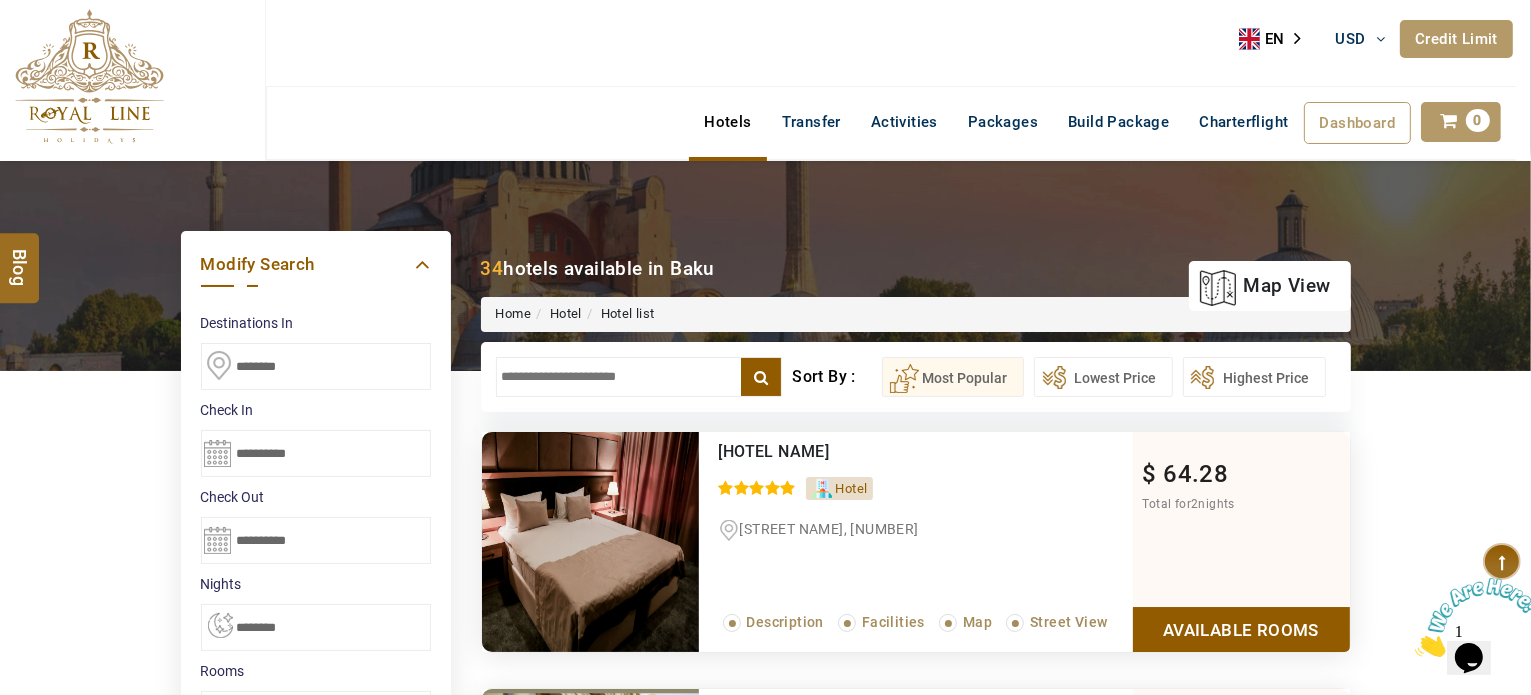 click on "M TRAVEL USD AED  AED EUR  € USD  $ INR  ₹ THB  ฿ IDR  Rp BHD  BHD TRY  ₺ Credit Limit EN HE AR ES PT ZH Helpline
+971 55 344 0168 Register Now +971 55 344 0168 info@royallineholidays.com About Us What we Offer Blog Why Us Contact Hotels  Transfer Activities Packages Build Package Charterflight Dashboard My Profile My Booking My Reports My Quotation Sign Out 0 Points Redeem Now To Redeem 21924  Points Future Points  382   Points Credit Limit Credit Limit USD 10000.00 70% Complete Used USD 1513.89 Available USD 8486.11 Setting  Looks like you haven't added anything to your cart yet Countinue Shopping ****** Please Wait.. Blog demo
Remember me Forgot
password? LOG IN Don't have an account?   Register Now My Booking View/ Print/Cancel Your Booking without Signing in Submit Applying Filters...... Hotels For You Will Be Loading Soon demo
In A Few Moment, You Will Be Celebrating Best Hotel options galore ! Check In   CheckOut Rooms Rooms Please Wait Please Wait ... X" at bounding box center [765, 4851] 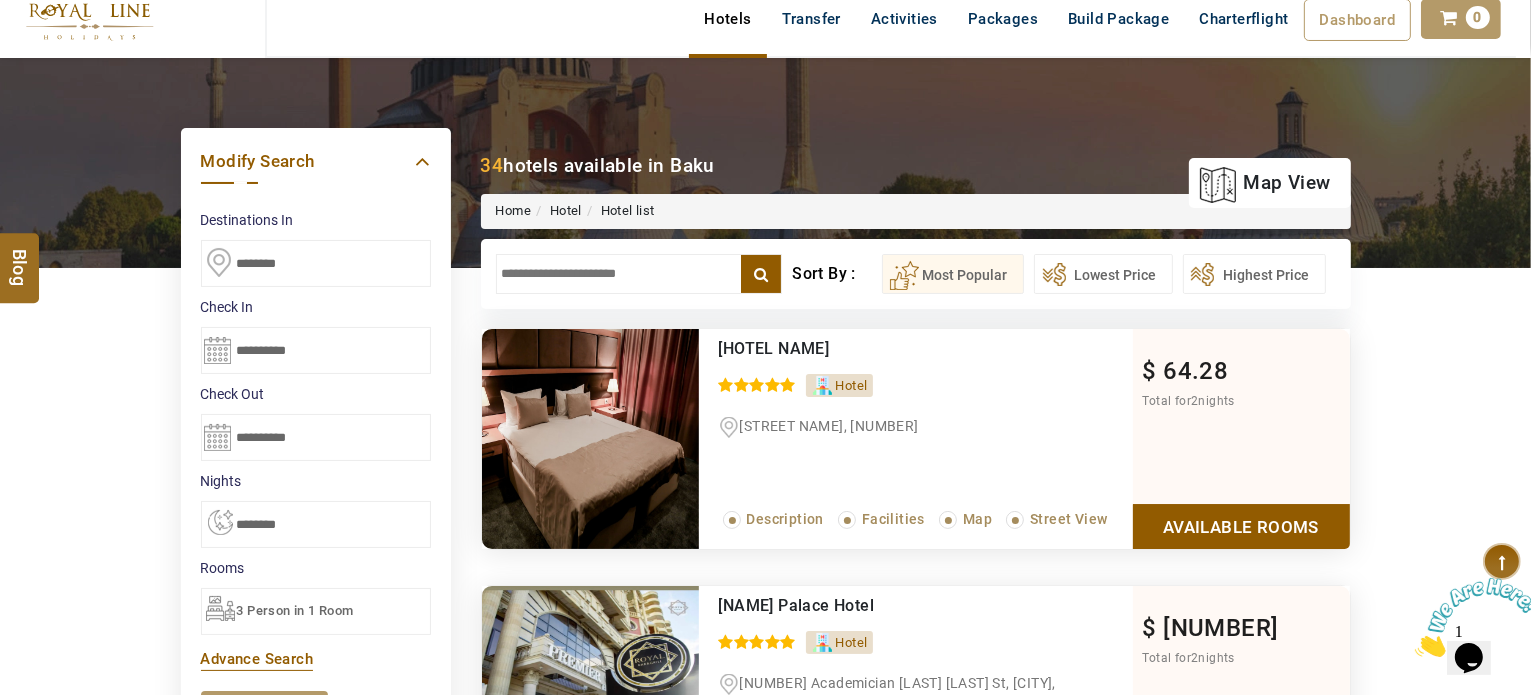 click on "**********" at bounding box center [316, 350] 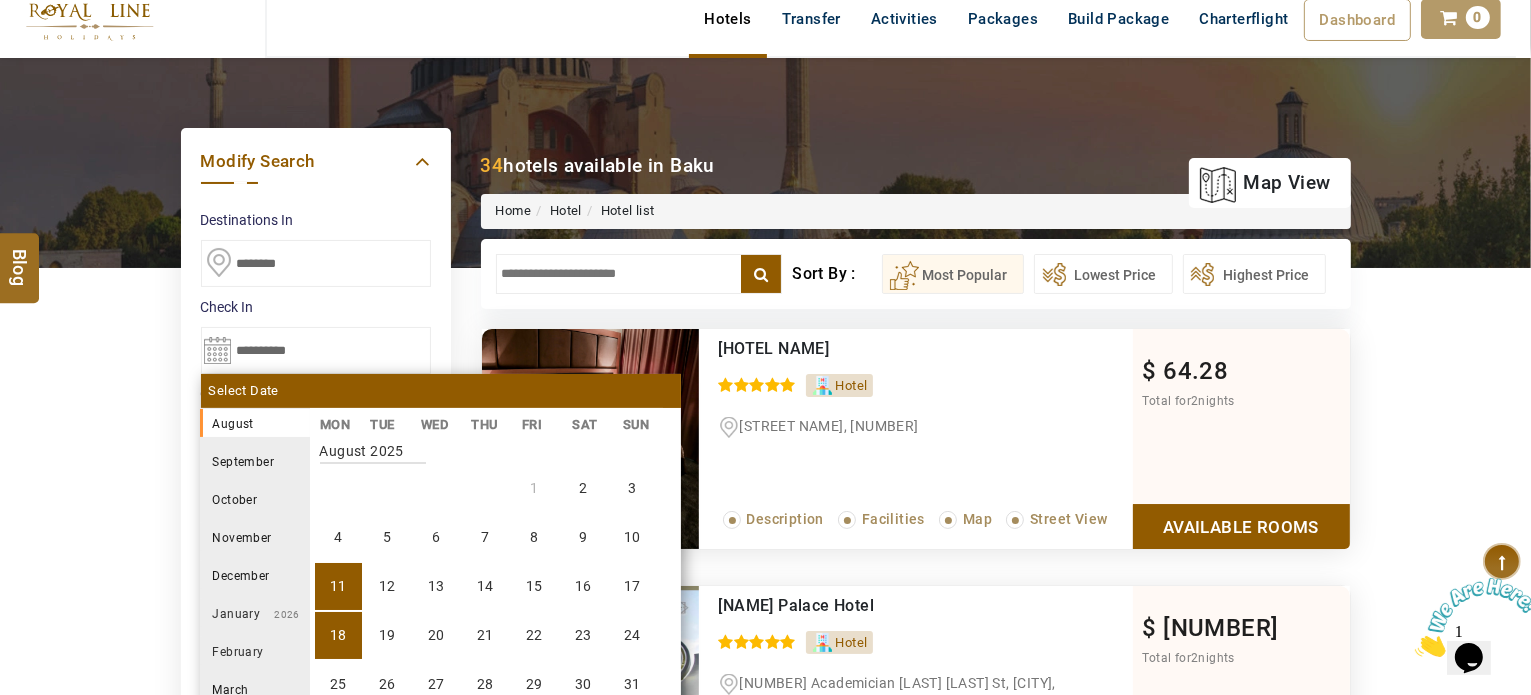 click on "11" at bounding box center [338, 586] 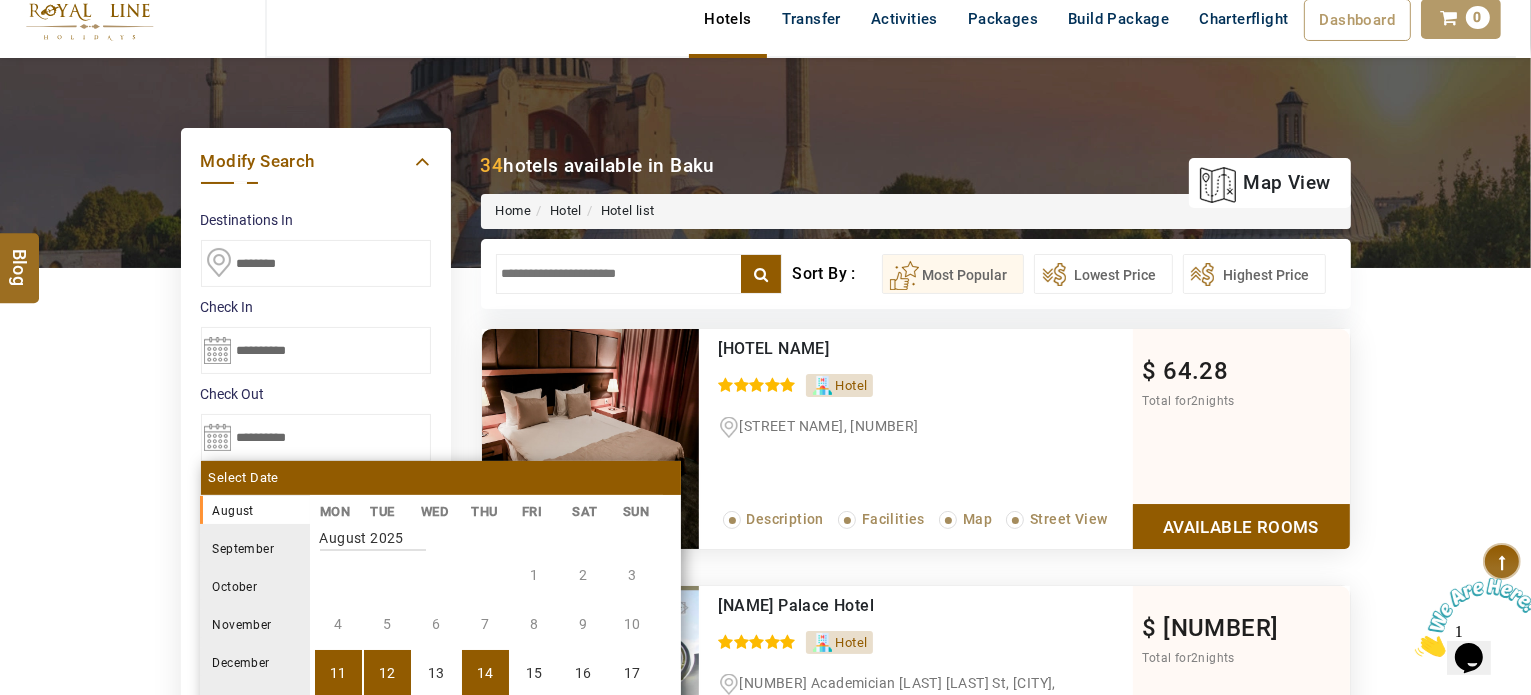 click on "14" at bounding box center [485, 673] 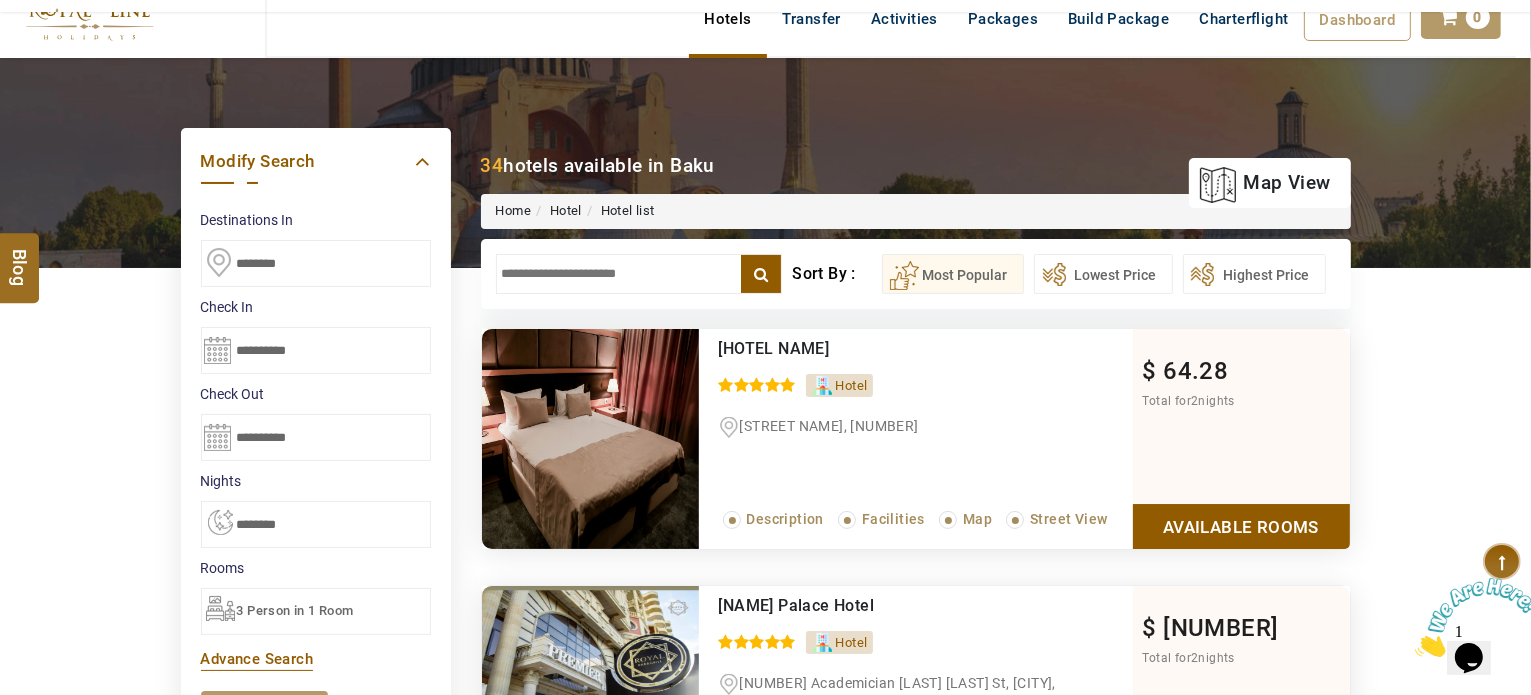 scroll, scrollTop: 278, scrollLeft: 0, axis: vertical 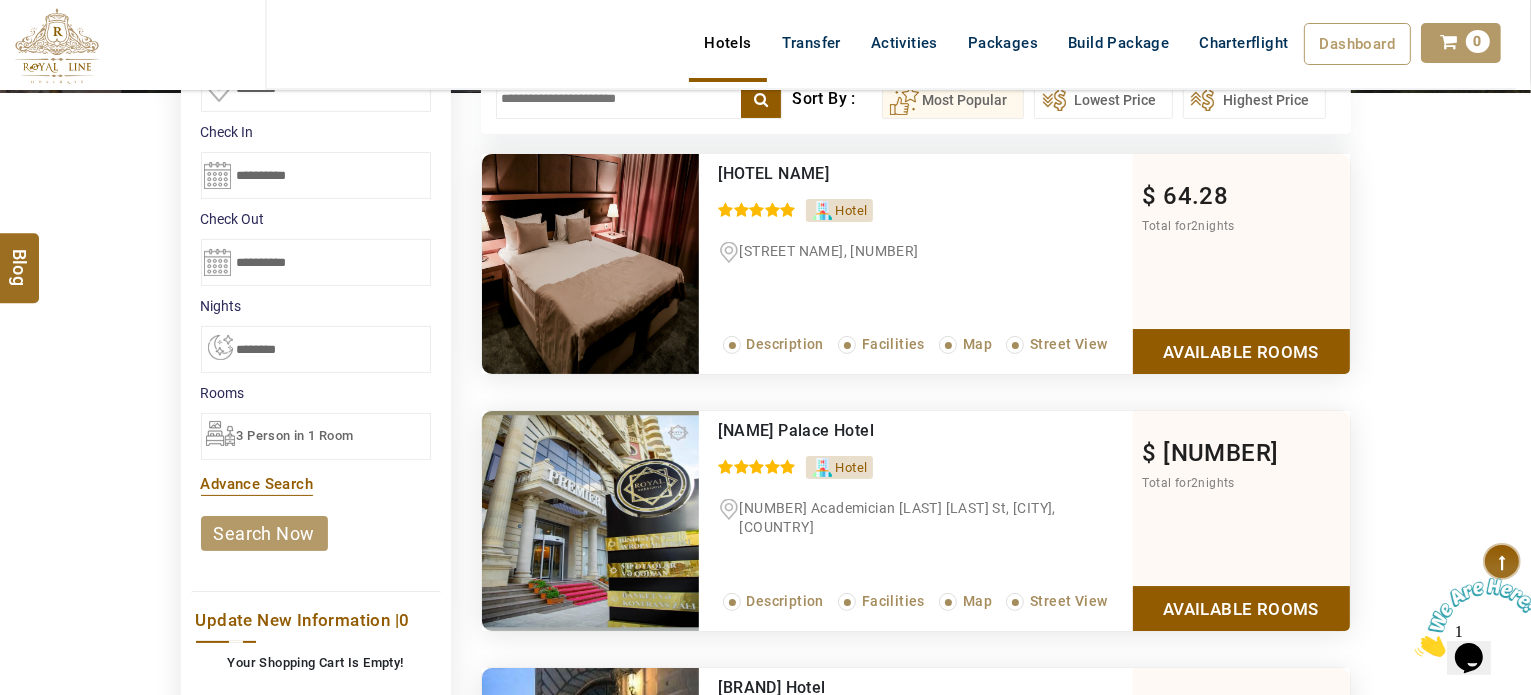 click on "search now" at bounding box center (264, 533) 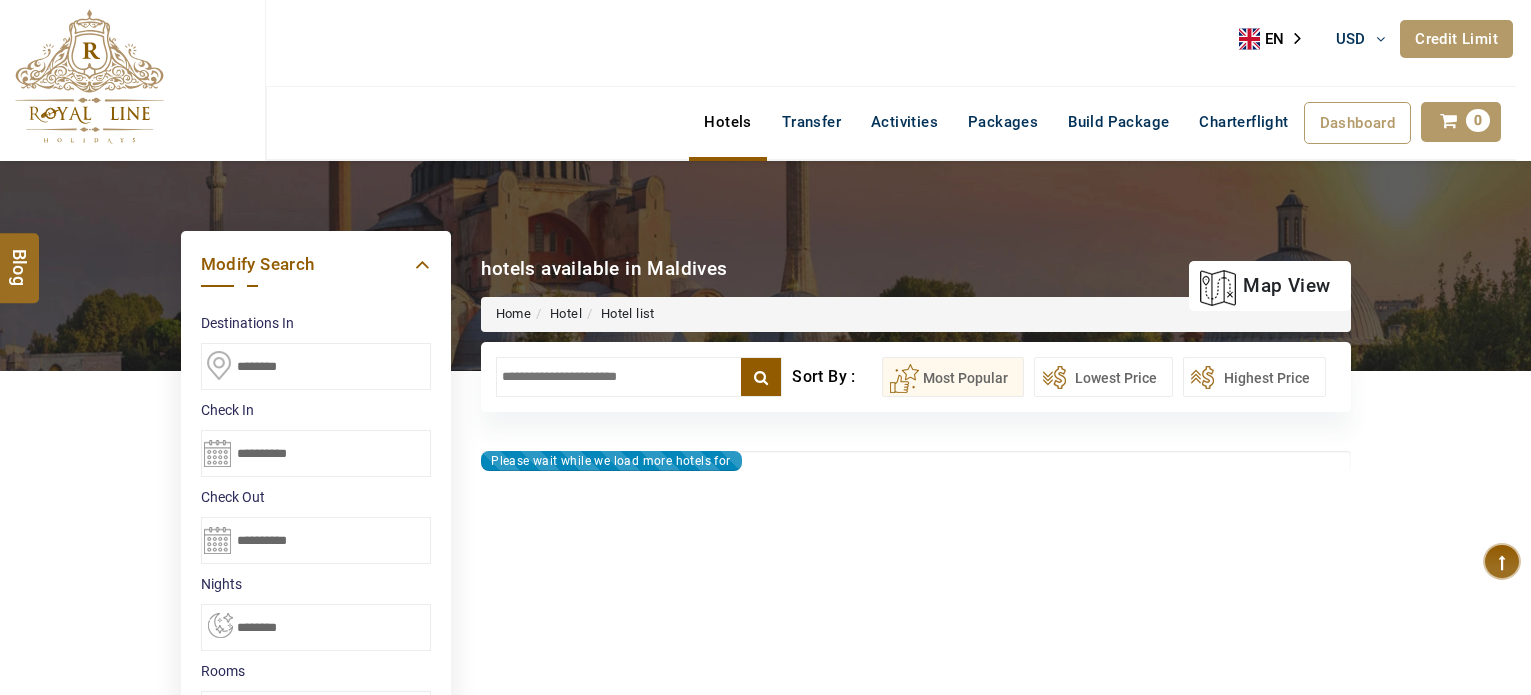 select on "*" 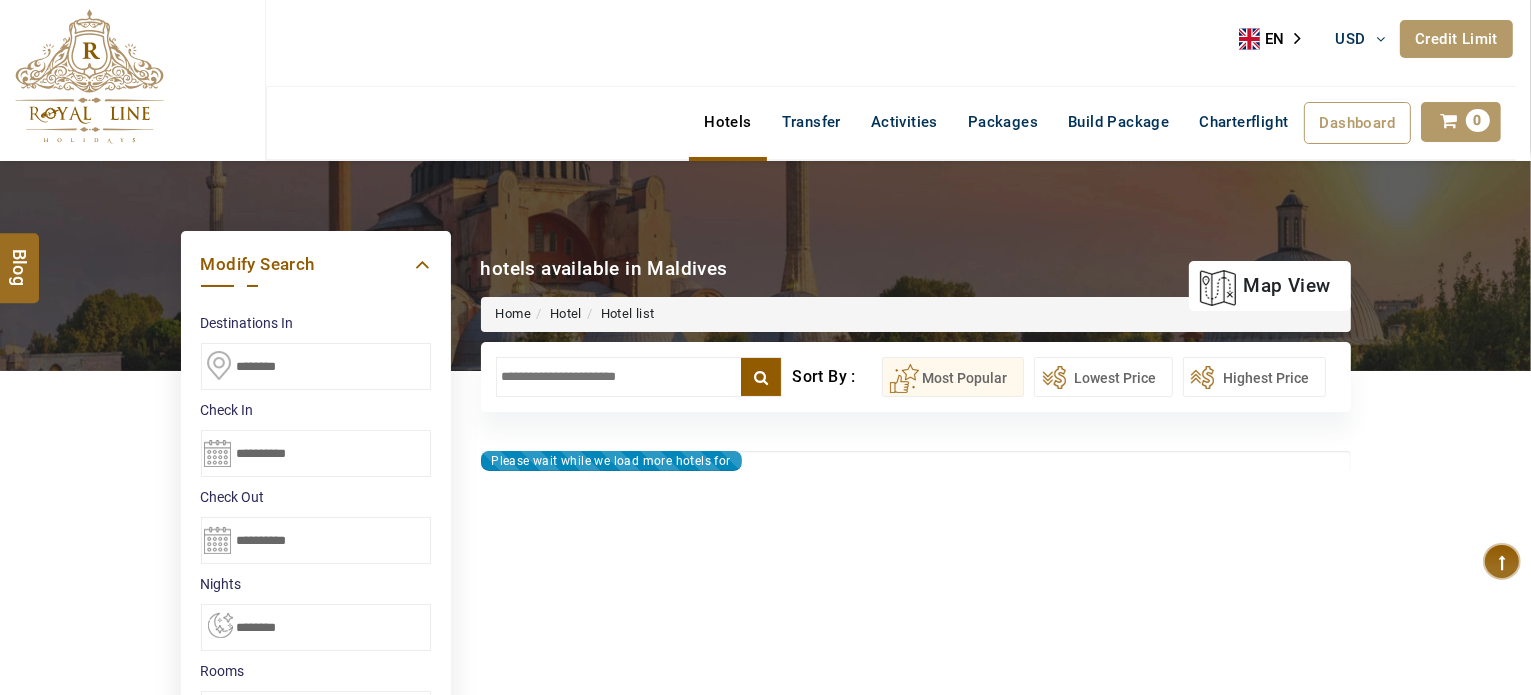type on "**********" 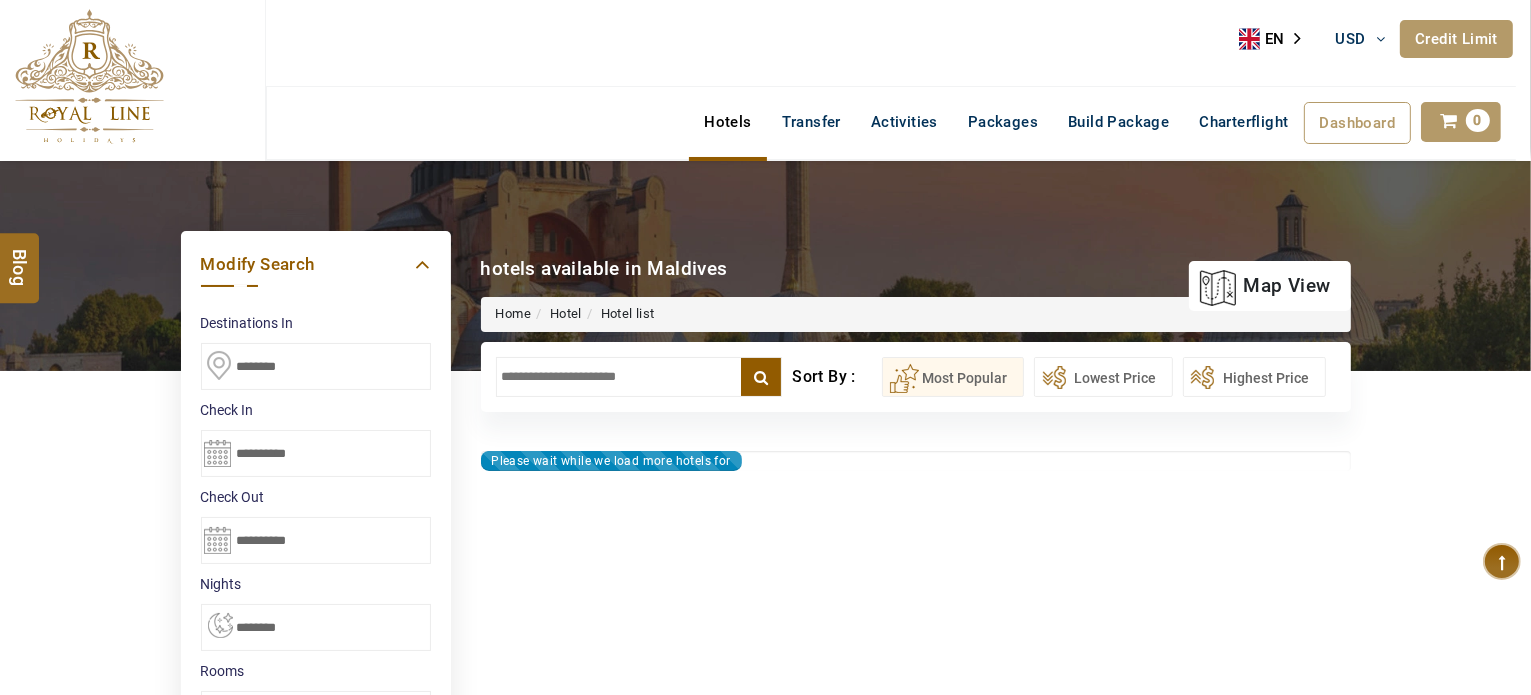 type on "**********" 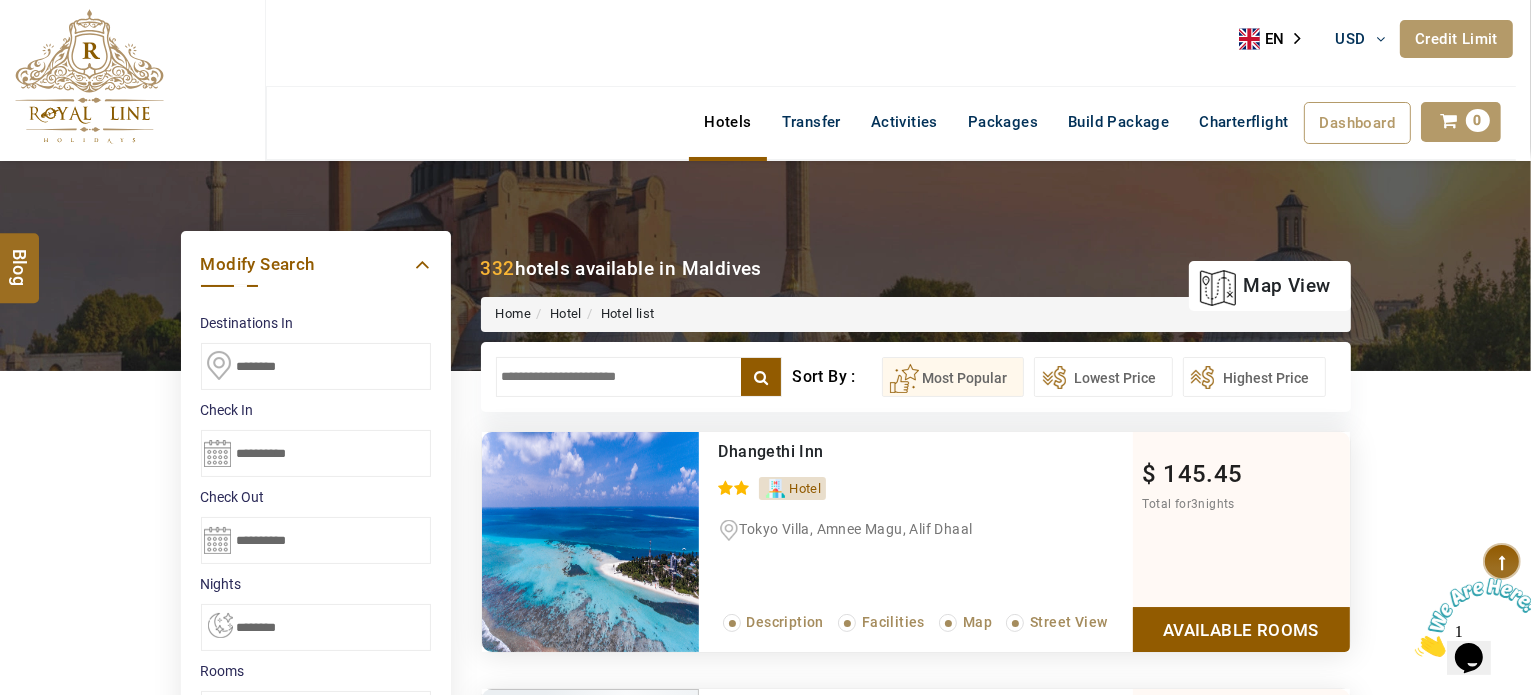 scroll, scrollTop: 0, scrollLeft: 0, axis: both 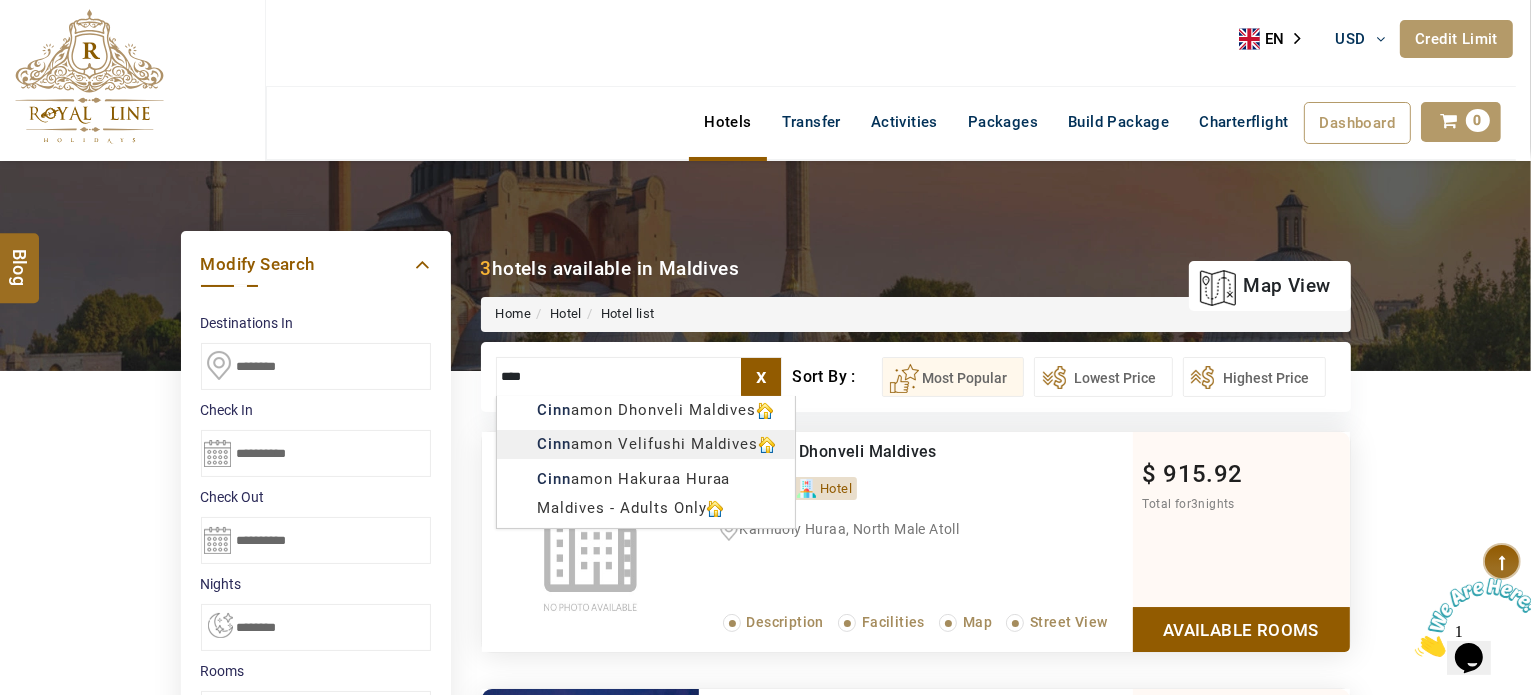 click on "M TRAVEL USD AED AED EUR € USD $ INR ₹ THB ฿ IDR Rp BHD BHD TRY ₺ Credit Limit EN HE AR ES PT ZH Helpline
+971 [PHONE] Register Now +971 [PHONE] info@royallineholidays.com About Us What we Offer Blog Why Us Contact Hotels Transfer Activities Packages Build Package Charterflight Dashboard My Profile My Booking My Reports My Quotation Sign Out 0 Points Redeem Now To Redeem 21924 Points Future Points 382 Points Credit Limit Credit Limit USD 10000.00 70% Complete Used USD 1513.89 Available USD 8486.11 Setting Looks like you haven't added anything to your cart yet Countinue Shopping ****** Please Wait.. Blog demo
Remember me Forgot
password? LOG IN Don't have an account? Register Now My Booking View/ Print/Cancel Your Booking without Signing in Submit Applying Filters...... Hotels For You Will Be Loading Soon demo
In A Few Moment, You Will Be Celebrating Best Hotel options galore ! Check In CheckOut Rooms Rooms Please Wait Please Wait ... X" at bounding box center (765, 936) 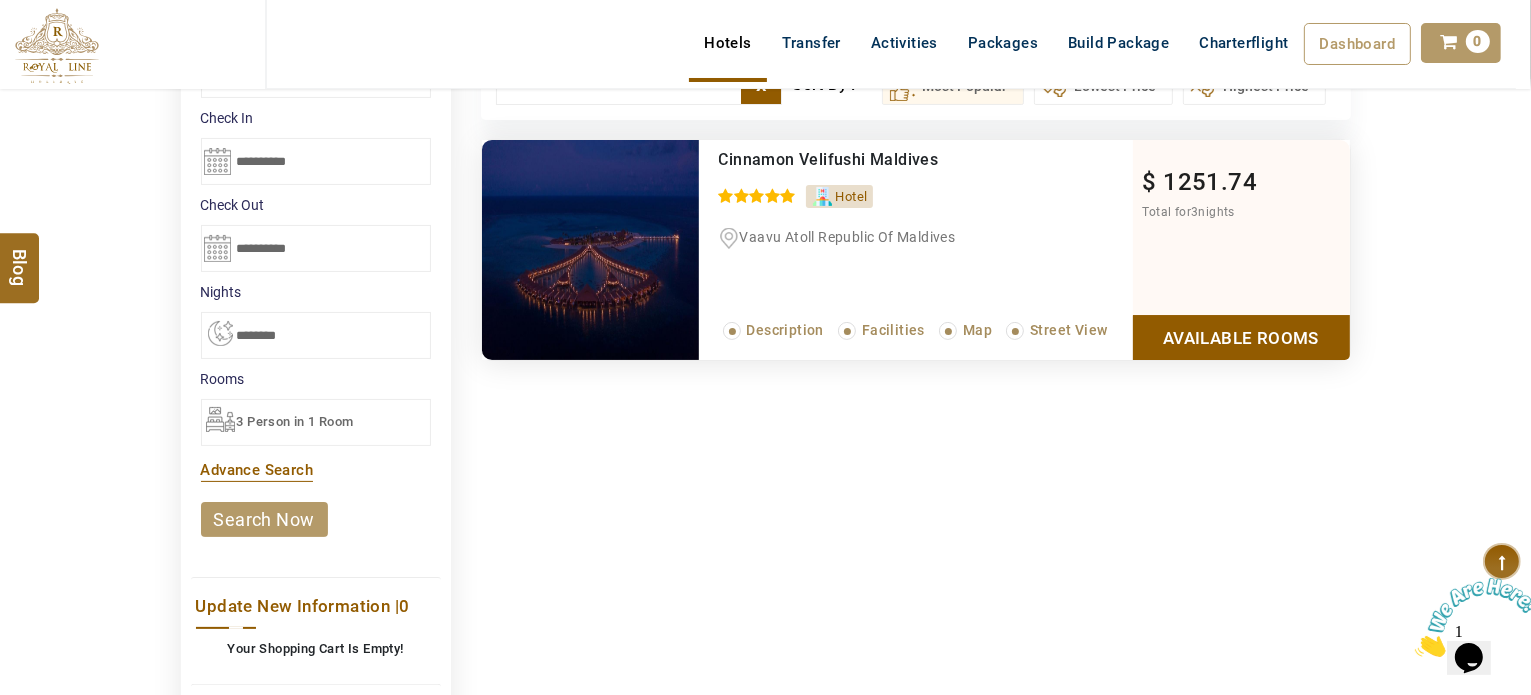 scroll, scrollTop: 298, scrollLeft: 0, axis: vertical 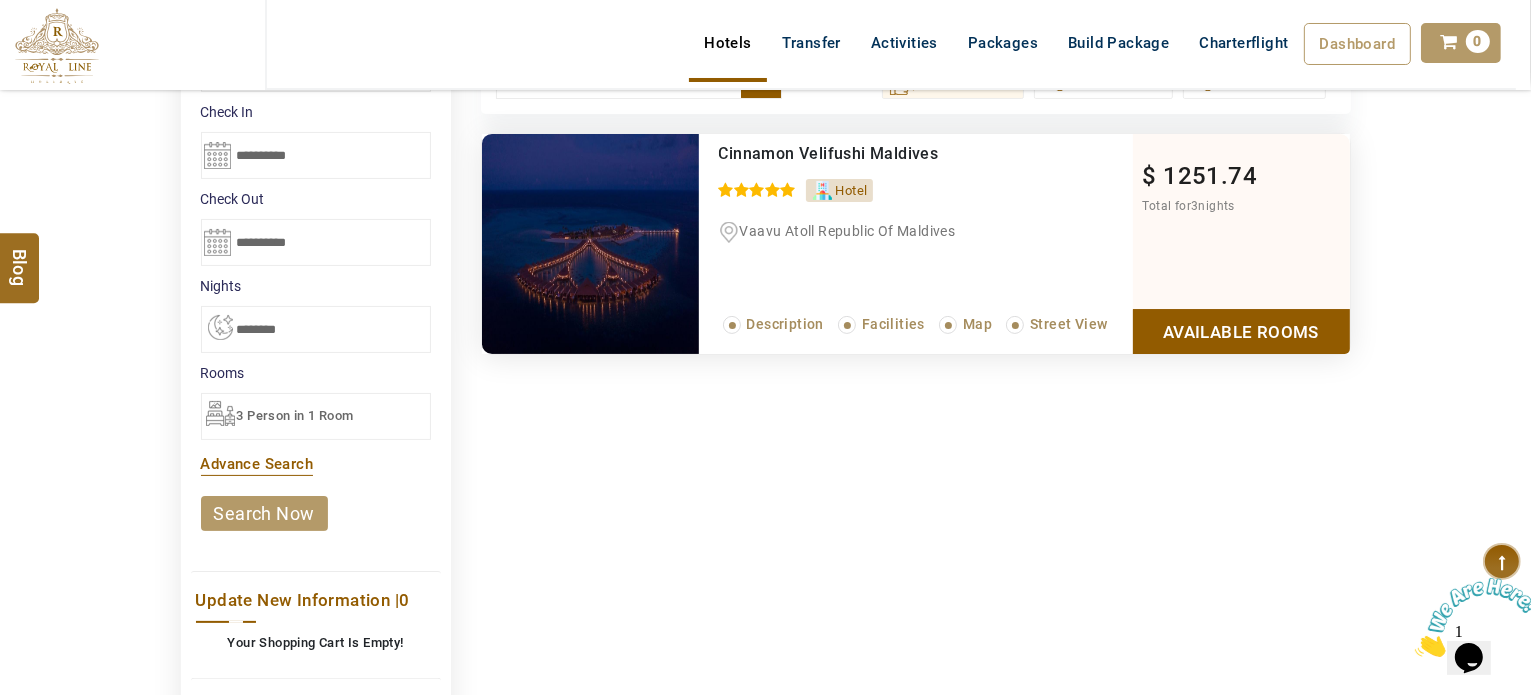 type on "**********" 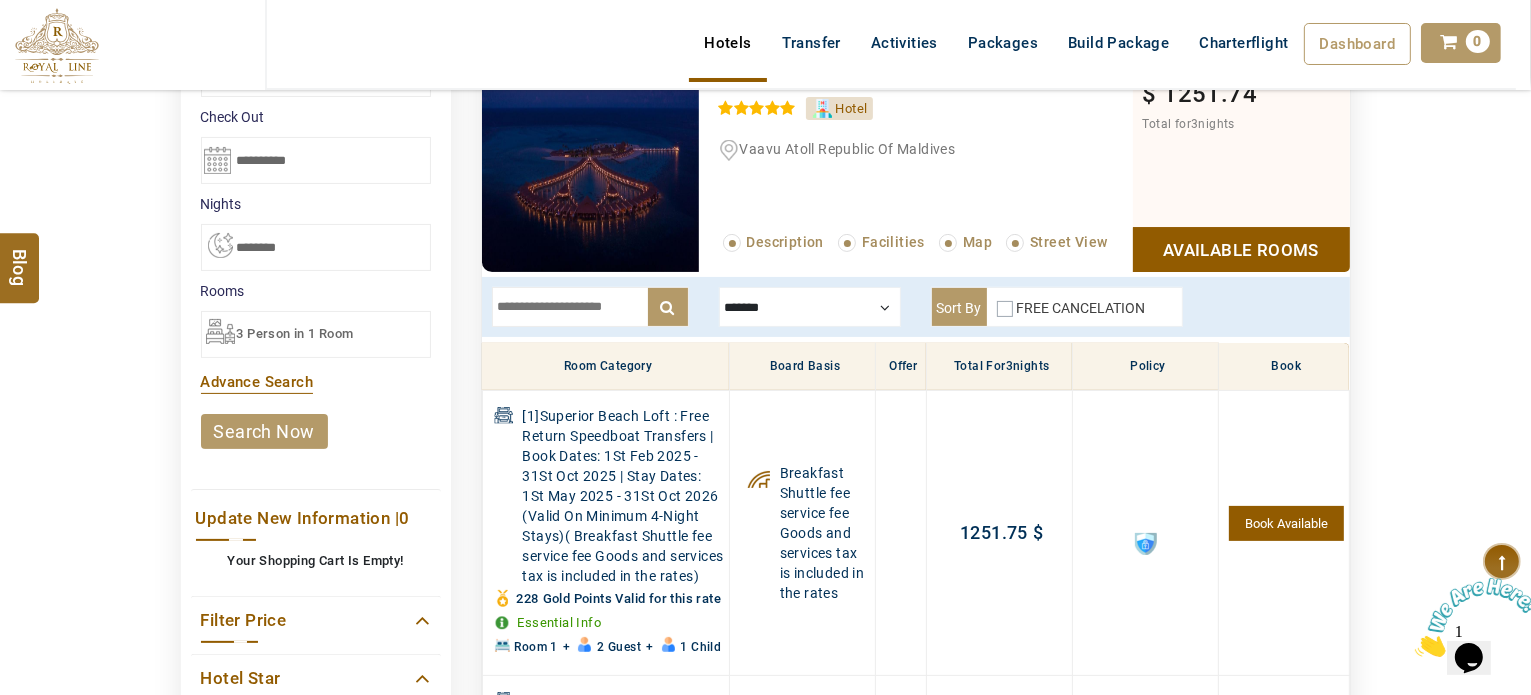 scroll, scrollTop: 544, scrollLeft: 0, axis: vertical 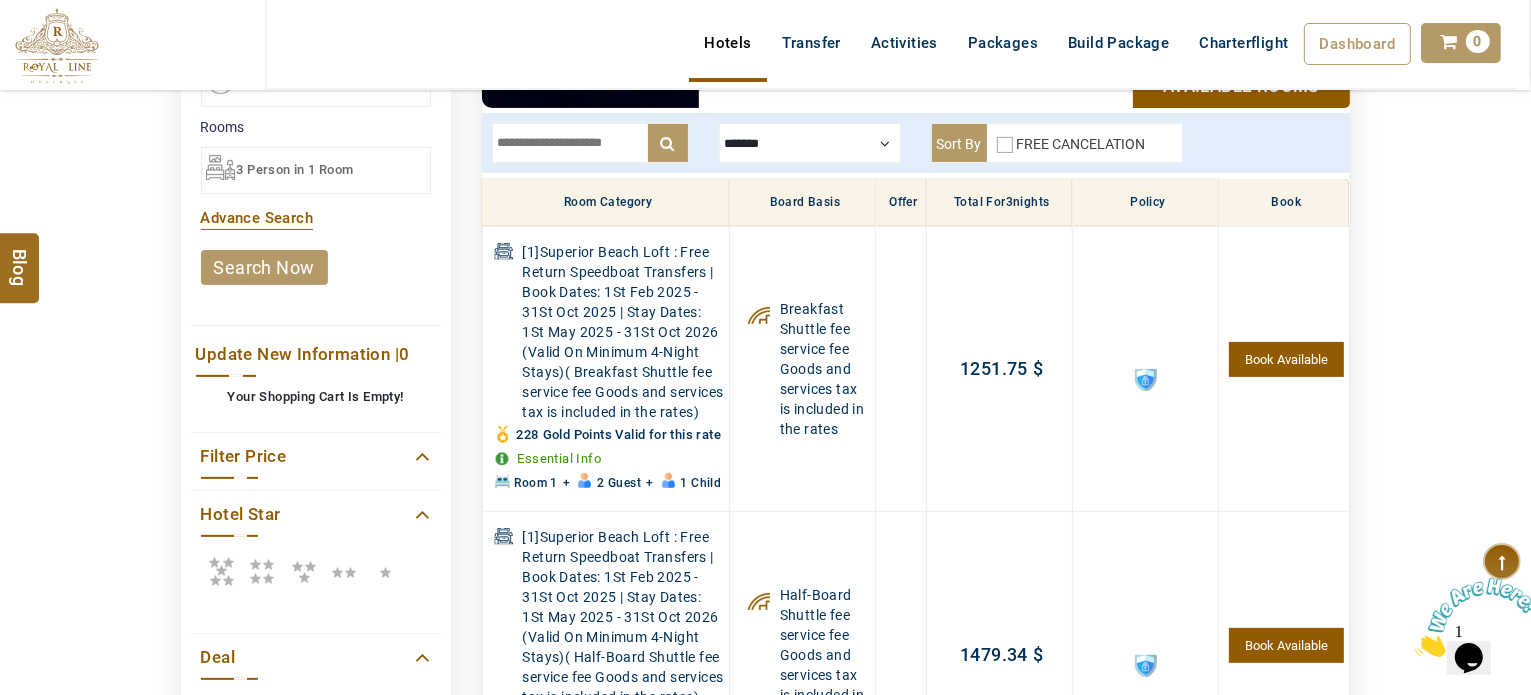 click at bounding box center [810, 143] 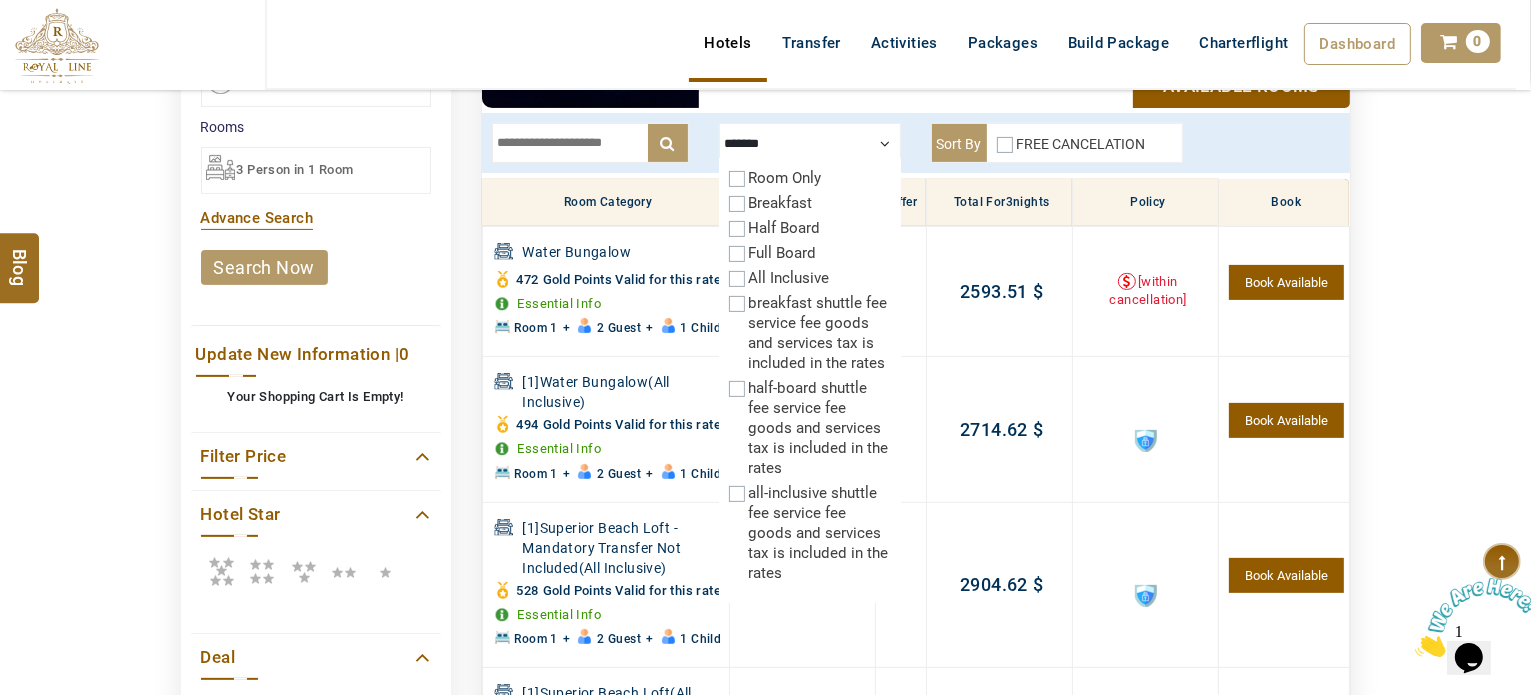 click on "M TRAVEL USD AED AED EUR € USD $ INR ₹ THB ฿ IDR Rp BHD BHD TRY ₺ Credit Limit EN HE AR ES PT ZH Helpline
+971 [PHONE] Register Now +971 [PHONE] info@royallineholidays.com About Us What we Offer Blog Why Us Contact Hotels Transfer Activities Packages Build Package Charterflight Dashboard My Profile My Booking My Reports My Quotation Sign Out 0 Points Redeem Now To Redeem 21924 Points Future Points 382 Points Credit Limit Credit Limit USD 10000.00 70% Complete Used USD 1513.89 Available USD 8486.11" at bounding box center [765, 70] 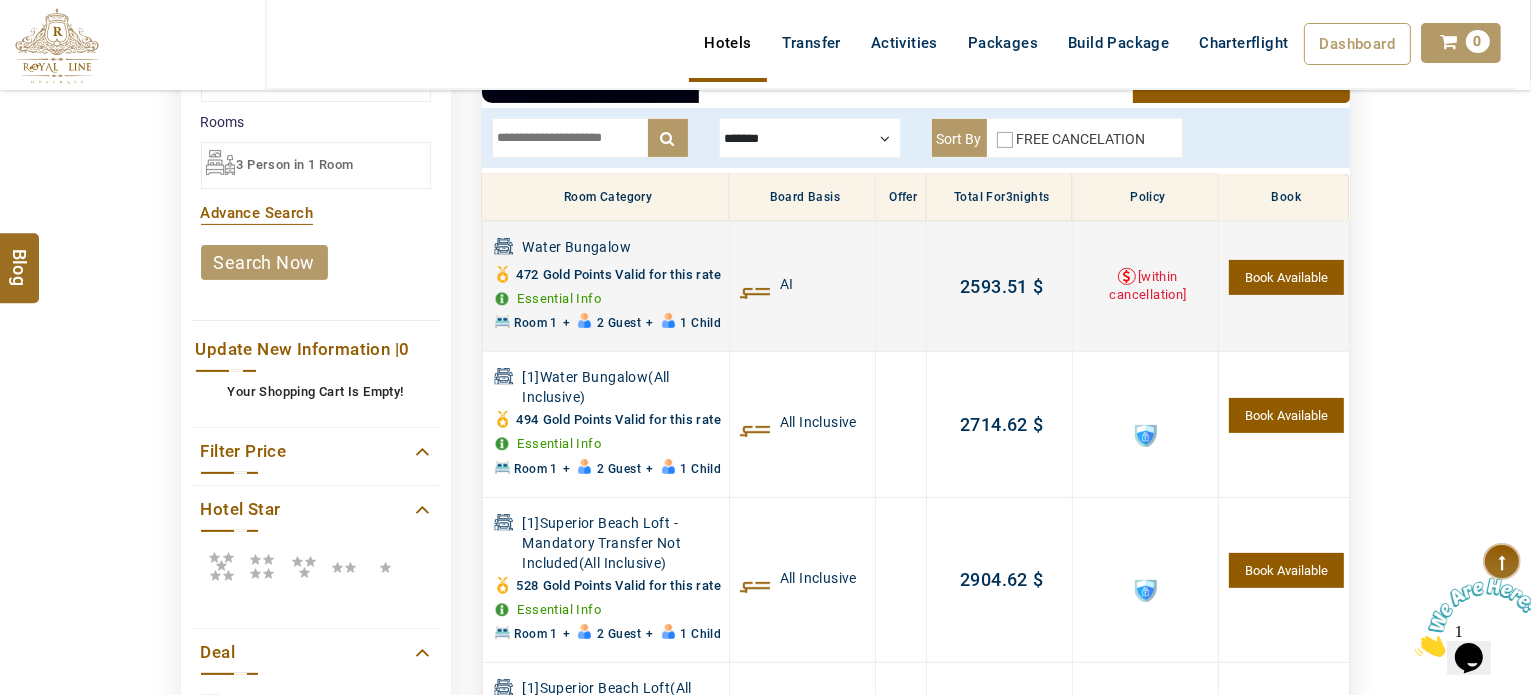 scroll, scrollTop: 548, scrollLeft: 0, axis: vertical 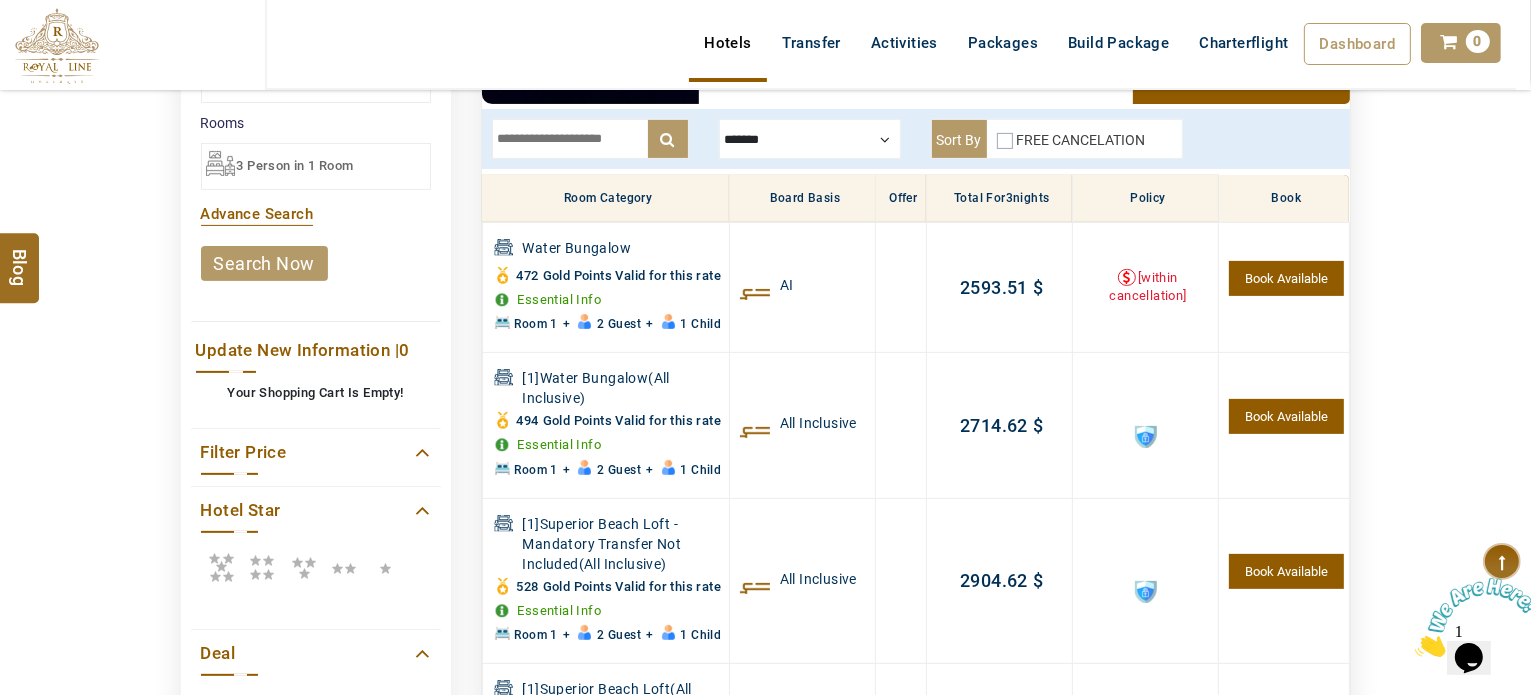 click on "M TRAVEL USD AED AED EUR € USD $ INR ₹ THB ฿ IDR Rp BHD BHD TRY ₺ Credit Limit EN HE AR ES PT ZH Helpline
+971 [PHONE] Register Now +971 [PHONE] info@royallineholidays.com About Us What we Offer Blog Why Us Contact Hotels Transfer Activities Packages Build Package Charterflight Dashboard My Profile My Booking My Reports My Quotation Sign Out 0 Points Redeem Now To Redeem 21924 Points Future Points 382 Points Credit Limit Credit Limit USD 10000.00 70% Complete Used USD 1513.89 Available USD 8486.11" at bounding box center [765, 70] 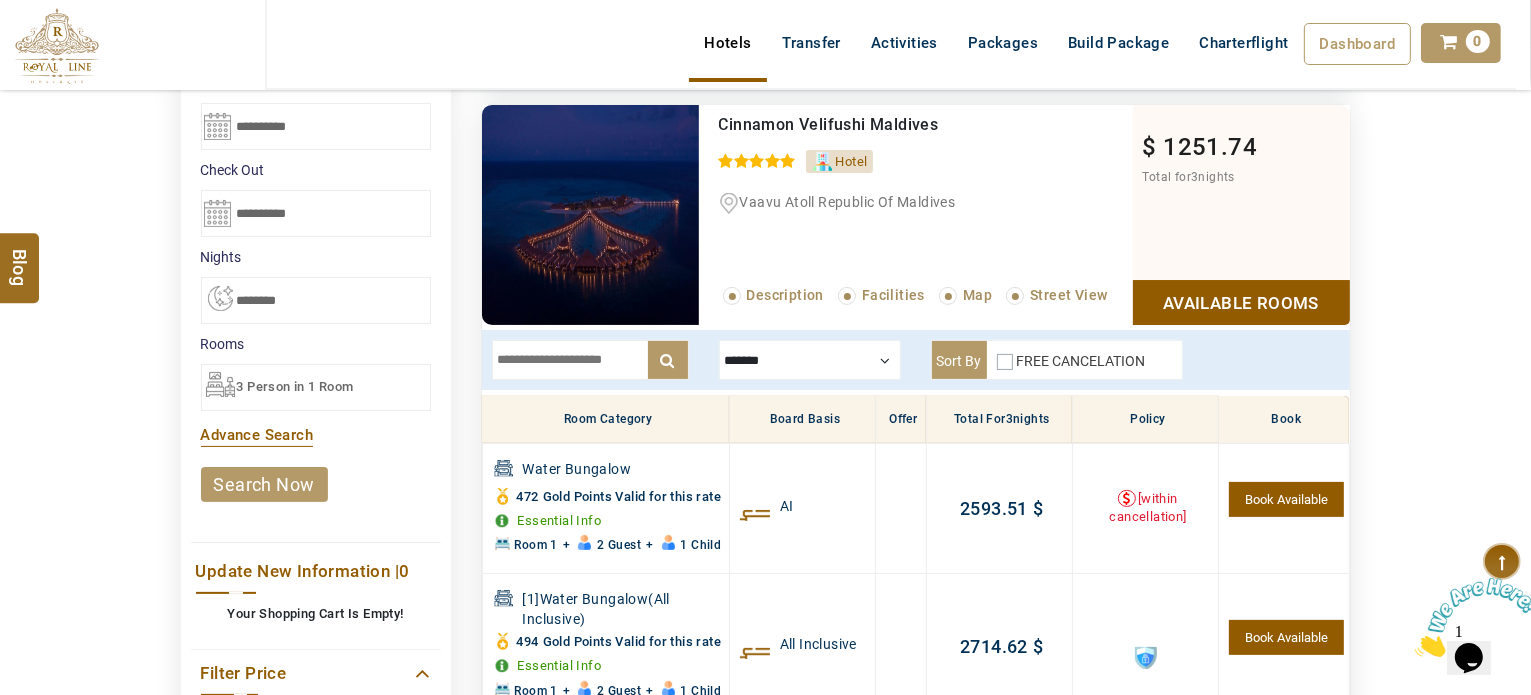scroll, scrollTop: 320, scrollLeft: 0, axis: vertical 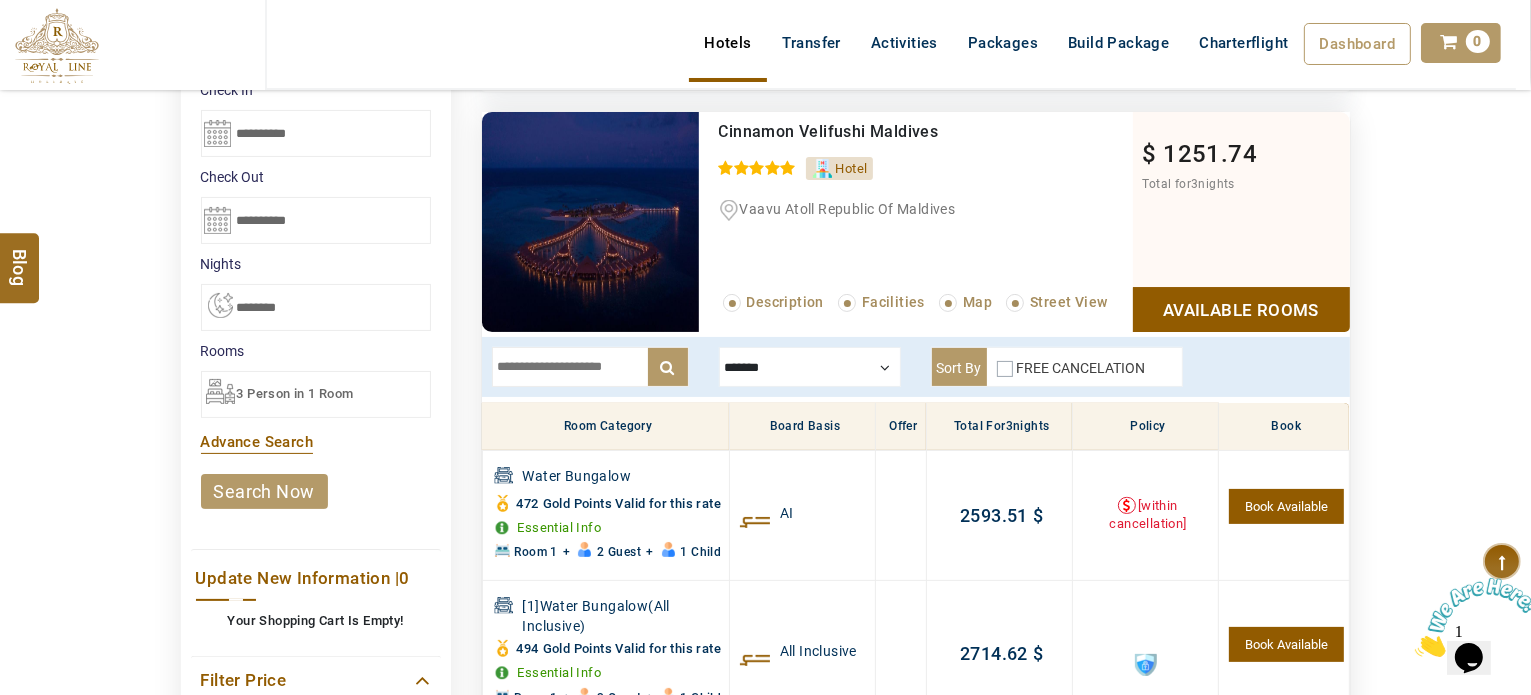 click at bounding box center (590, 367) 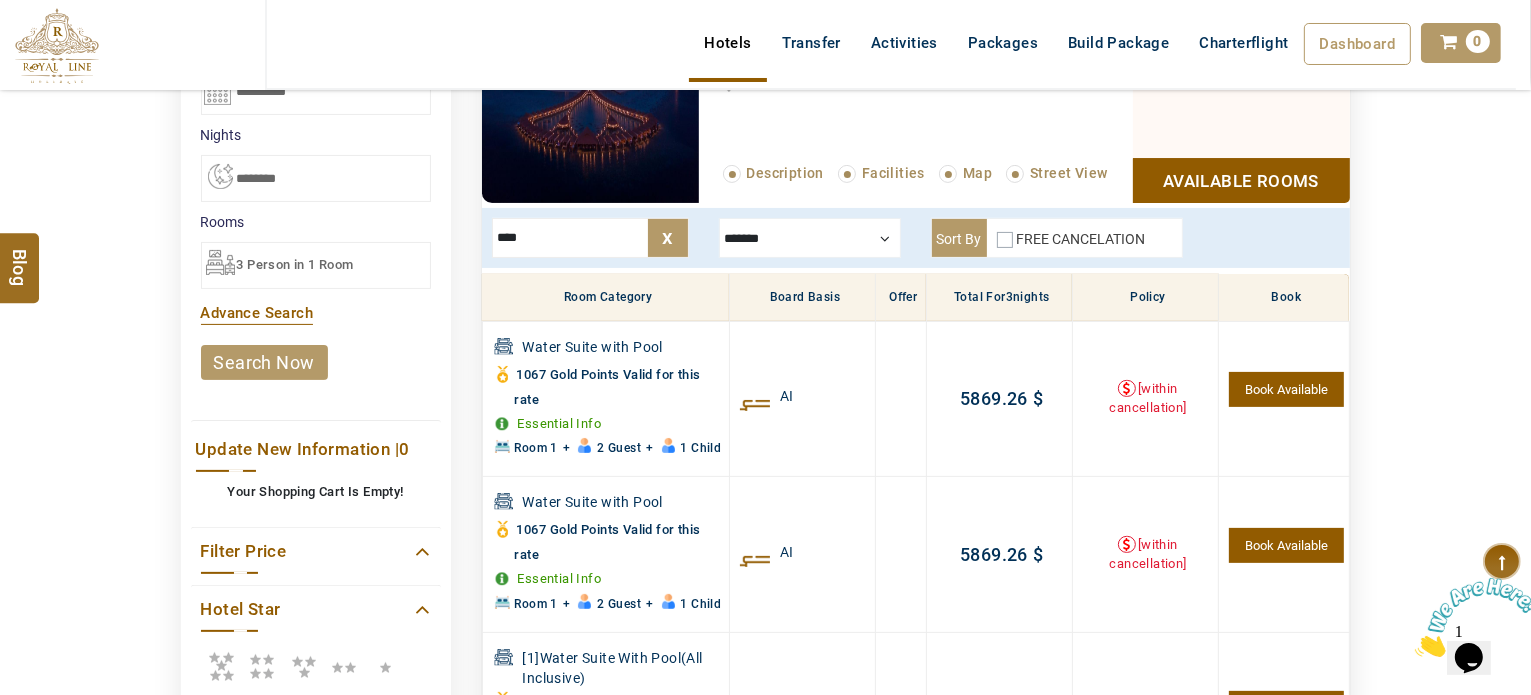 scroll, scrollTop: 448, scrollLeft: 0, axis: vertical 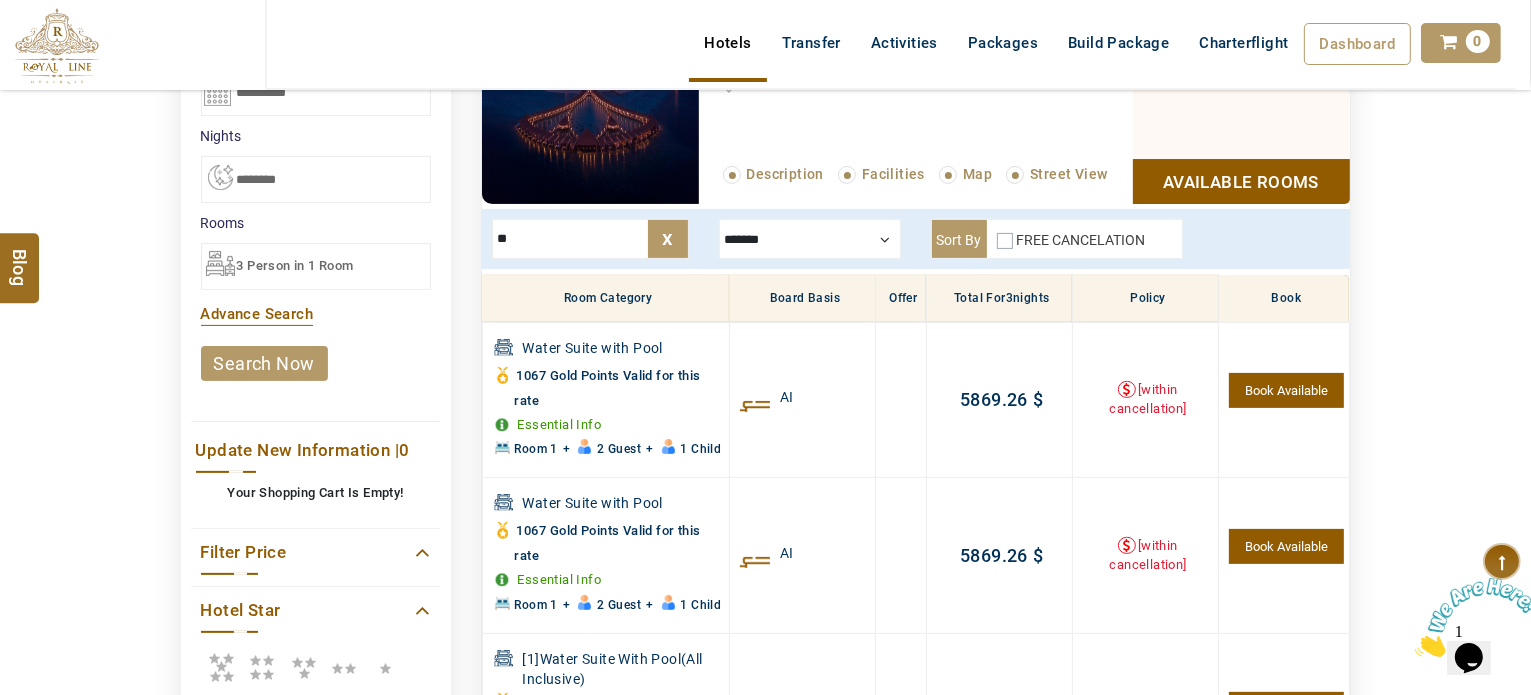 type on "*" 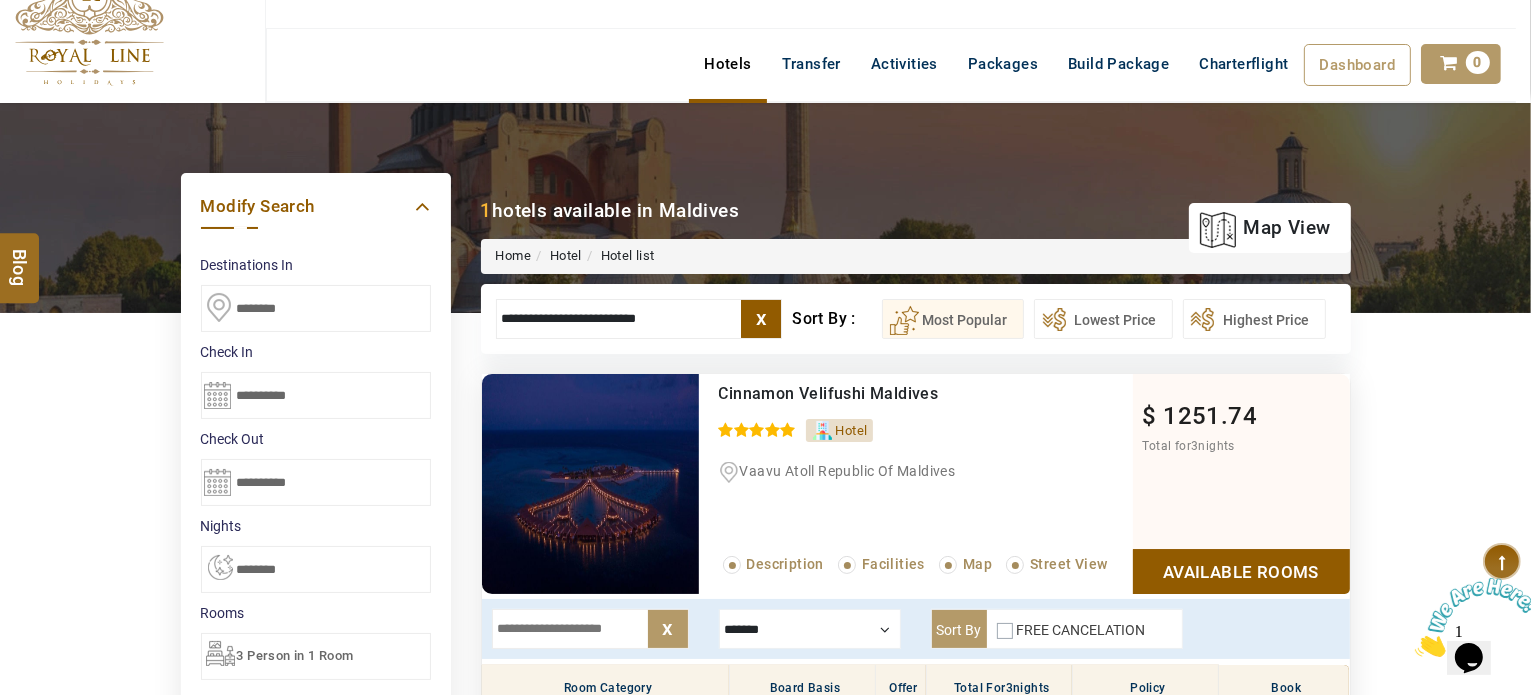 scroll, scrollTop: 68, scrollLeft: 0, axis: vertical 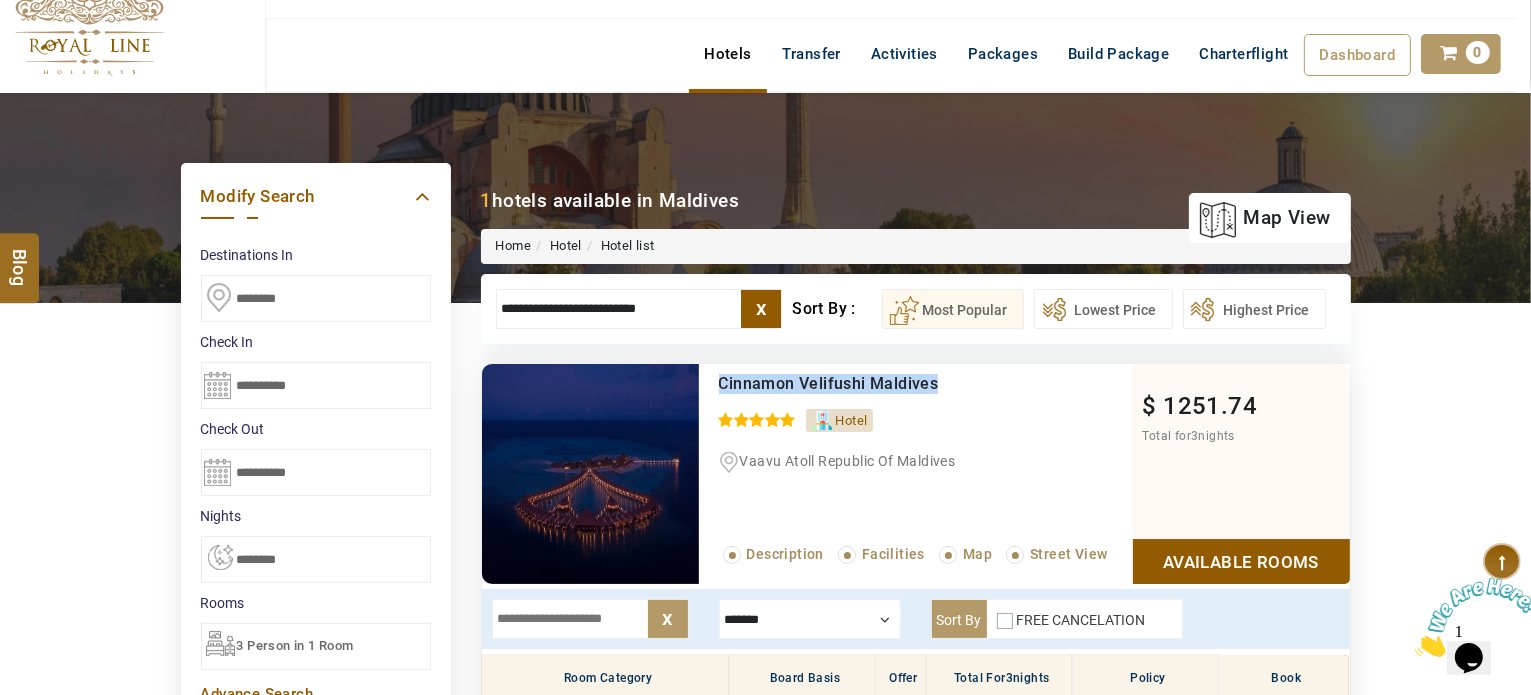 drag, startPoint x: 948, startPoint y: 381, endPoint x: 698, endPoint y: 376, distance: 250.04999 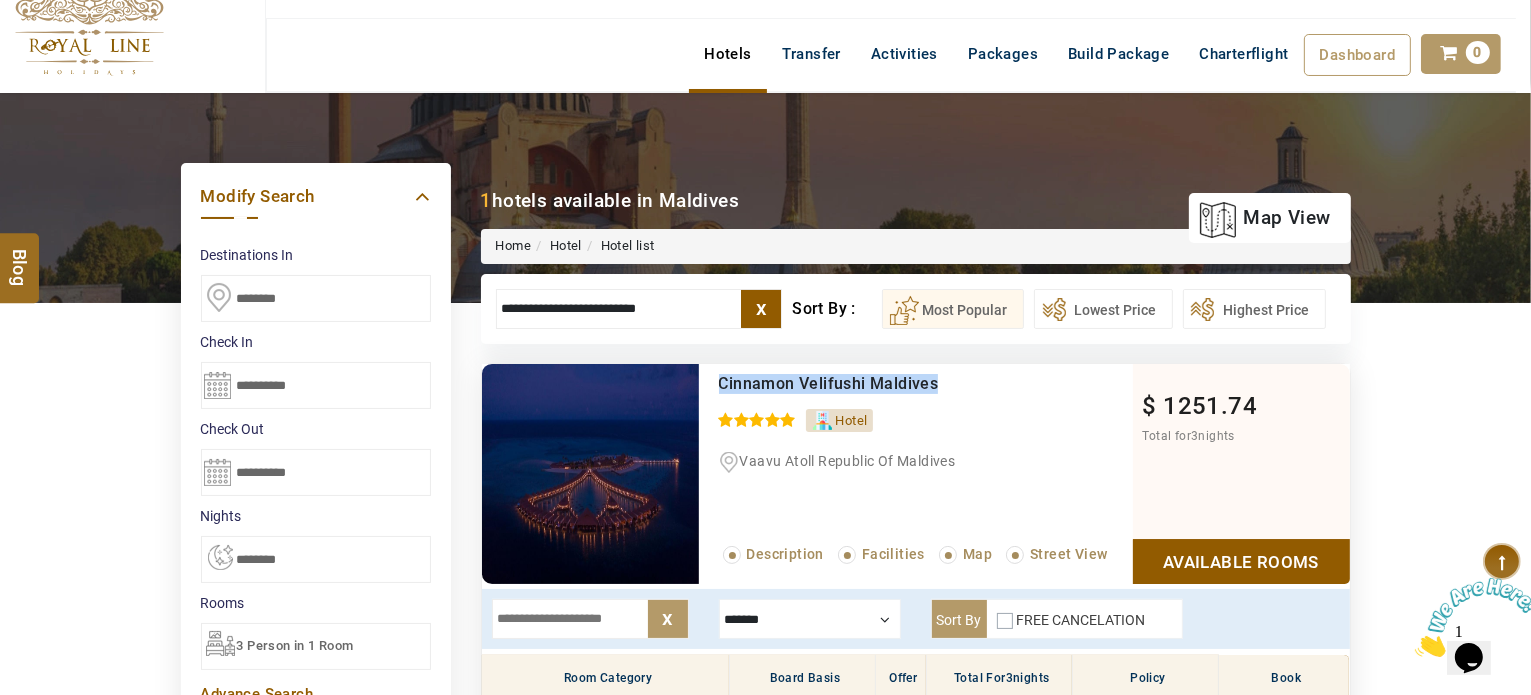click on "Cinnamon Velifushi Maldives 0 / 5 Hotel Vaavu Atoll Republic Of Maldives Read More... Description   Facilities Map Street View" at bounding box center (916, 474) 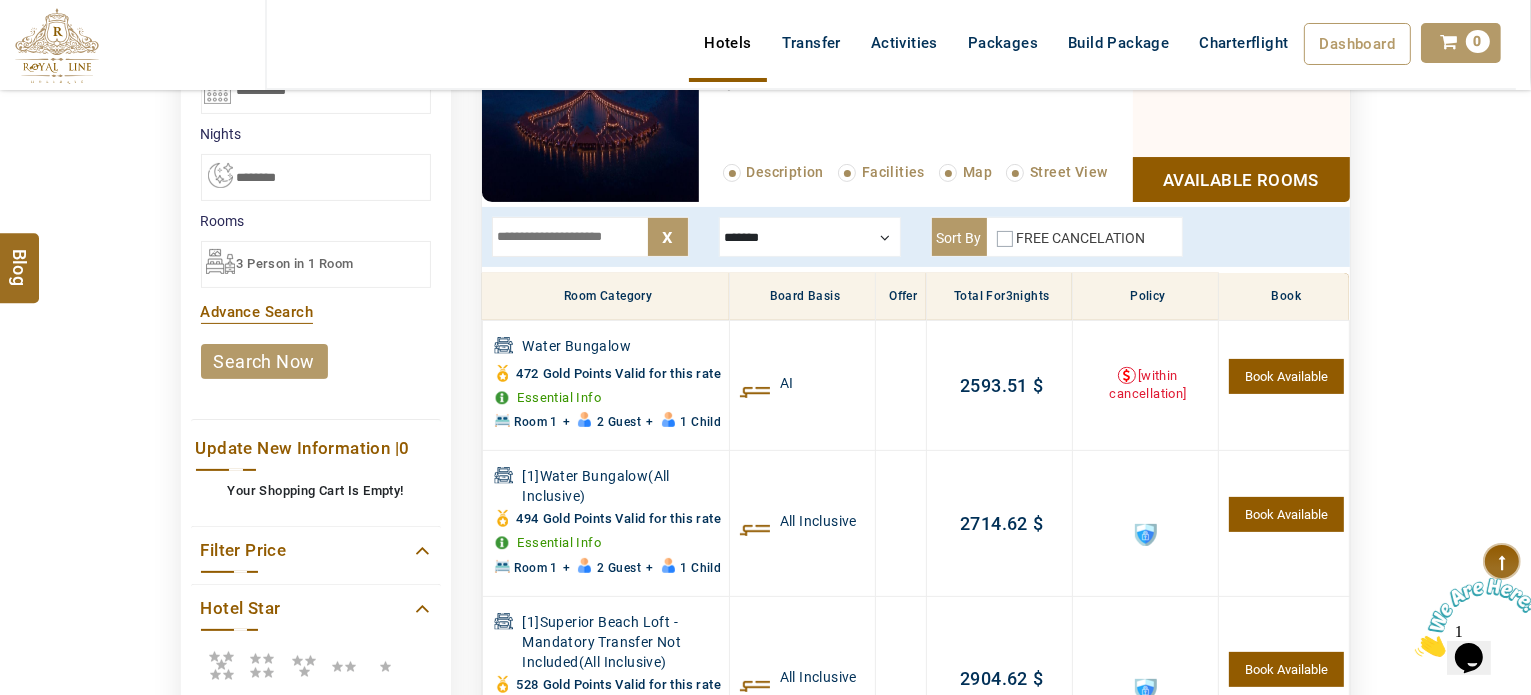scroll, scrollTop: 451, scrollLeft: 0, axis: vertical 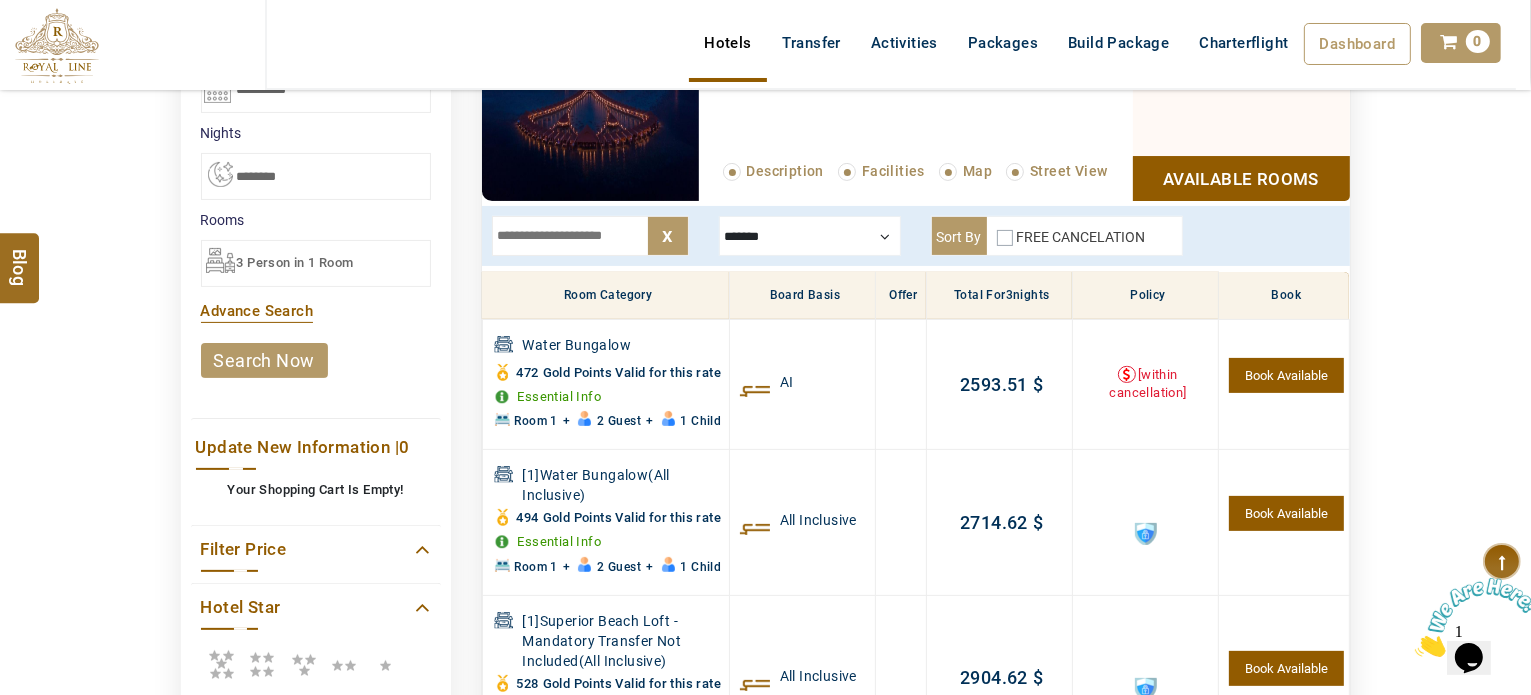 click at bounding box center [590, 236] 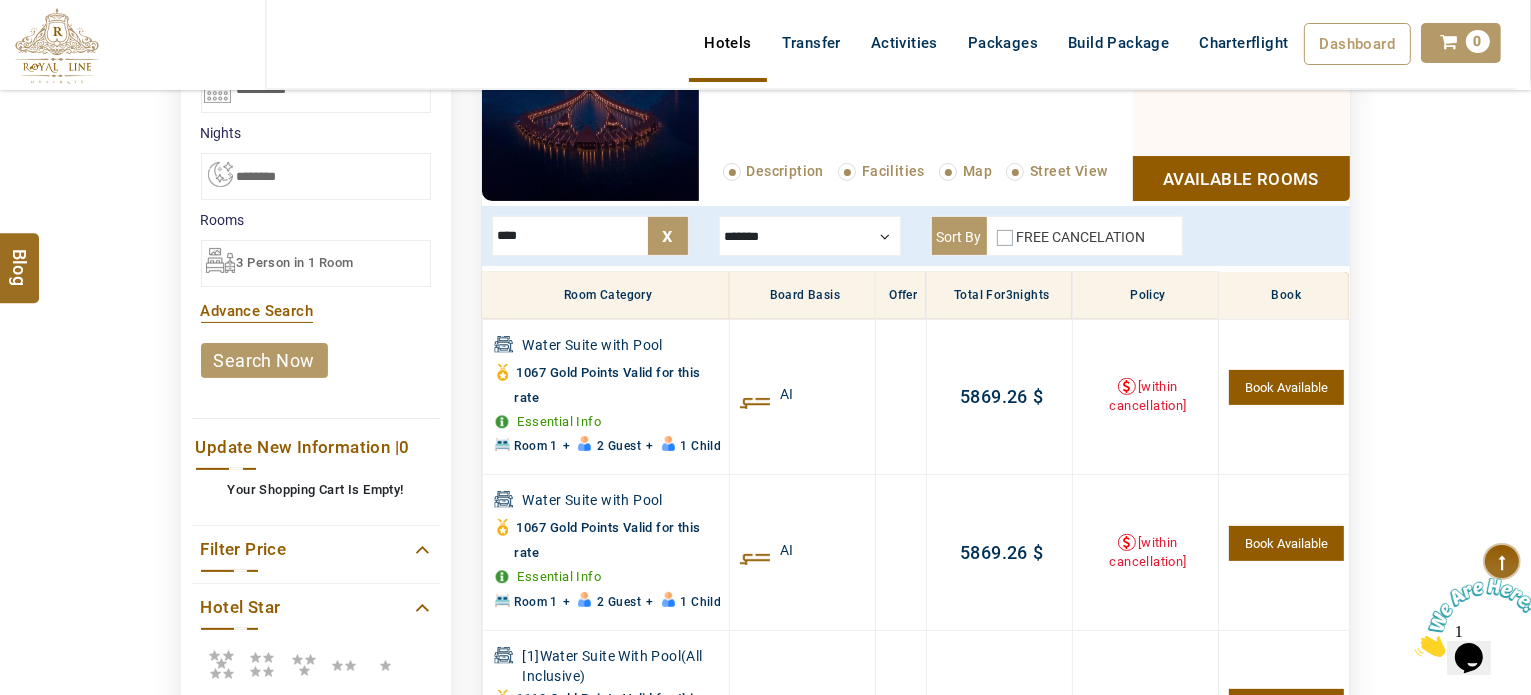 type on "****" 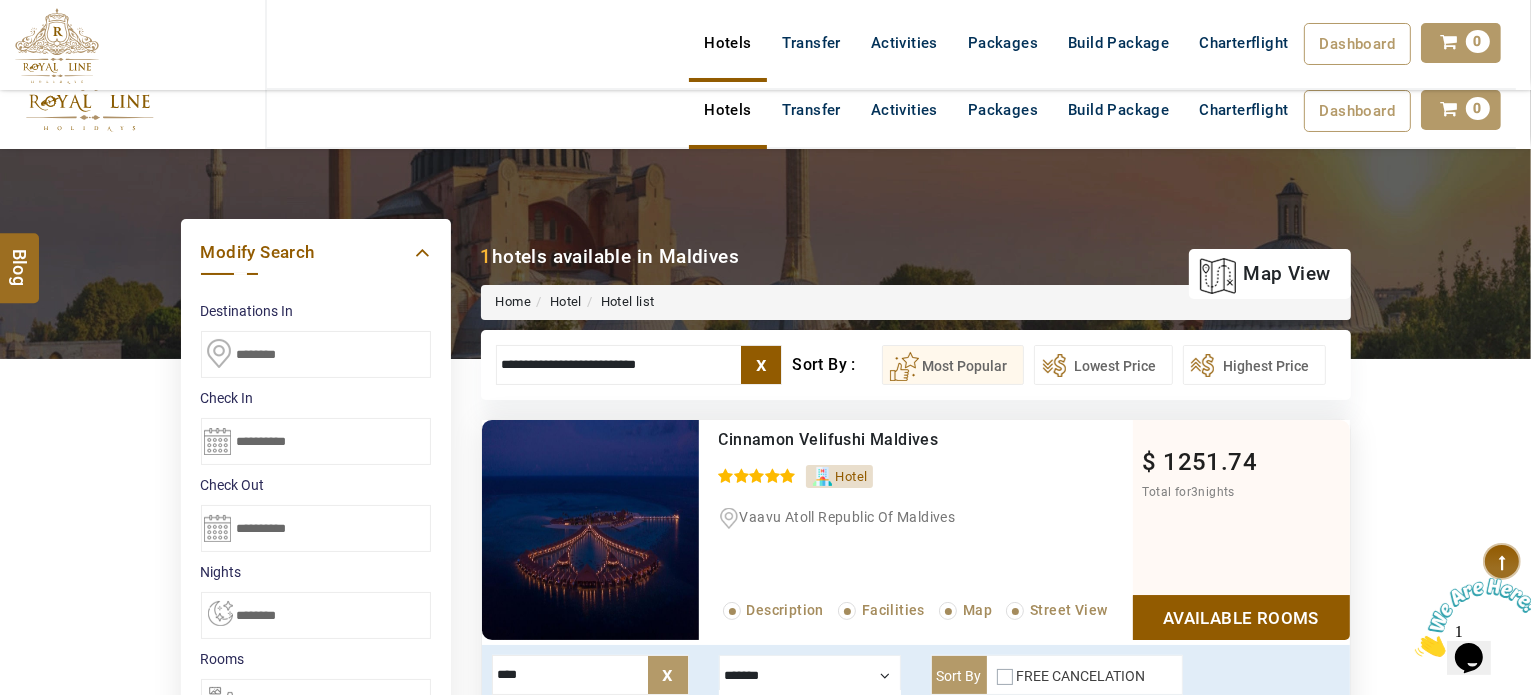 scroll, scrollTop: 0, scrollLeft: 0, axis: both 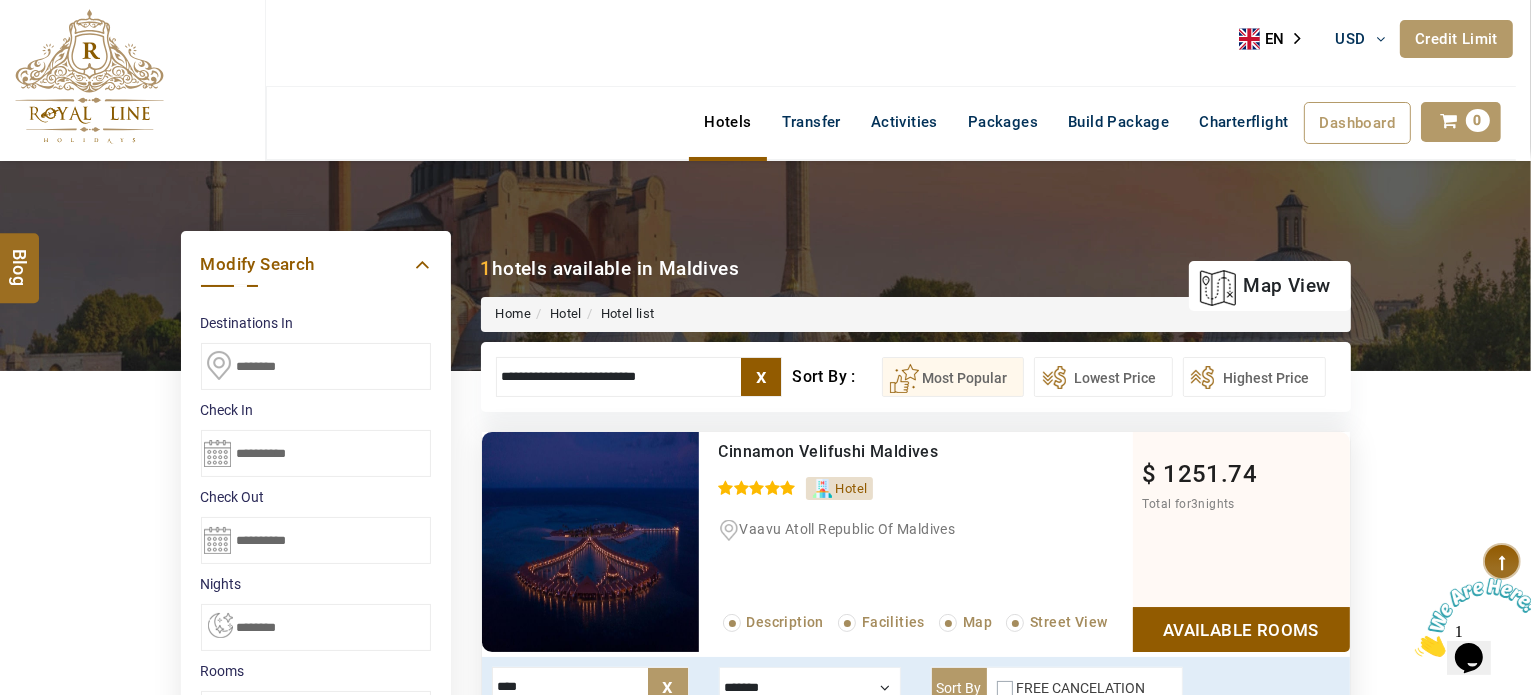 click on "**********" at bounding box center (639, 377) 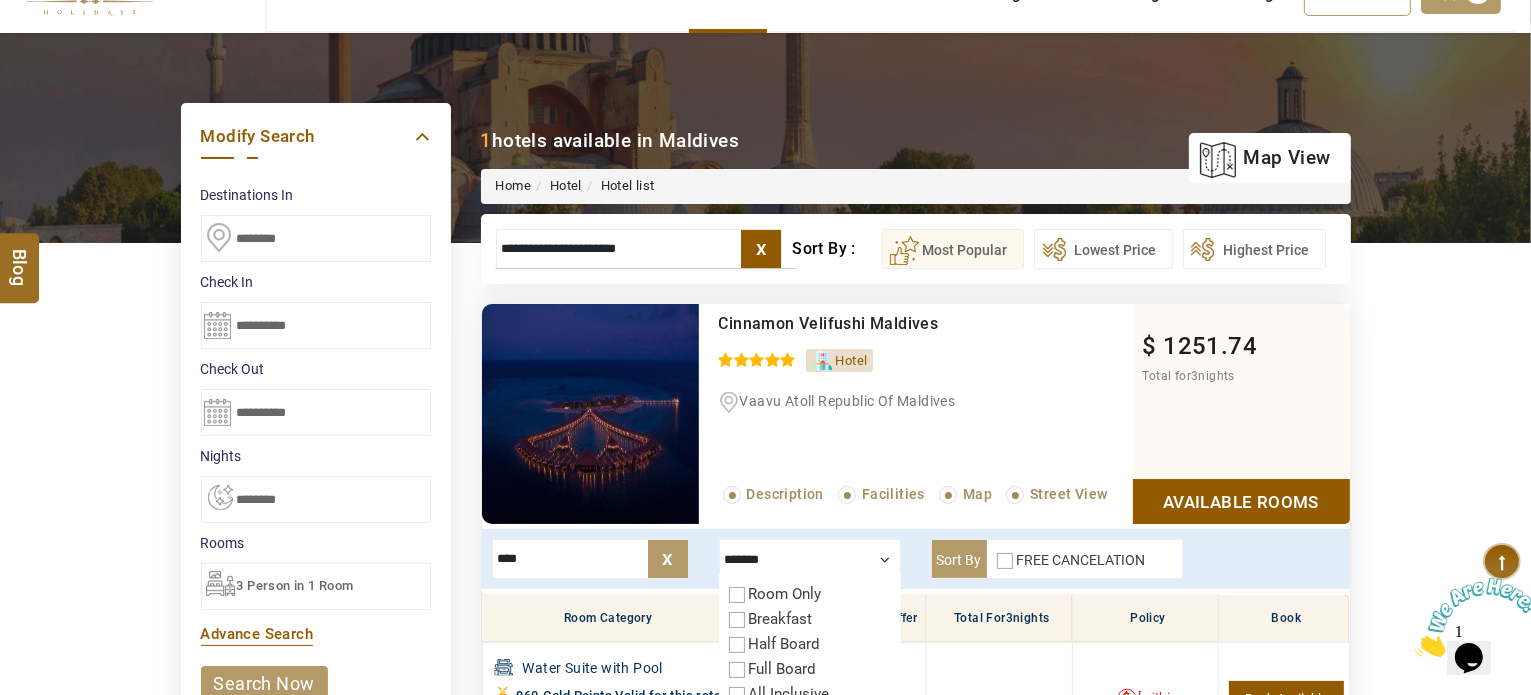scroll, scrollTop: 134, scrollLeft: 0, axis: vertical 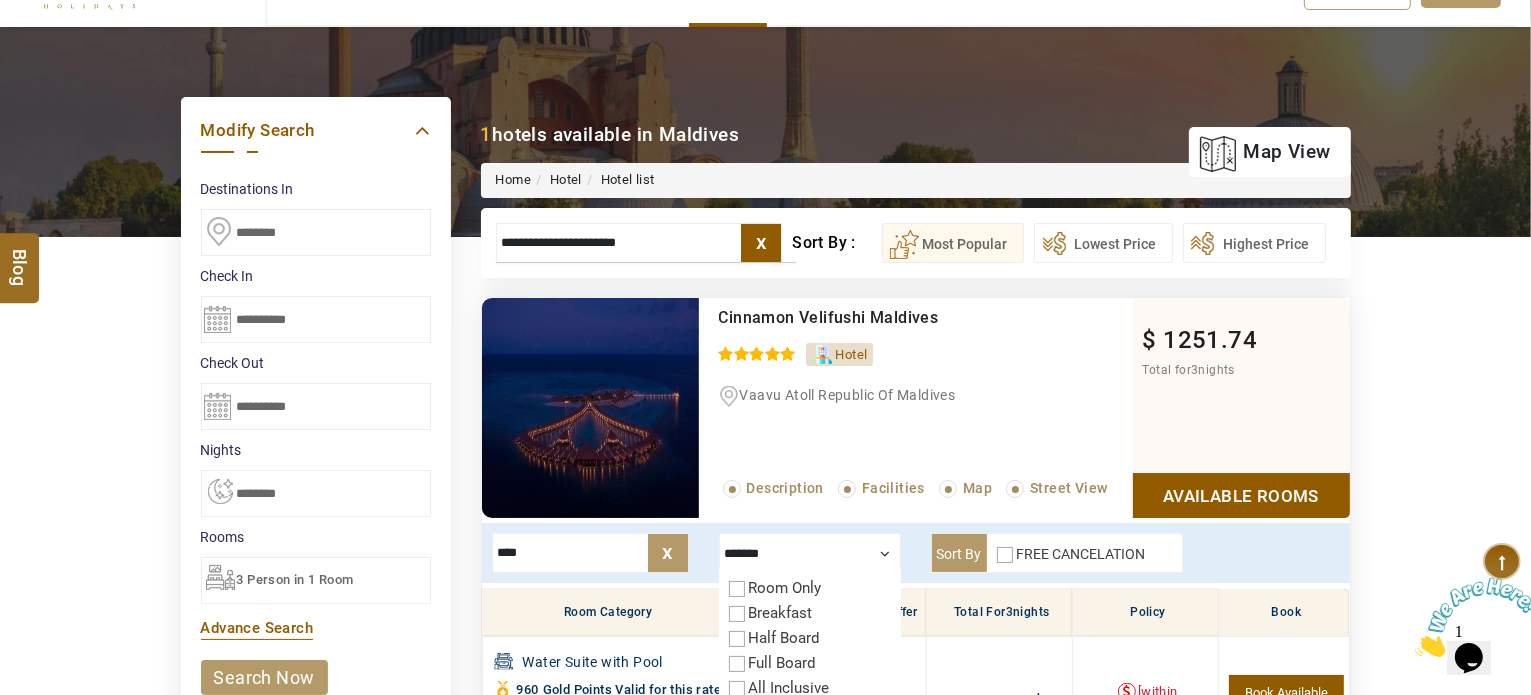click on "**********" at bounding box center (639, 243) 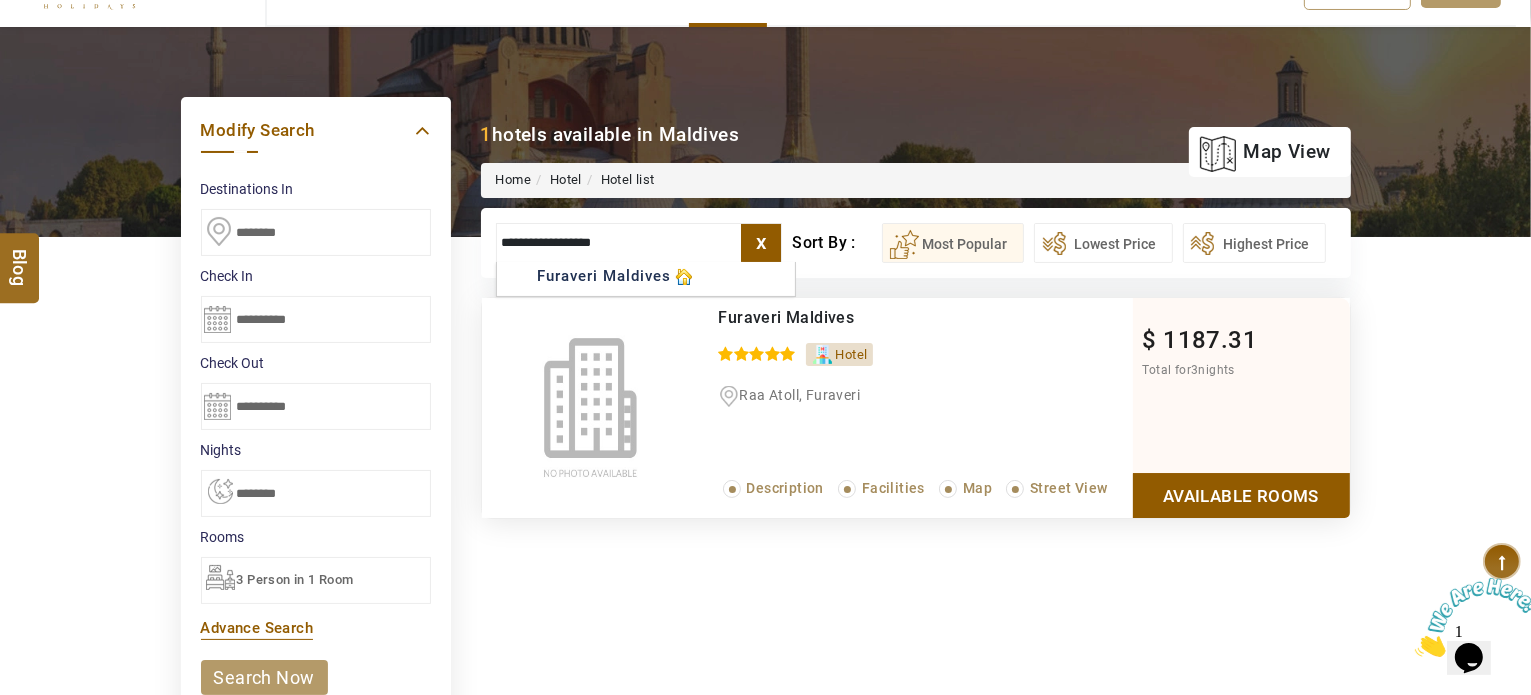 type on "**********" 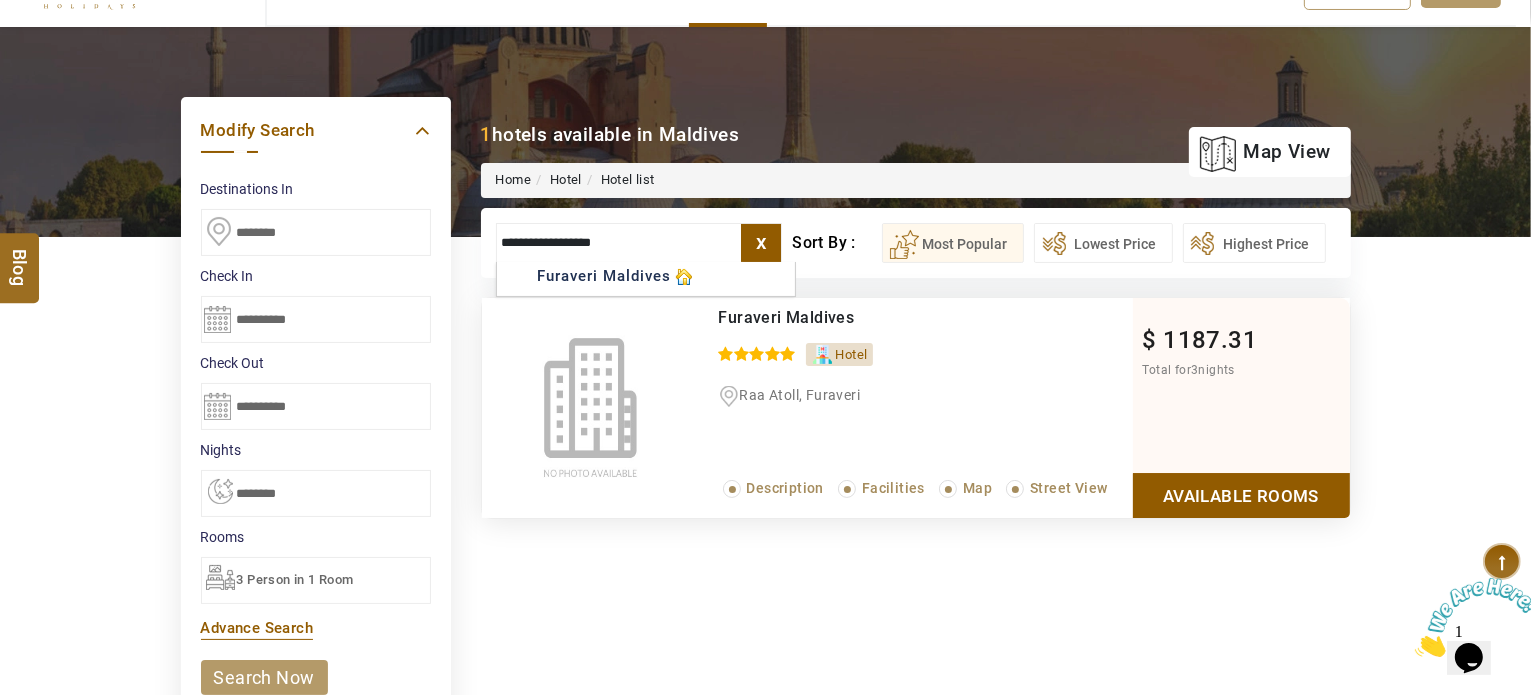 click on "Available Rooms" at bounding box center [1241, 495] 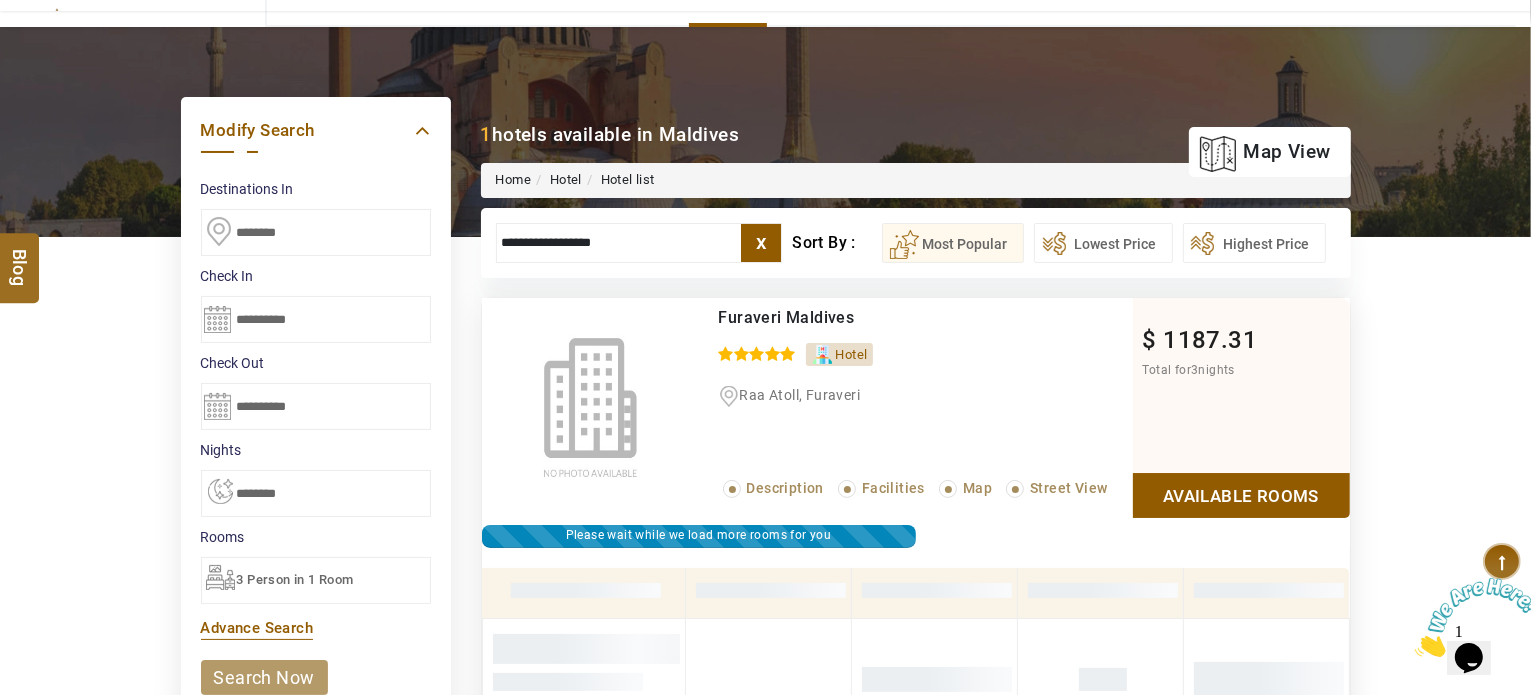 scroll, scrollTop: 380, scrollLeft: 0, axis: vertical 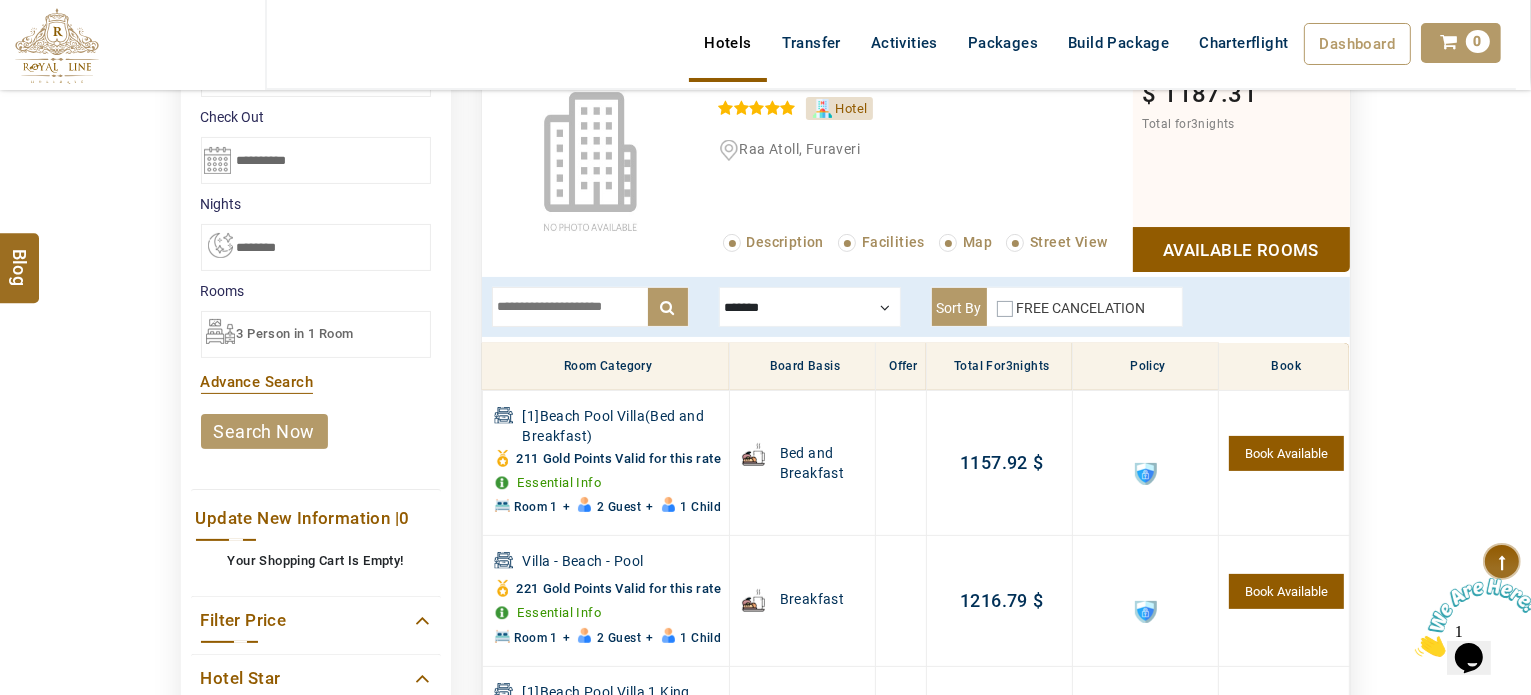 click at bounding box center [810, 307] 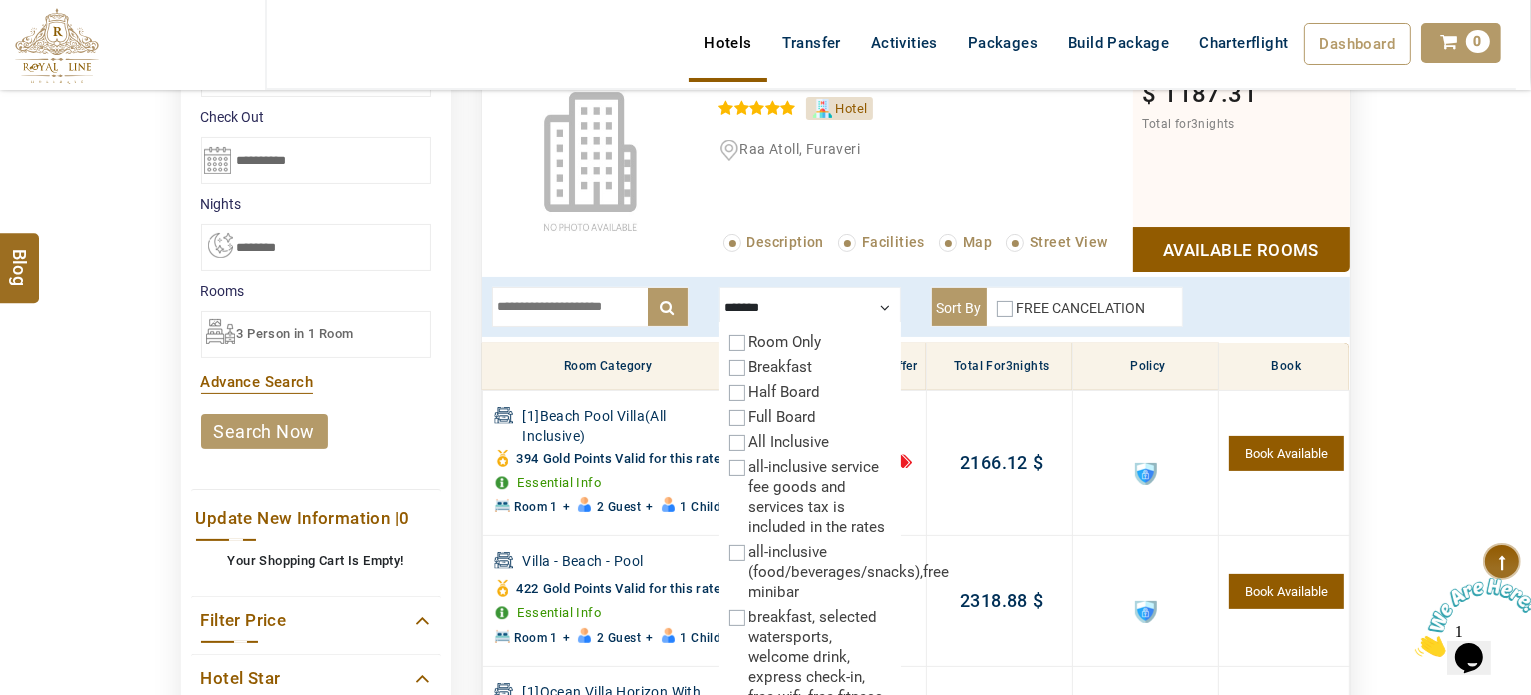 click at bounding box center [590, 307] 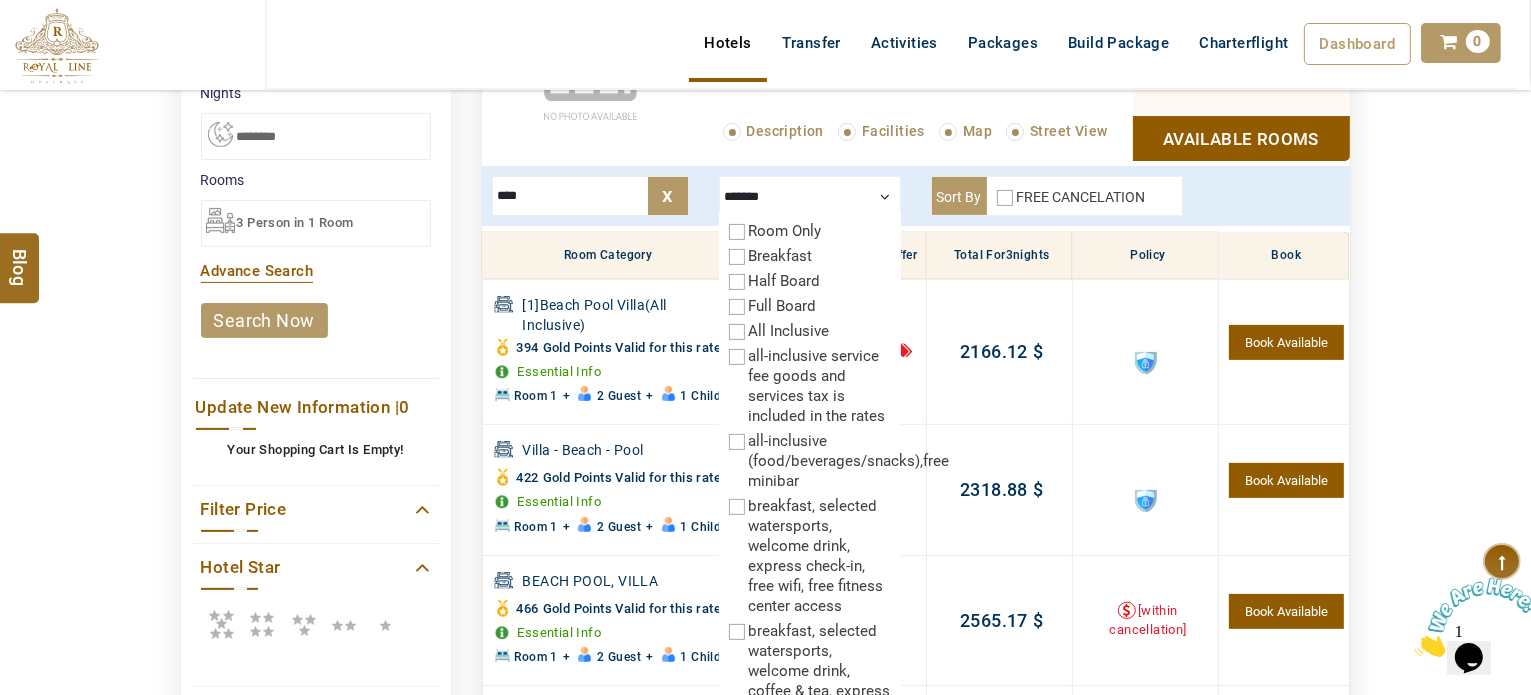 scroll, scrollTop: 494, scrollLeft: 0, axis: vertical 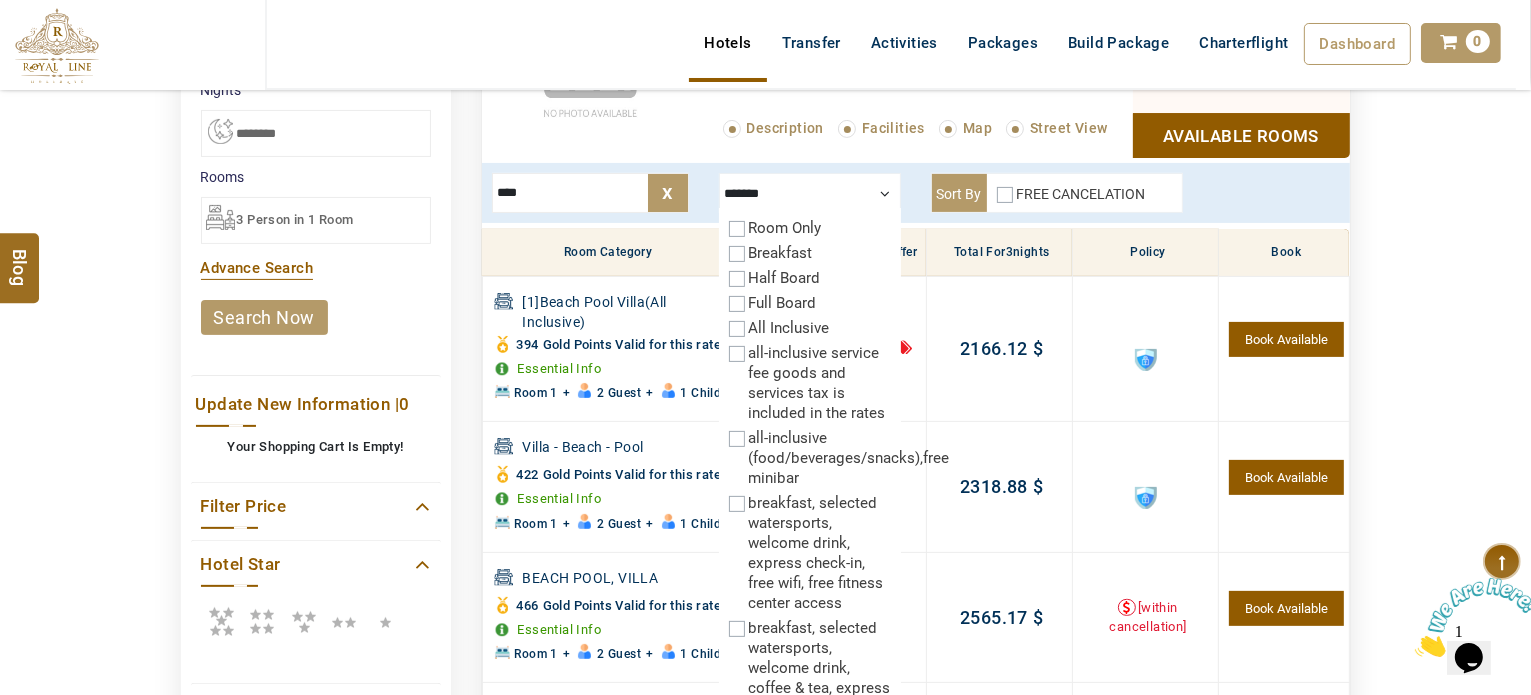 type on "****" 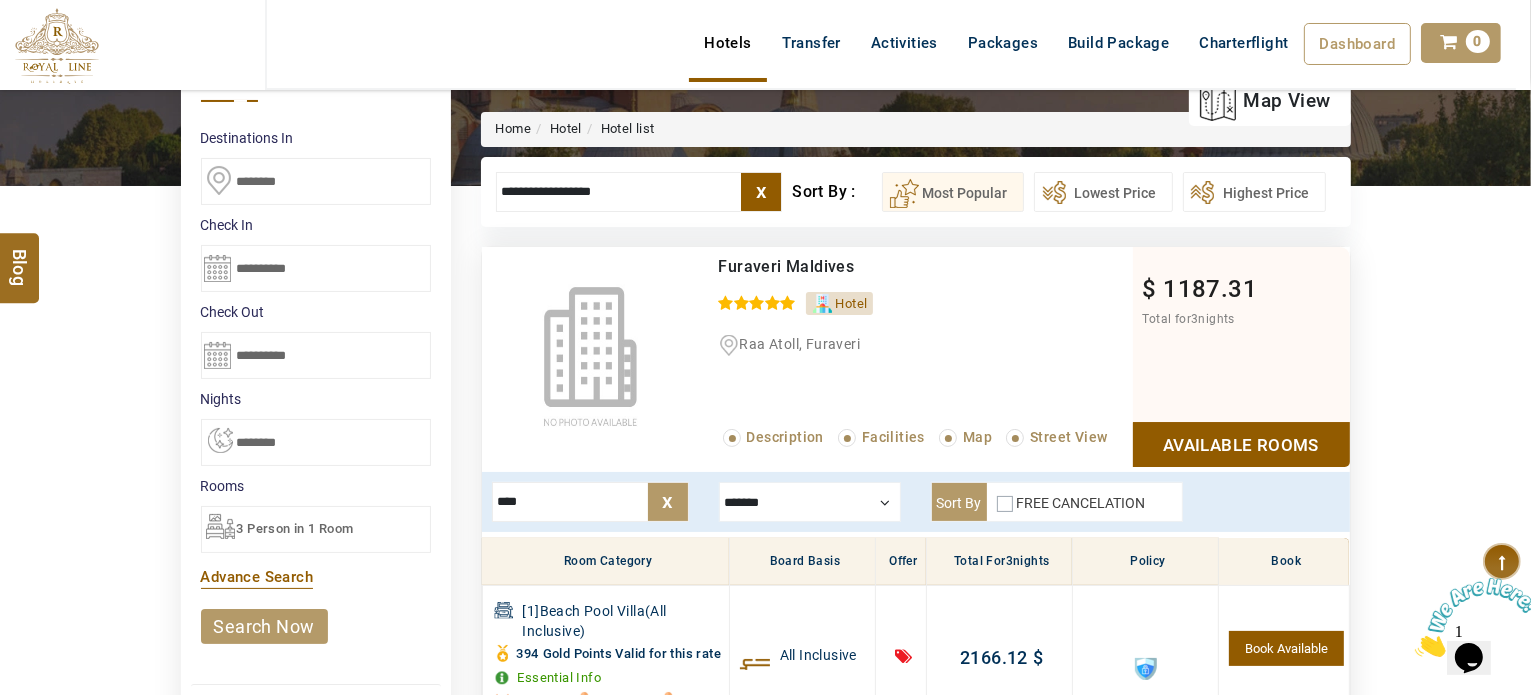 scroll, scrollTop: 184, scrollLeft: 0, axis: vertical 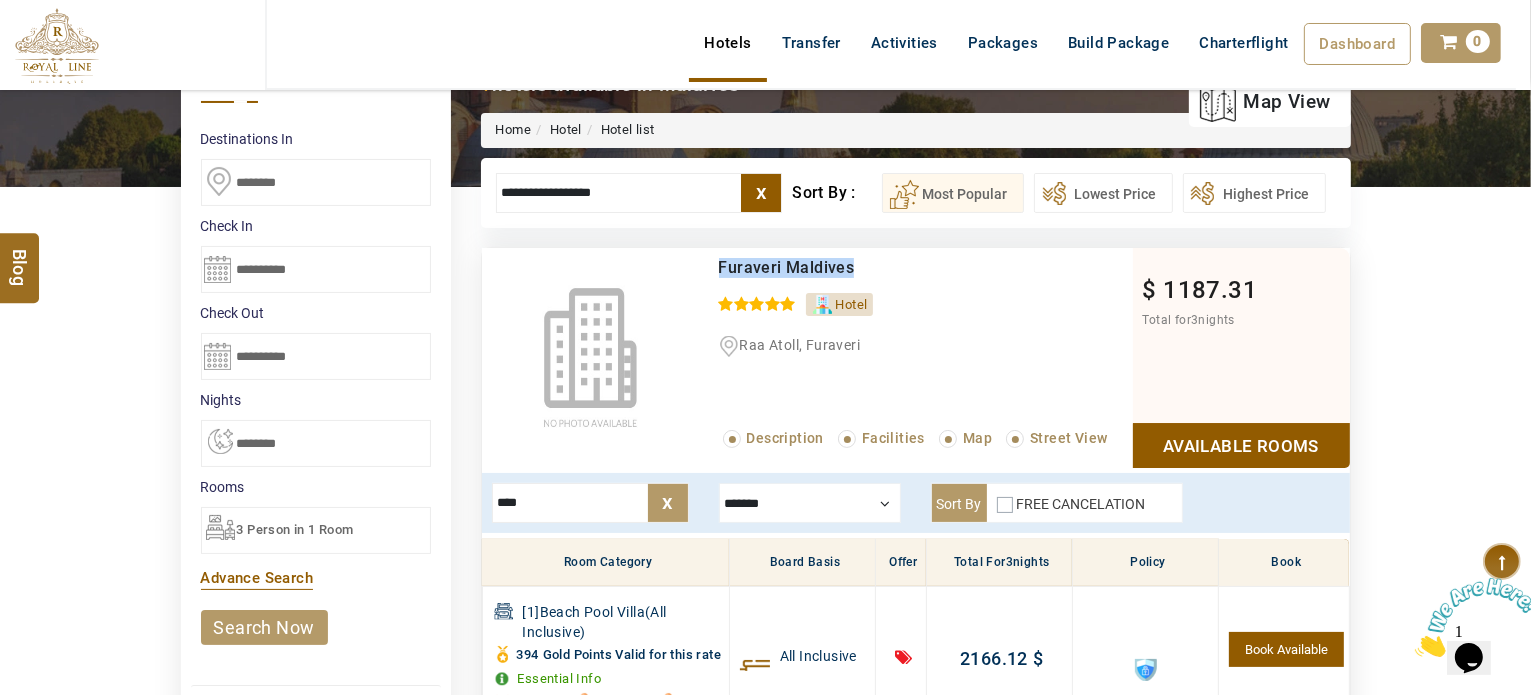 drag, startPoint x: 853, startPoint y: 262, endPoint x: 715, endPoint y: 270, distance: 138.23169 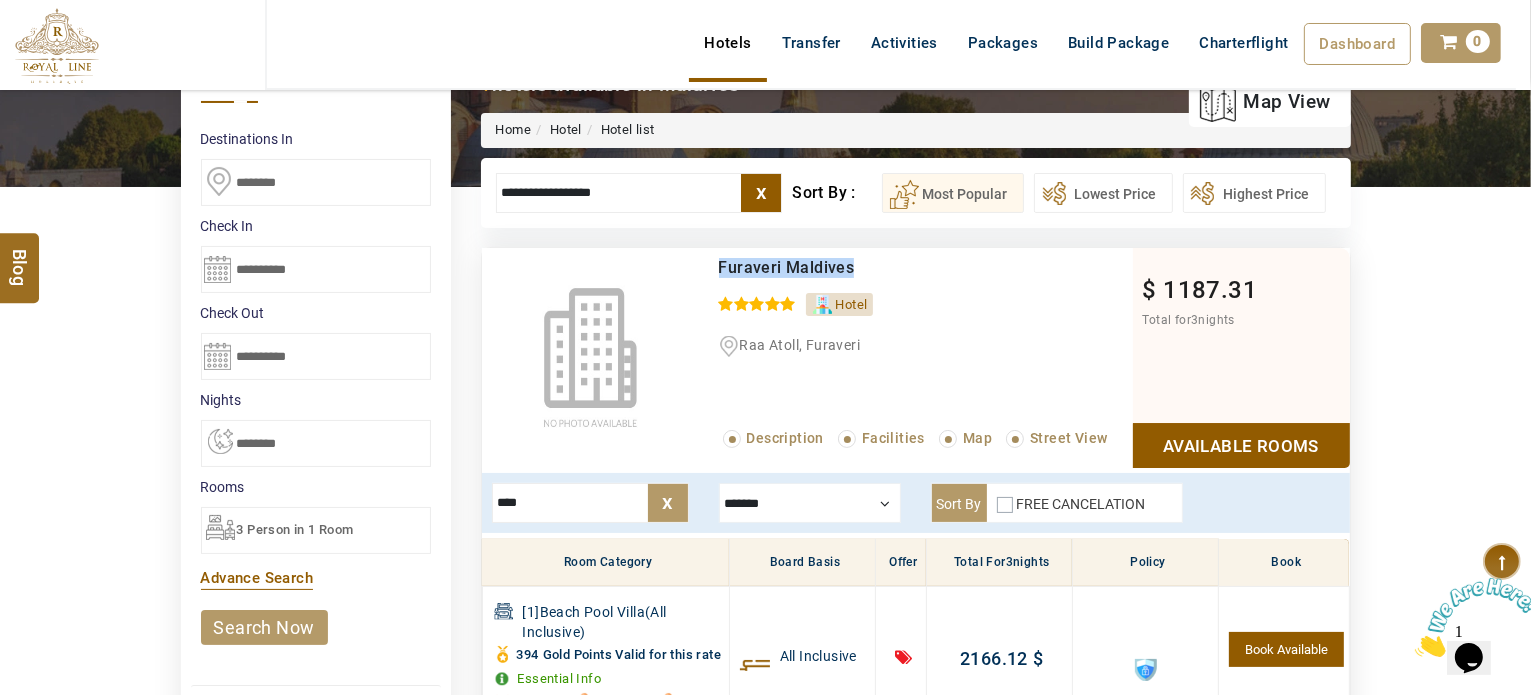 click on "Furaveri Maldives 0 / 5 Hotel Raa Atoll, Furaveri Read More... Description   Facilities Map Street View" at bounding box center (916, 358) 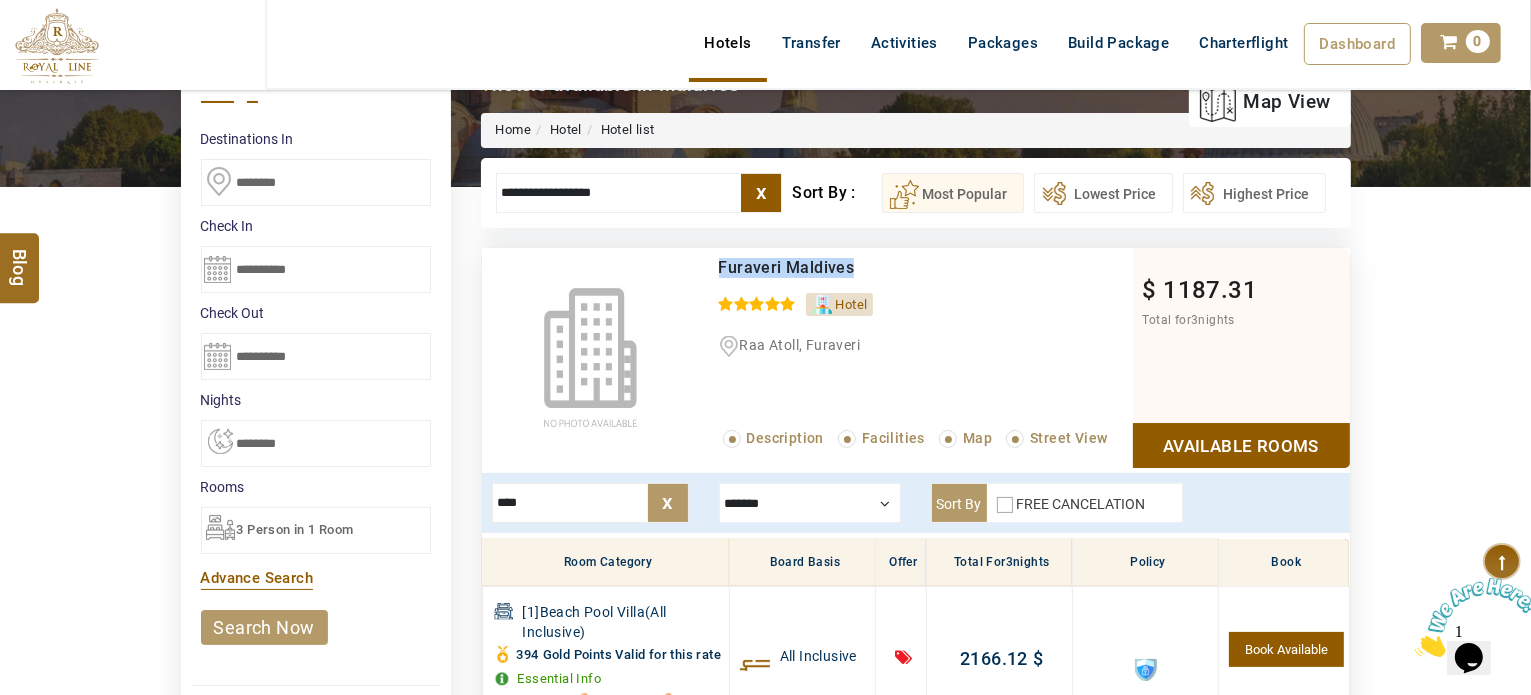 copy on "Furaveri Maldives" 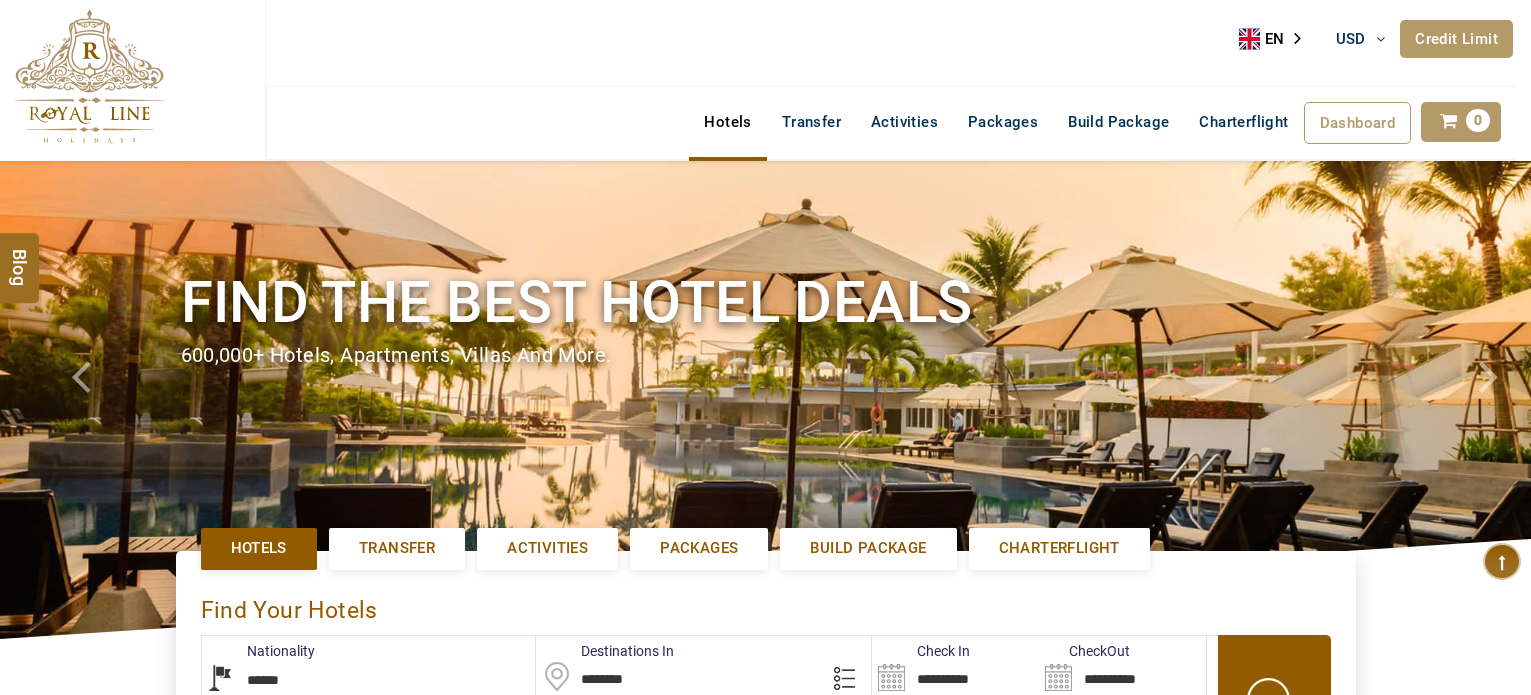 select on "******" 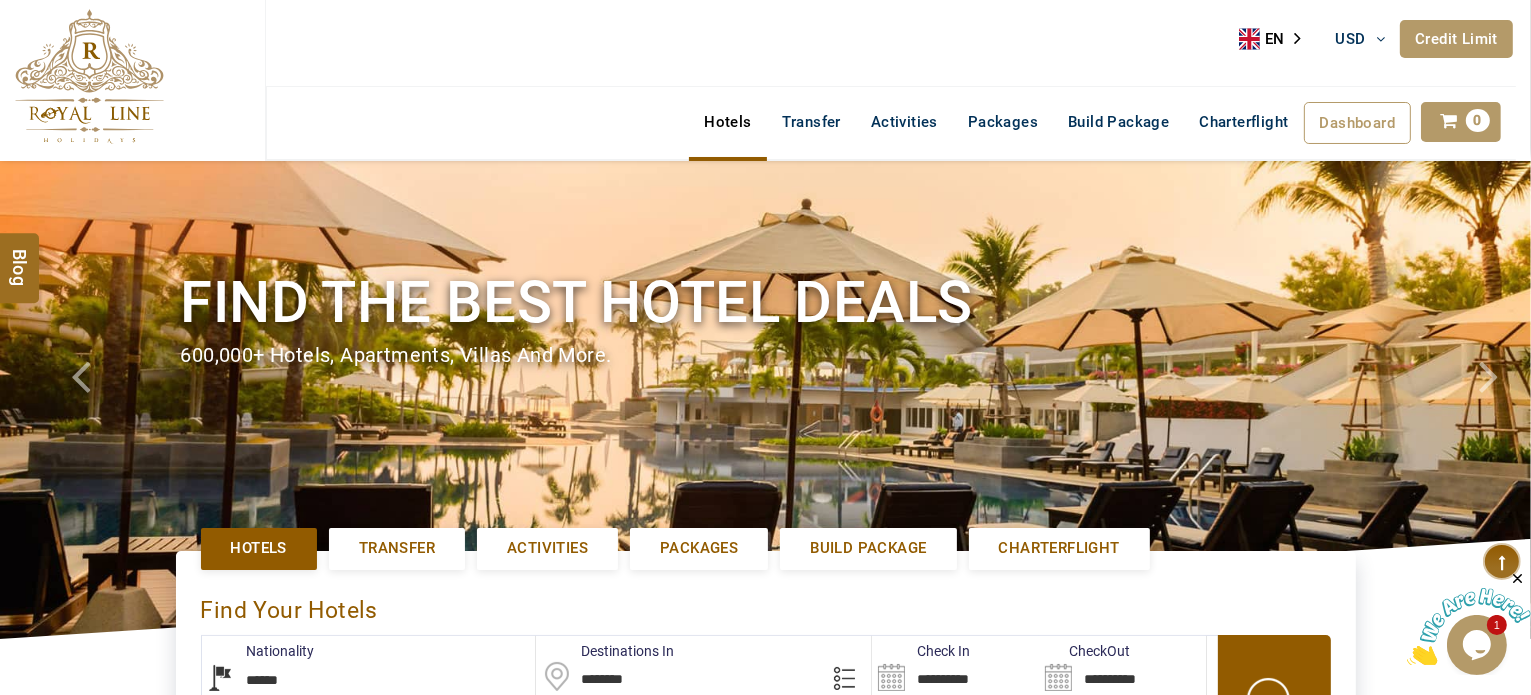 scroll, scrollTop: 0, scrollLeft: 0, axis: both 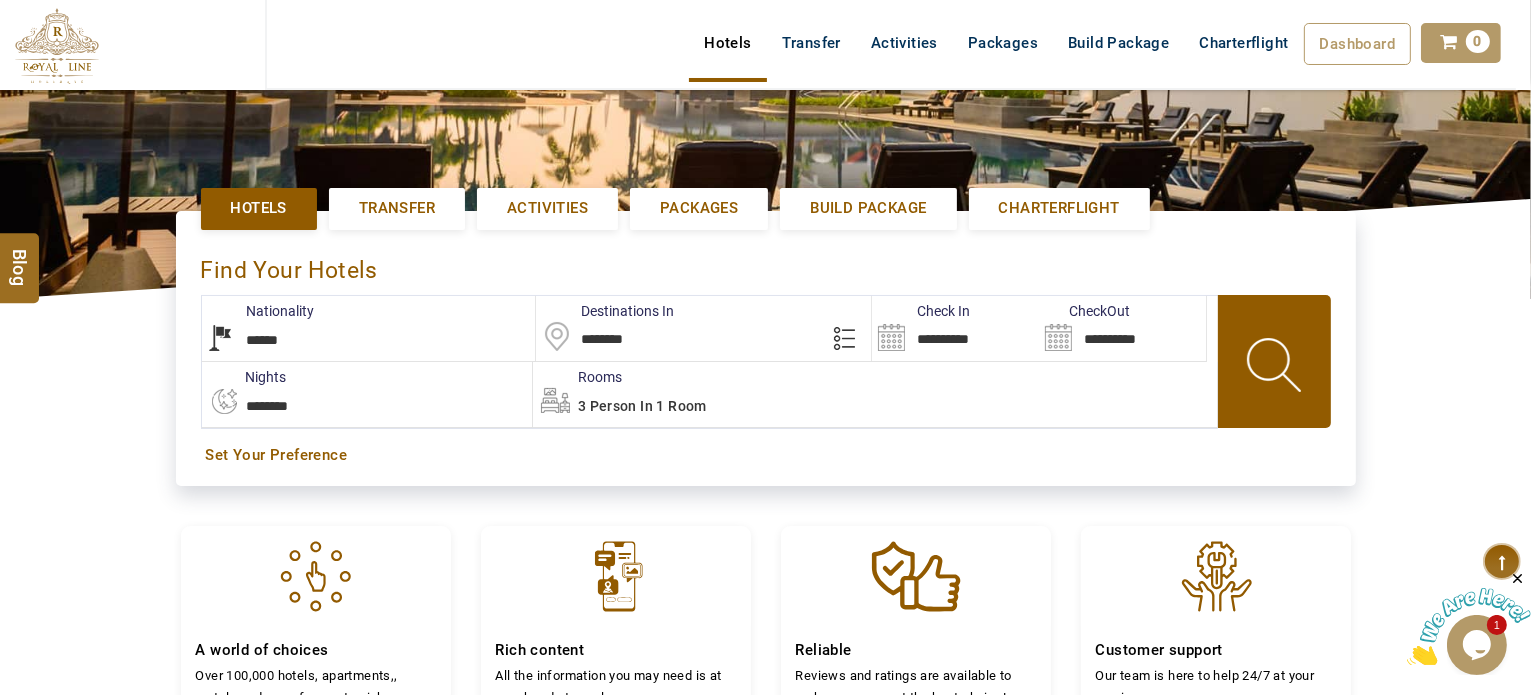 click on "**********" at bounding box center (369, 328) 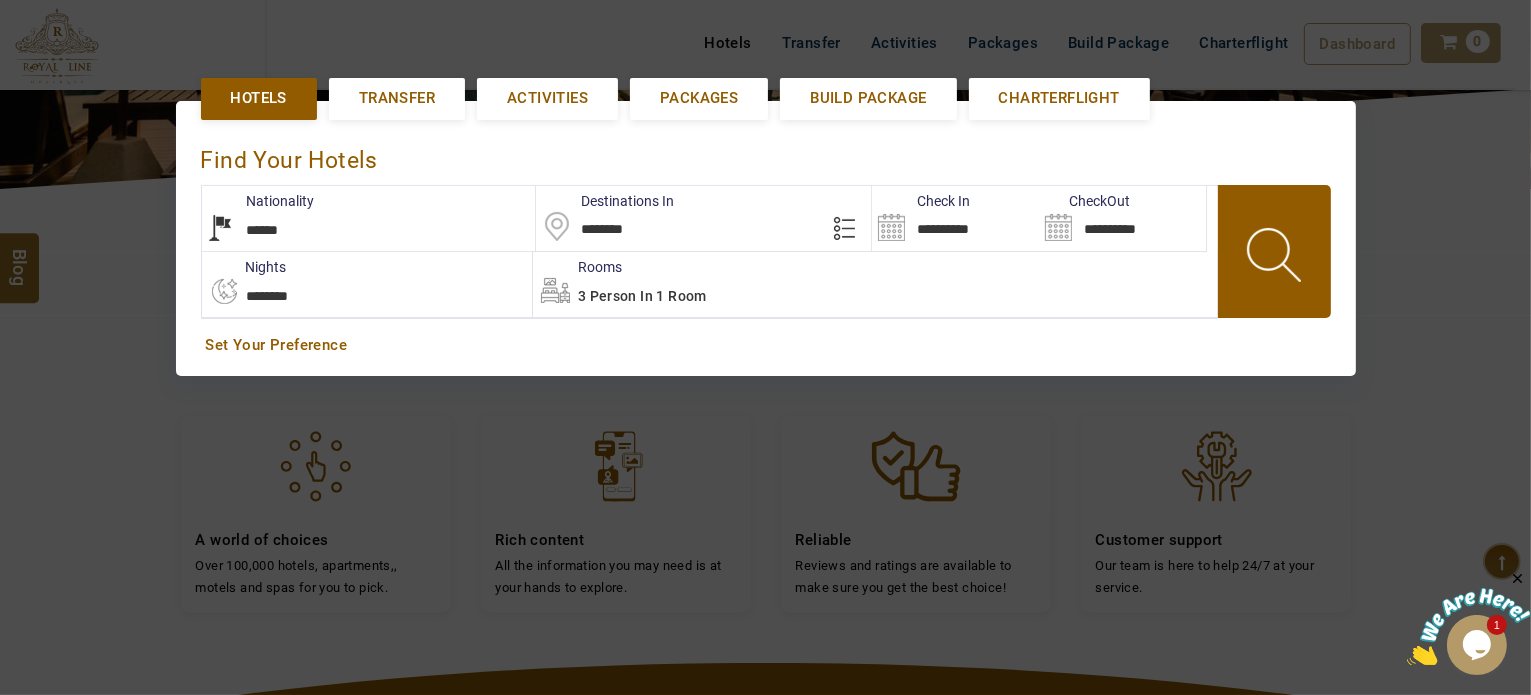 scroll, scrollTop: 460, scrollLeft: 0, axis: vertical 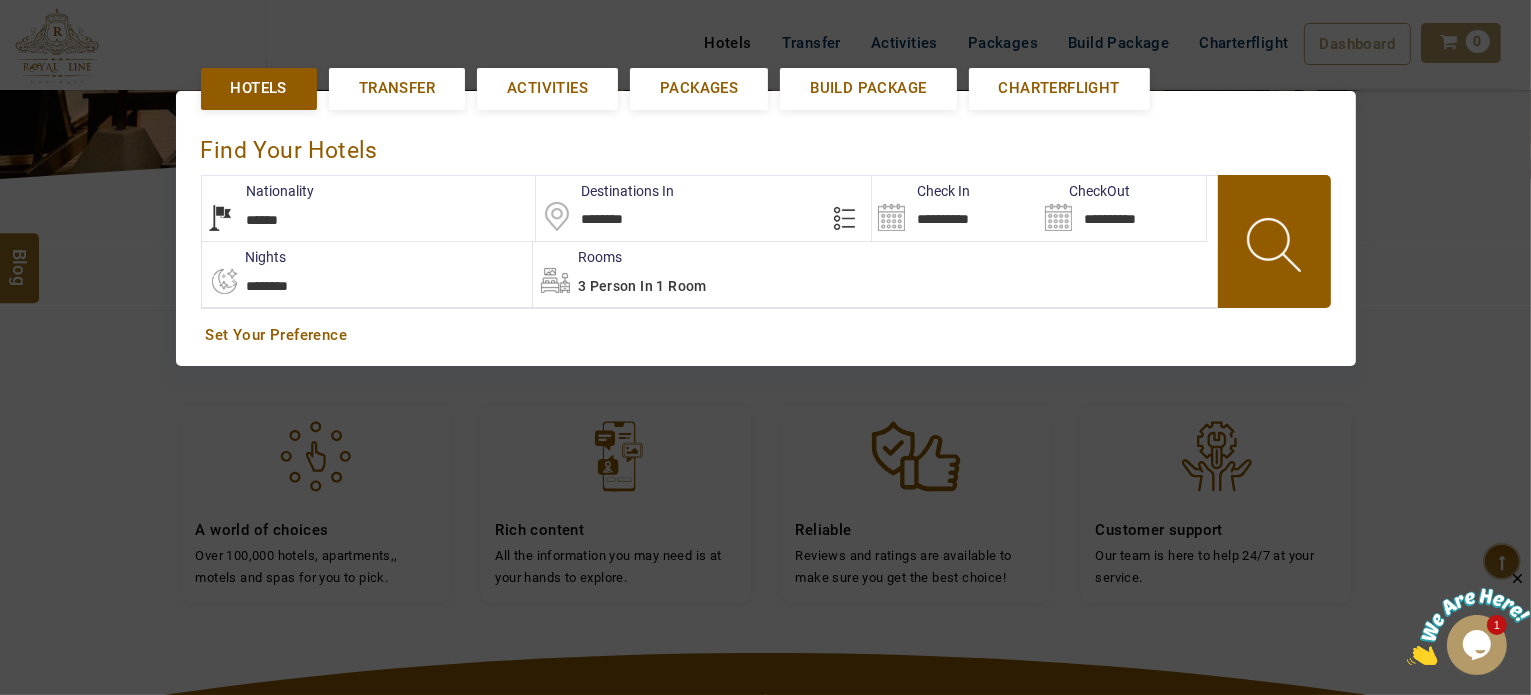 select on "******" 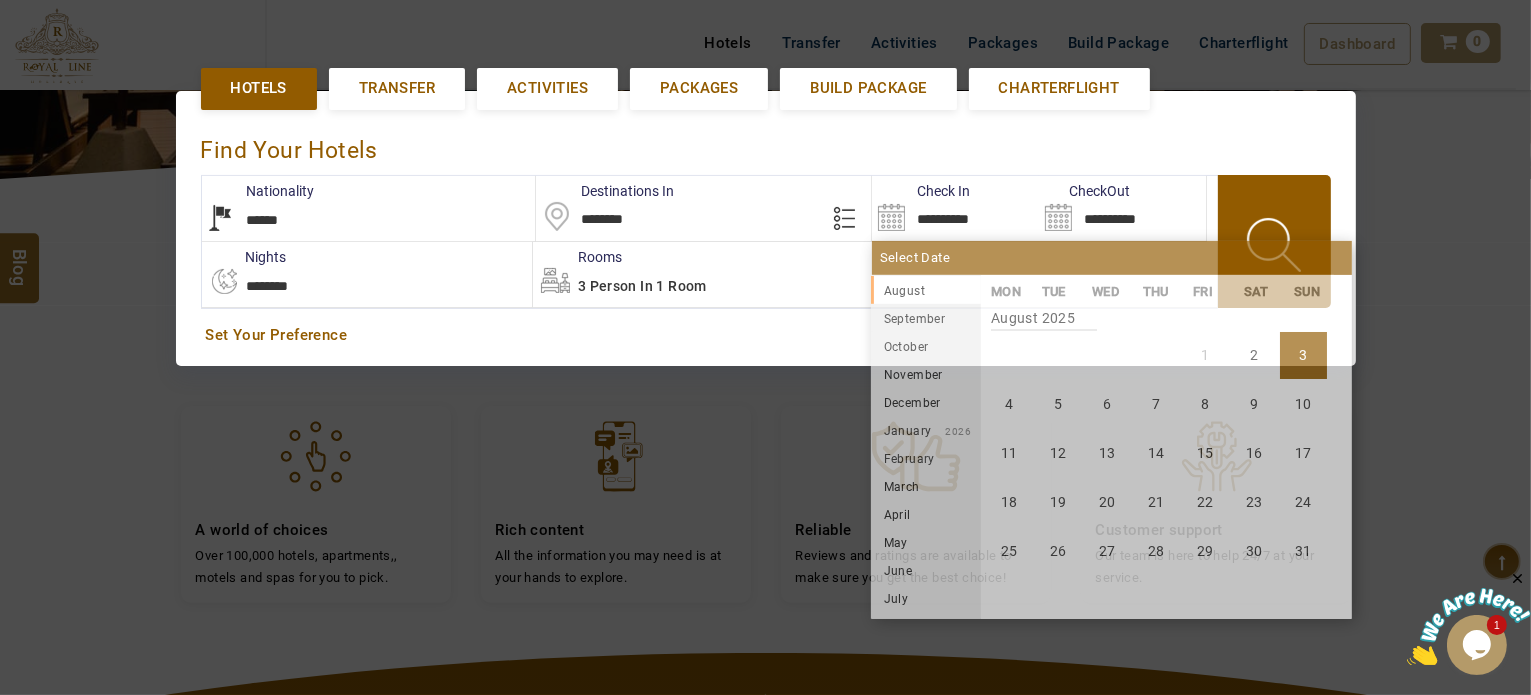 click on "**********" at bounding box center (955, 208) 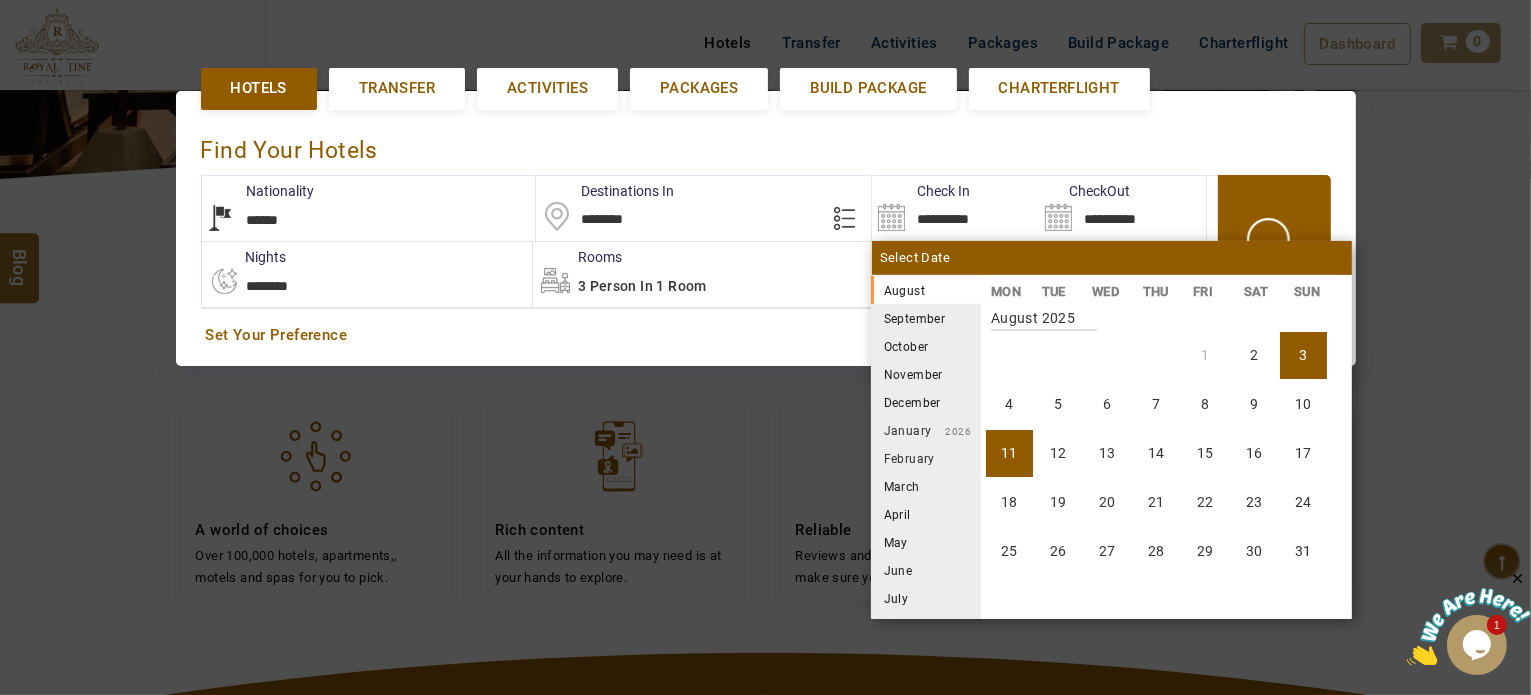 click on "11" at bounding box center (1009, 453) 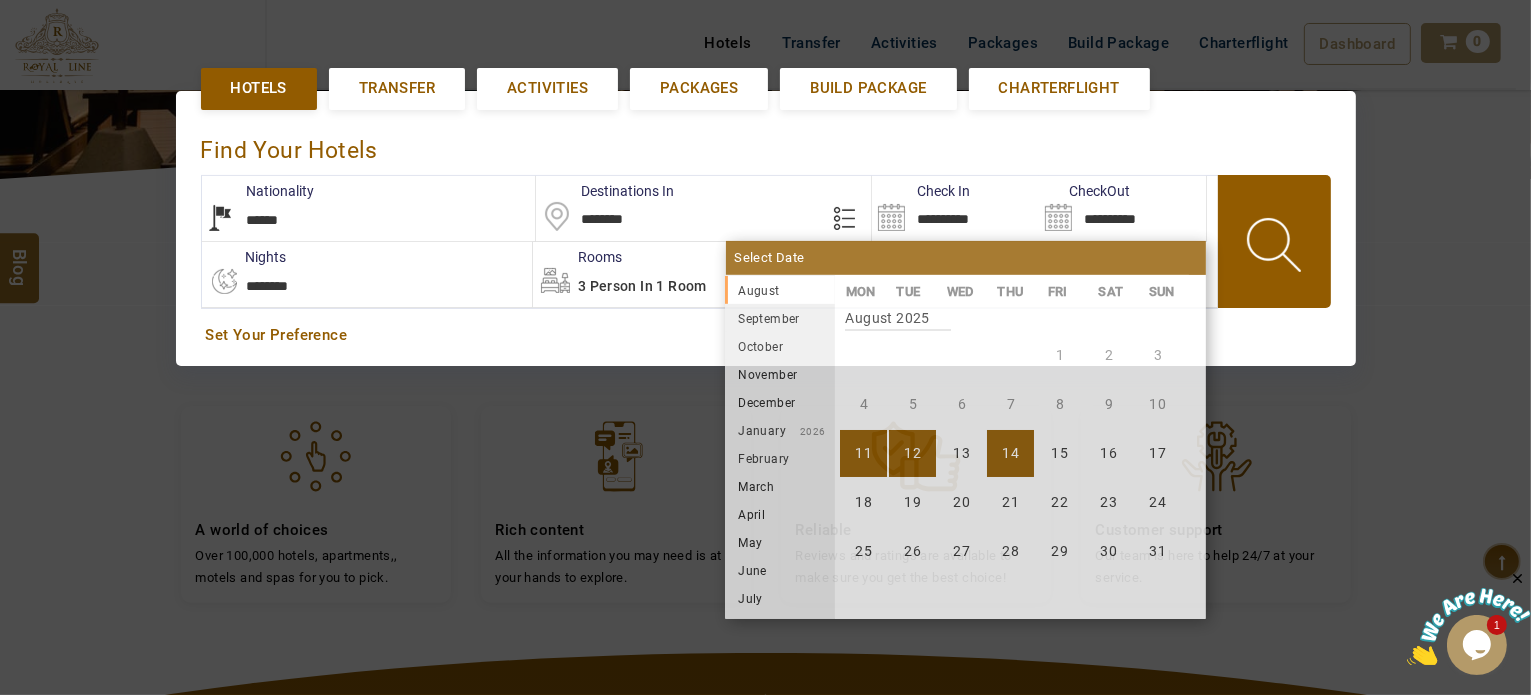 click on "14" at bounding box center (1010, 453) 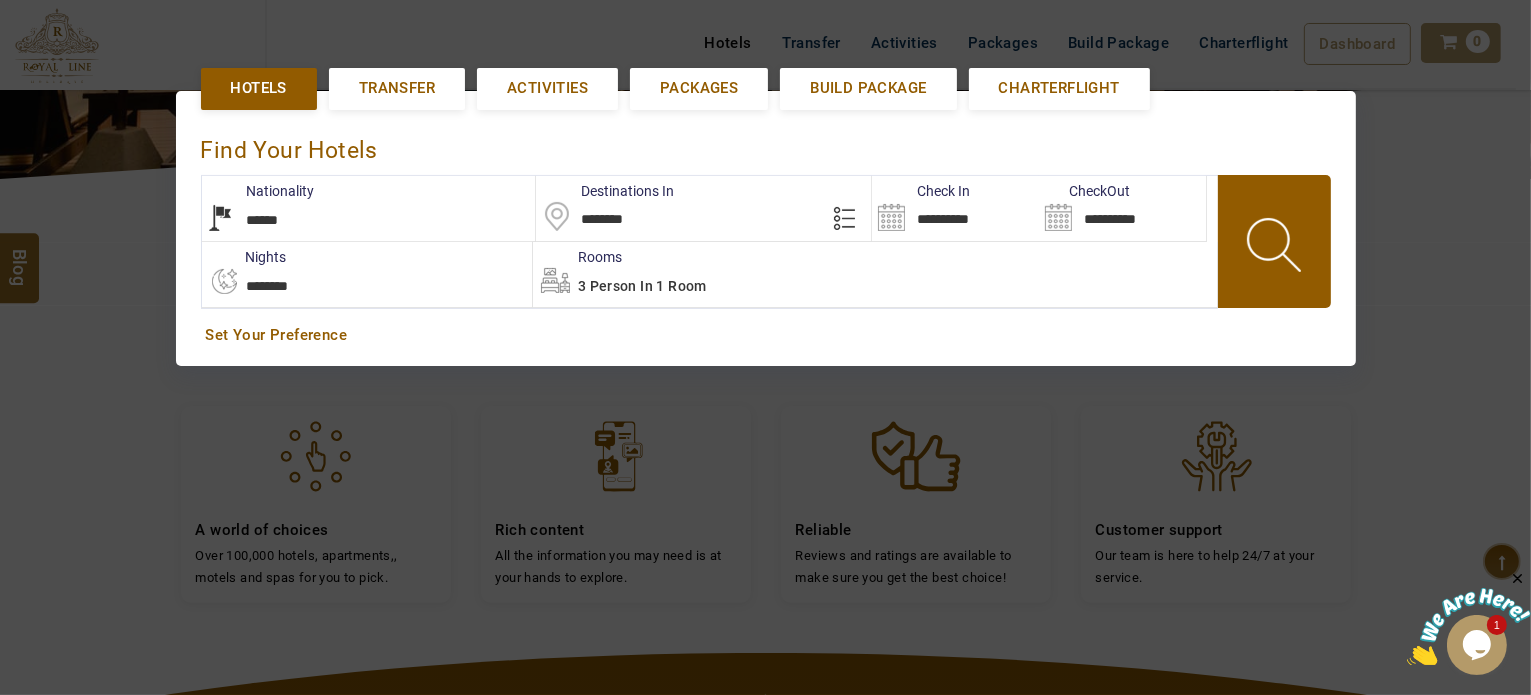 click at bounding box center (1276, 248) 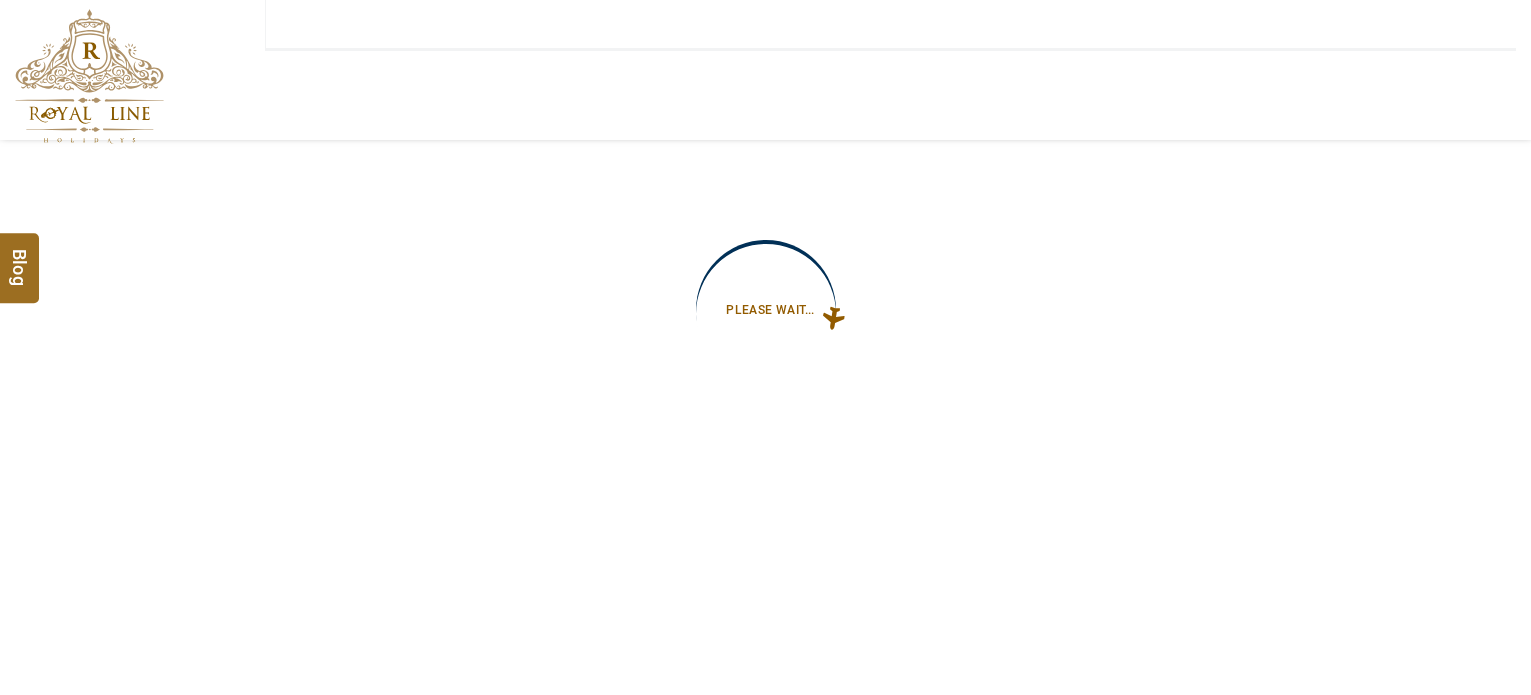 scroll, scrollTop: 0, scrollLeft: 0, axis: both 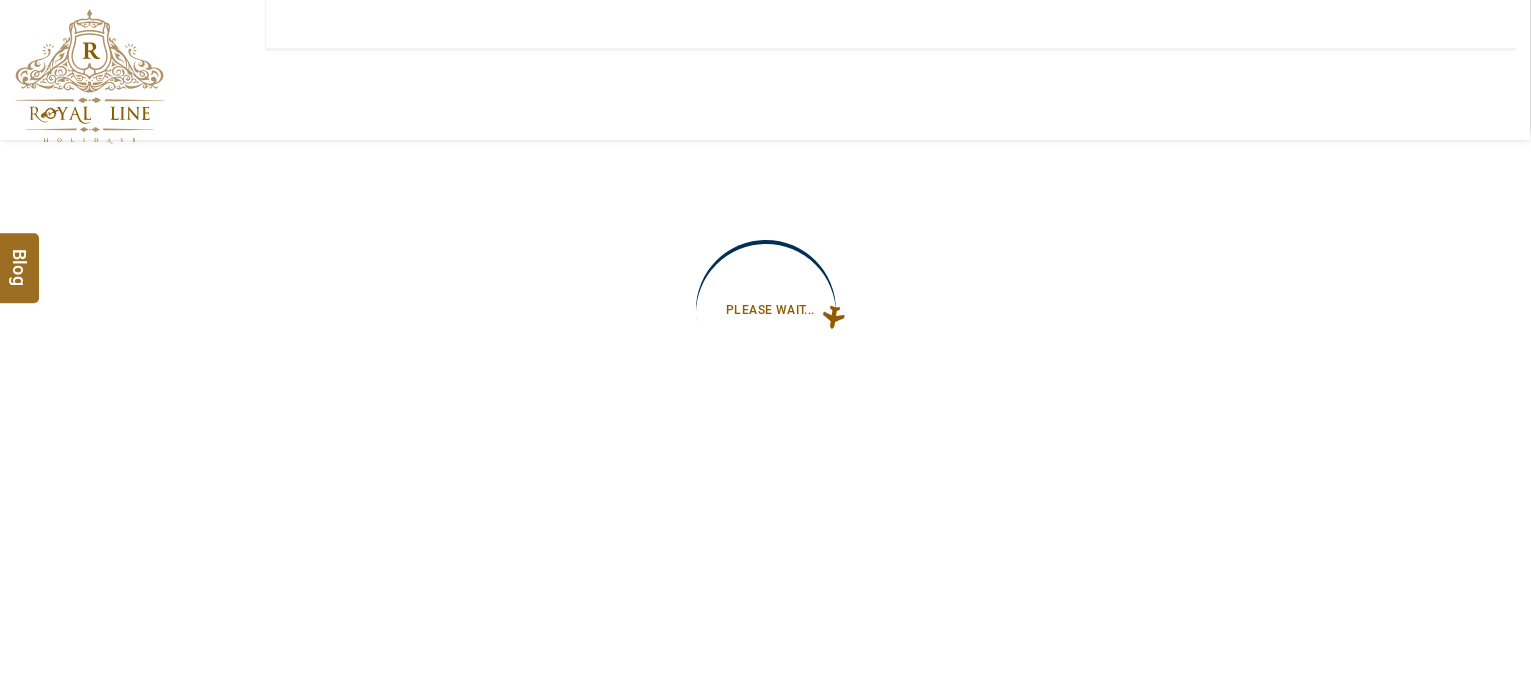 type on "**********" 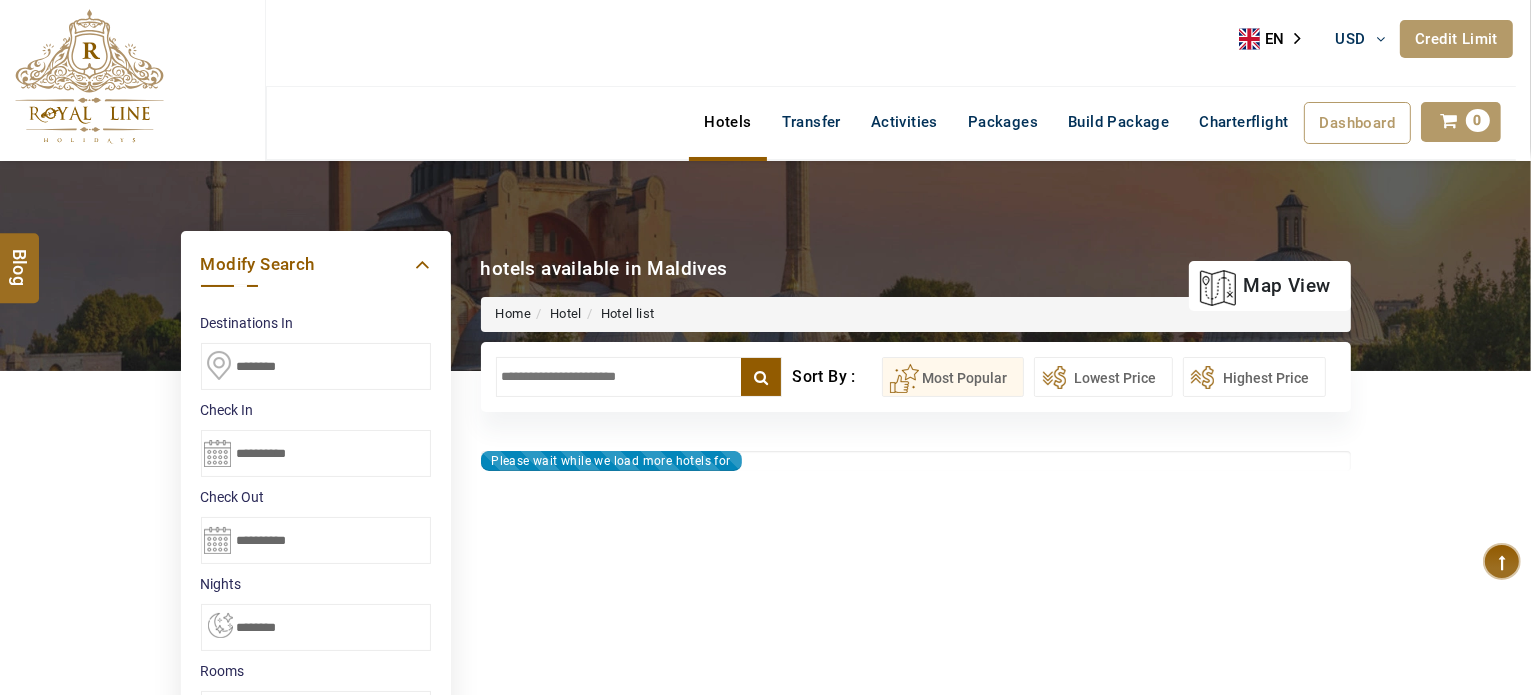 type on "**********" 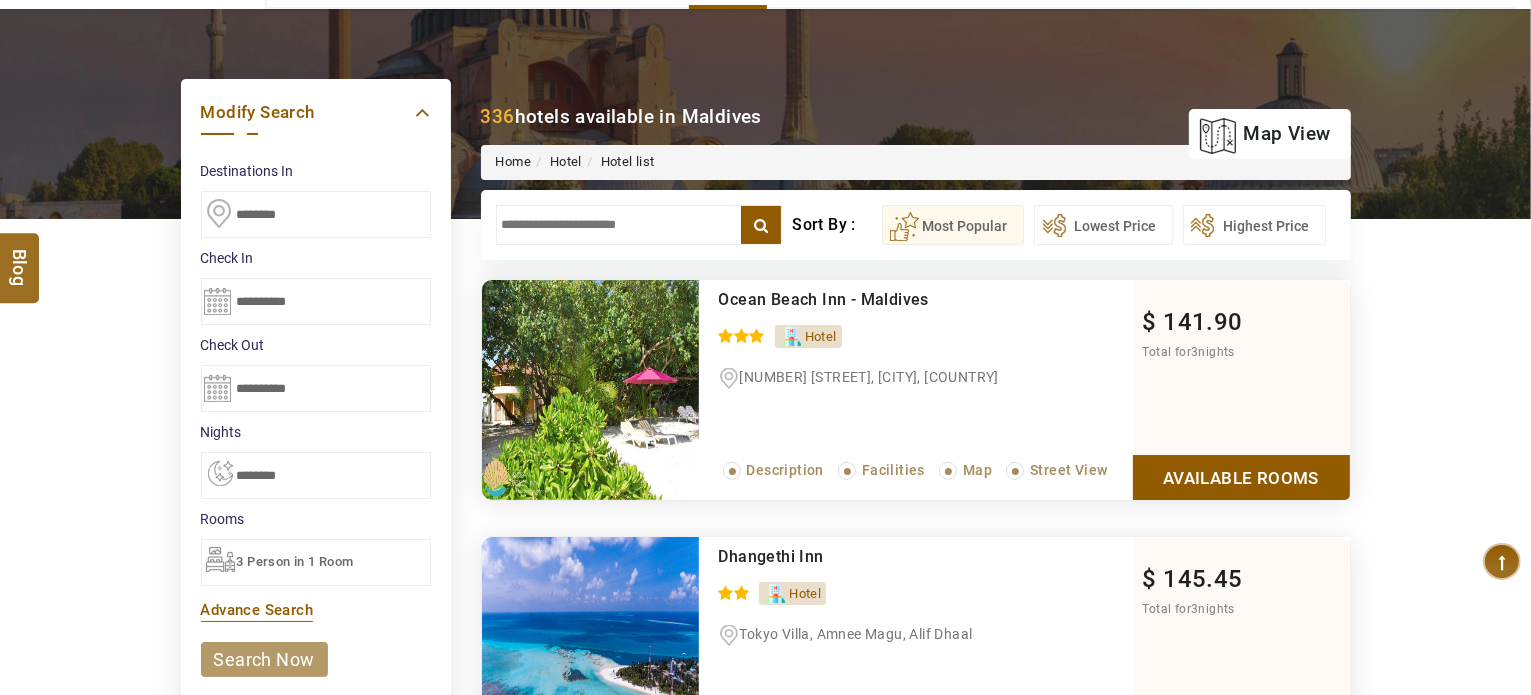 scroll, scrollTop: 152, scrollLeft: 0, axis: vertical 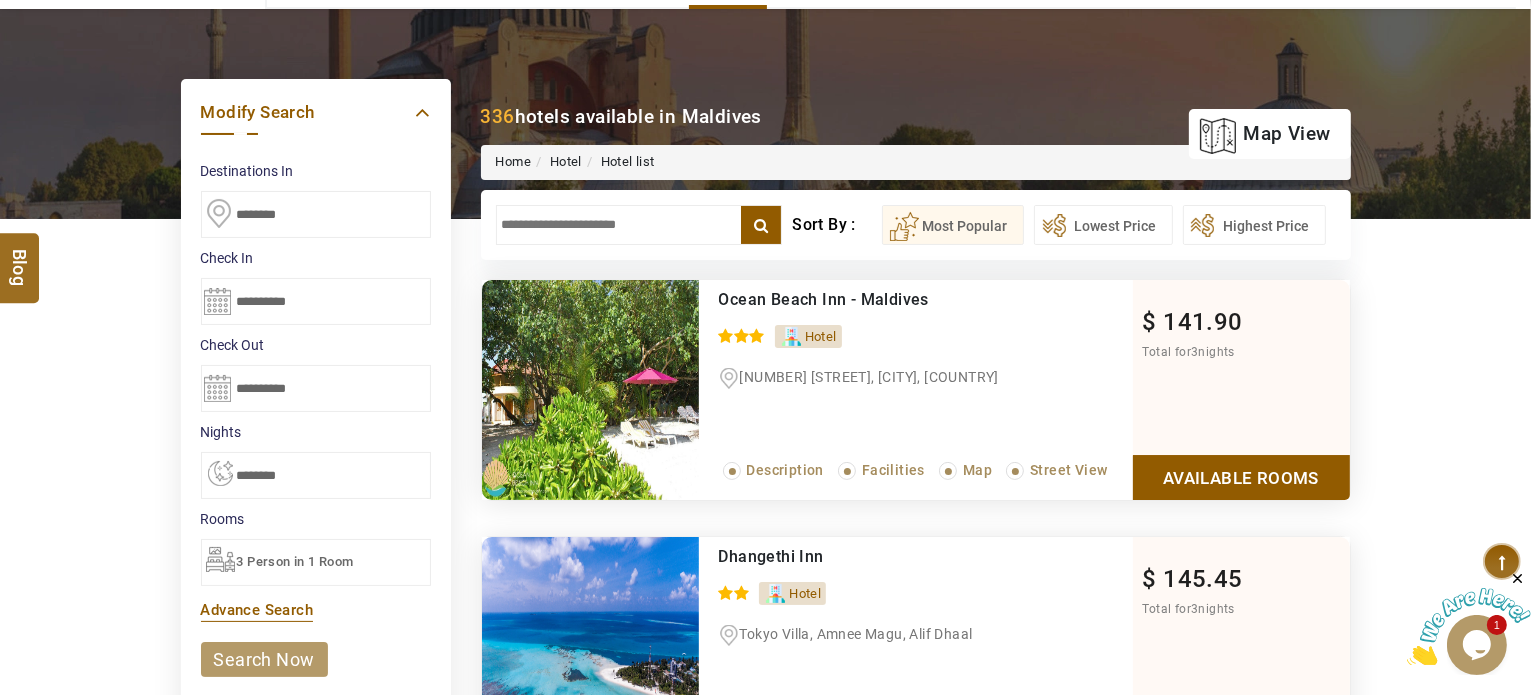 click at bounding box center [639, 225] 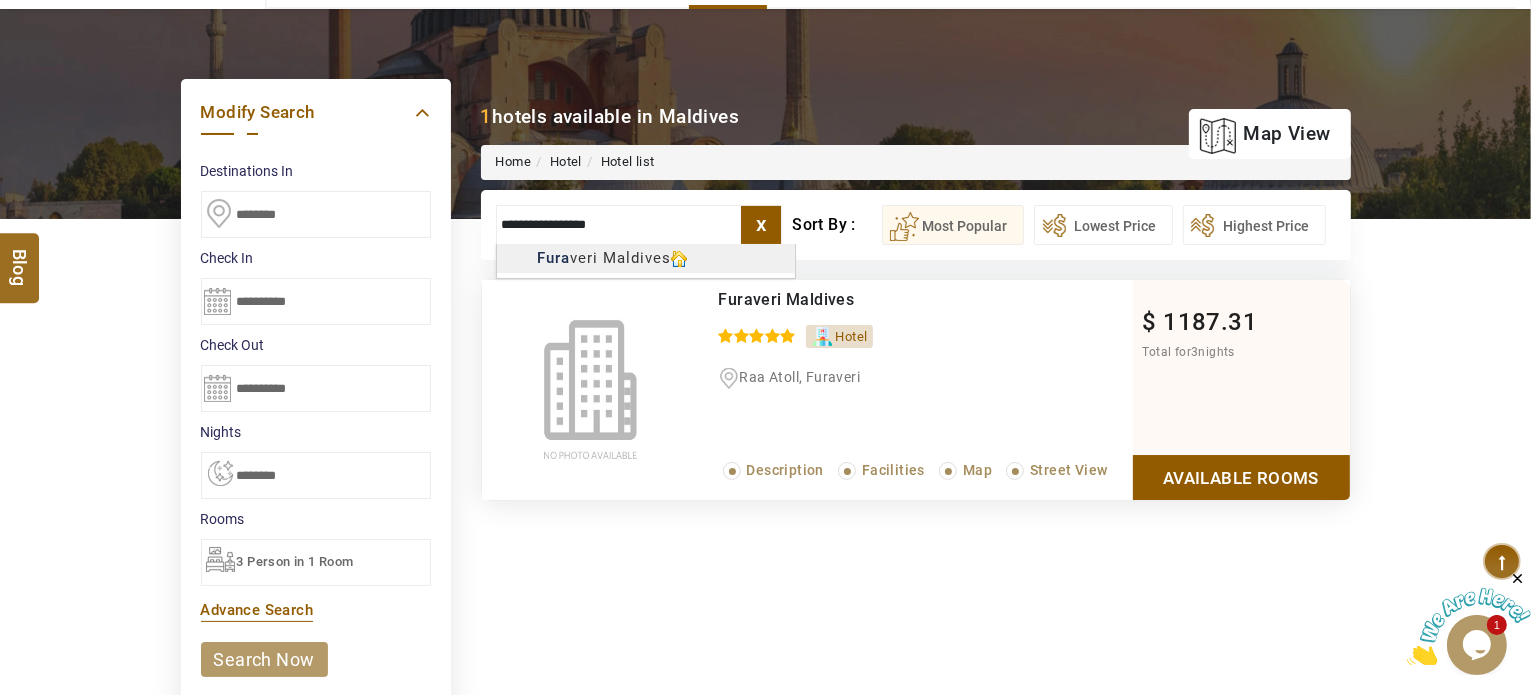 click on "+[COUNTRY_CODE] [PHONE] [EMAIL] About Us What we Offer Blog Why Us Contact Hotels Transfer Activities Packages Build Package Charterflight Dashboard My Profile My Booking My Reports My Quotation Sign Out 0 Points Redeem Now To Redeem [NUMBER] Points Future Points [NUMBER] Points Credit Limit Credit Limit USD [NUMBER] Complete Used USD [NUMBER] Available USD [NUMBER] Setting Looks like you haven't added anything to your cart yet Countinue Shopping ****** Please Wait.. Blog demo Remember me Forgot password? LOG IN Don't have an account? Register Now My Booking View/ Print/Cancel Your Booking without Signing in Submit Applying Filters...... Hotels For You Will Be Loading Soon demo In A Few Moment, You Will Be Celebrating Best Hotel options galore ! Check In CheckOut Rooms Rooms Please Wait Please Wait ... X" at bounding box center [765, 784] 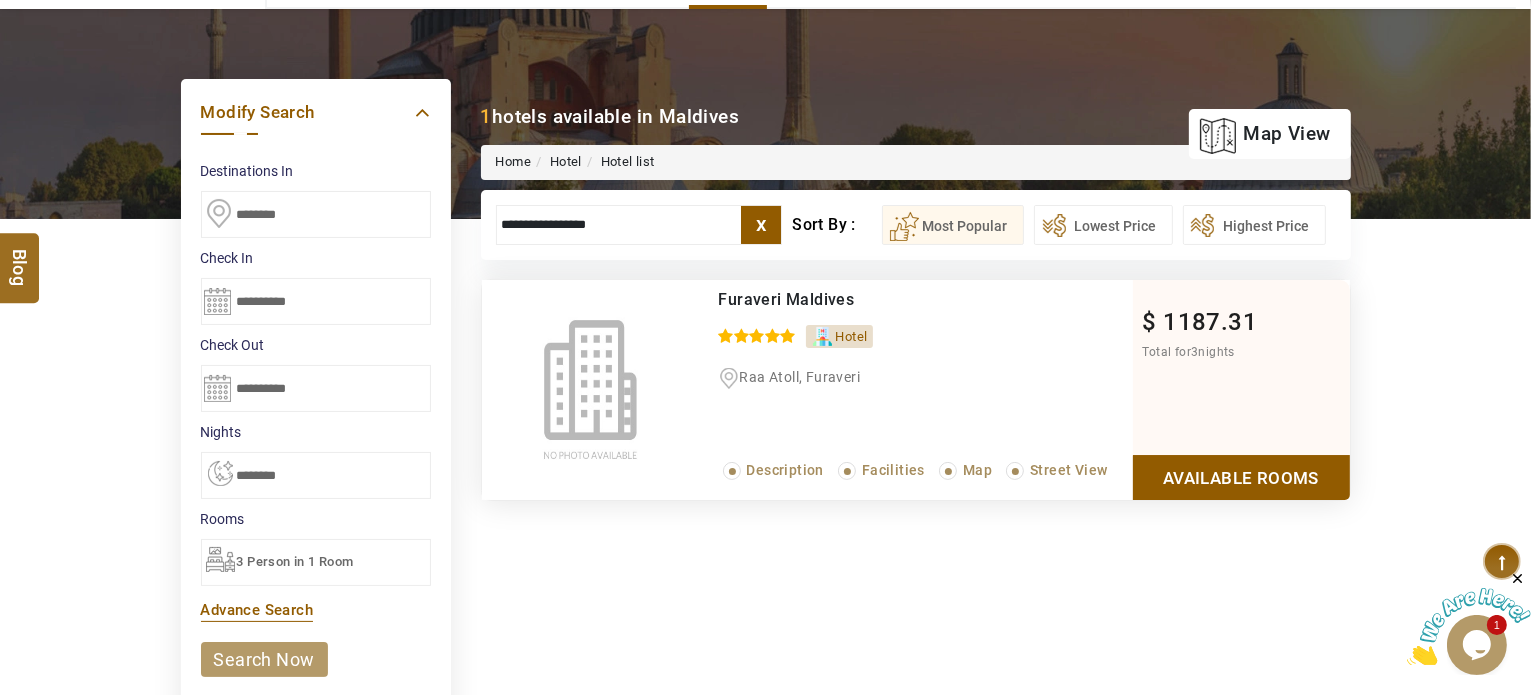type on "**********" 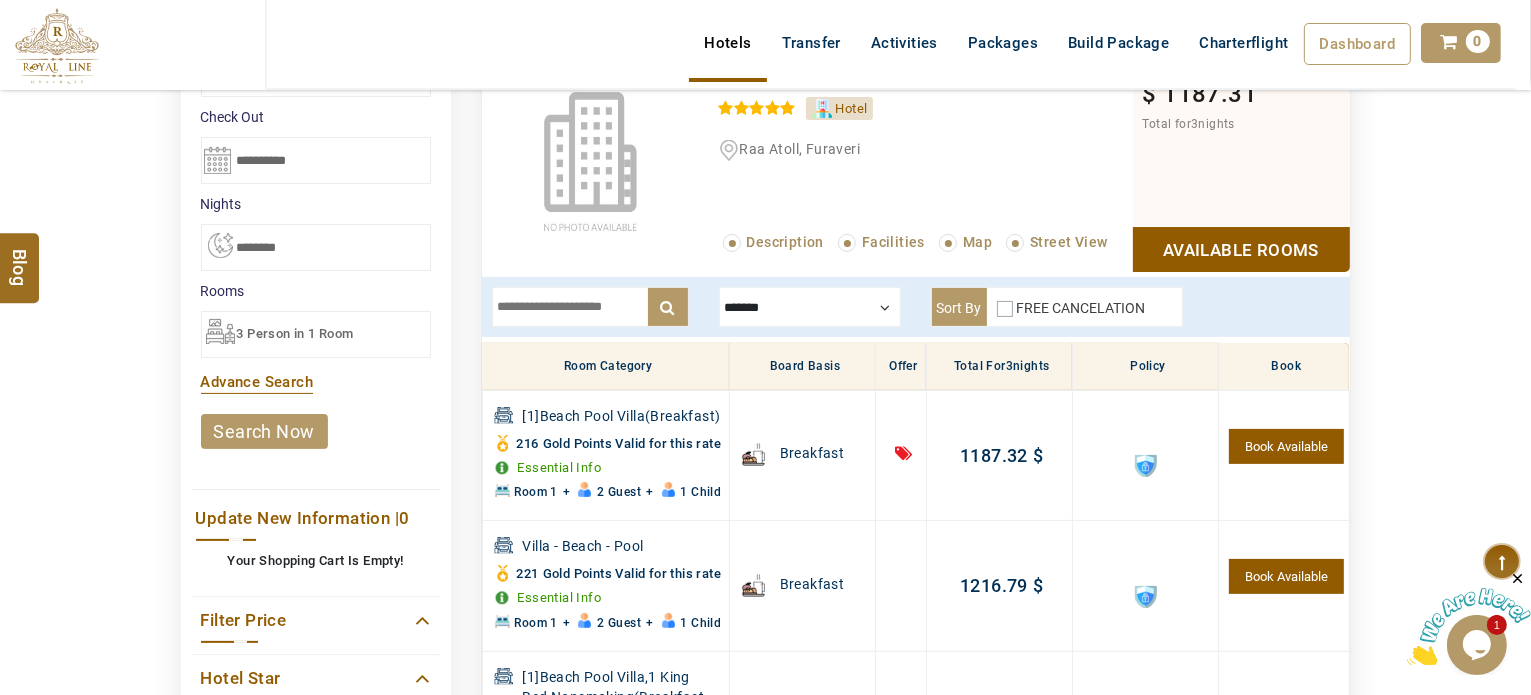 click at bounding box center [590, 307] 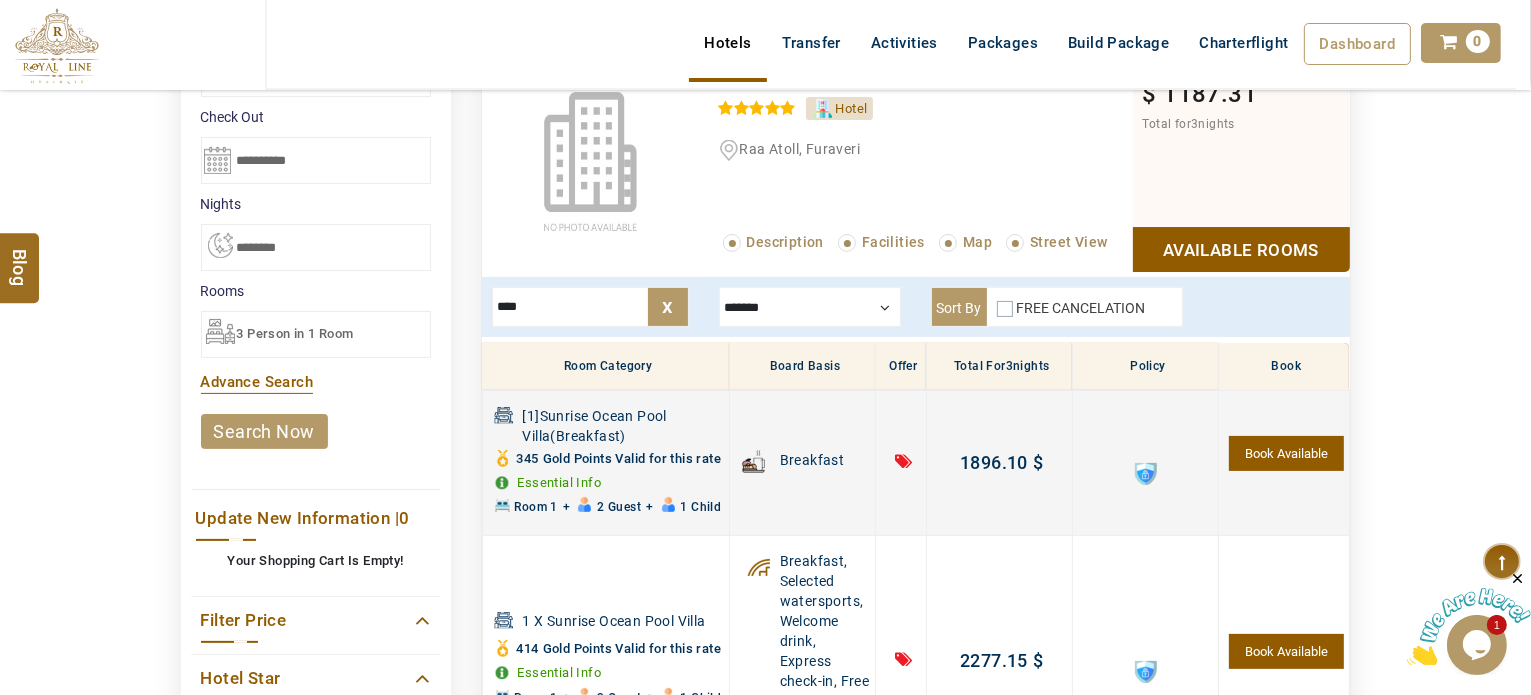 scroll, scrollTop: 456, scrollLeft: 0, axis: vertical 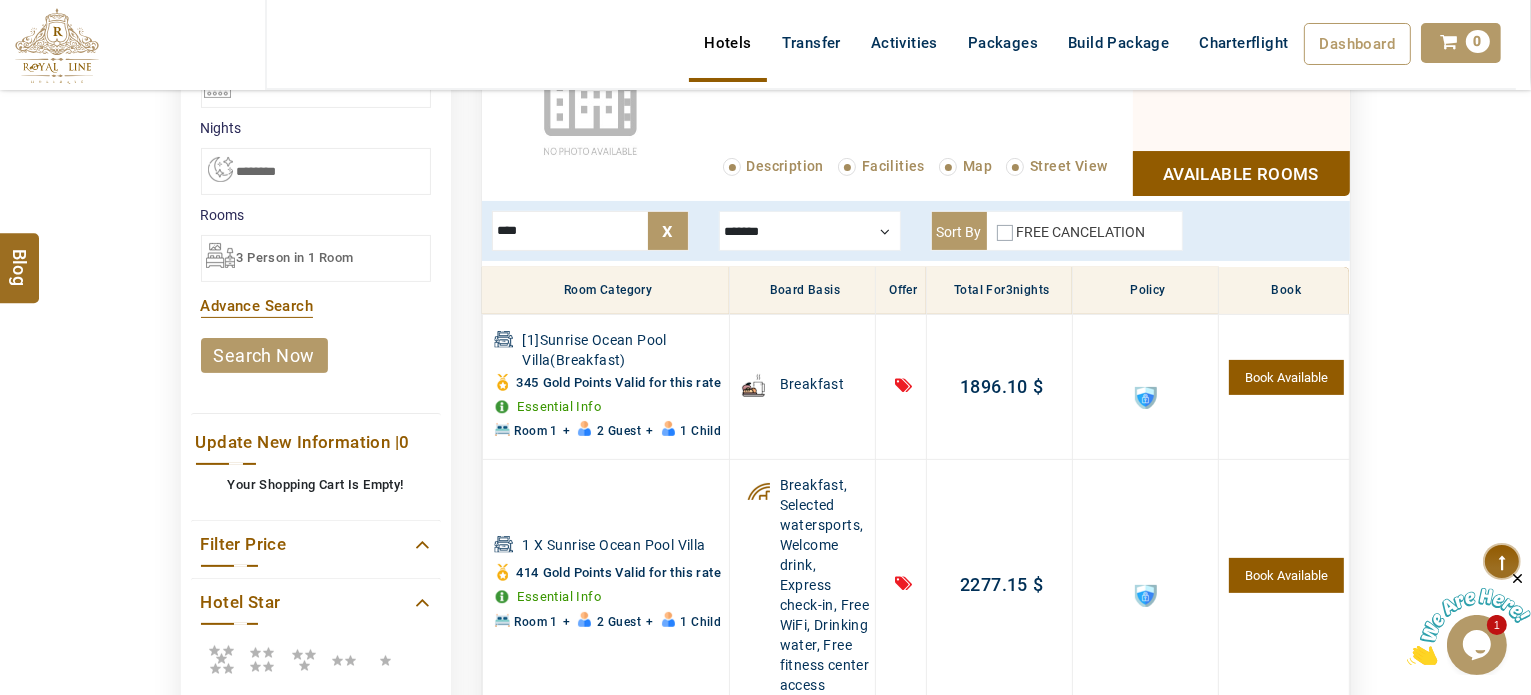 type on "****" 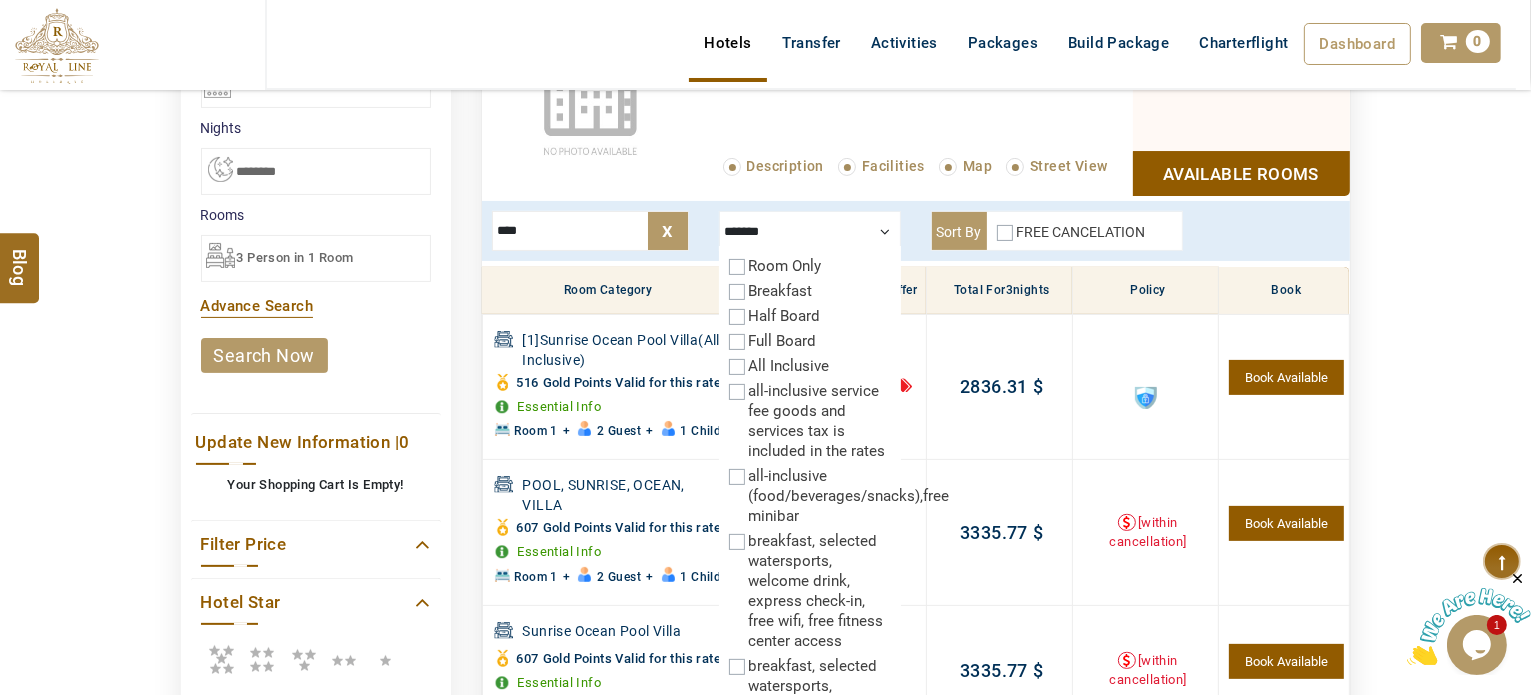 click at bounding box center [810, 231] 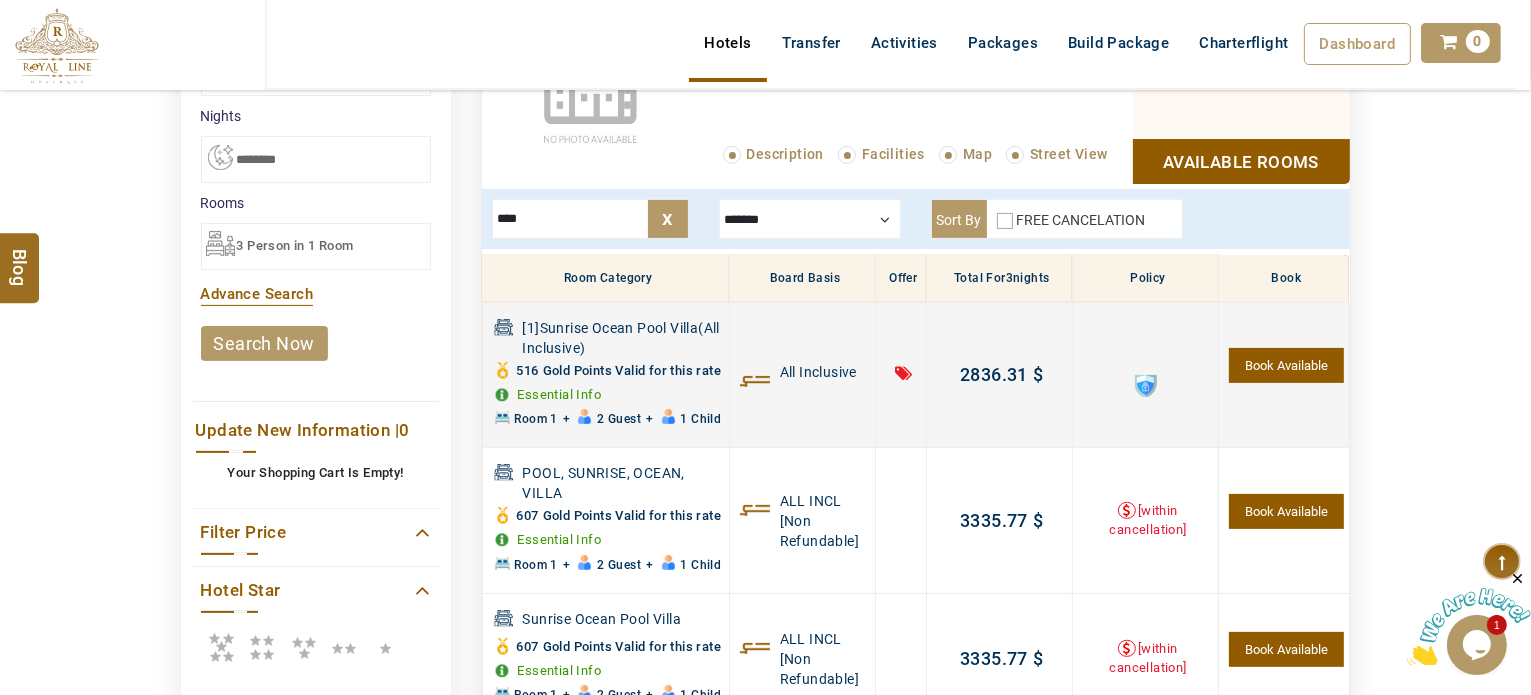scroll, scrollTop: 470, scrollLeft: 0, axis: vertical 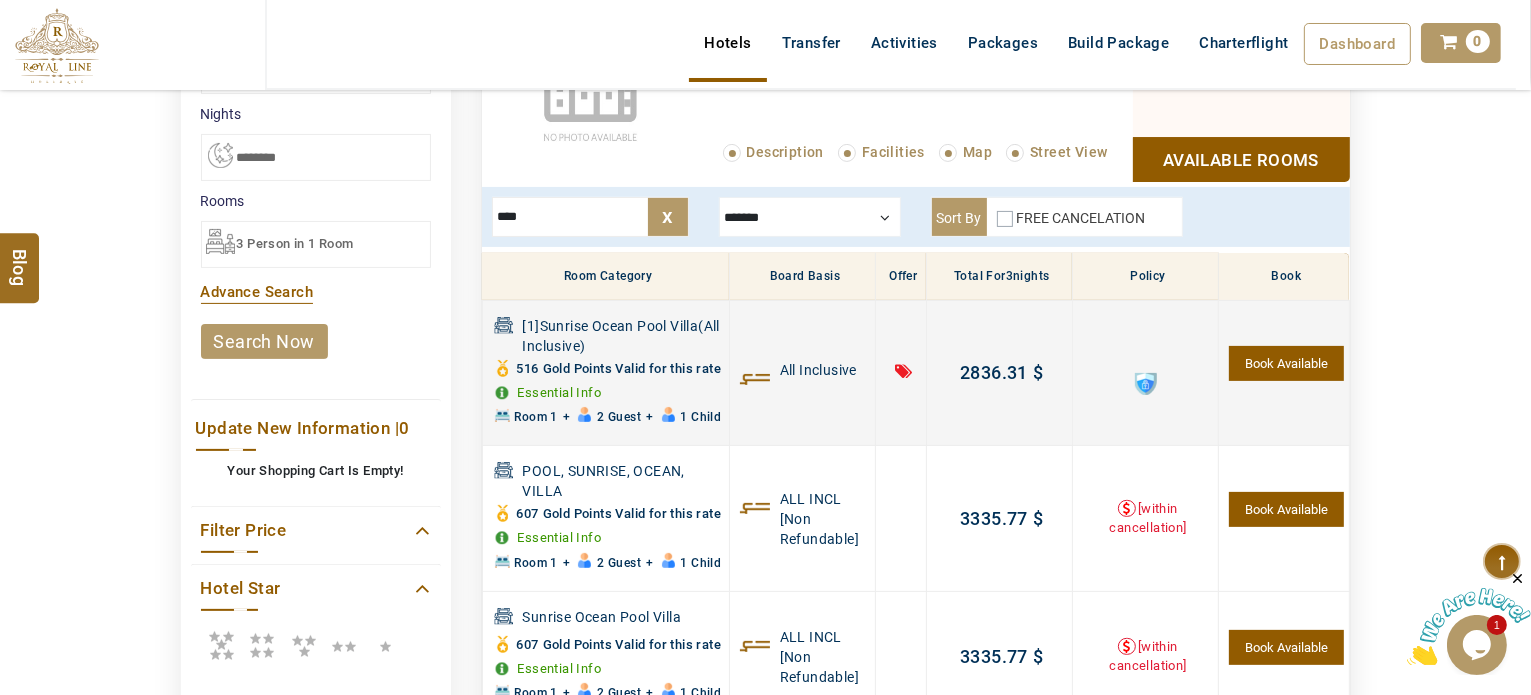 click at bounding box center [1146, 384] 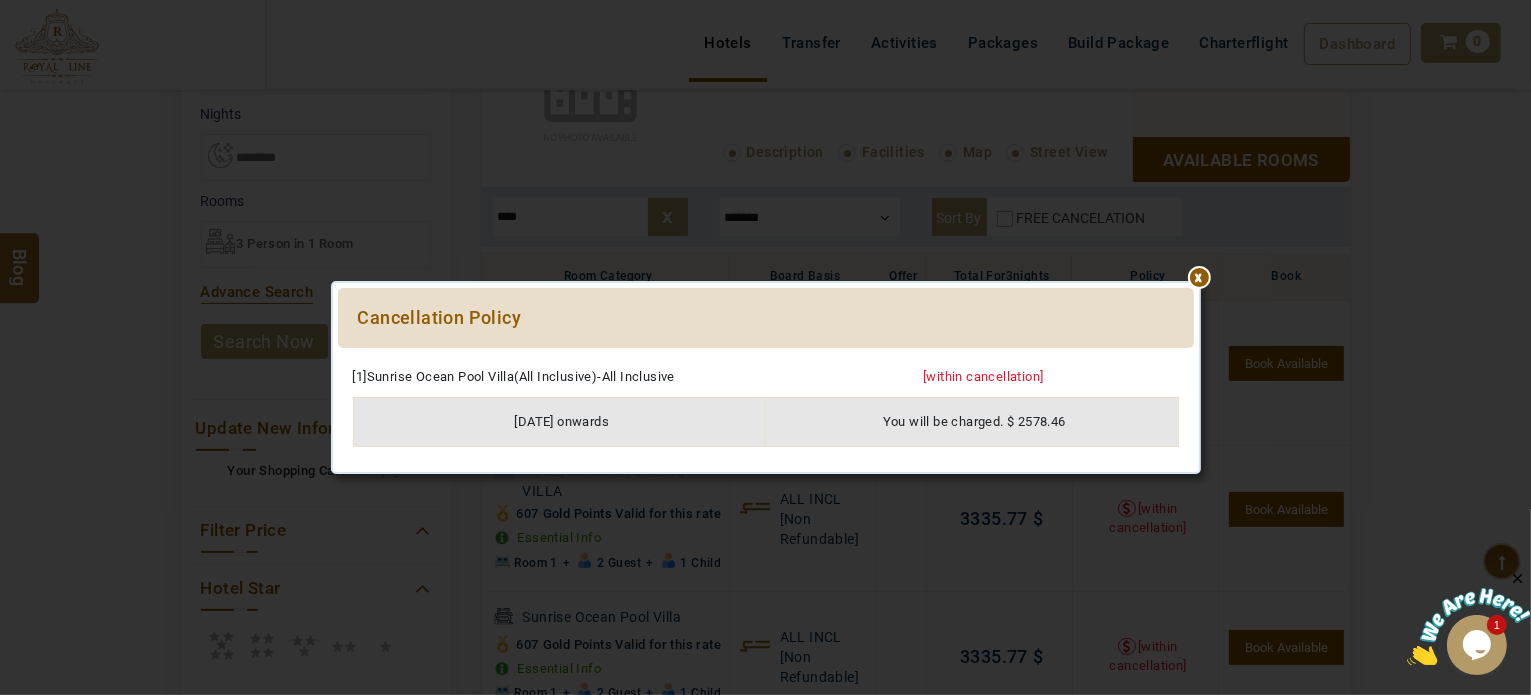 click at bounding box center (766, 358) 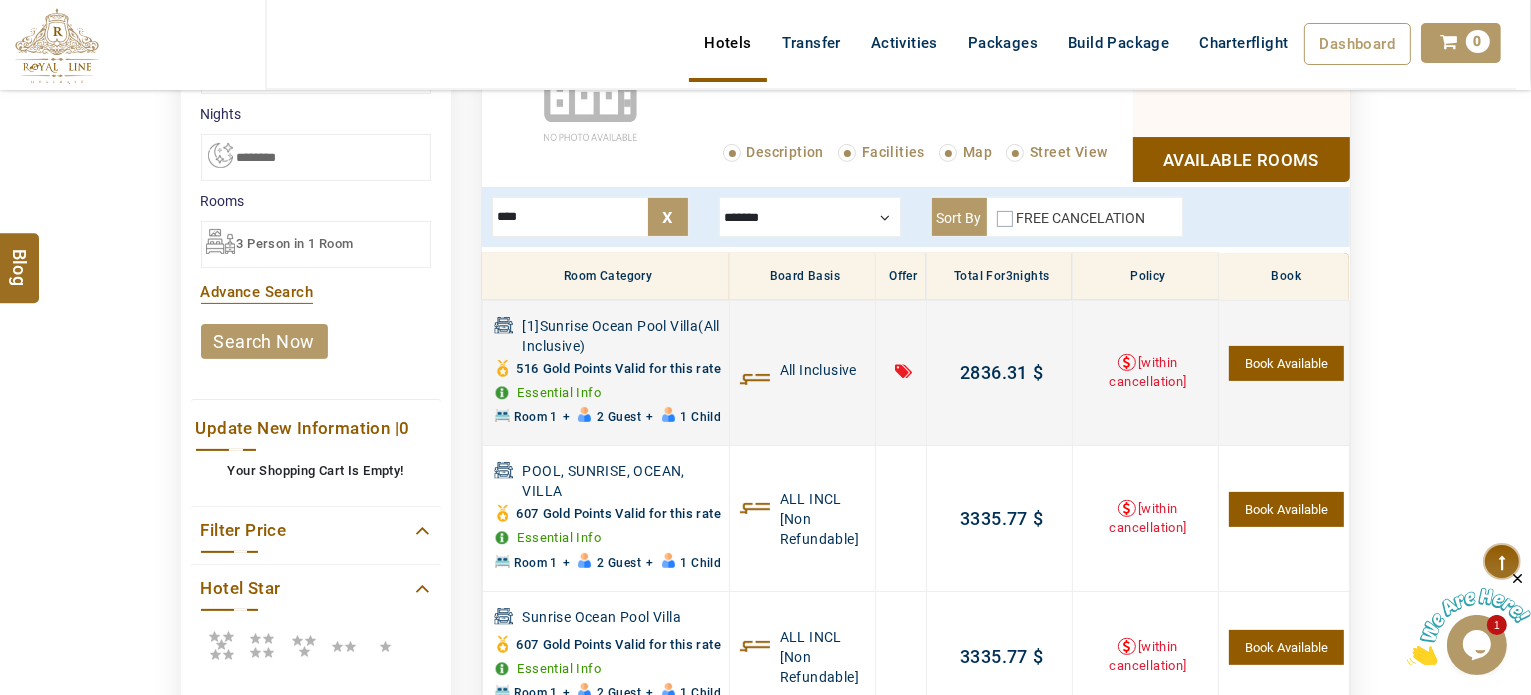 click on "[within cancellation]" at bounding box center (1147, 372) 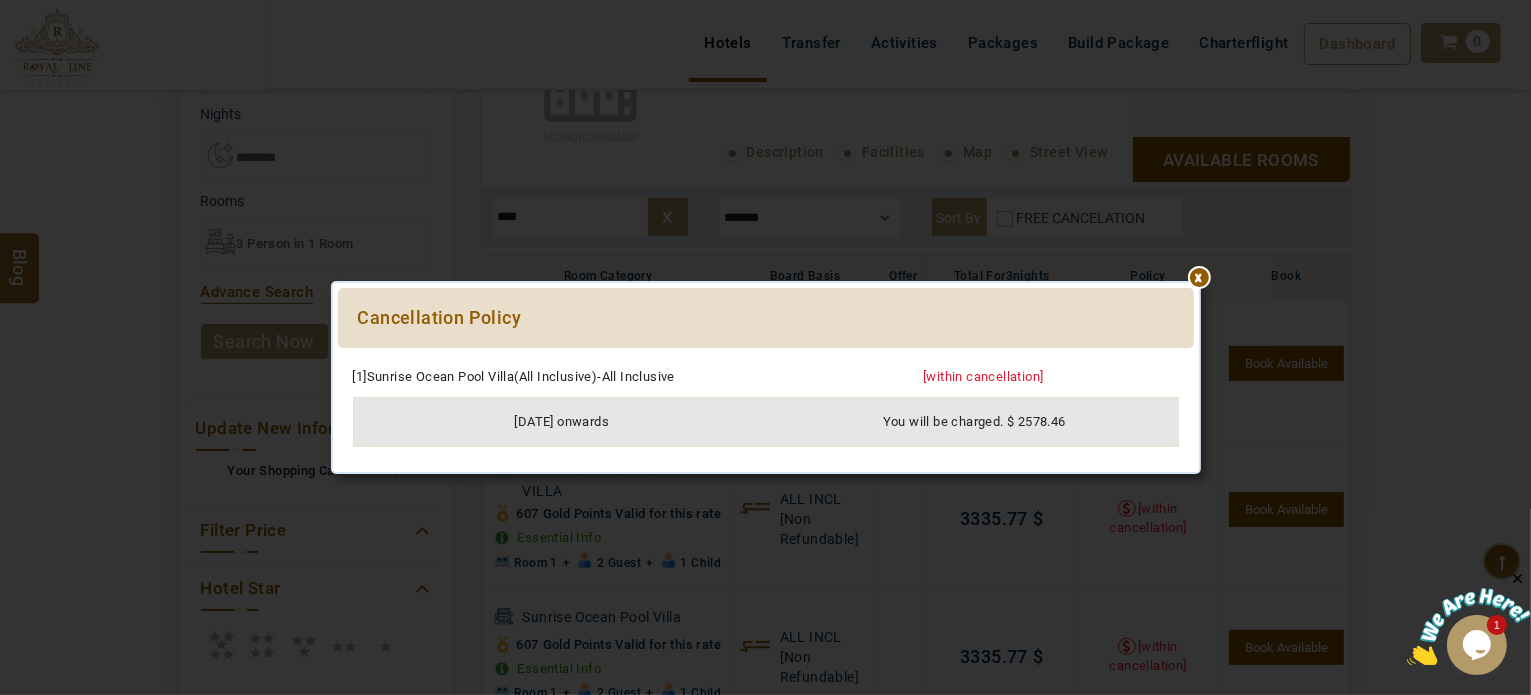click at bounding box center (766, 358) 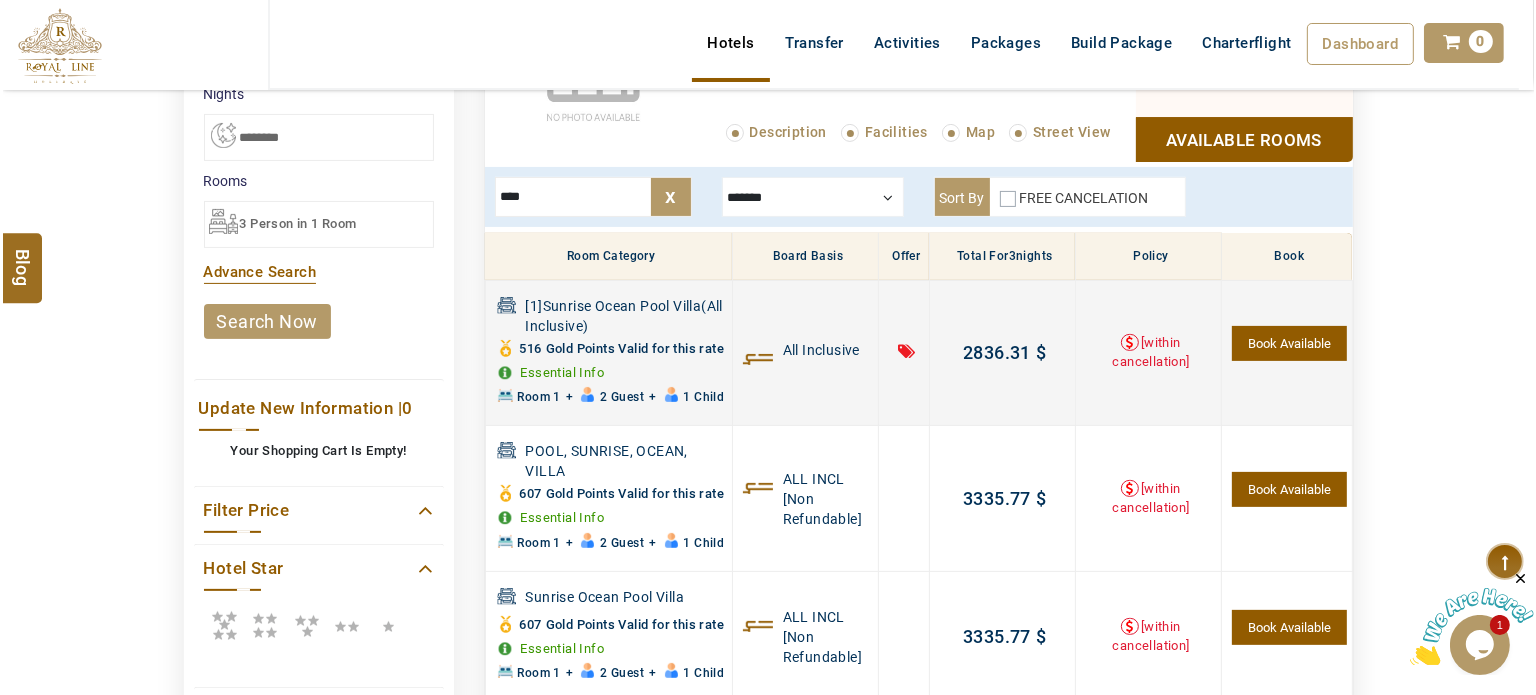 scroll, scrollTop: 492, scrollLeft: 0, axis: vertical 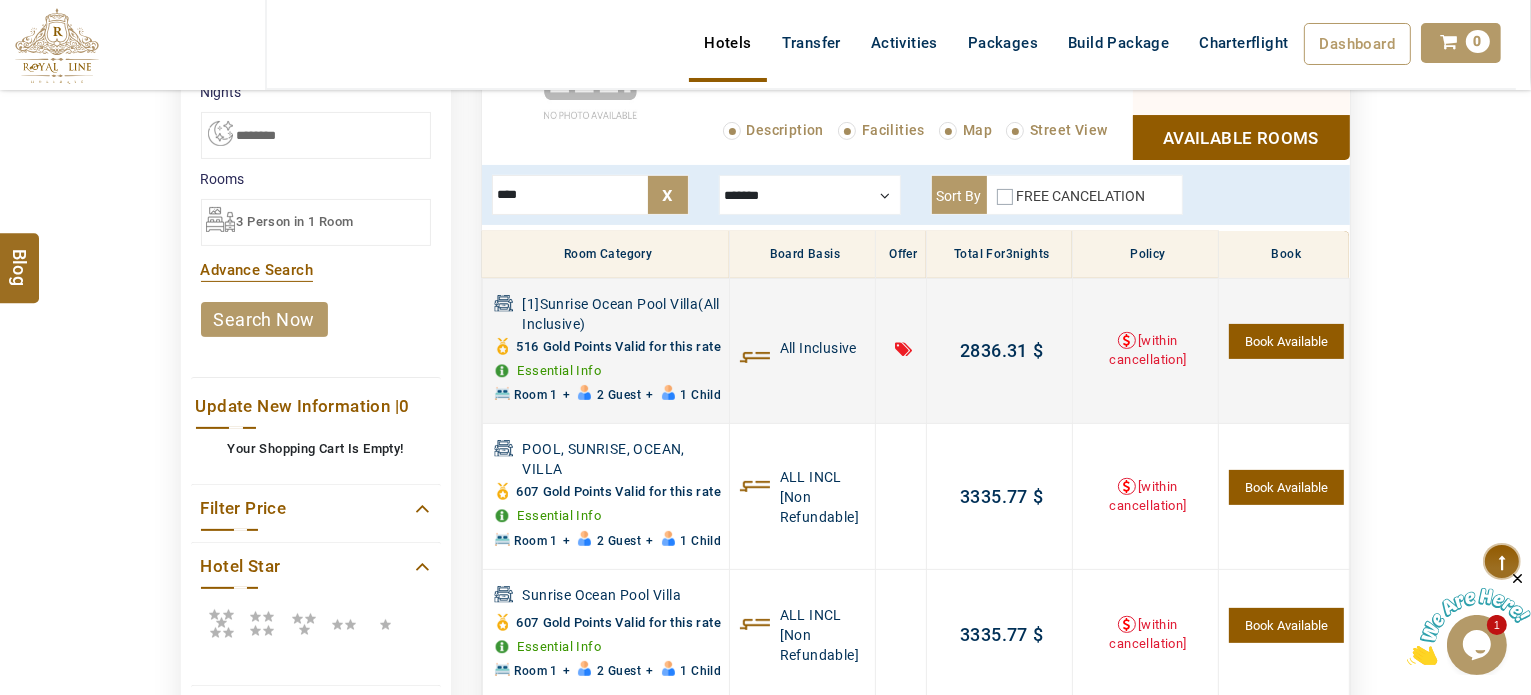 click on "Book Available" at bounding box center (1286, 341) 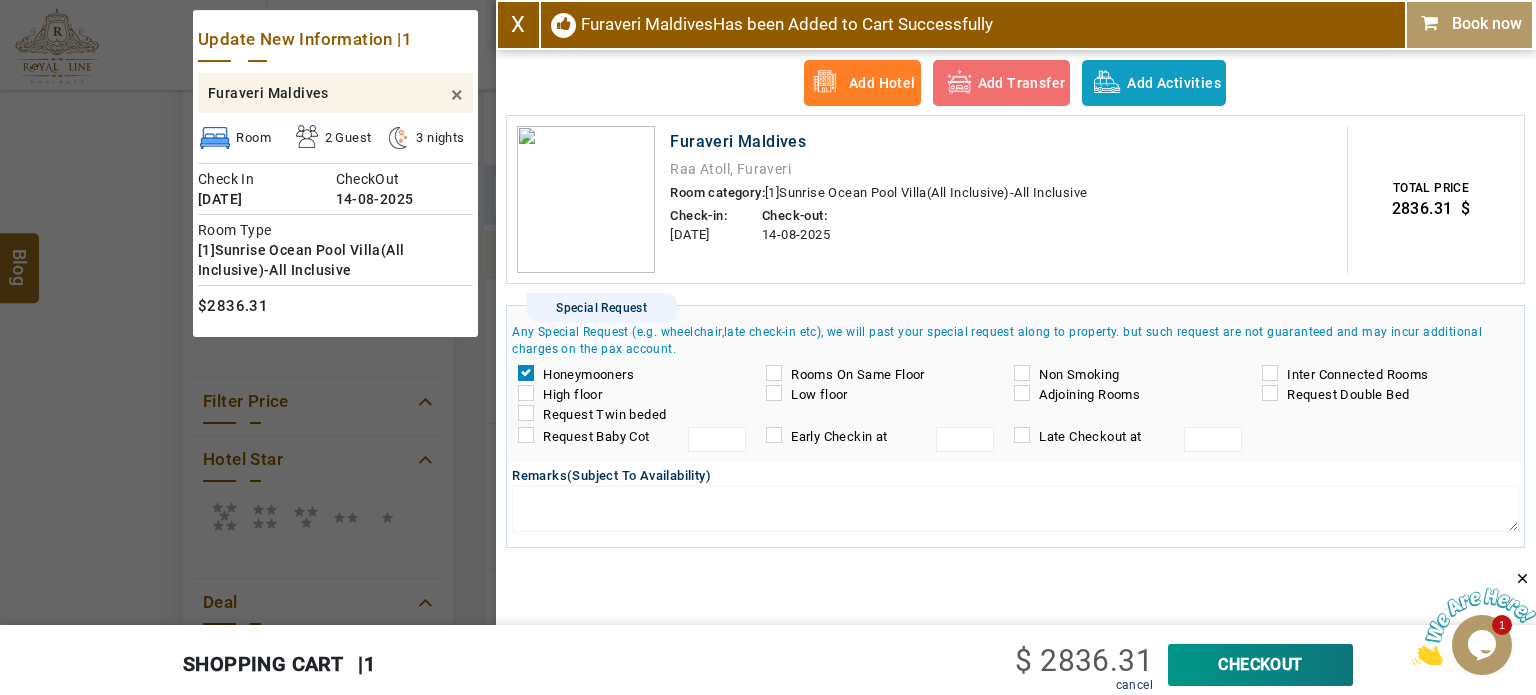 click on "CheckOut" at bounding box center (1260, 665) 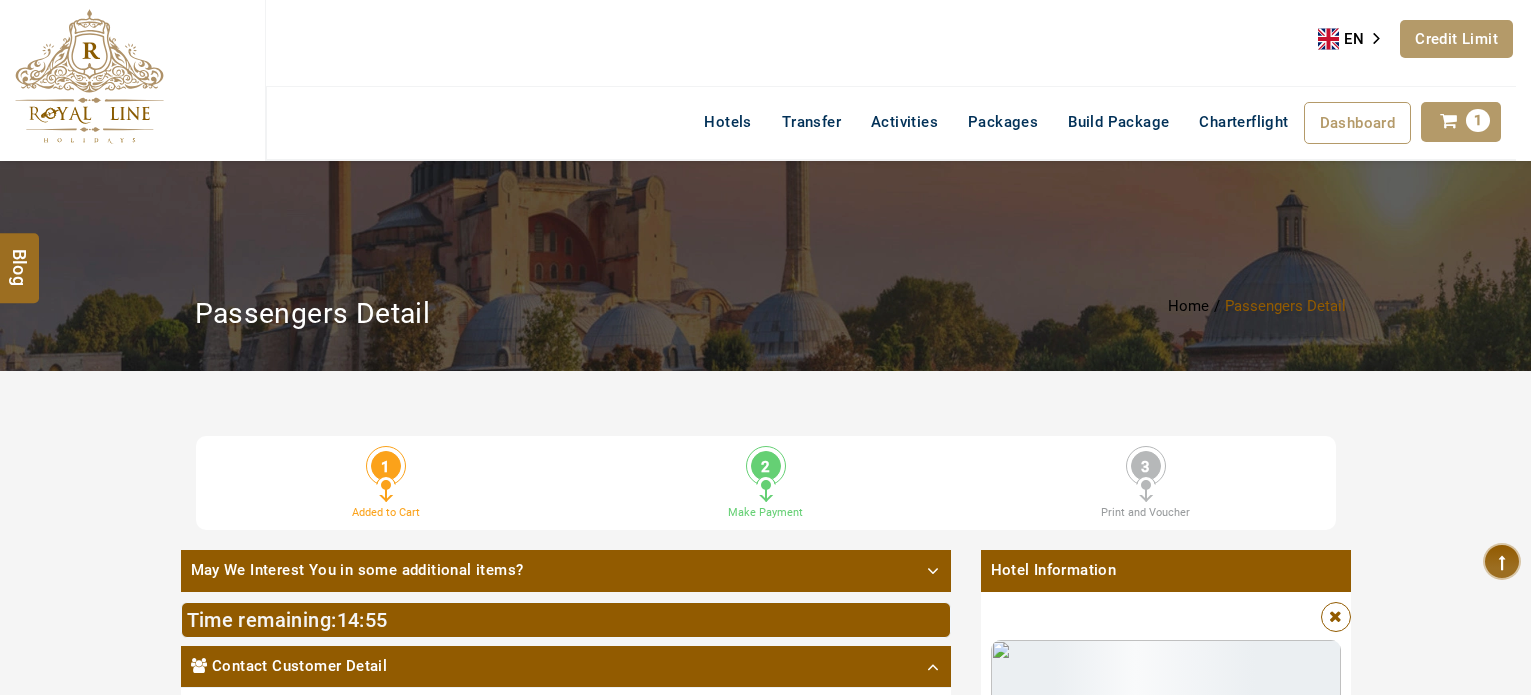 scroll, scrollTop: 0, scrollLeft: 0, axis: both 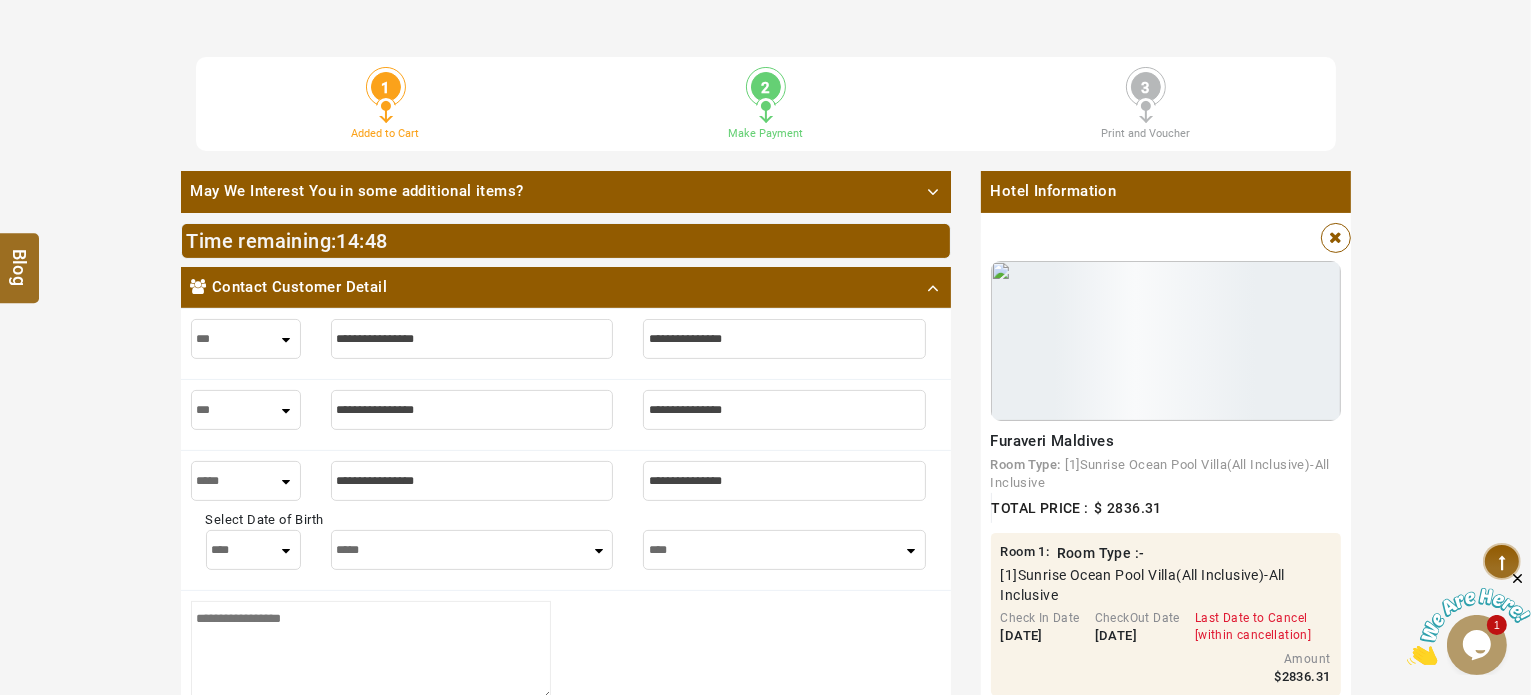 click at bounding box center (472, 339) 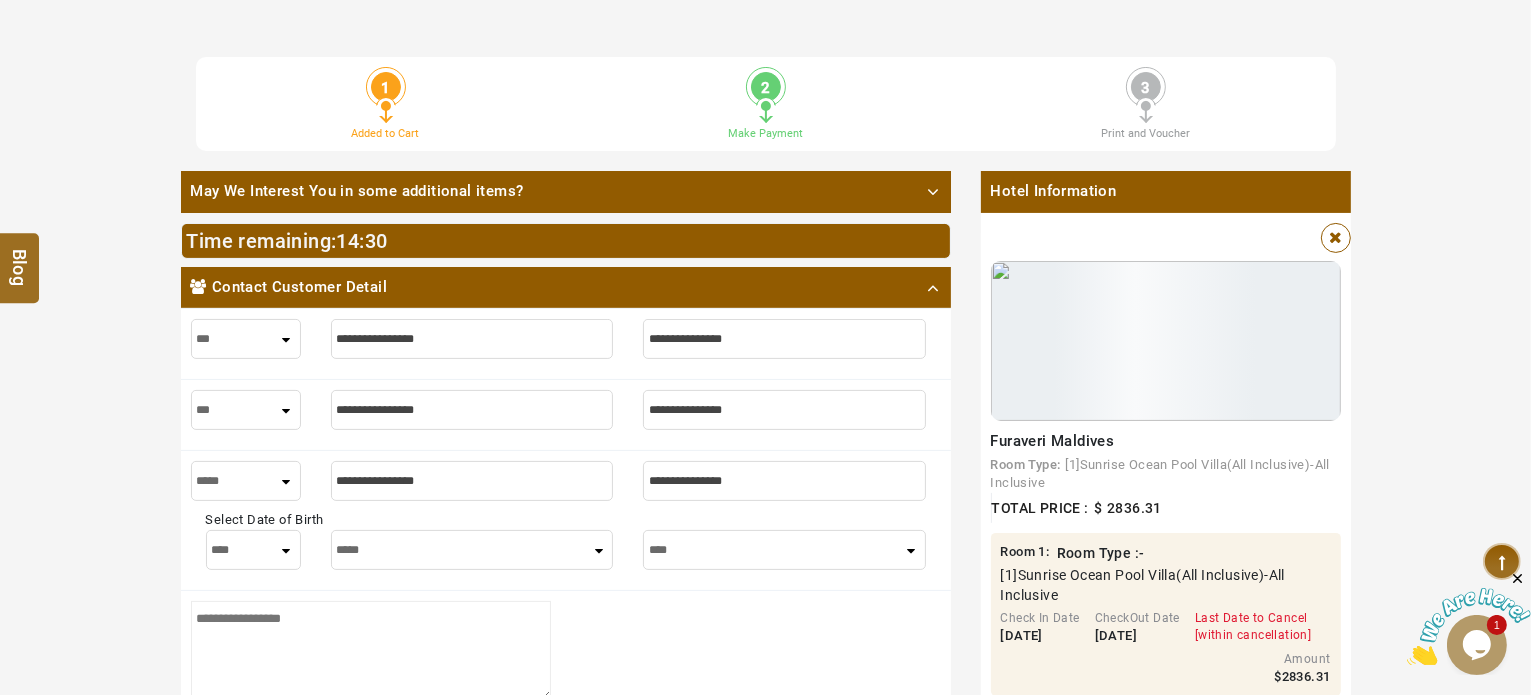 click at bounding box center (472, 339) 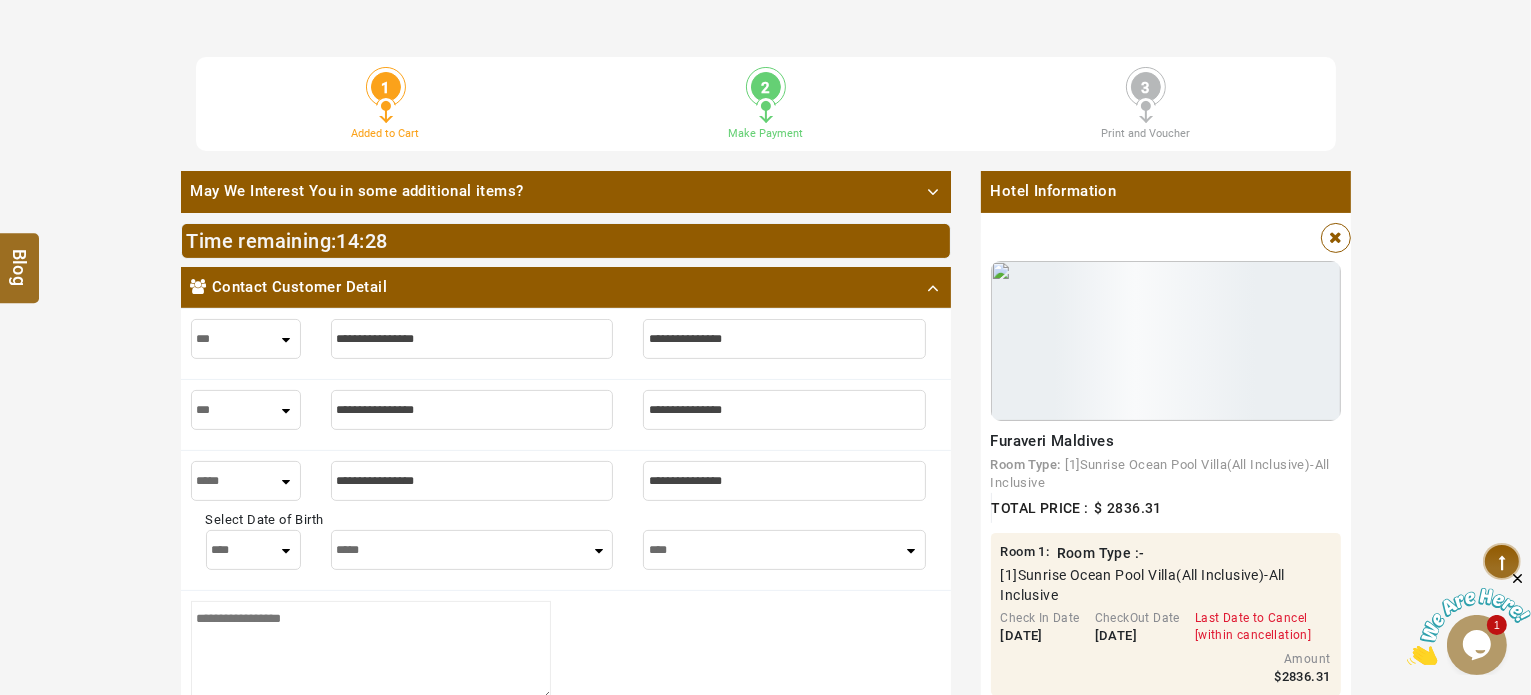 click at bounding box center [784, 339] 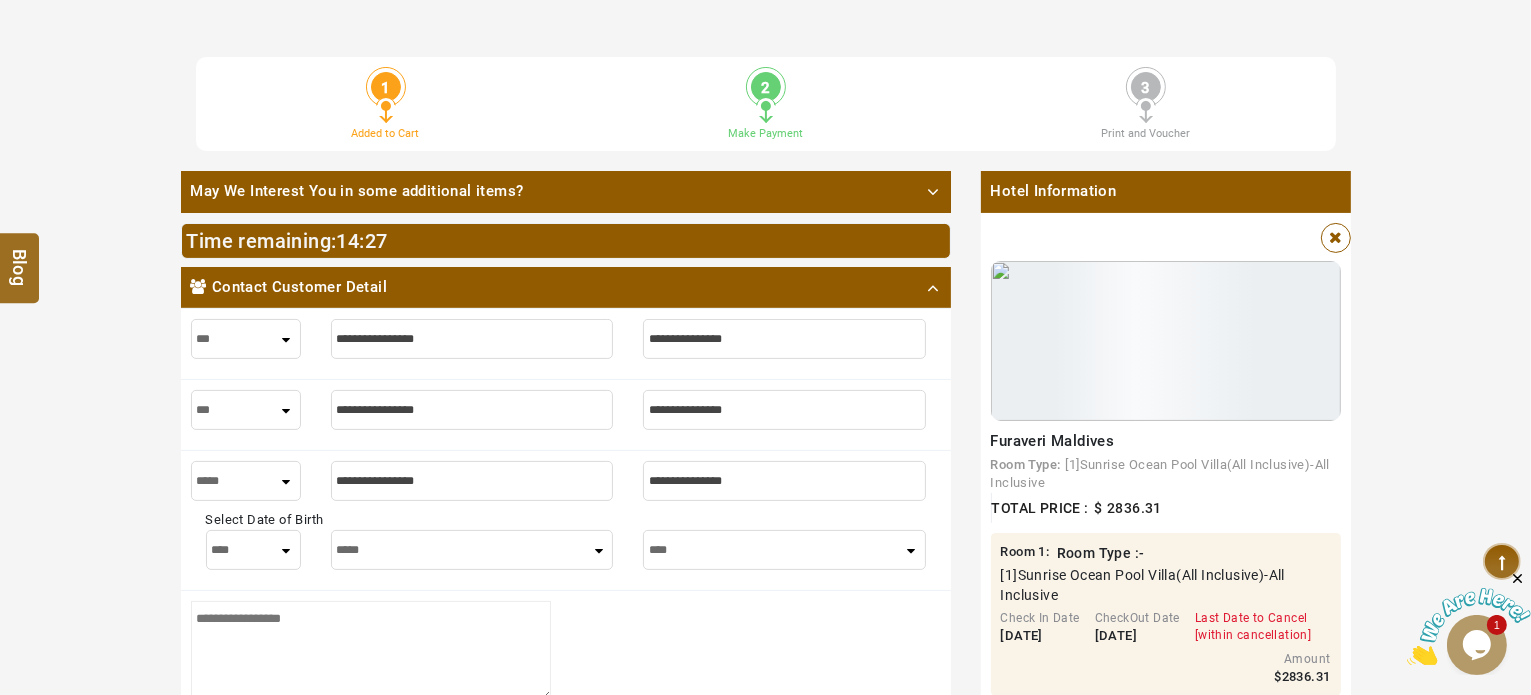 paste on "**********" 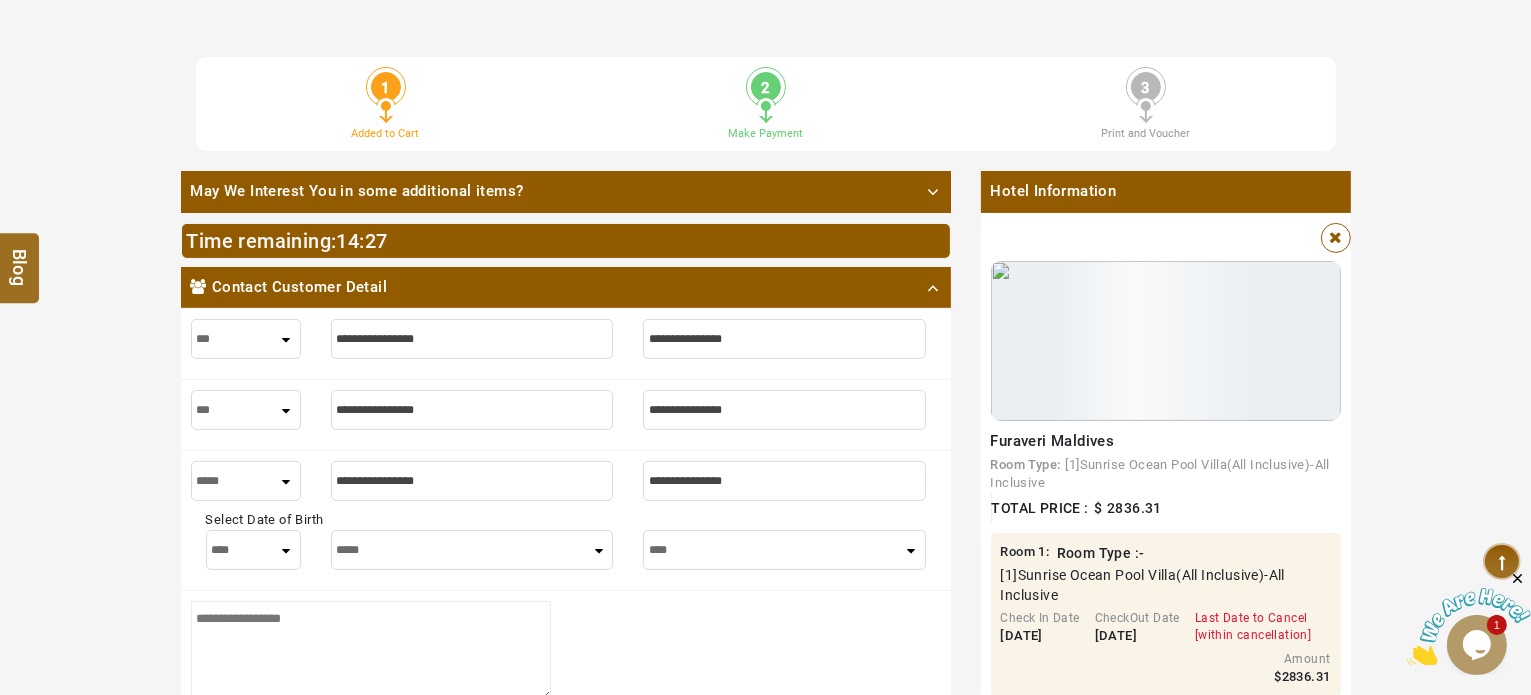type on "**********" 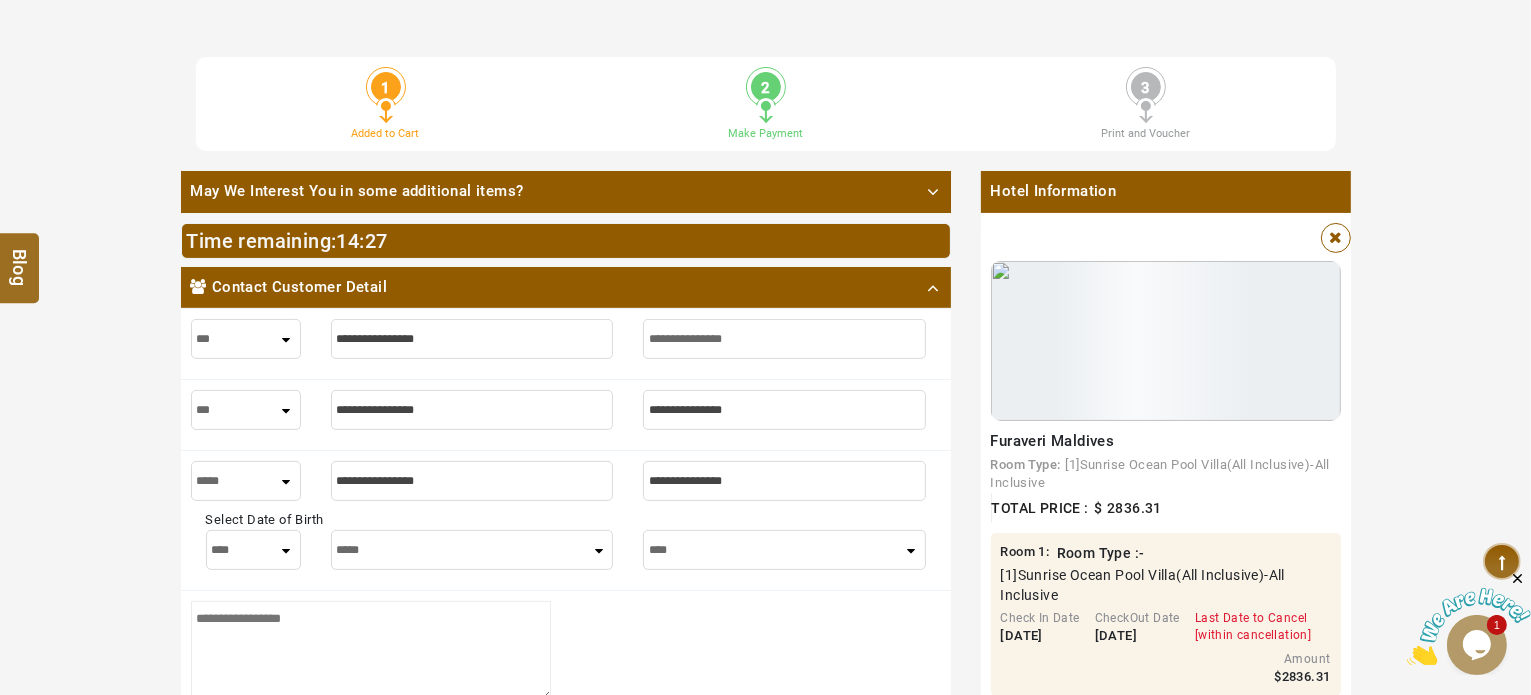 type on "**********" 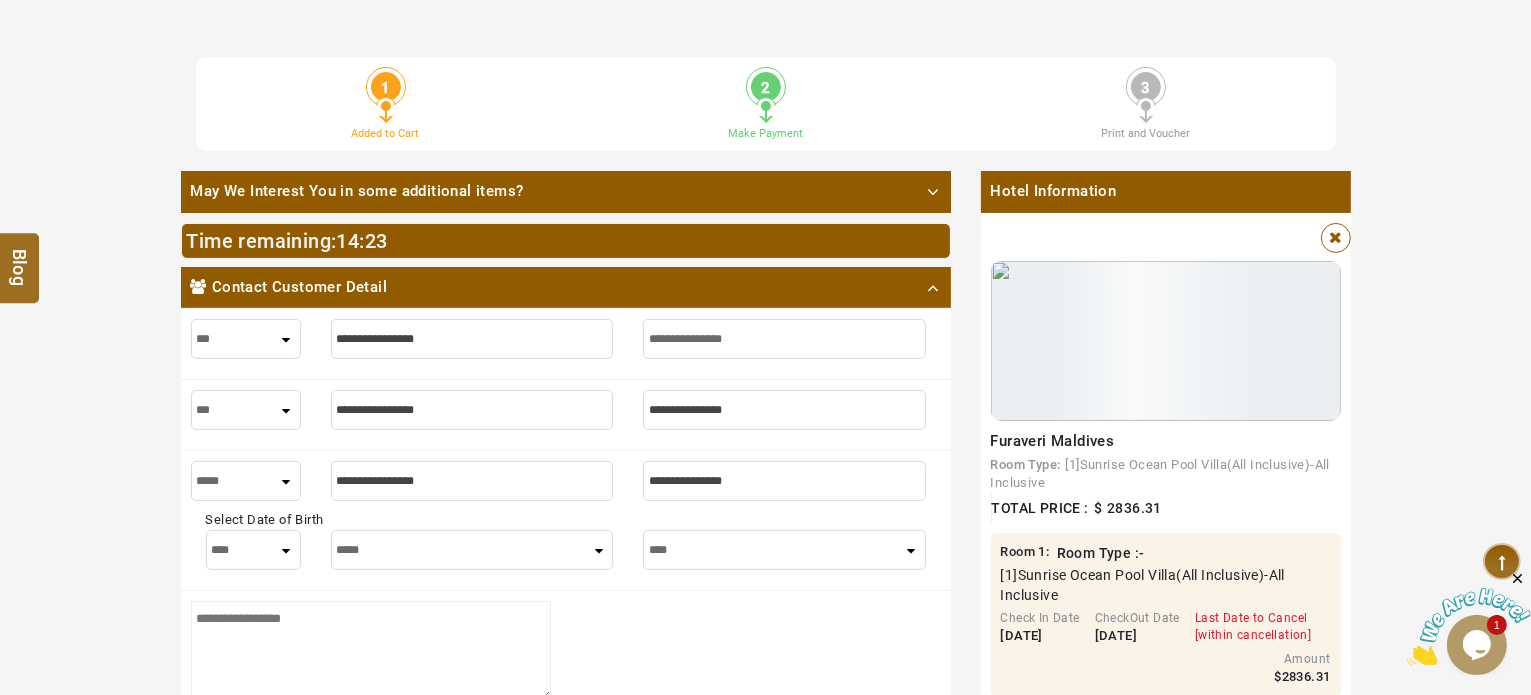 type on "**********" 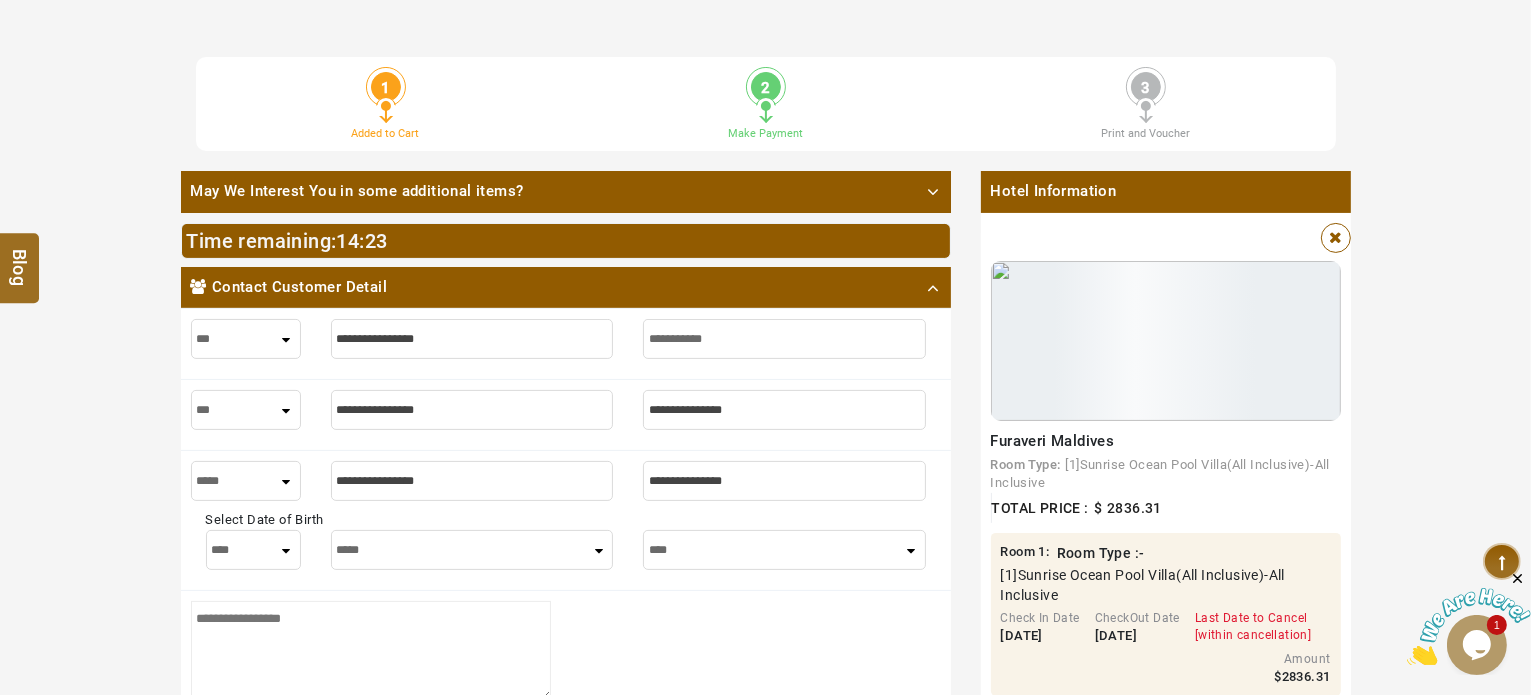 type on "**********" 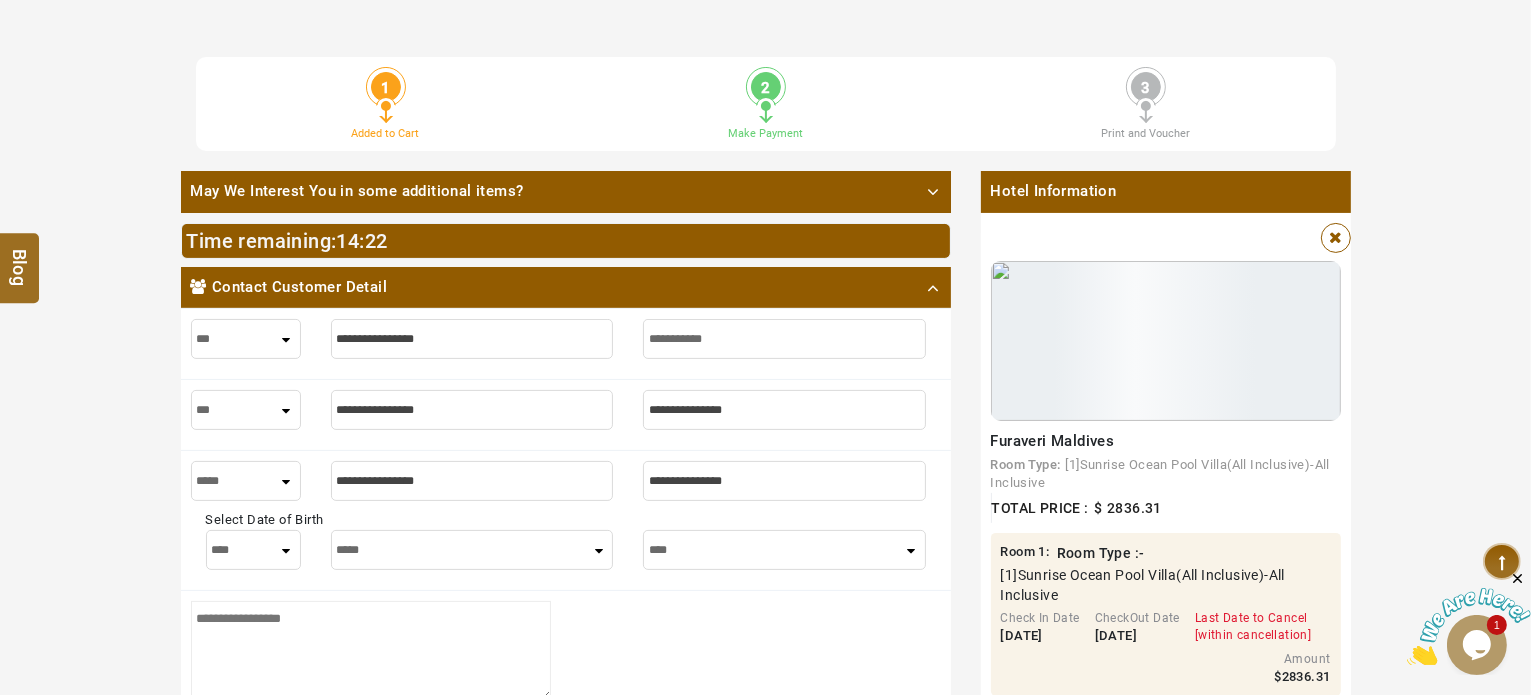 type on "**********" 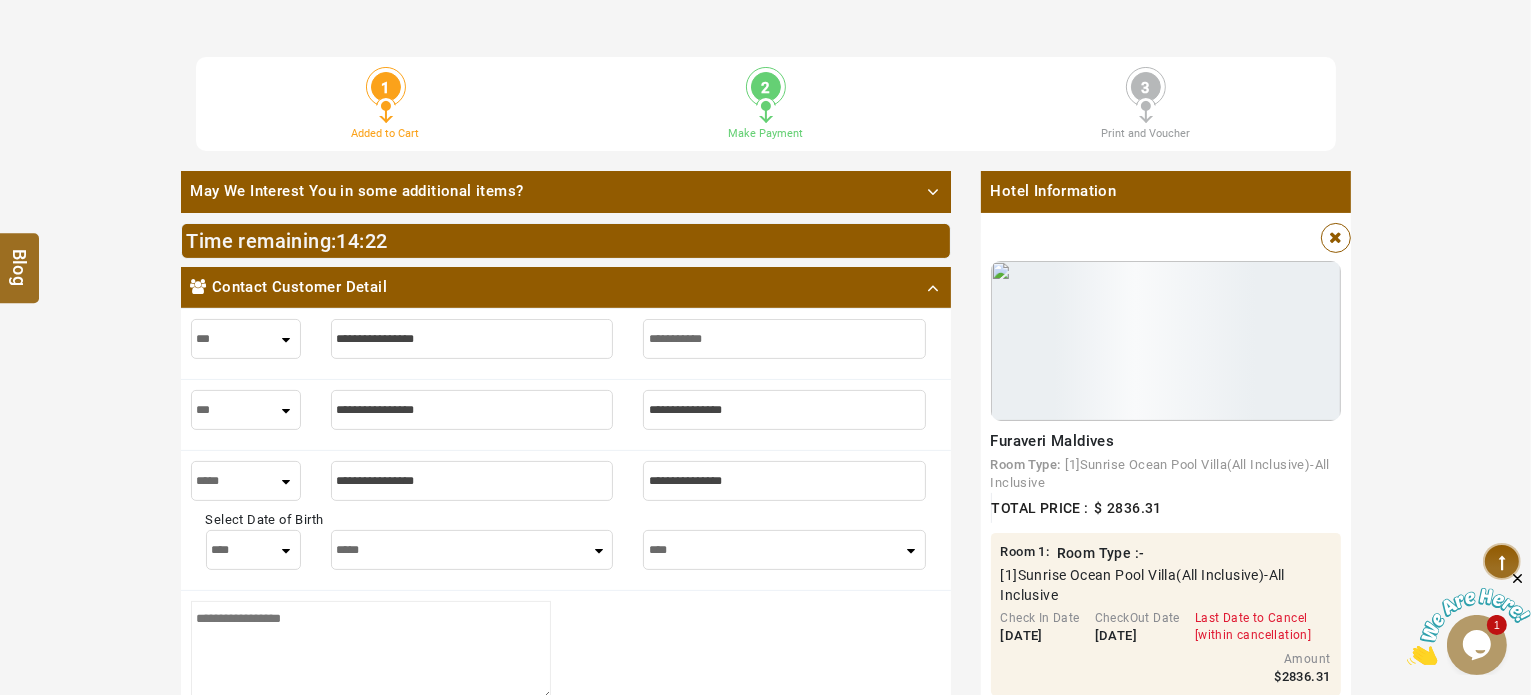 click at bounding box center (472, 339) 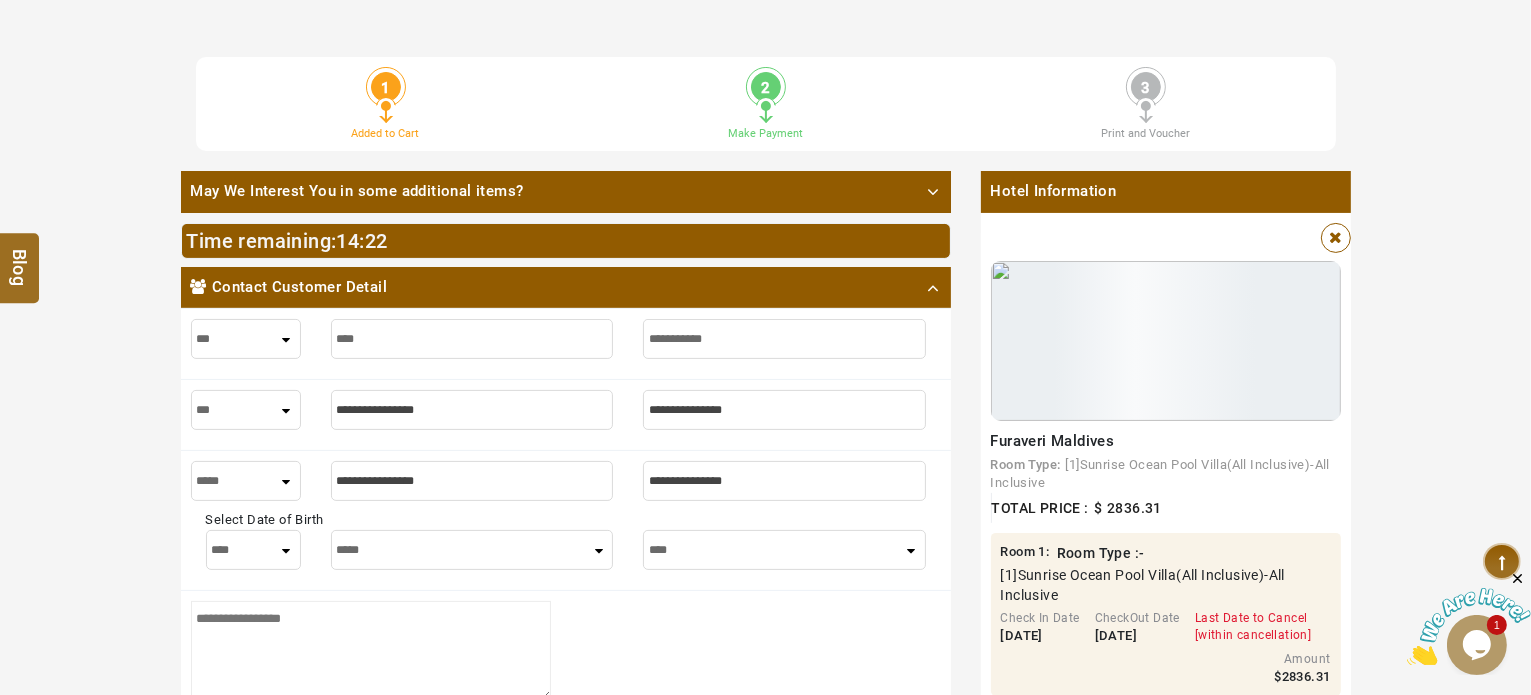 type on "****" 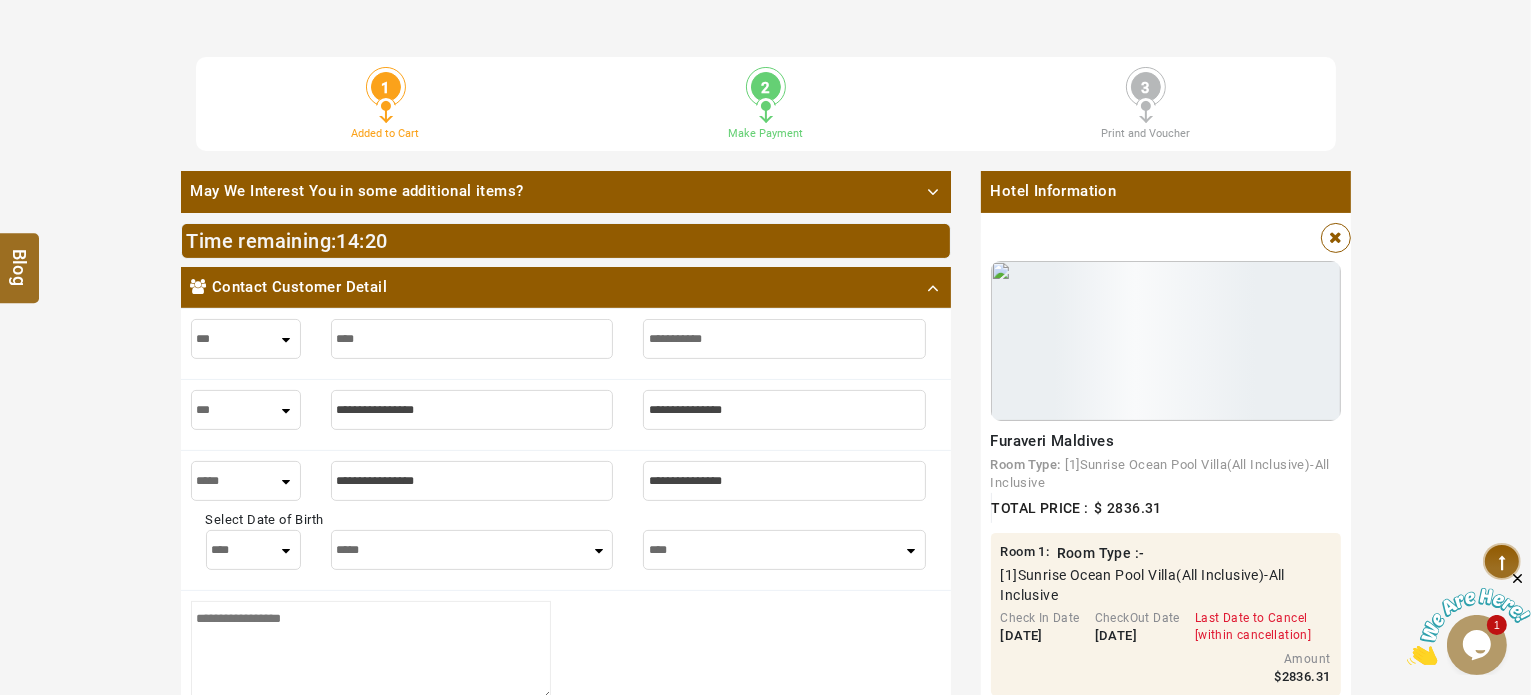 type on "****" 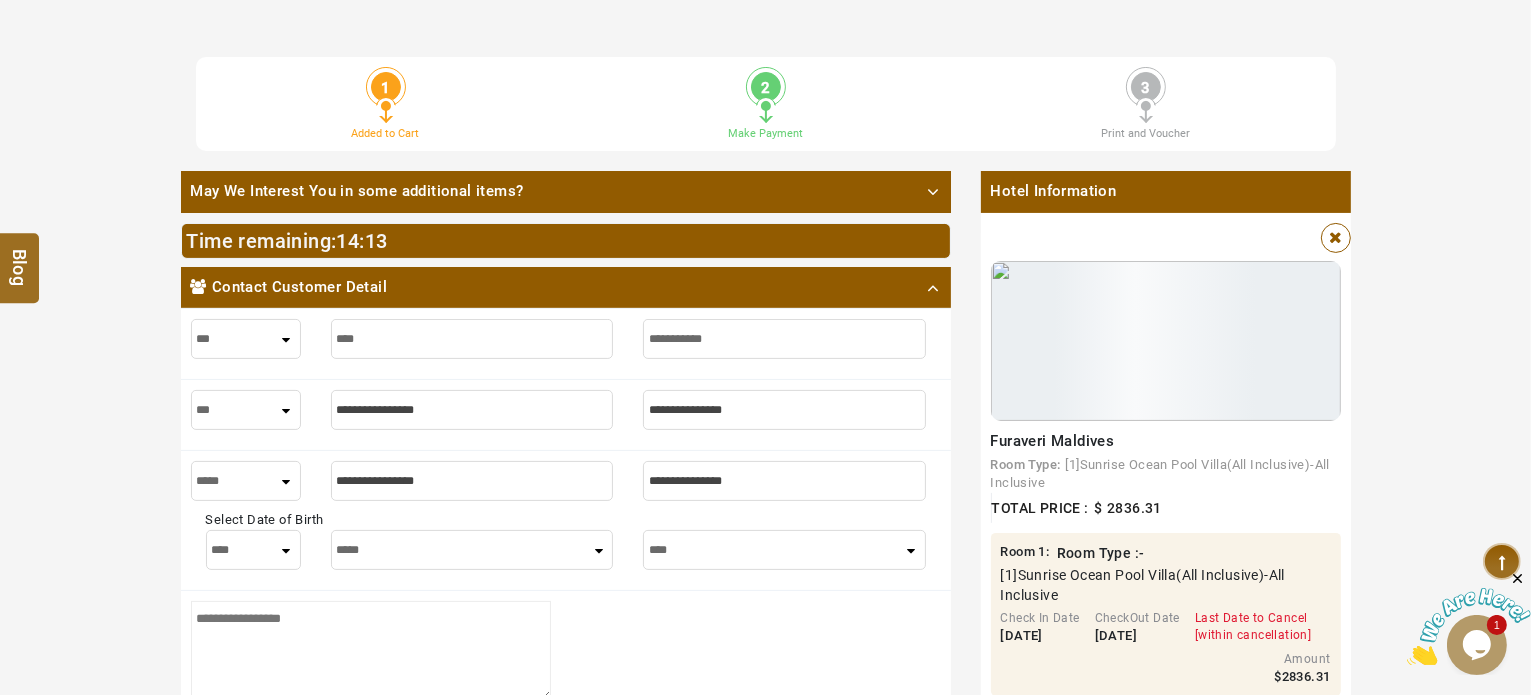 click on "*** **** ***" at bounding box center (246, 410) 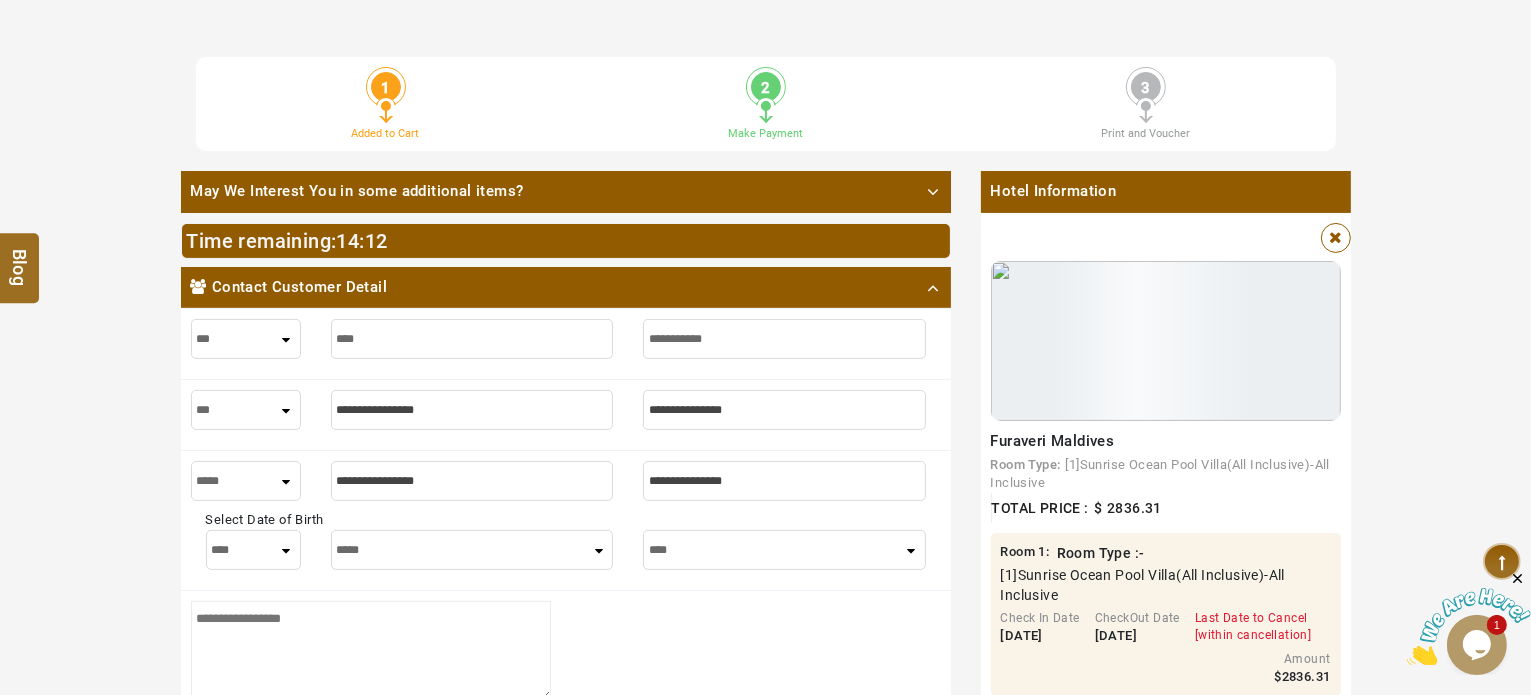 select on "****" 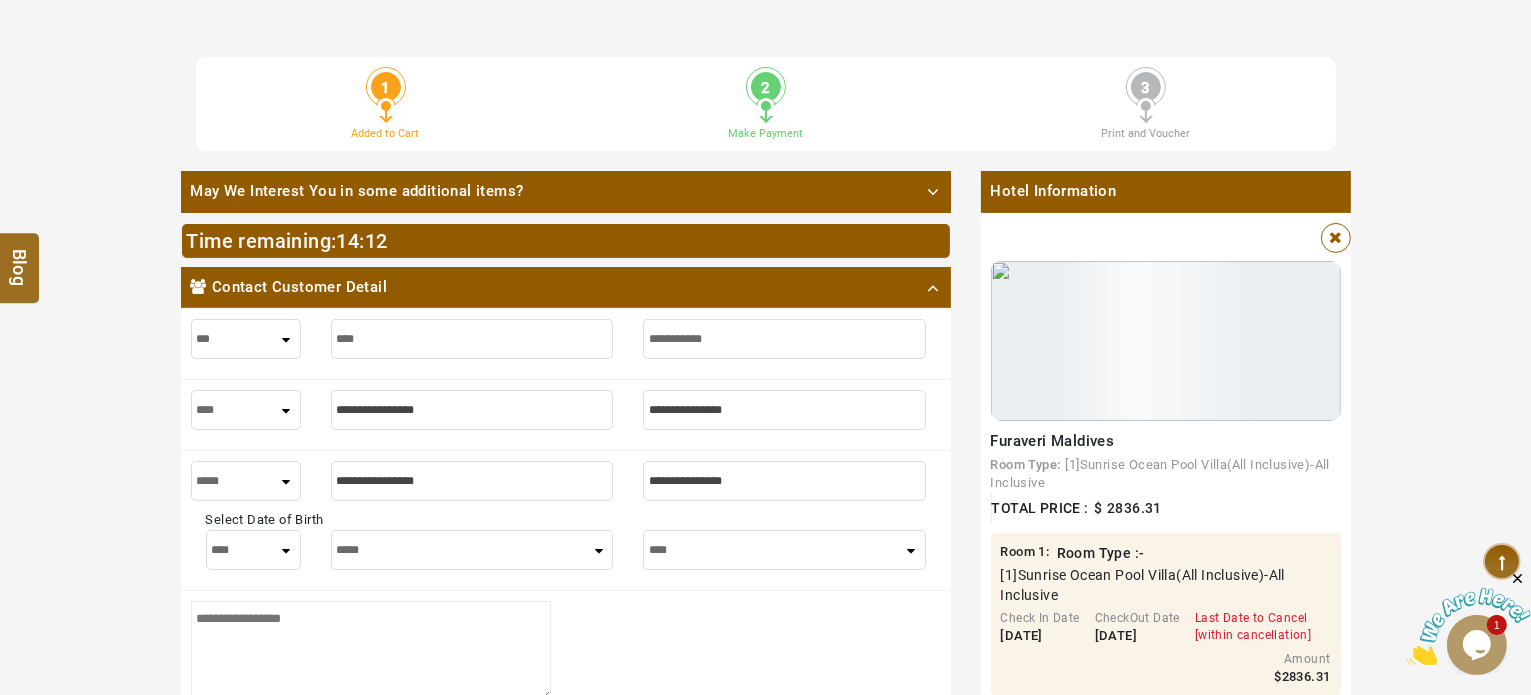click on "*** **** ***" at bounding box center (246, 410) 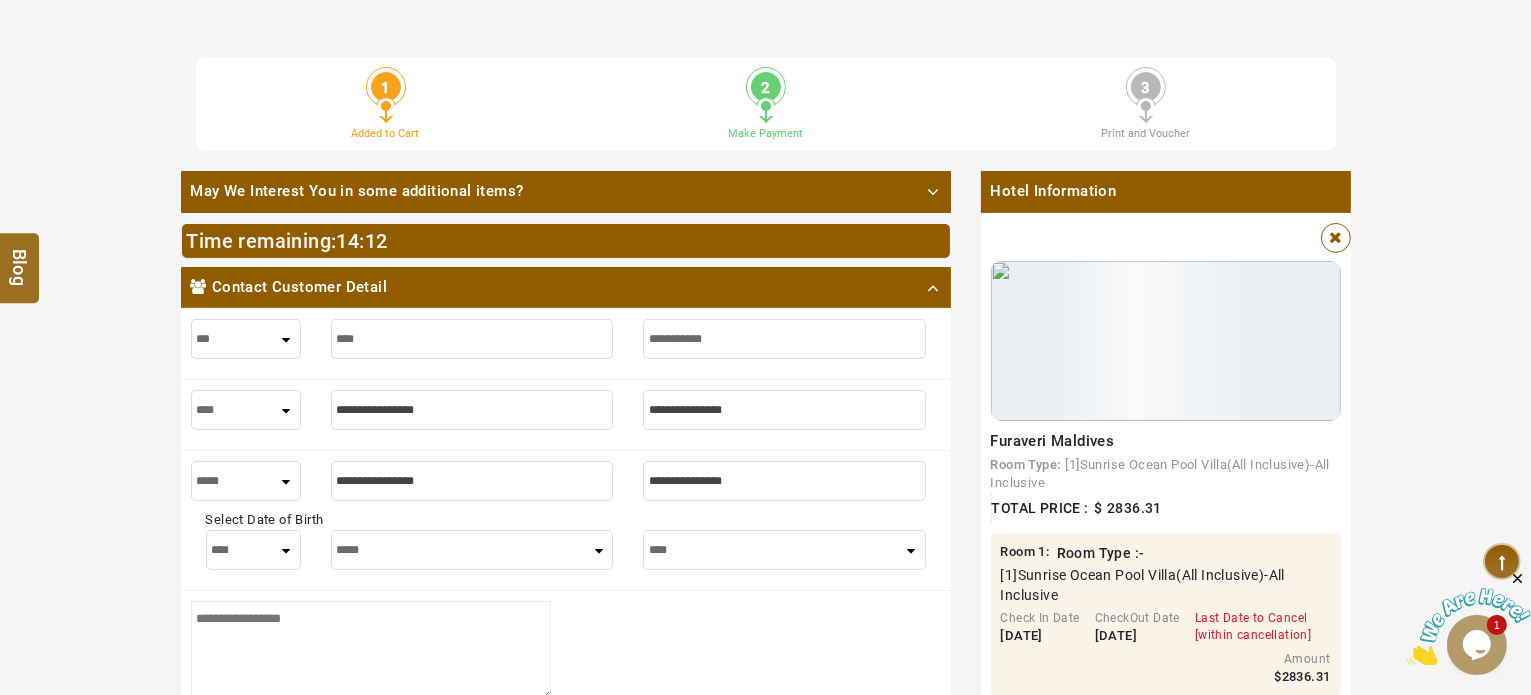 select on "****" 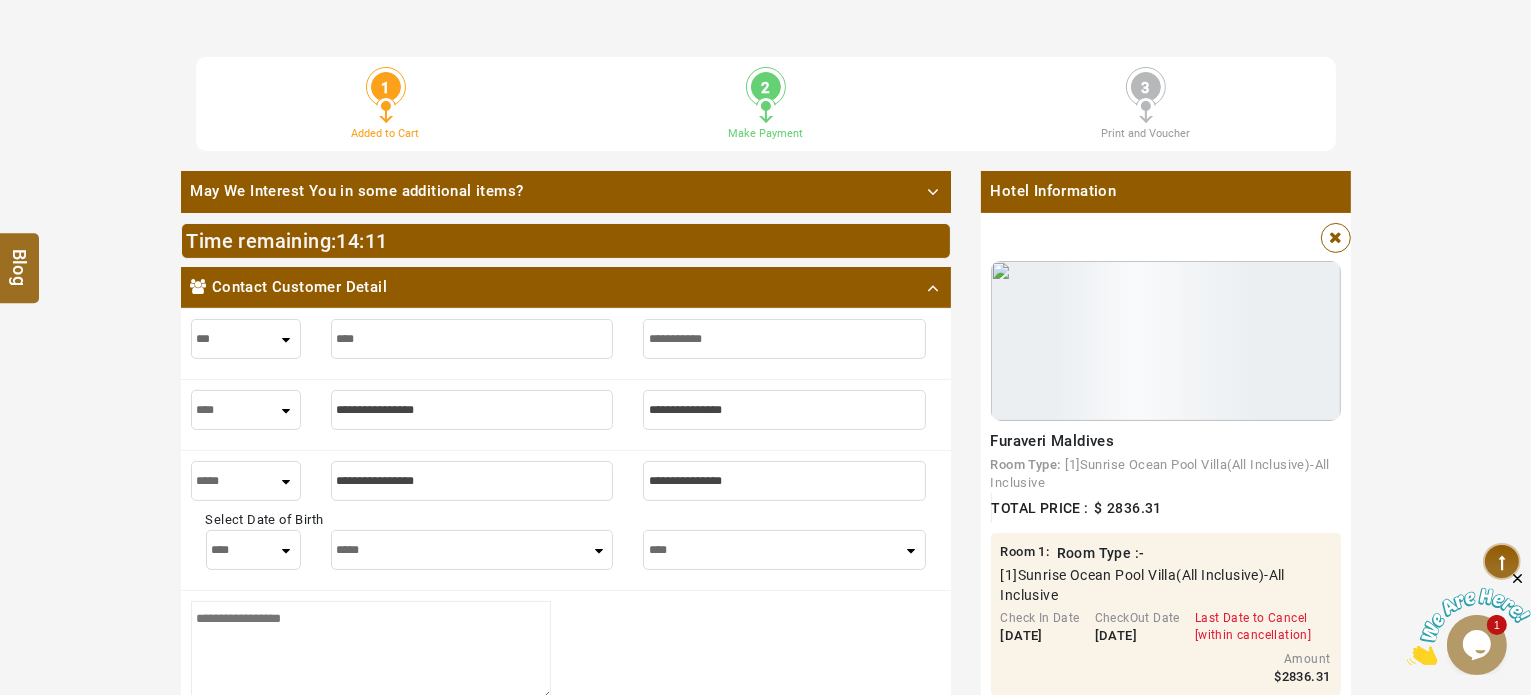 click at bounding box center (472, 410) 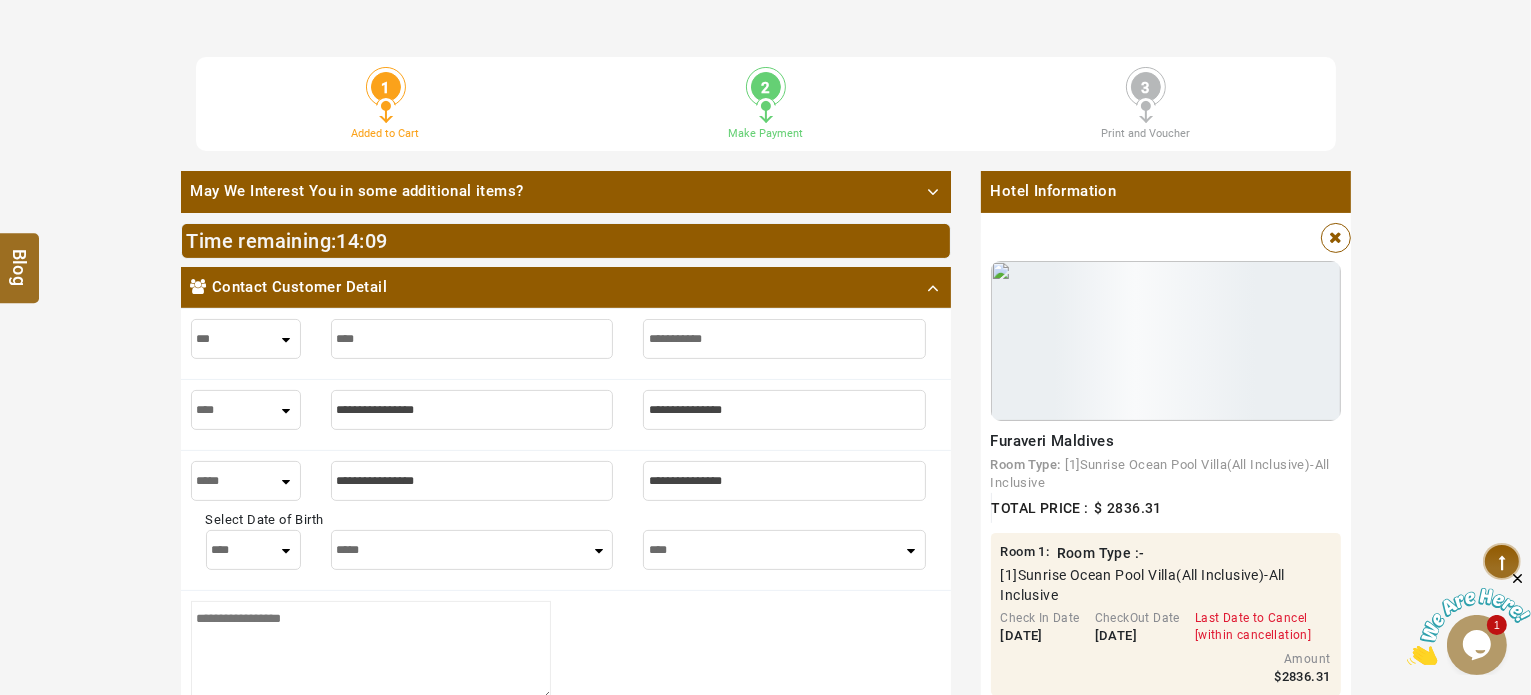 paste on "**********" 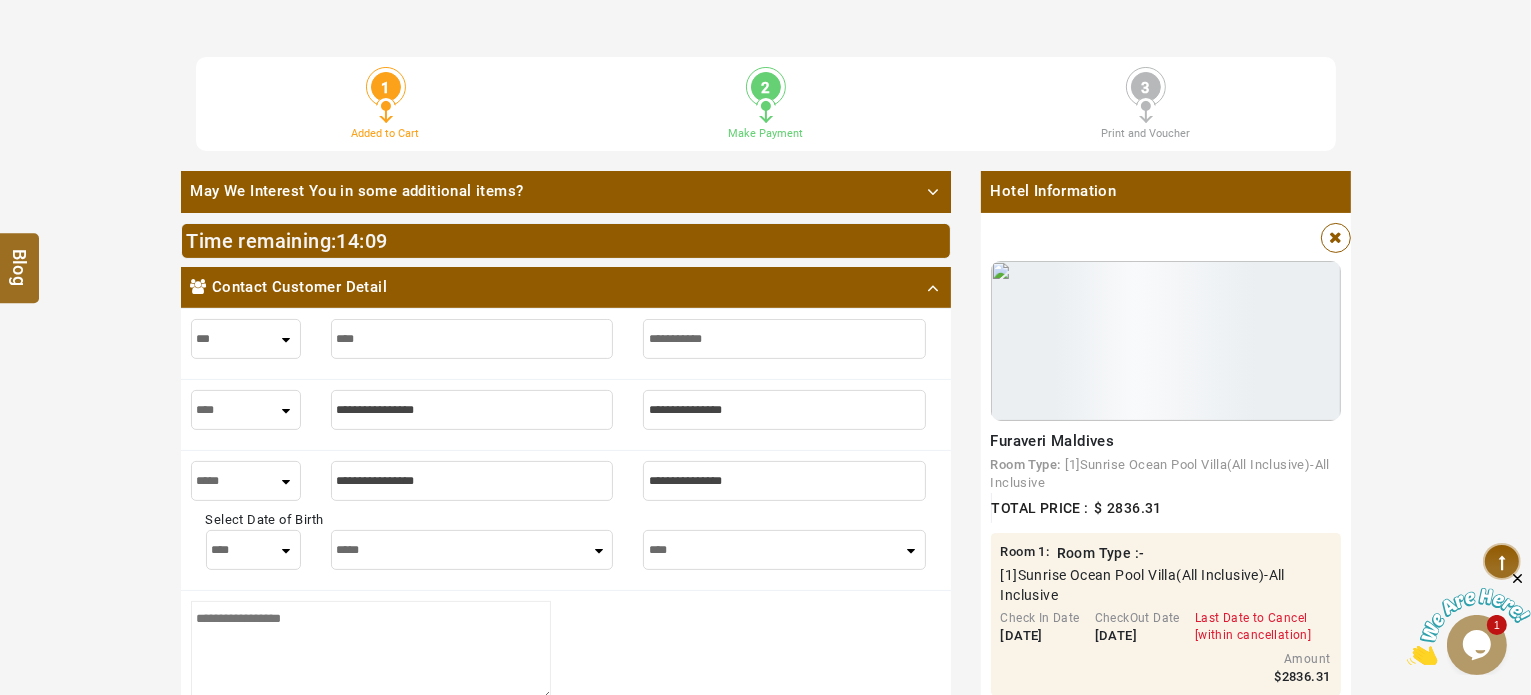 type on "**********" 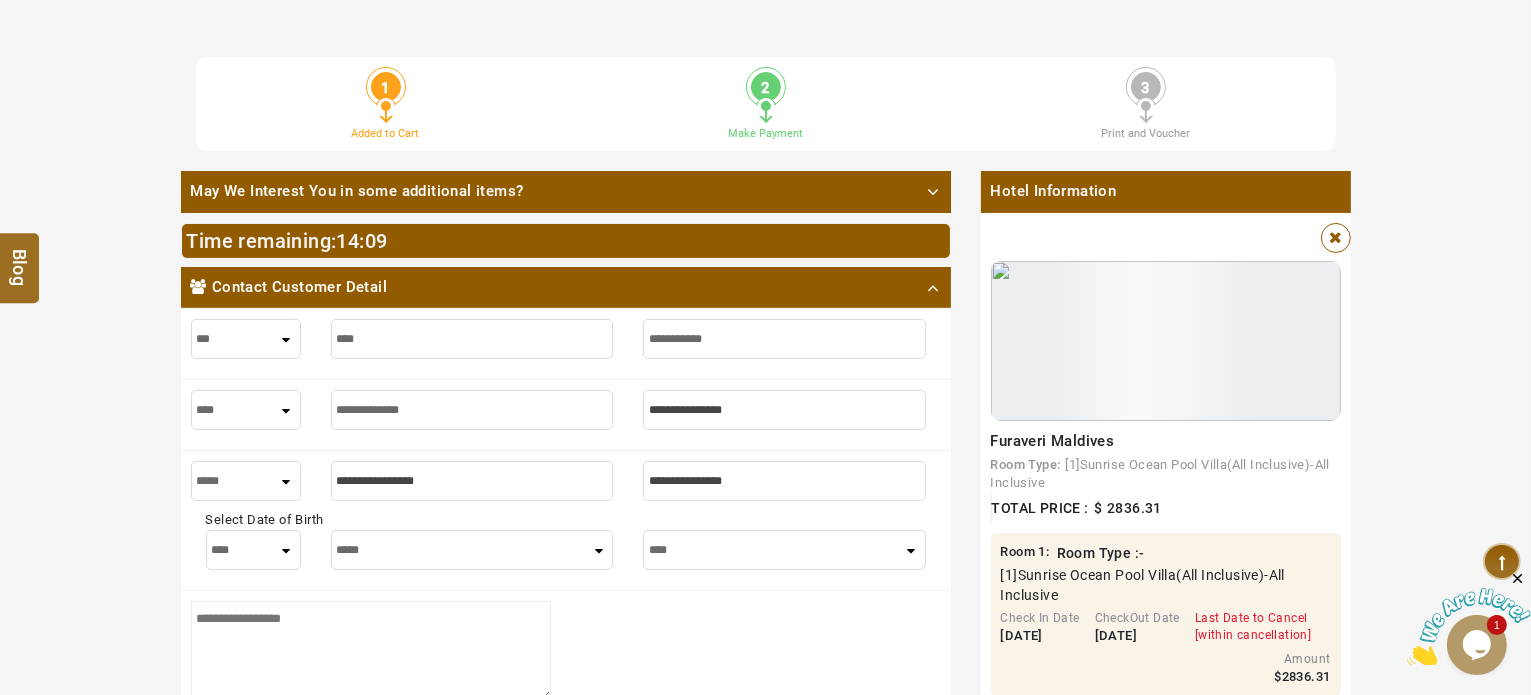 type on "**********" 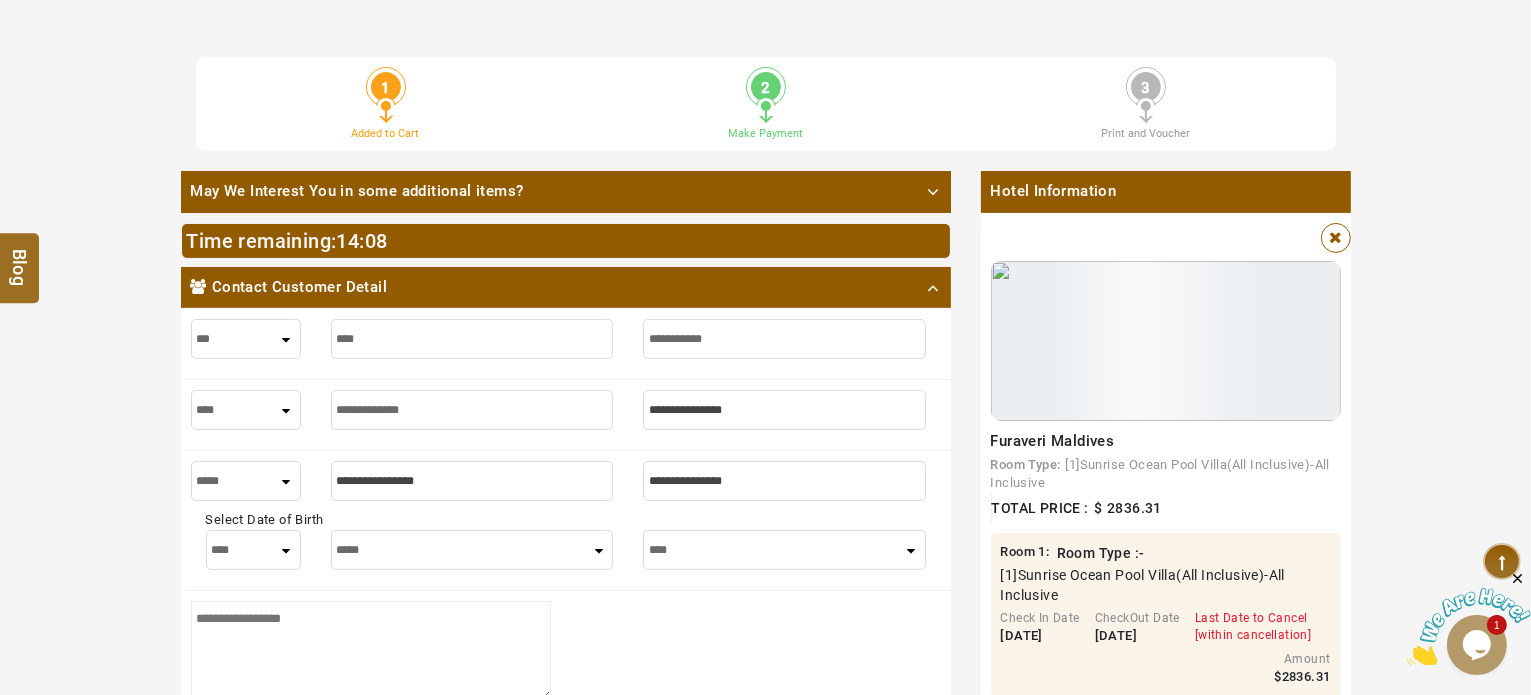 click at bounding box center [472, 410] 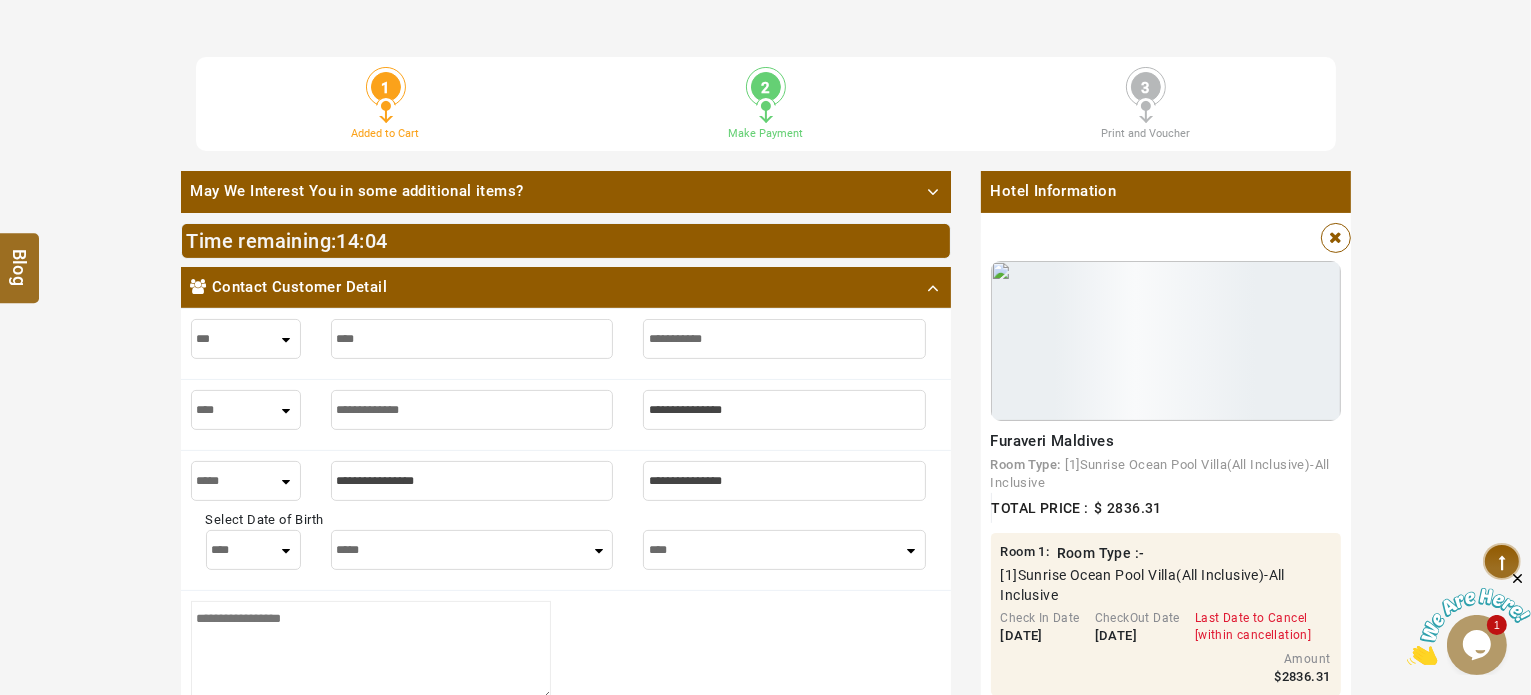 type on "********" 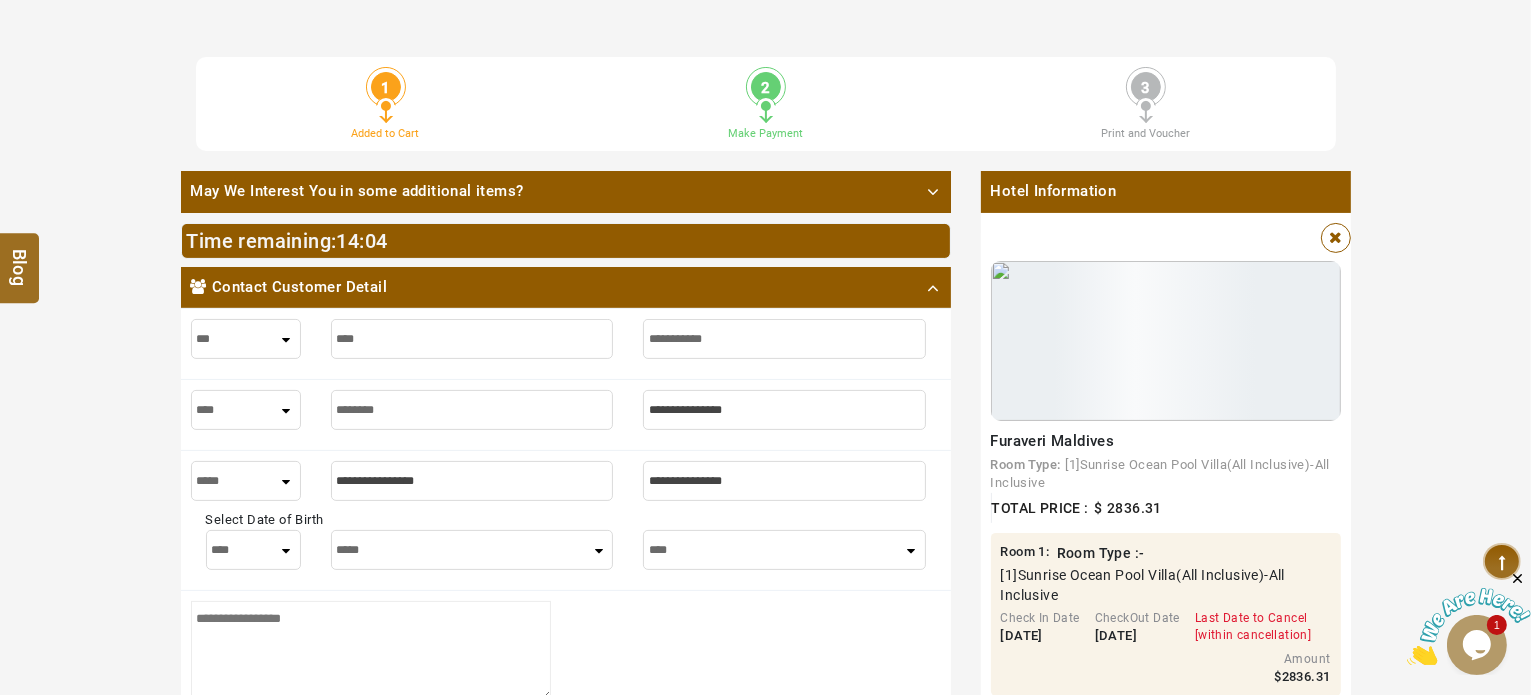 type on "********" 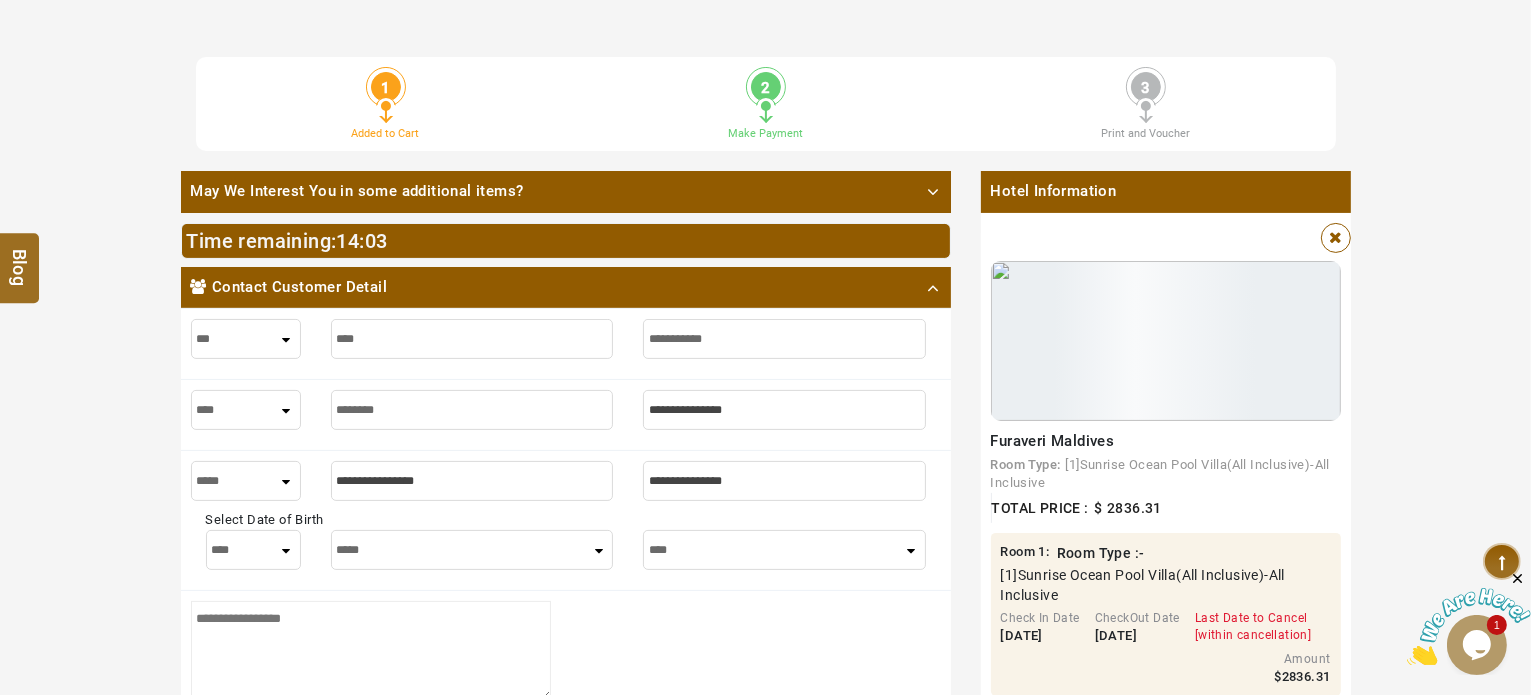 type on "********" 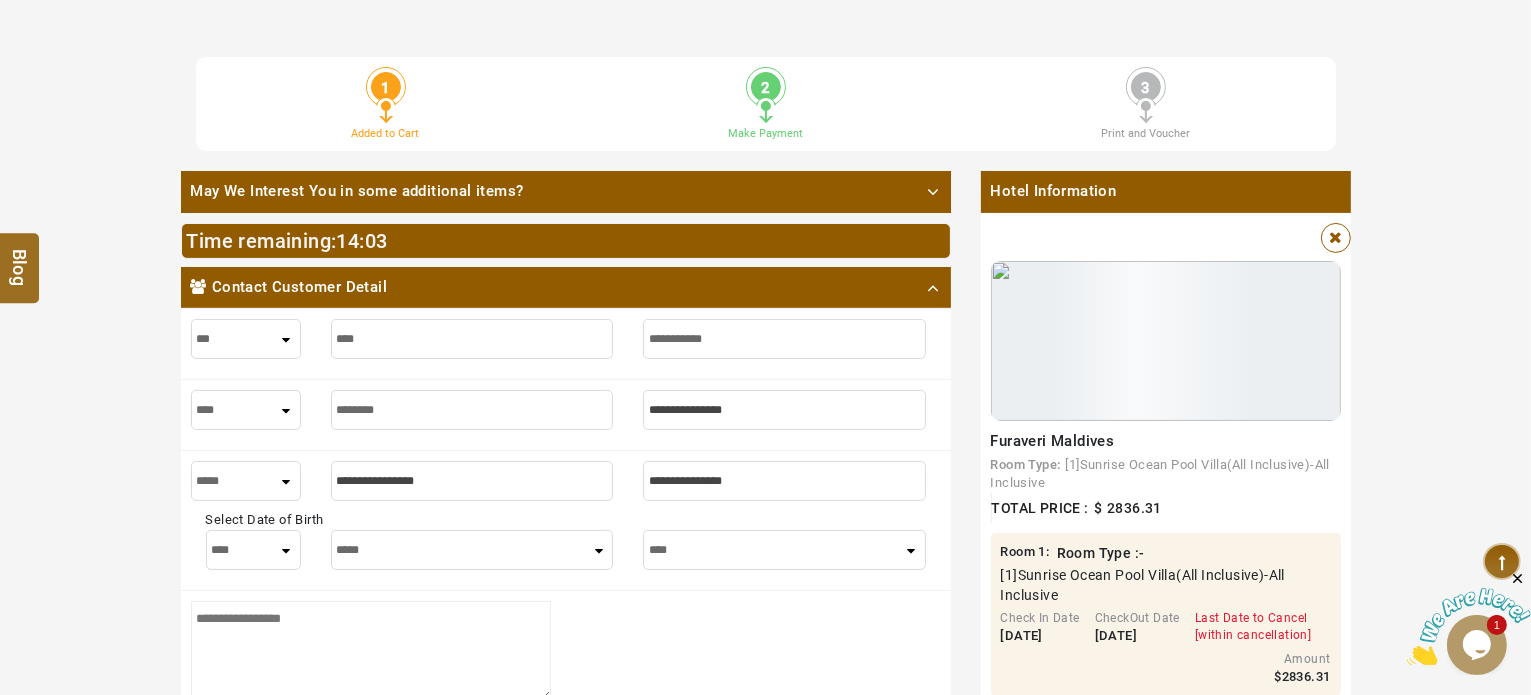 click at bounding box center [784, 410] 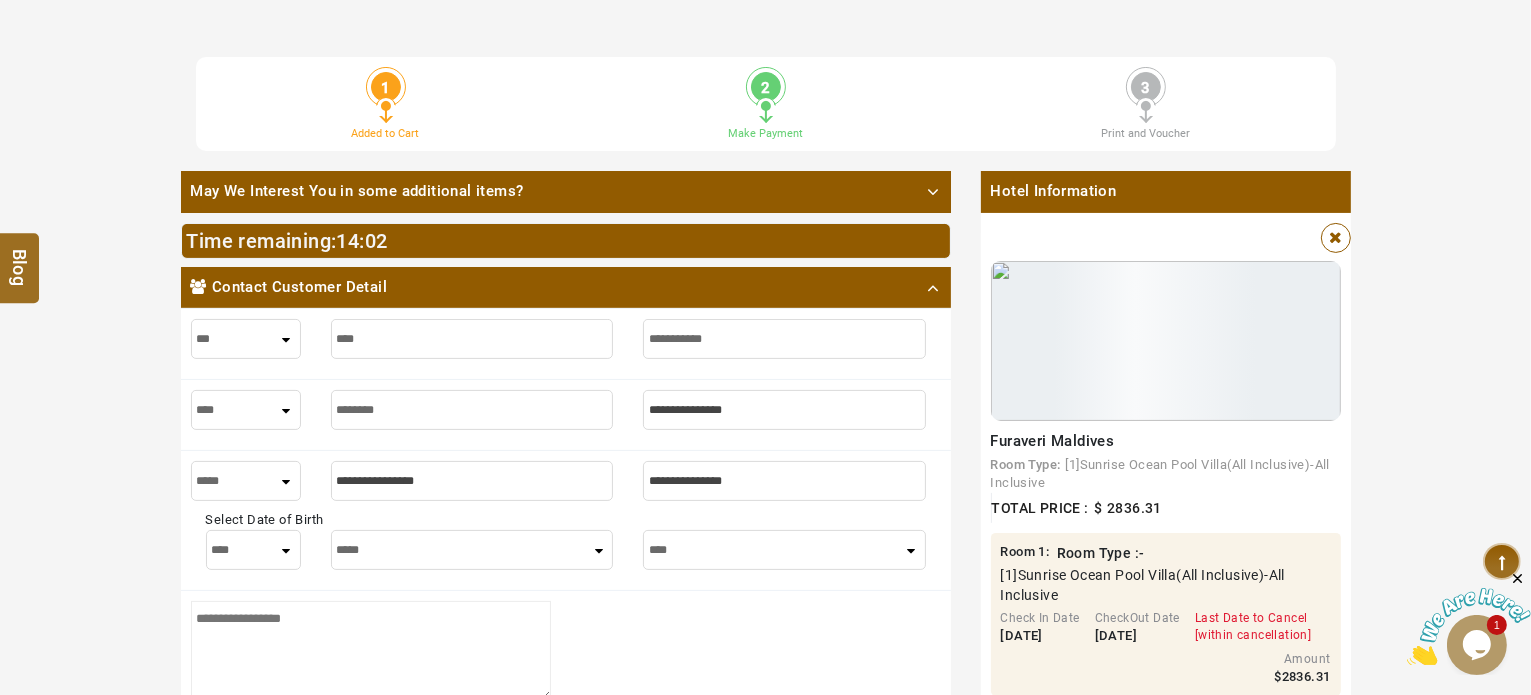 paste on "*****" 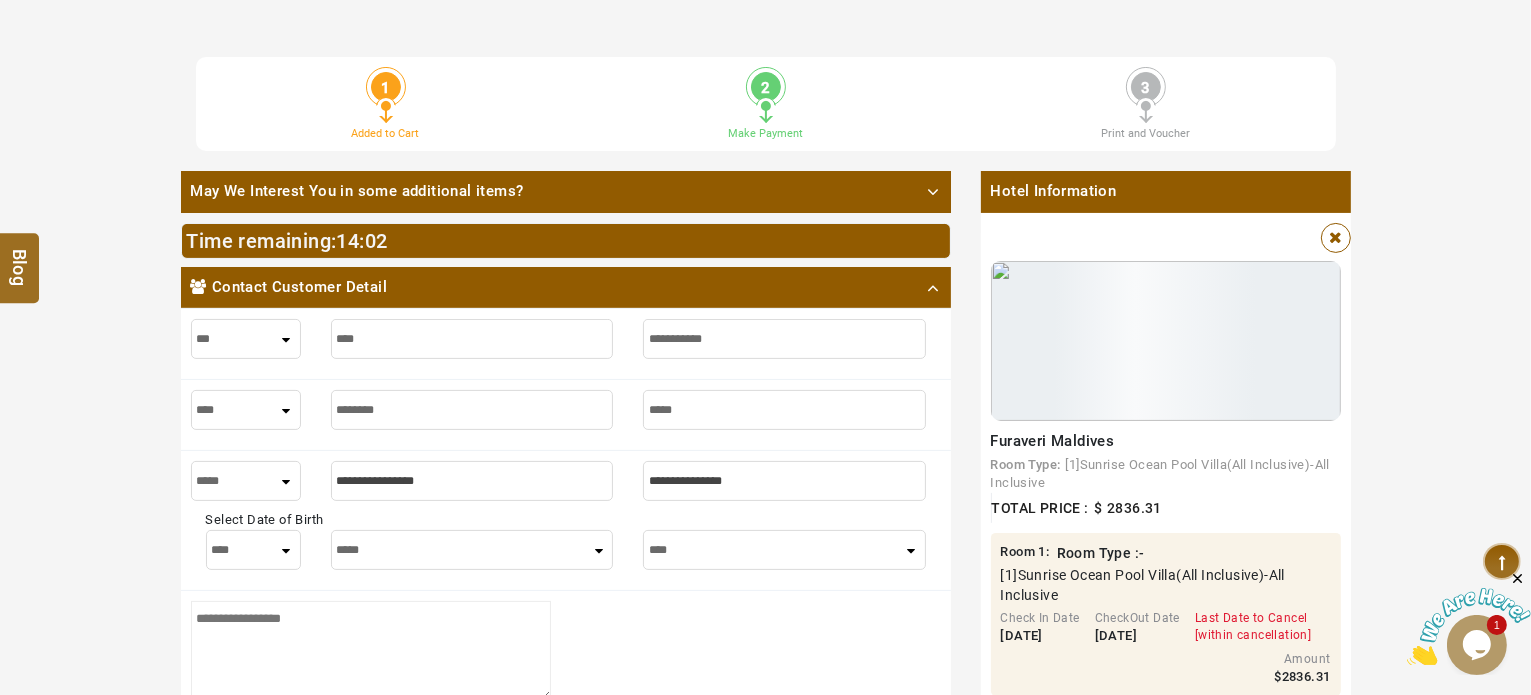 type on "*****" 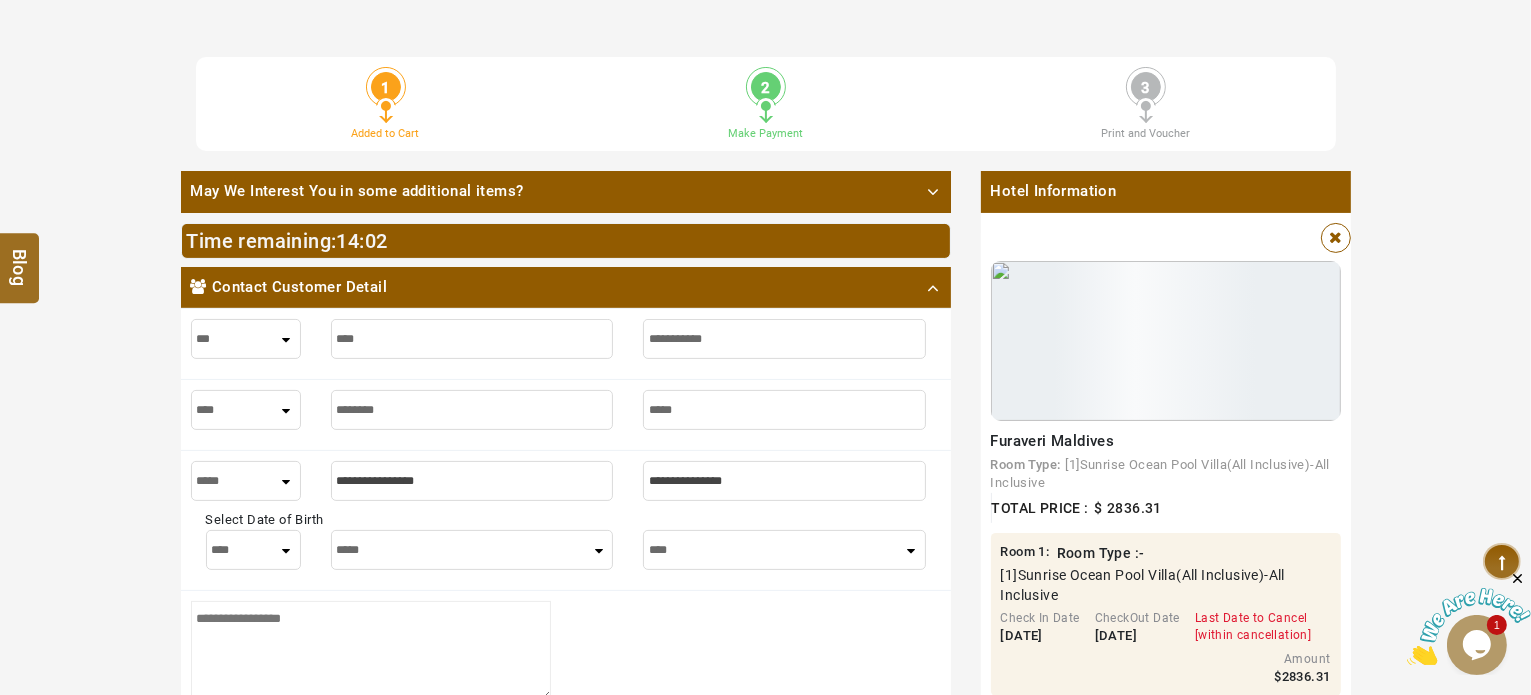 type on "*****" 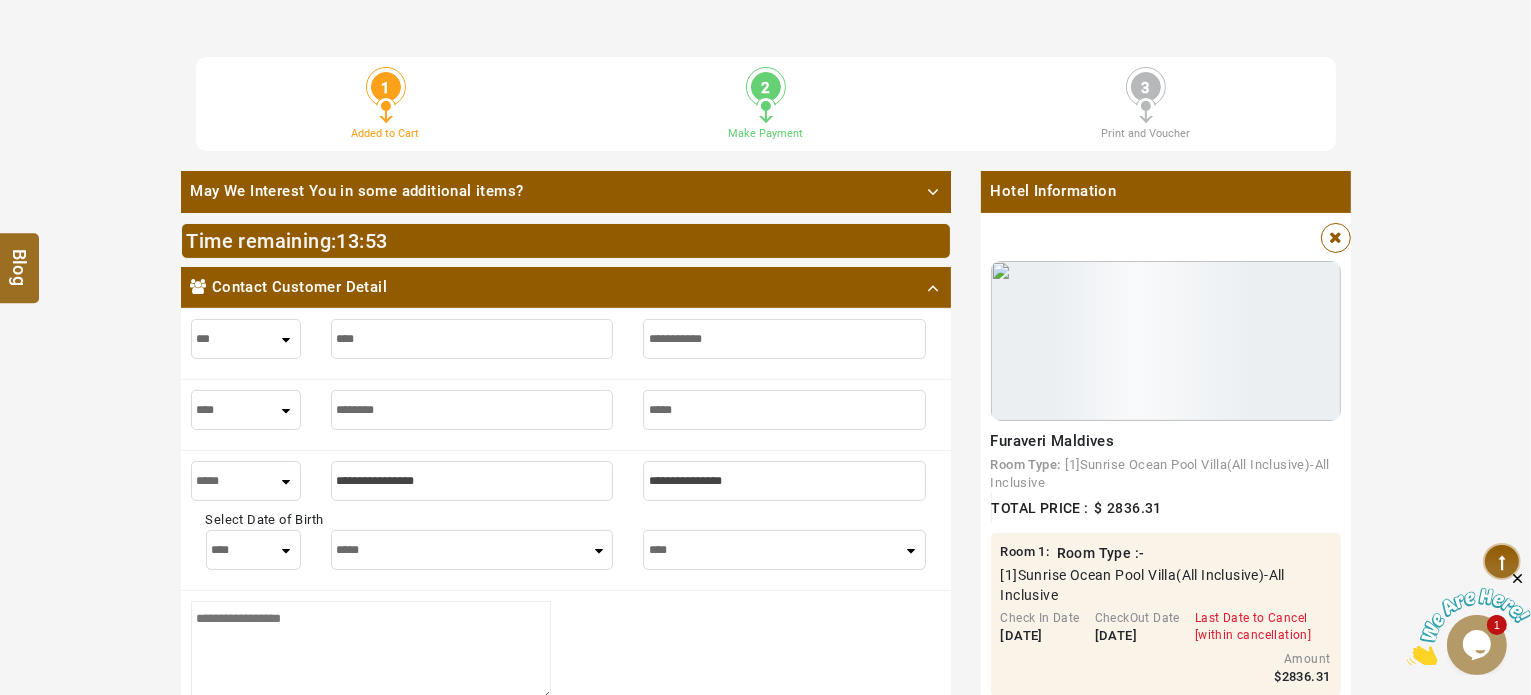 scroll, scrollTop: 562, scrollLeft: 0, axis: vertical 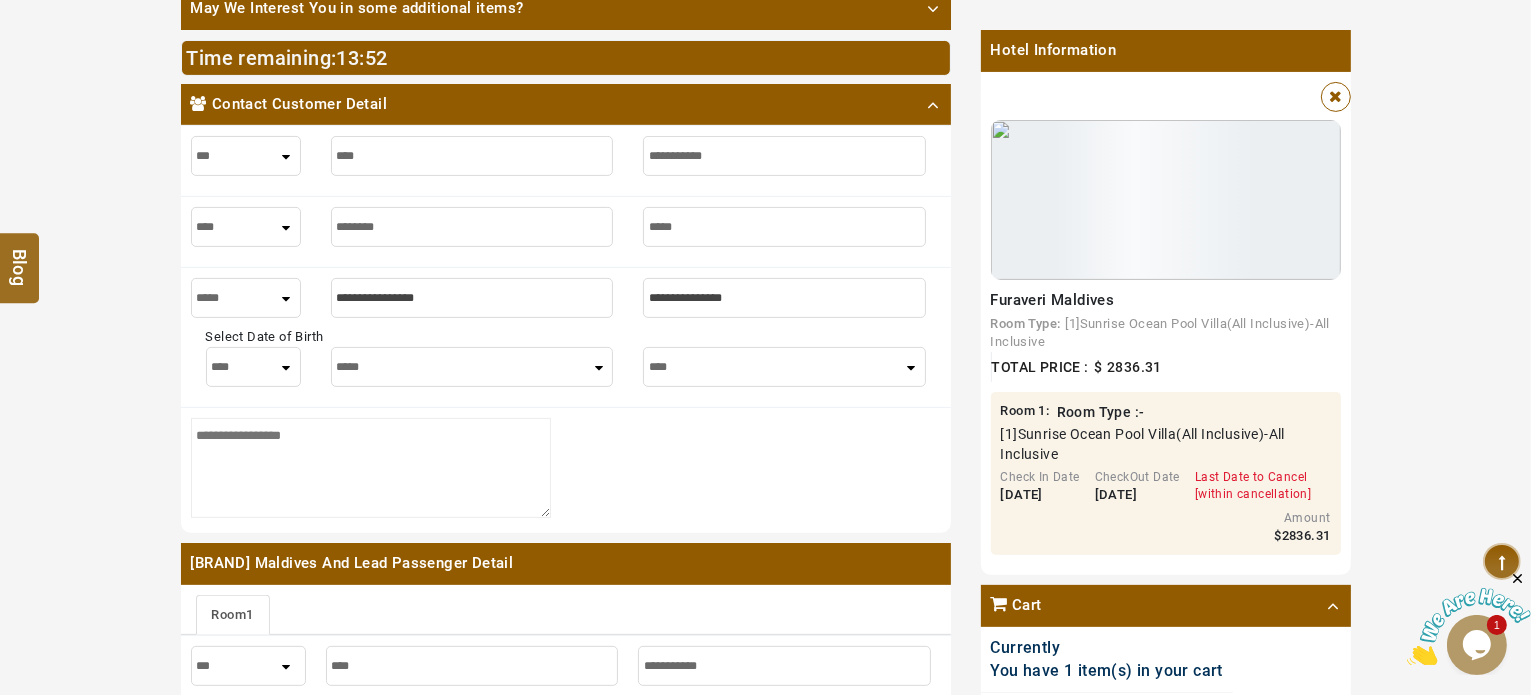 click on "*****" at bounding box center (246, 298) 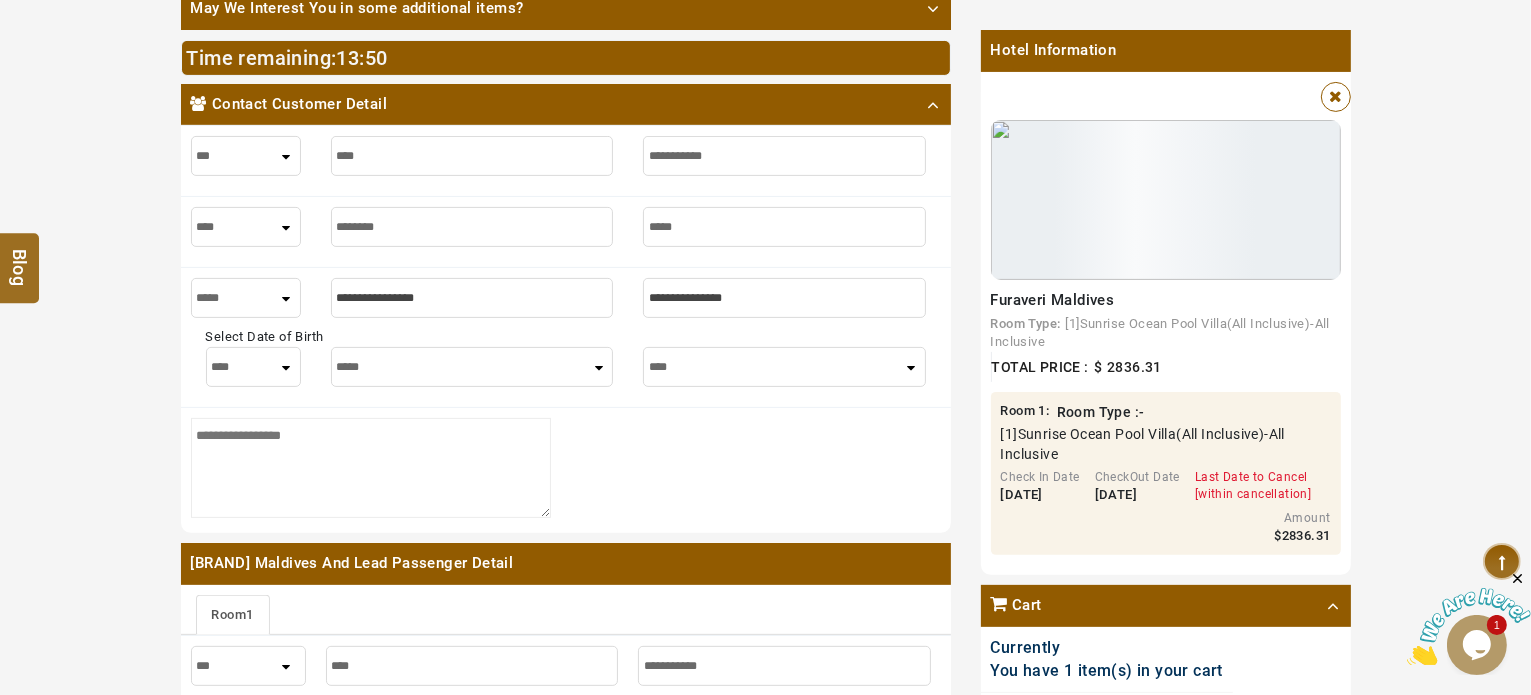 paste on "**********" 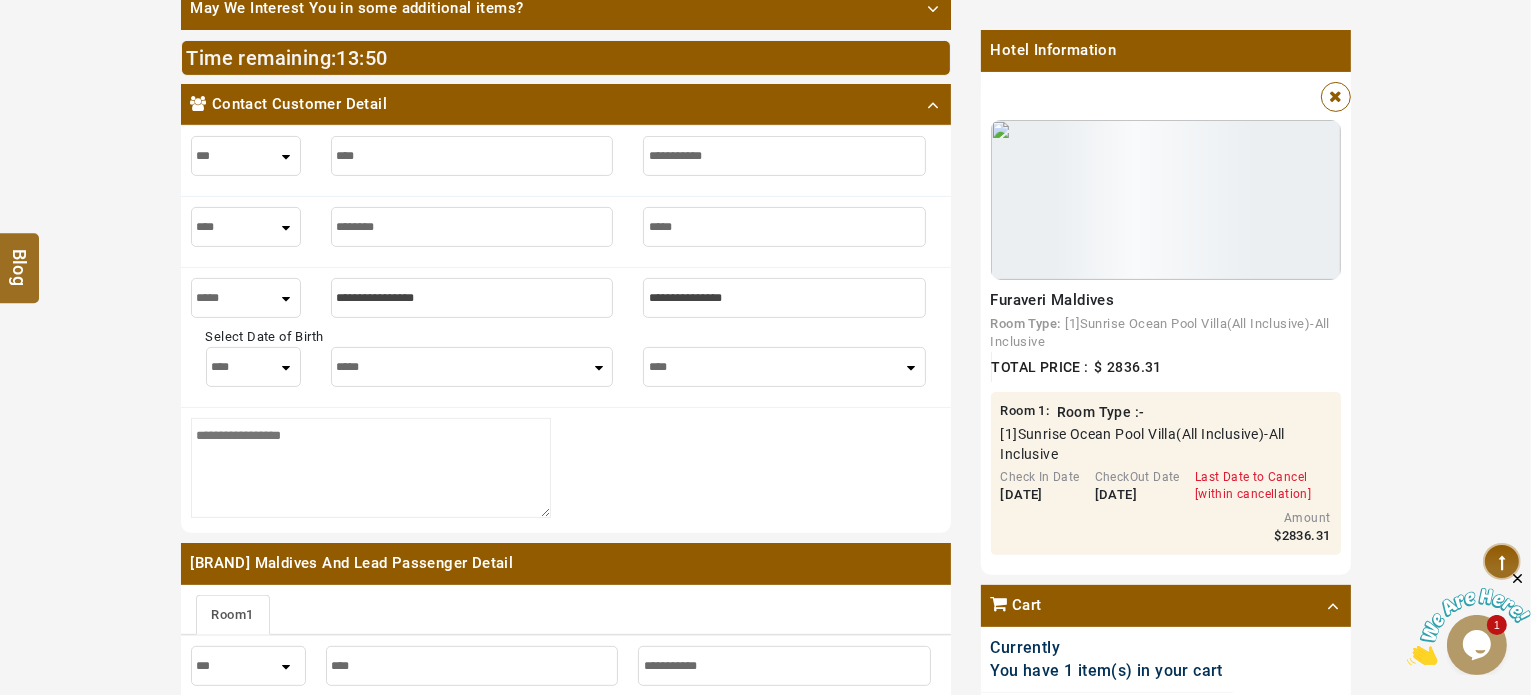 type on "**********" 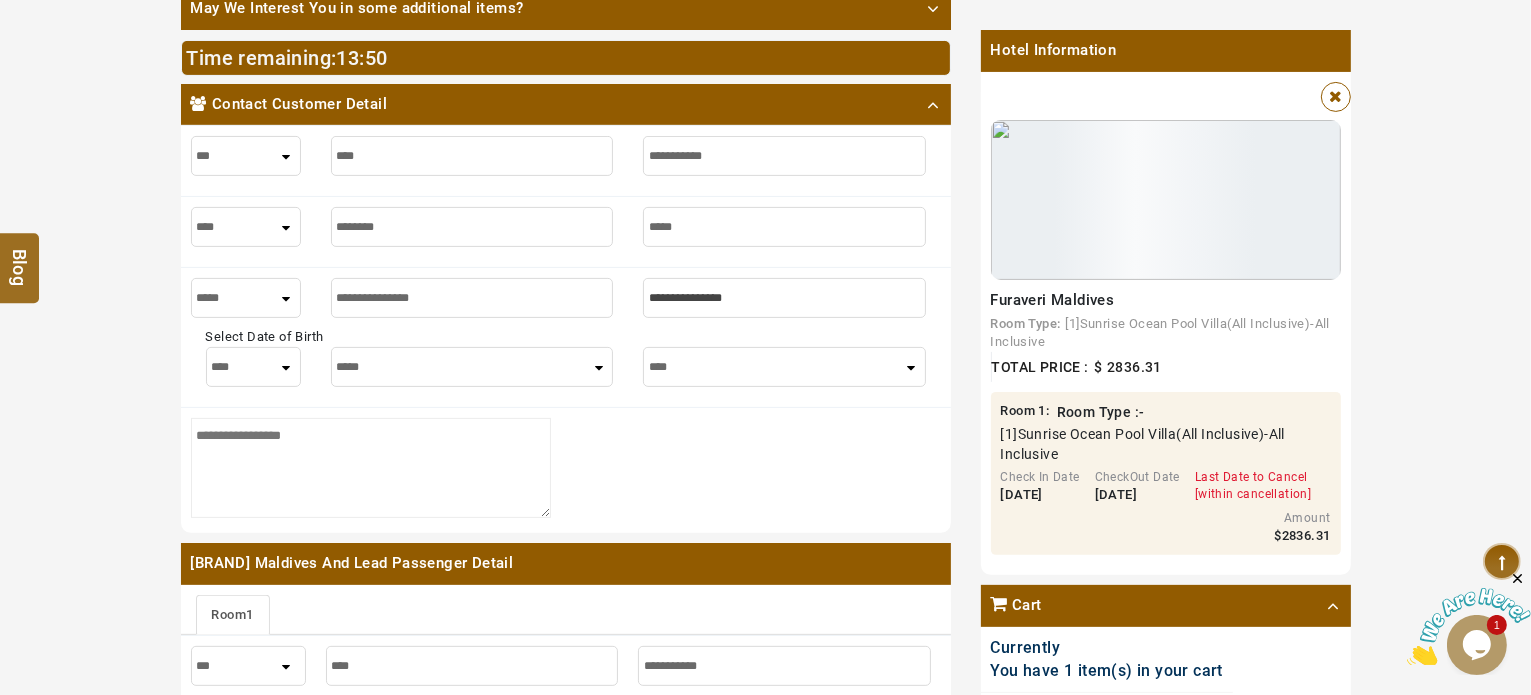type on "**********" 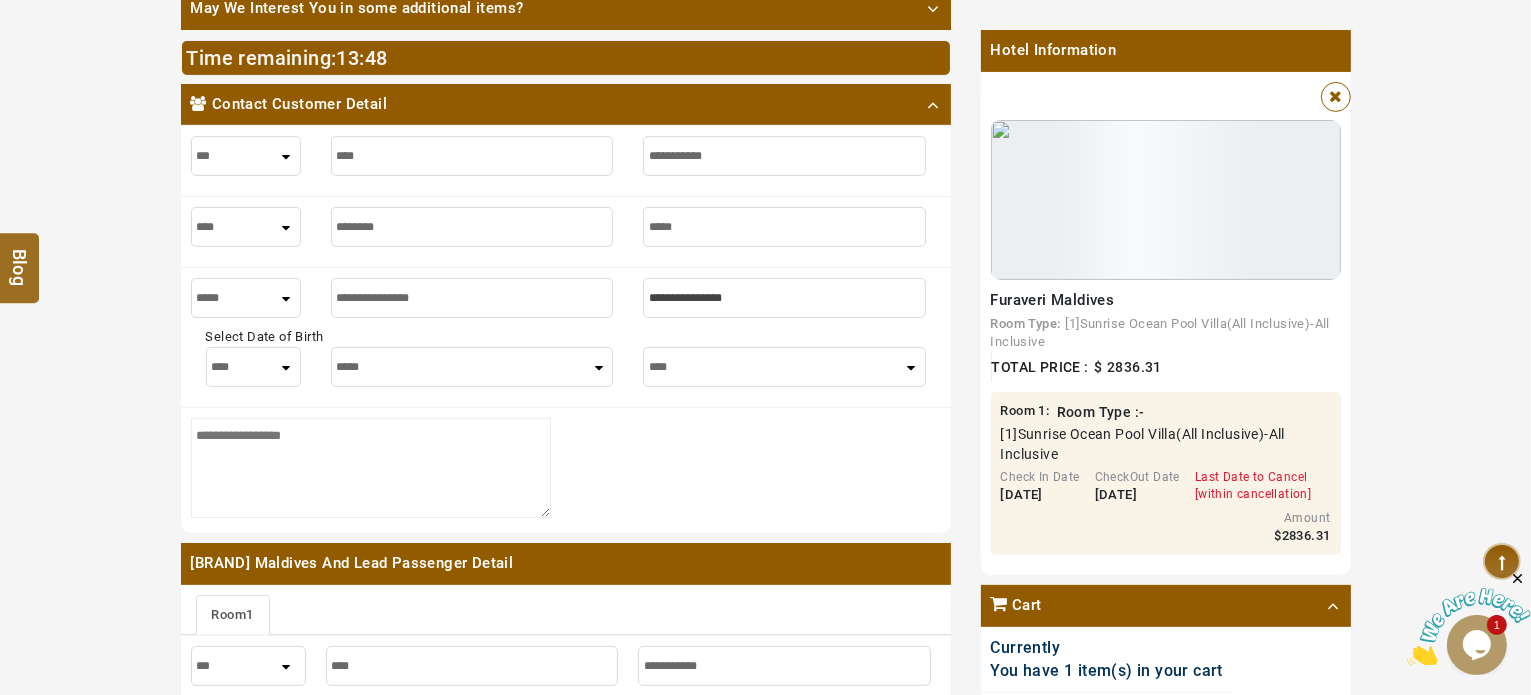 type on "**********" 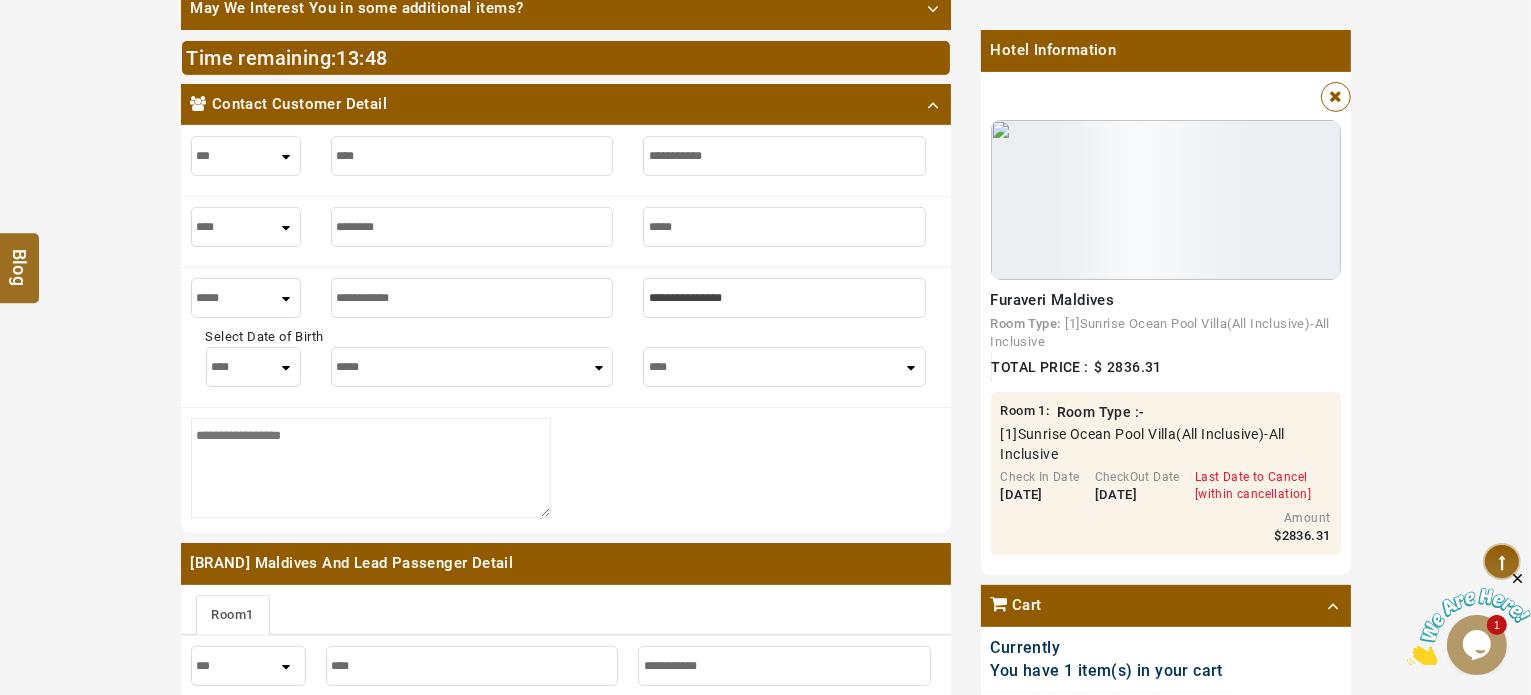 type on "**********" 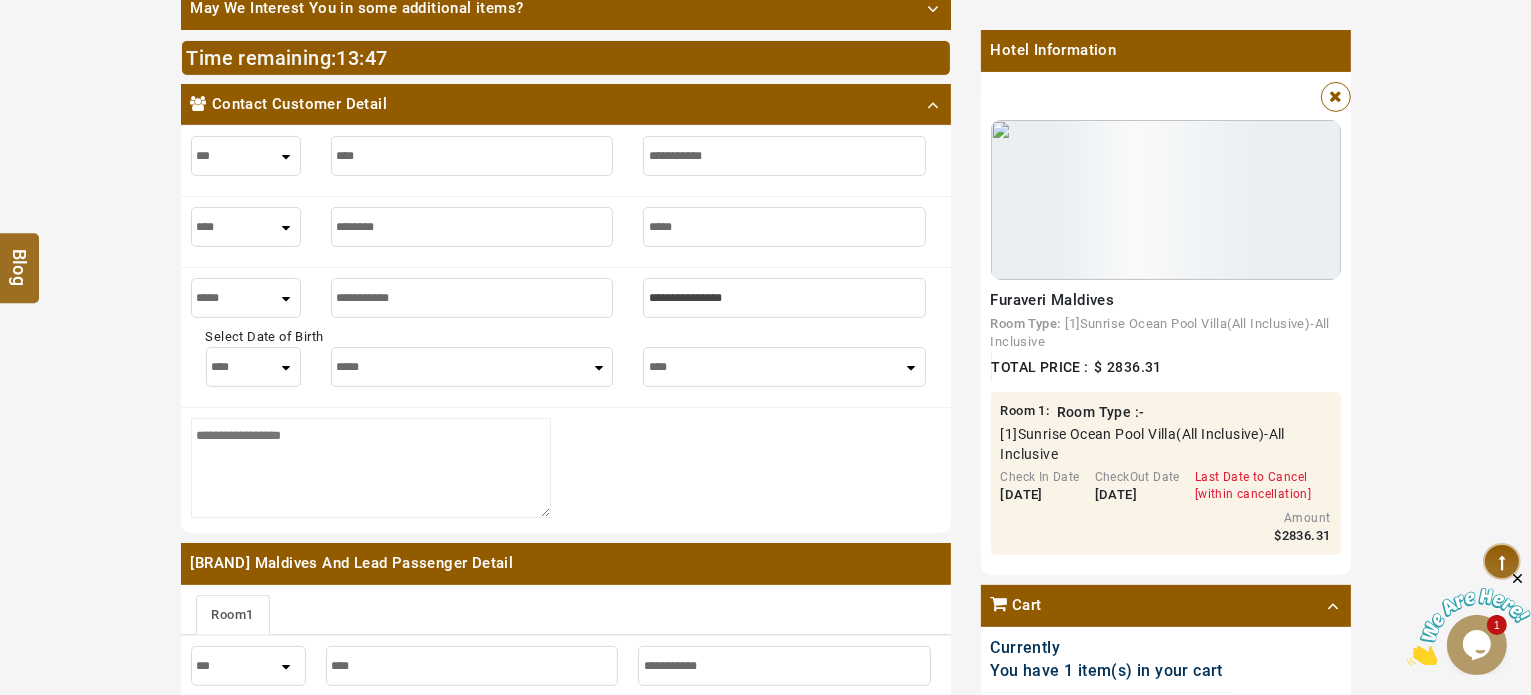 type on "**********" 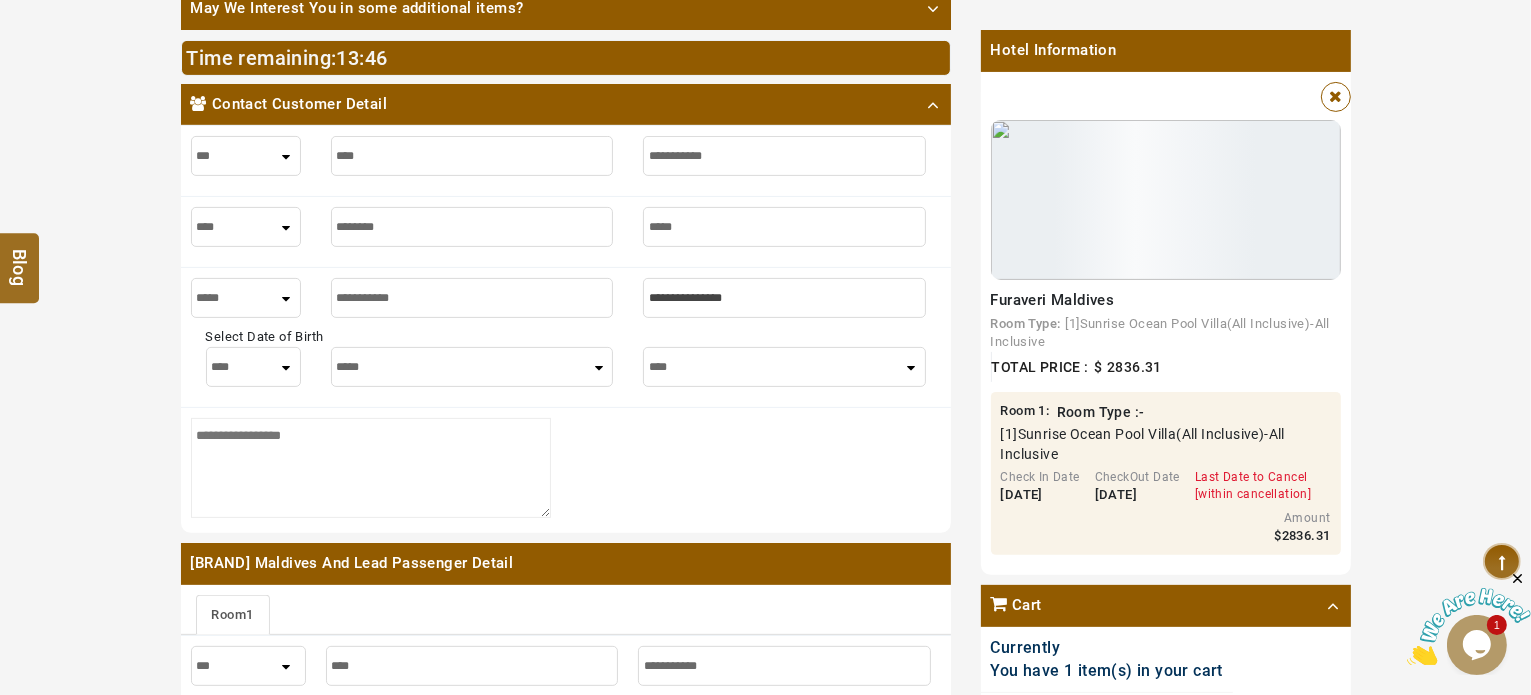 click at bounding box center [784, 298] 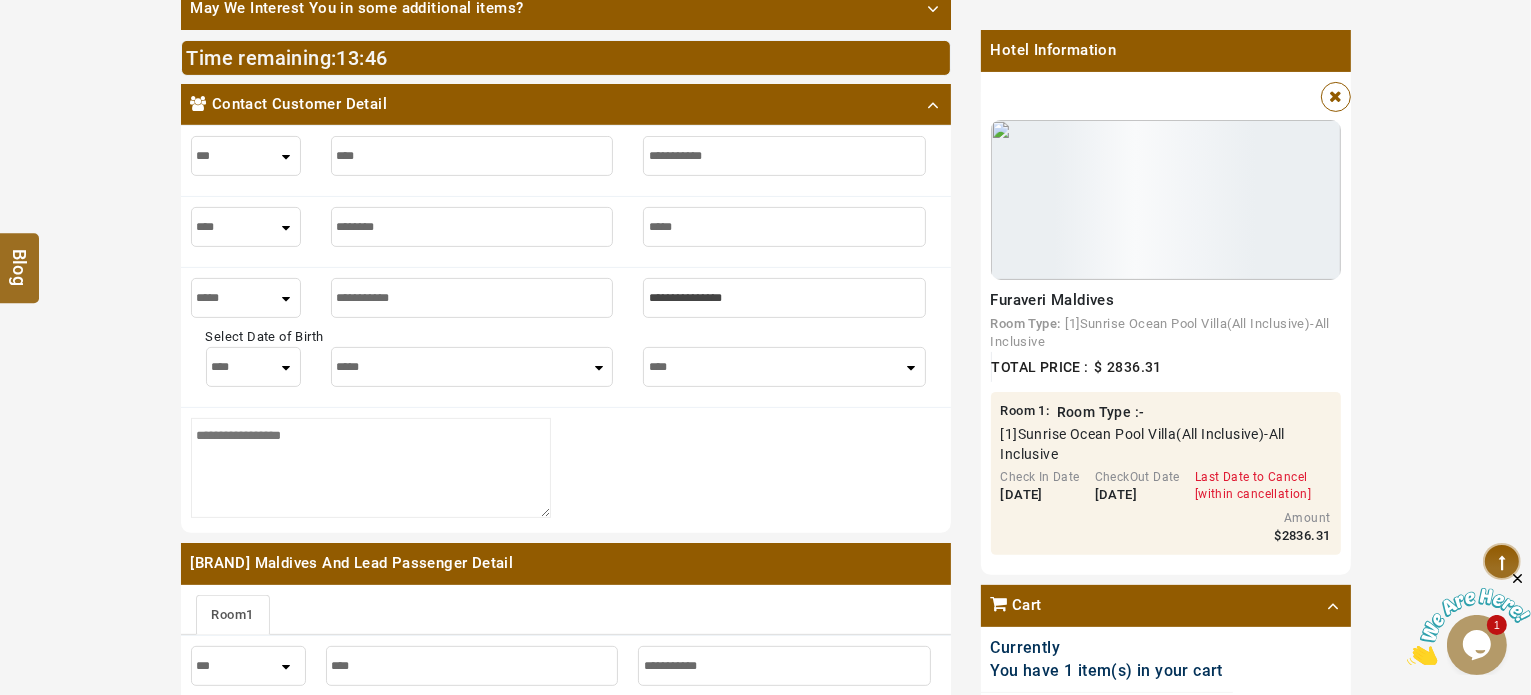 paste on "****" 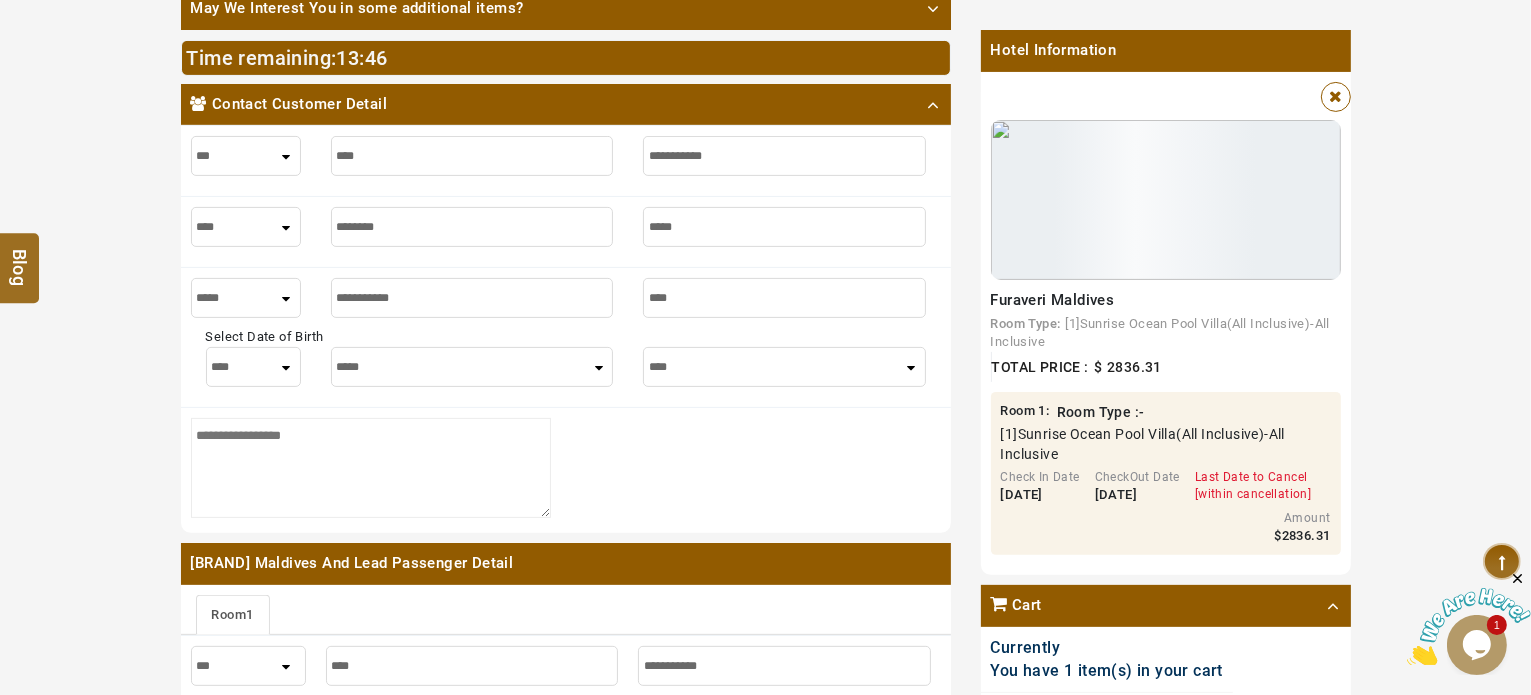 type on "****" 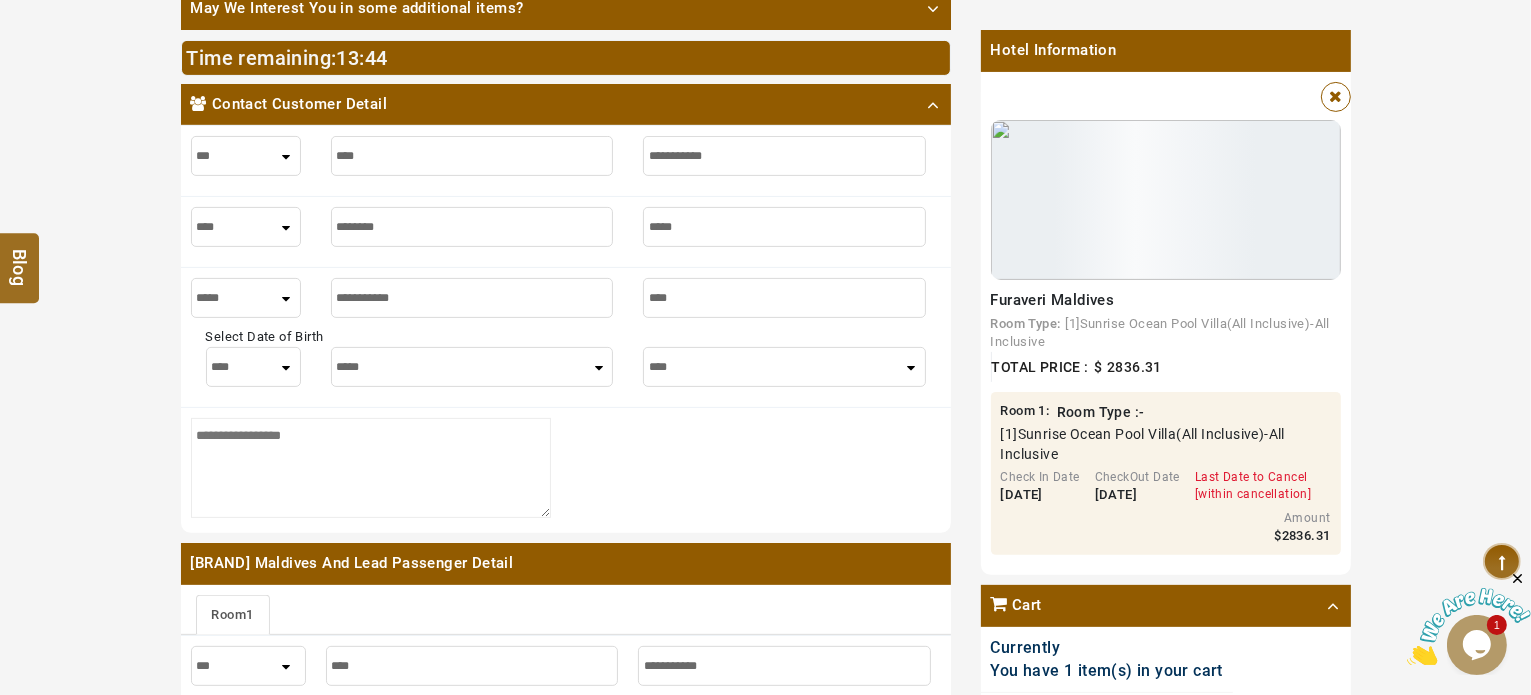 type on "****" 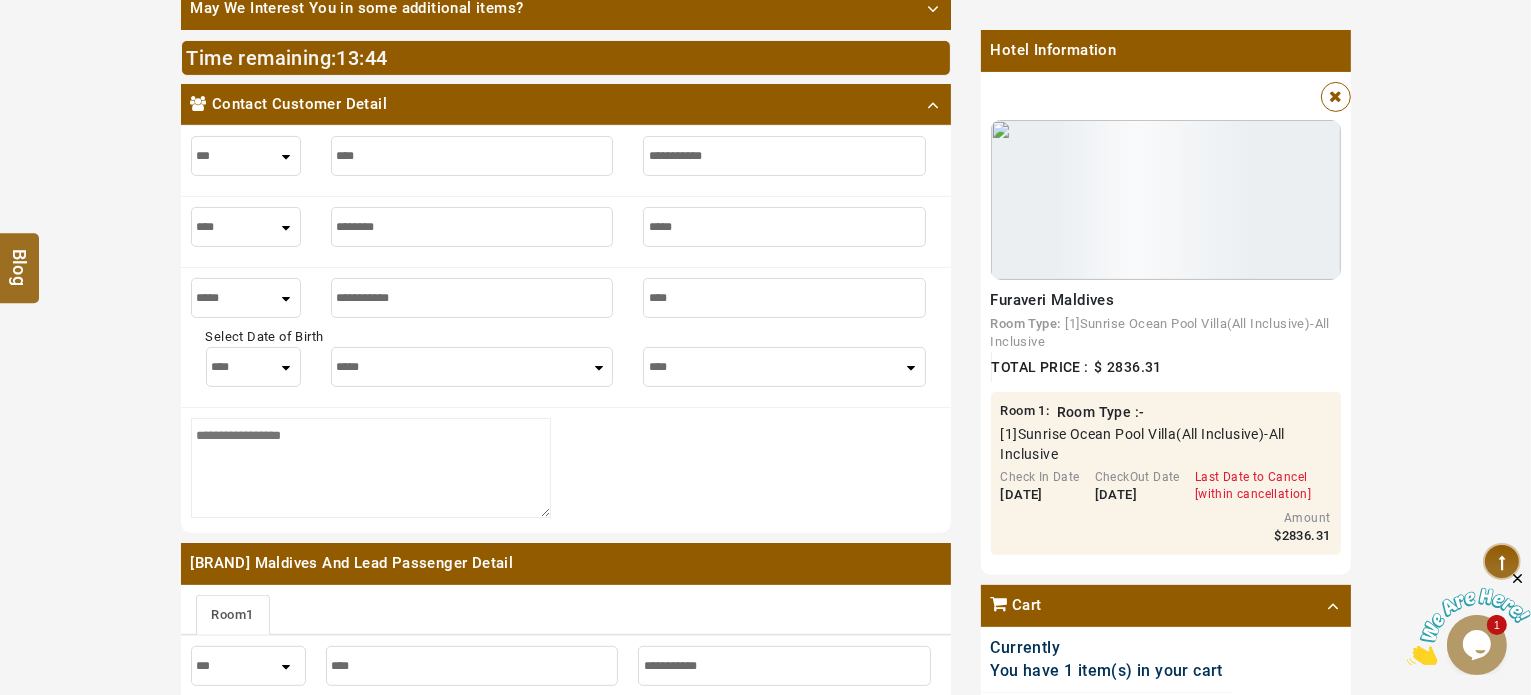 click on "**** * * * * * * * * * ** ** ** ** ** ** ** ** ** ** ** ** ** ** ** ** ** ** ** ** ** **" at bounding box center (253, 367) 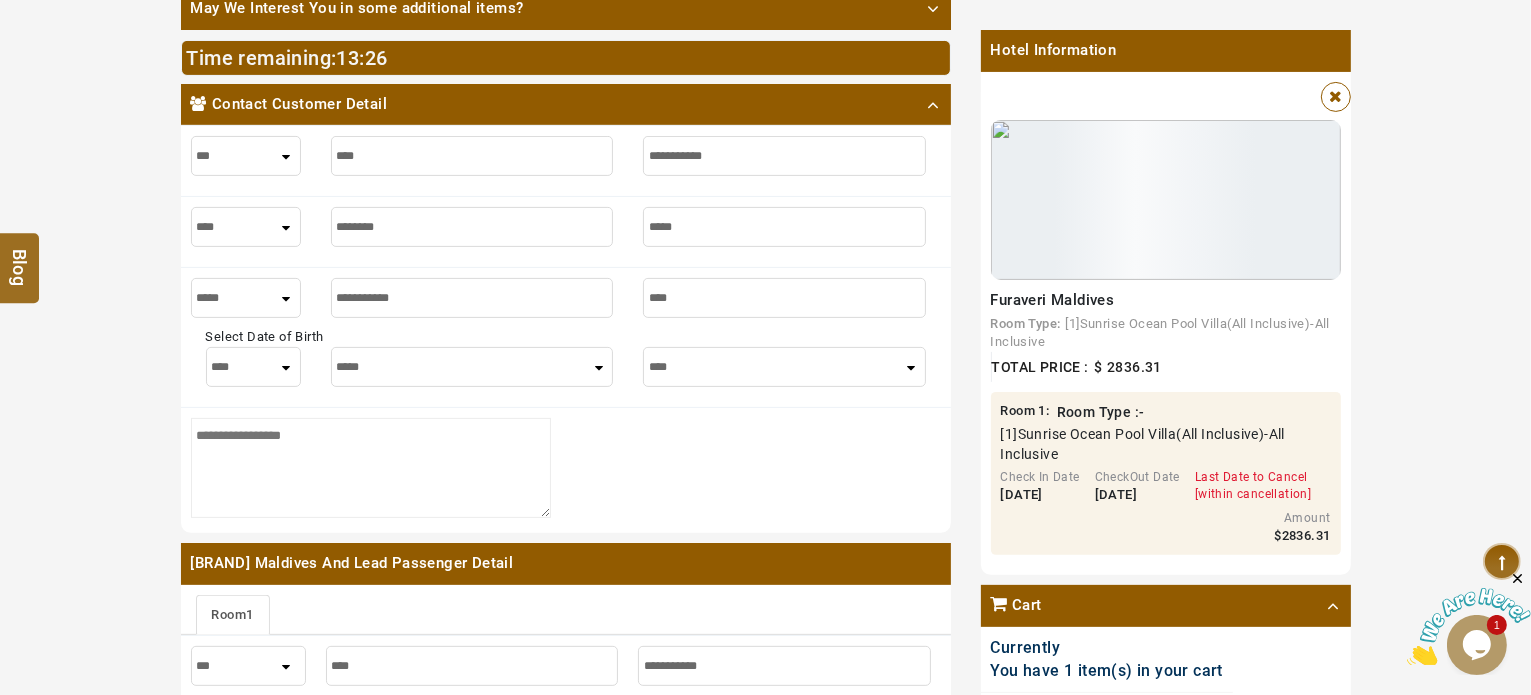 select on "*" 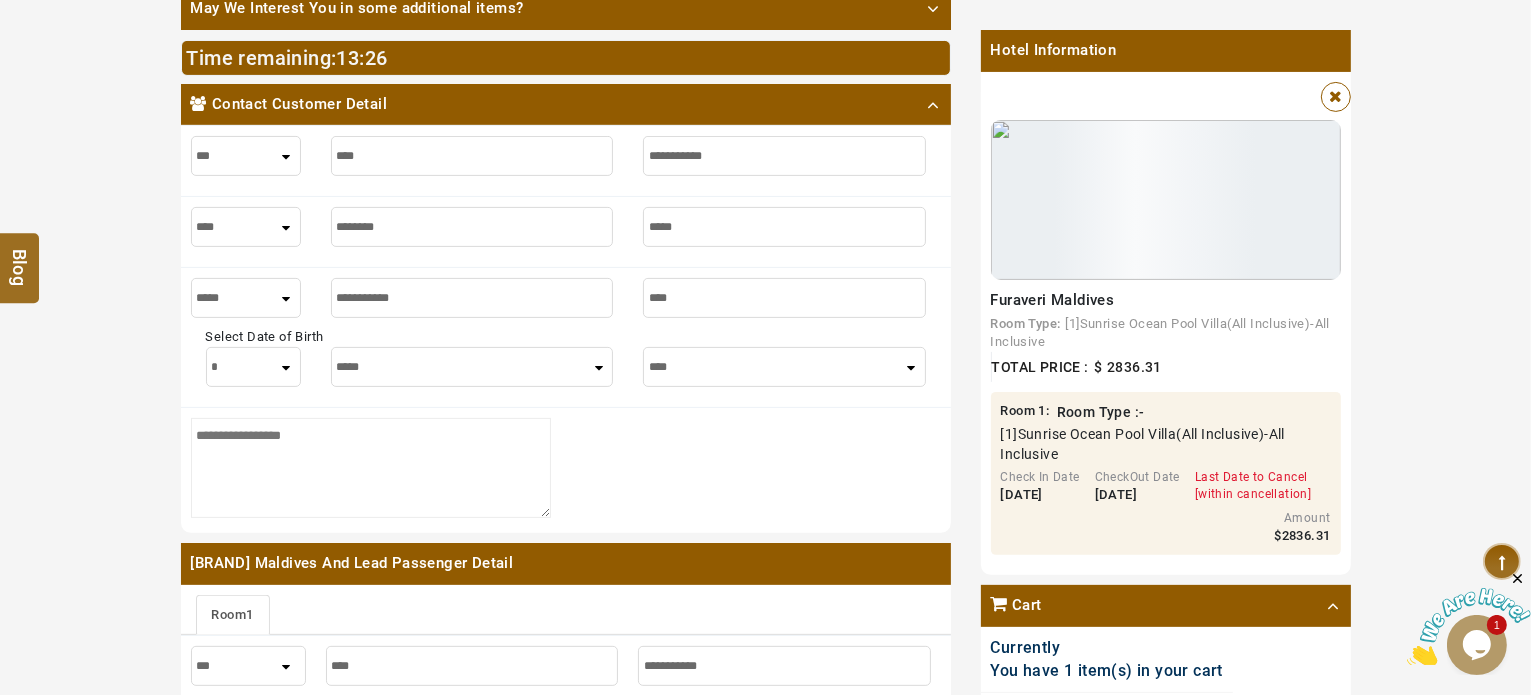 click on "**** * * * * * * * * * ** ** ** ** ** ** ** ** ** ** ** ** ** ** ** ** ** ** ** ** ** **" at bounding box center (253, 367) 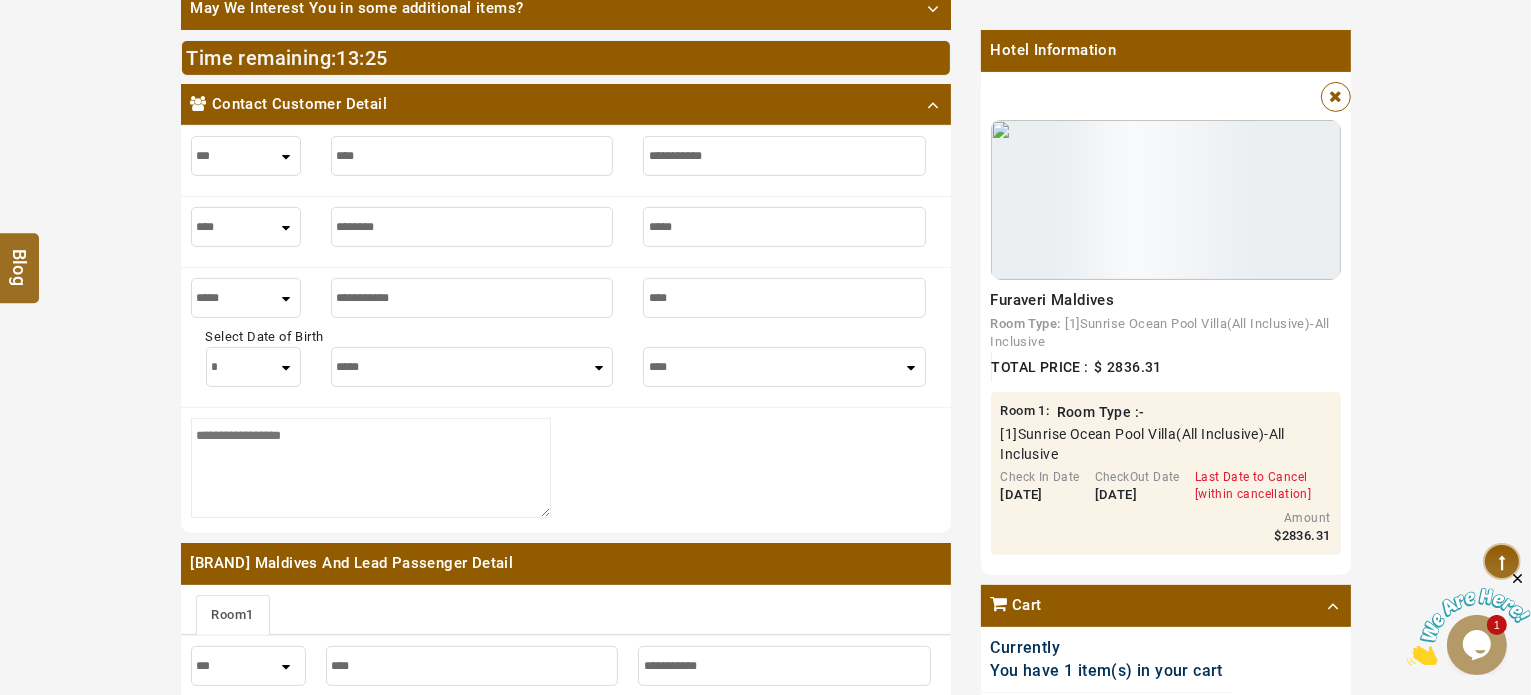 click on "***** ******* ******** ***** ***** *** **** **** ****** ********* ******* ******** ********" at bounding box center (472, 367) 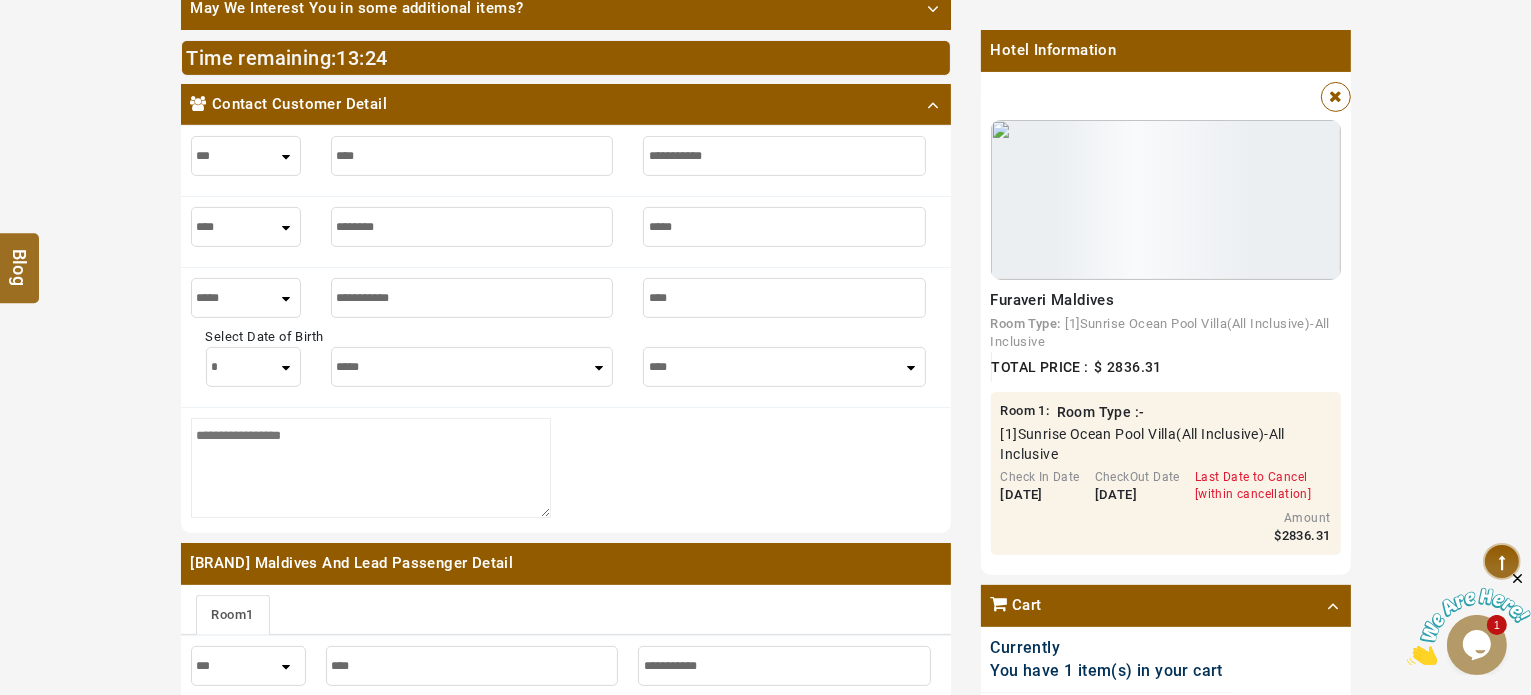 select on "**" 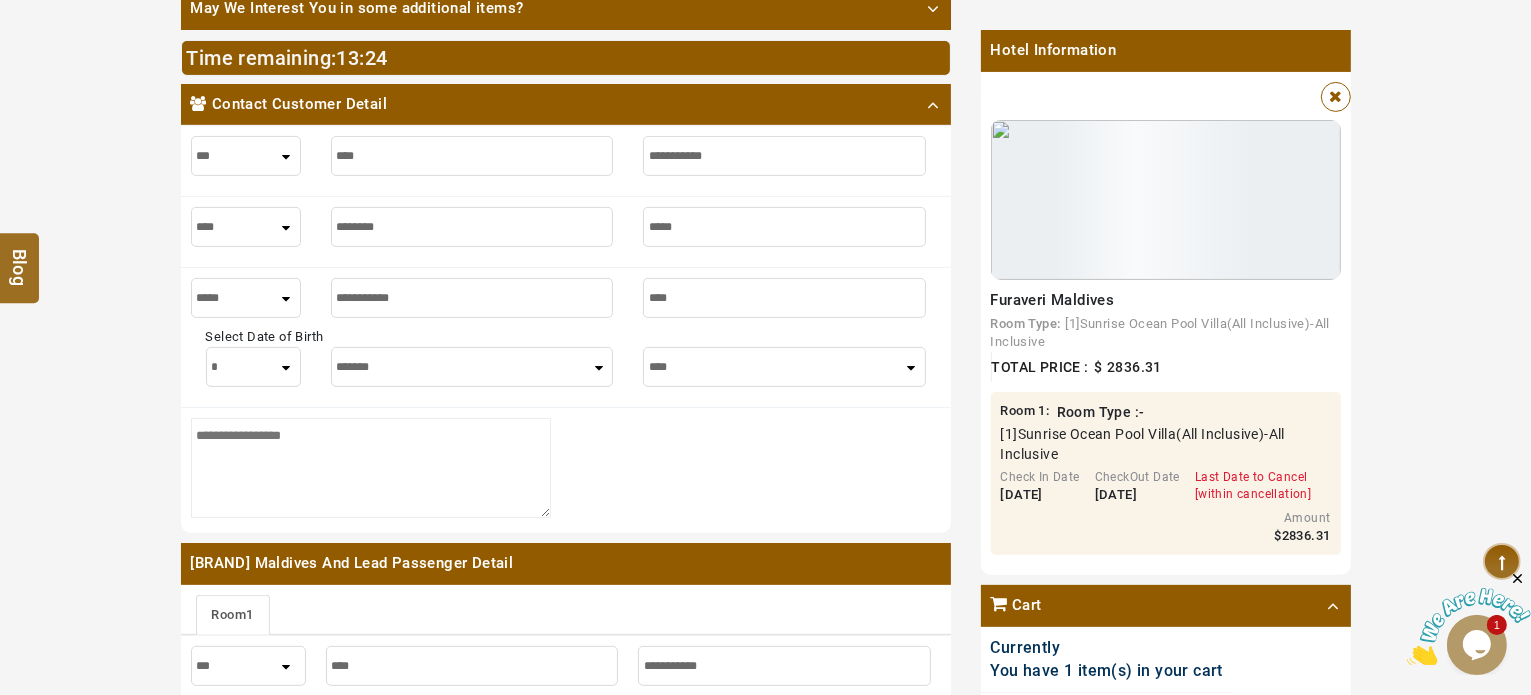 click on "***** ******* ******** ***** ***** *** **** **** ****** ********* ******* ******** ********" at bounding box center [472, 367] 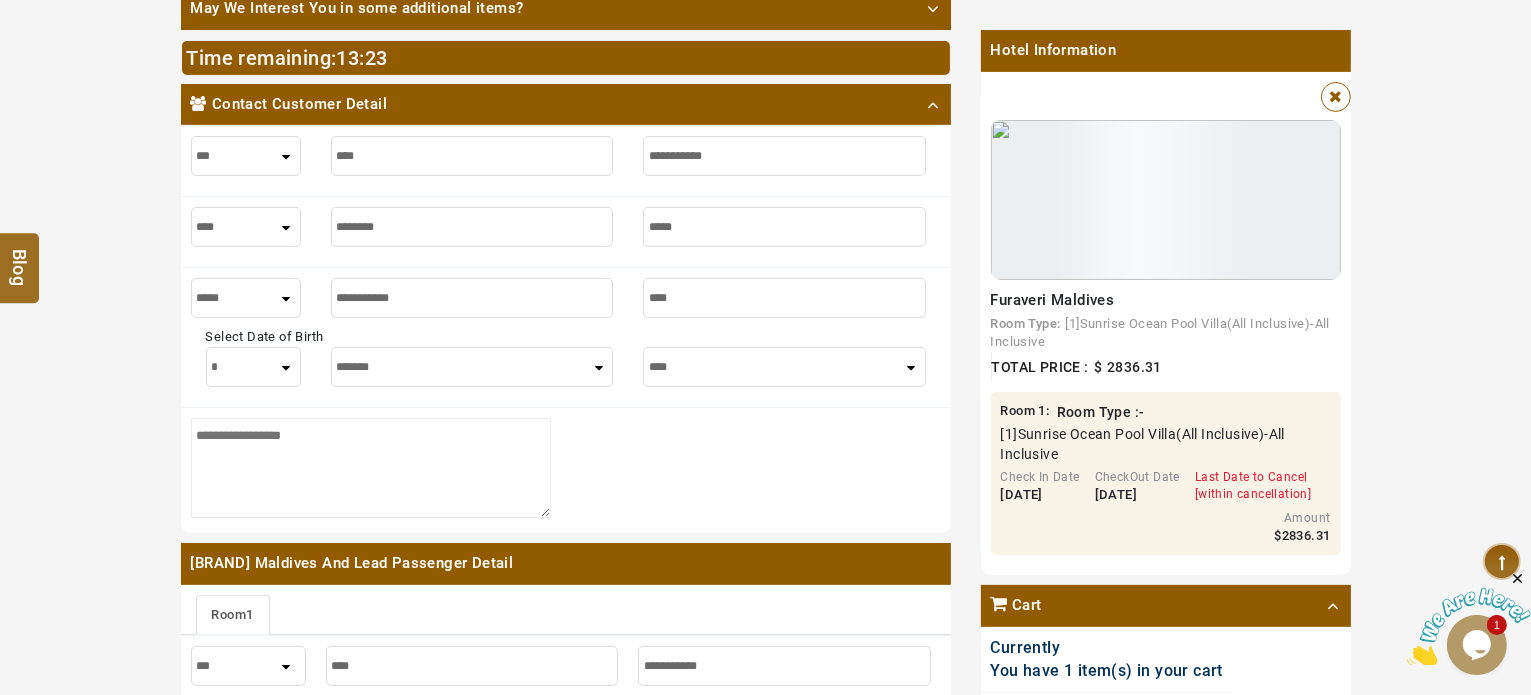 click on "**** **** **** **** **** **** **** **** **** **** **** **** ****" at bounding box center [784, 367] 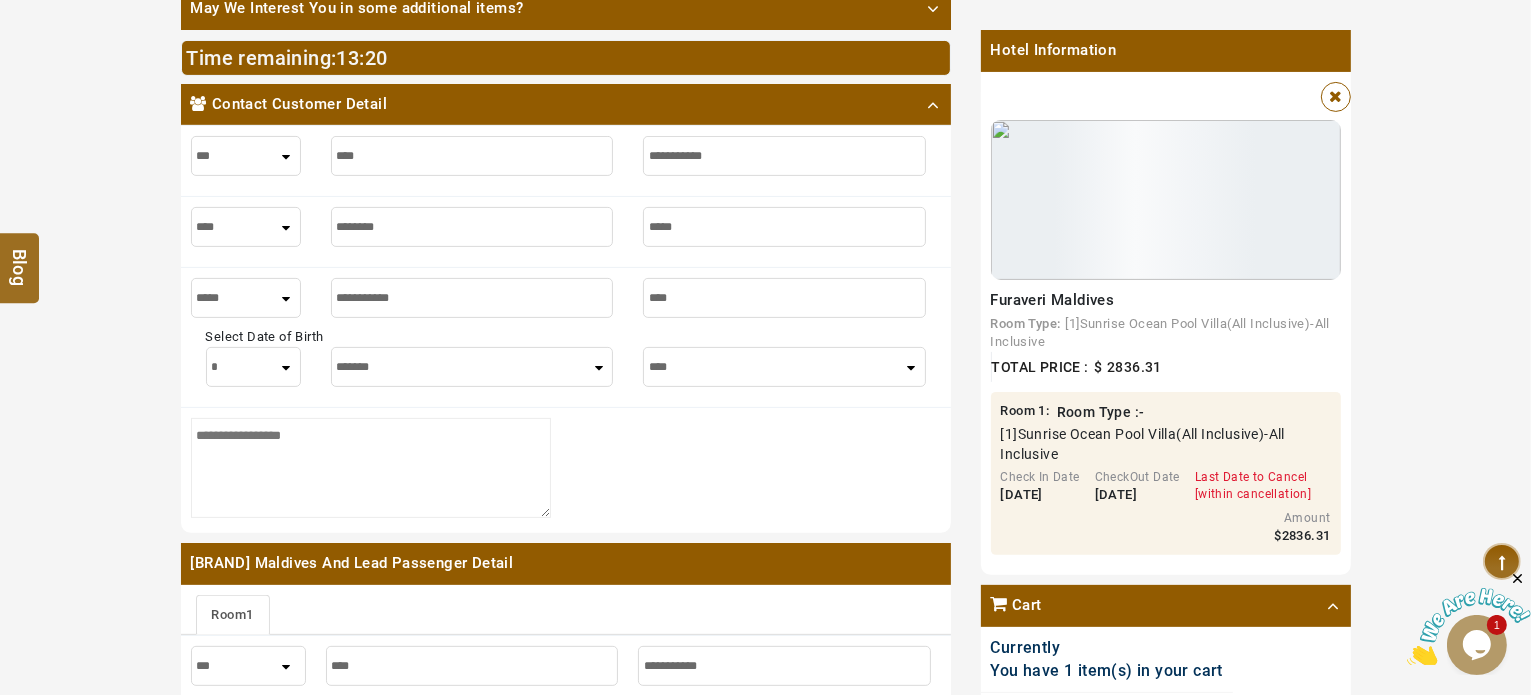select on "****" 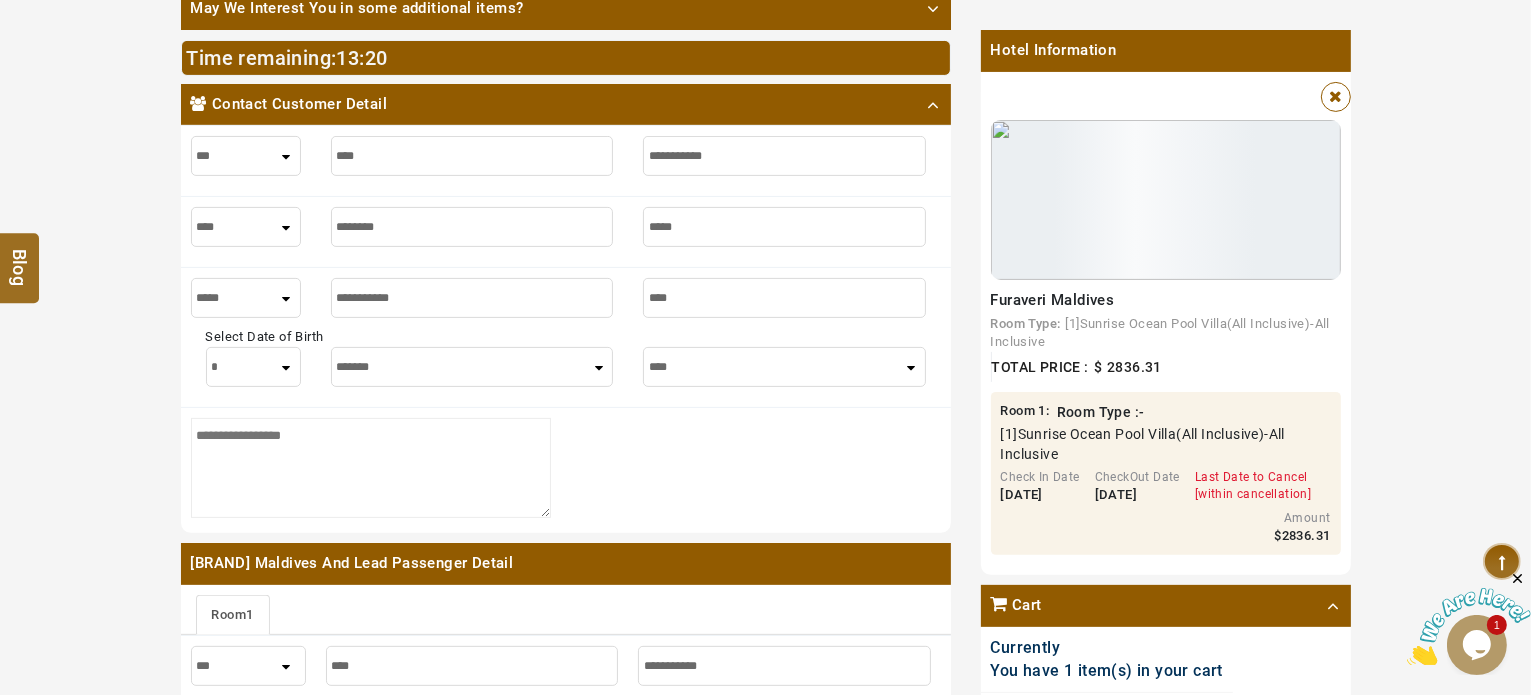 click on "**** **** **** **** **** **** **** **** **** **** **** **** ****" at bounding box center [784, 367] 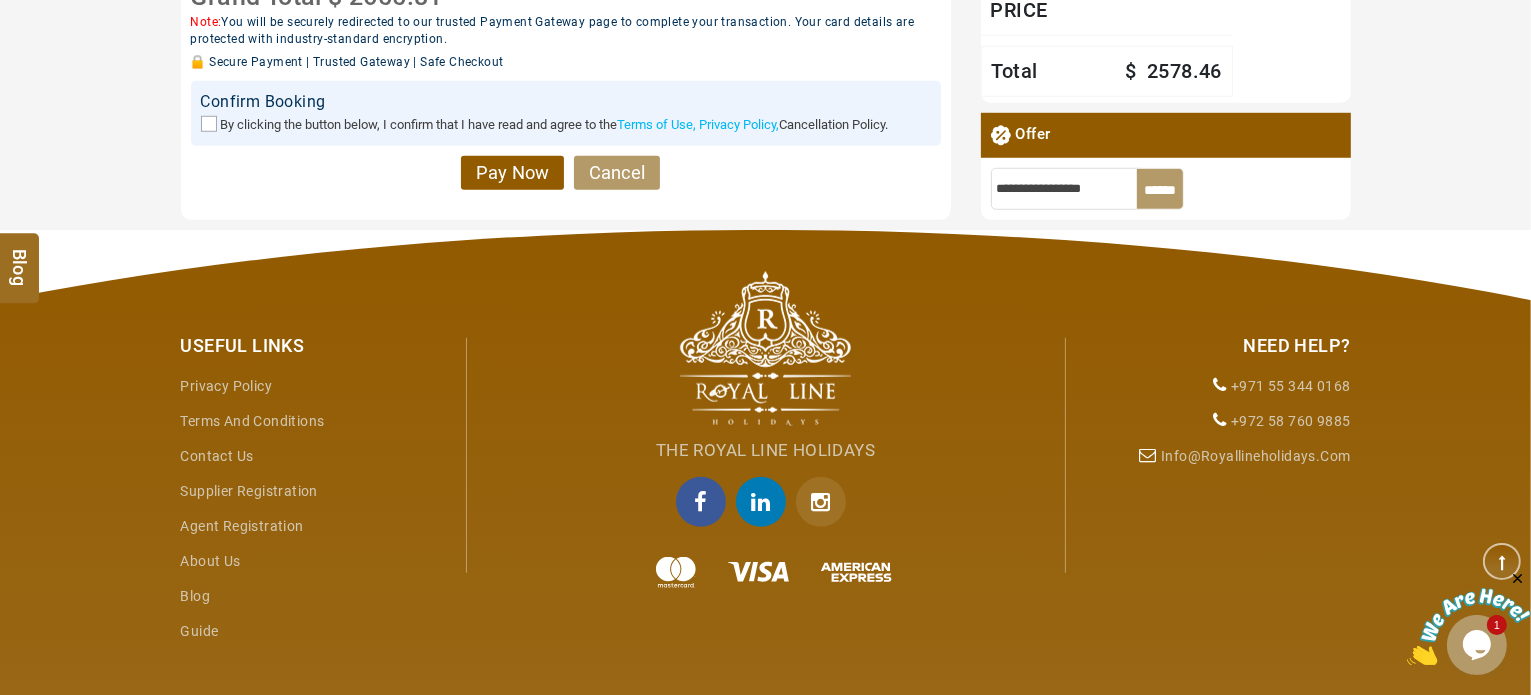 scroll, scrollTop: 1653, scrollLeft: 0, axis: vertical 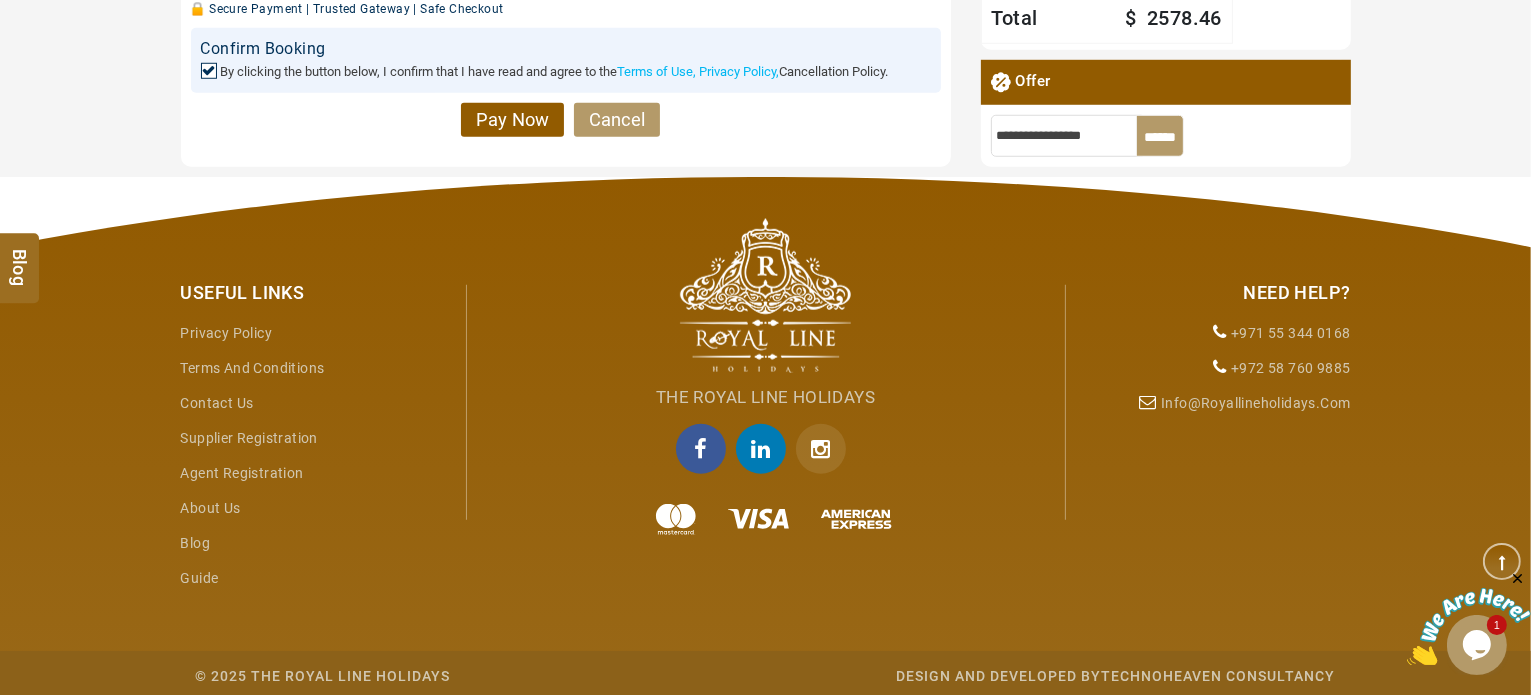 click on "Pay Now" at bounding box center [512, 119] 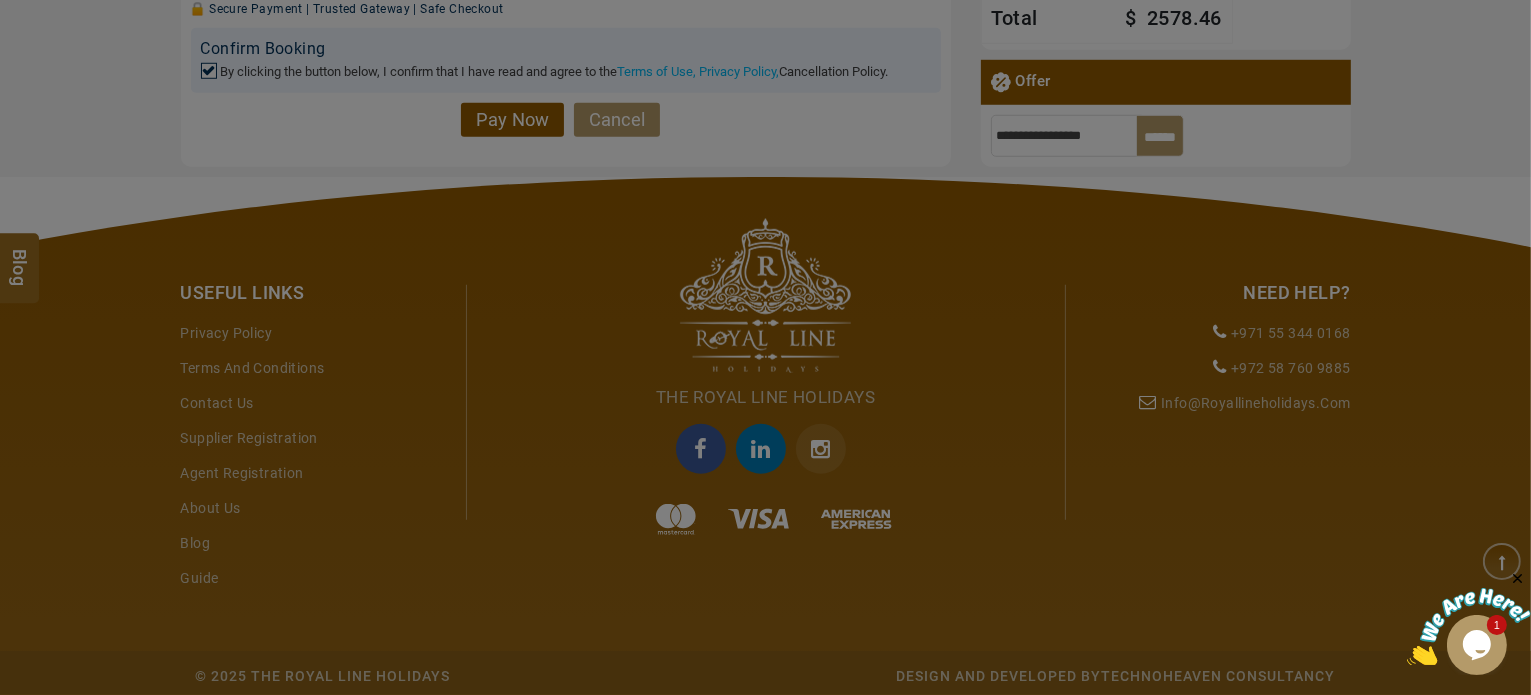 scroll, scrollTop: 0, scrollLeft: 0, axis: both 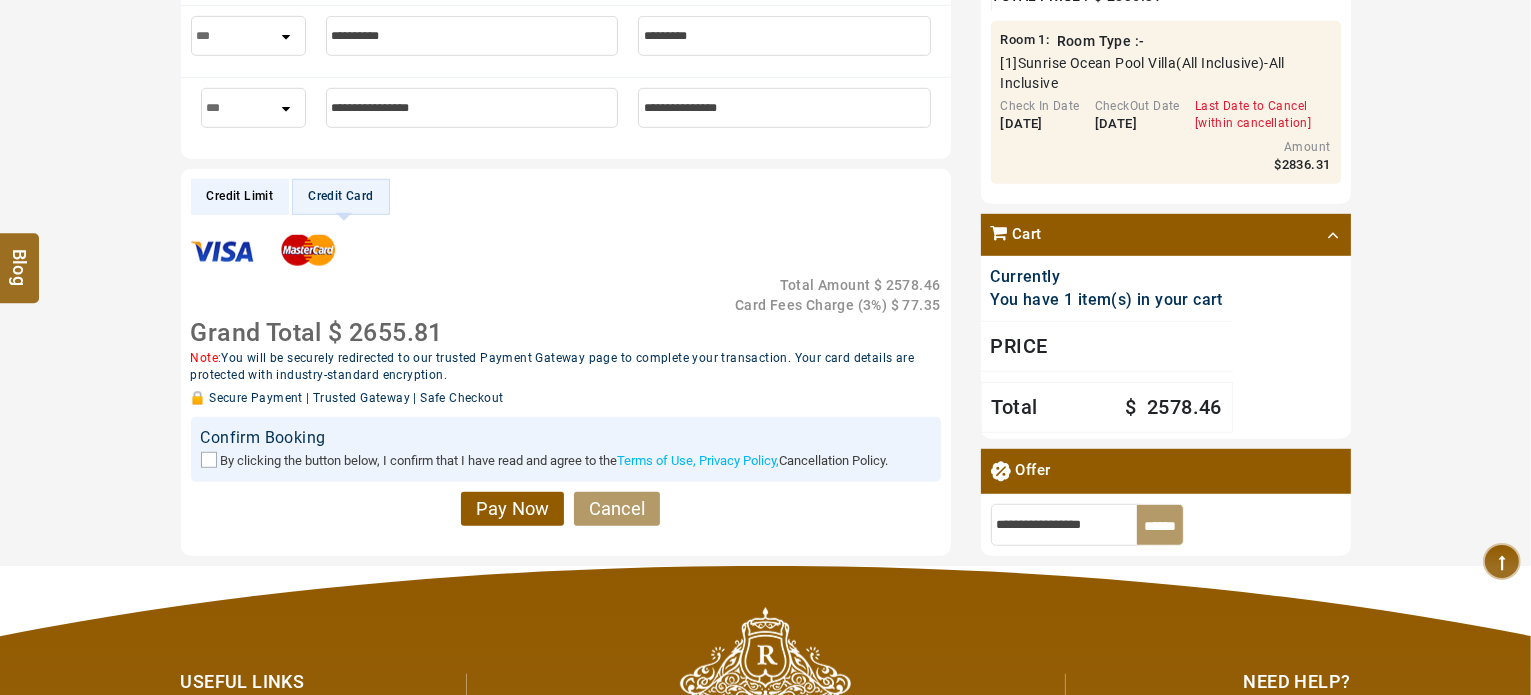 click on "Credit Limit" at bounding box center [240, 196] 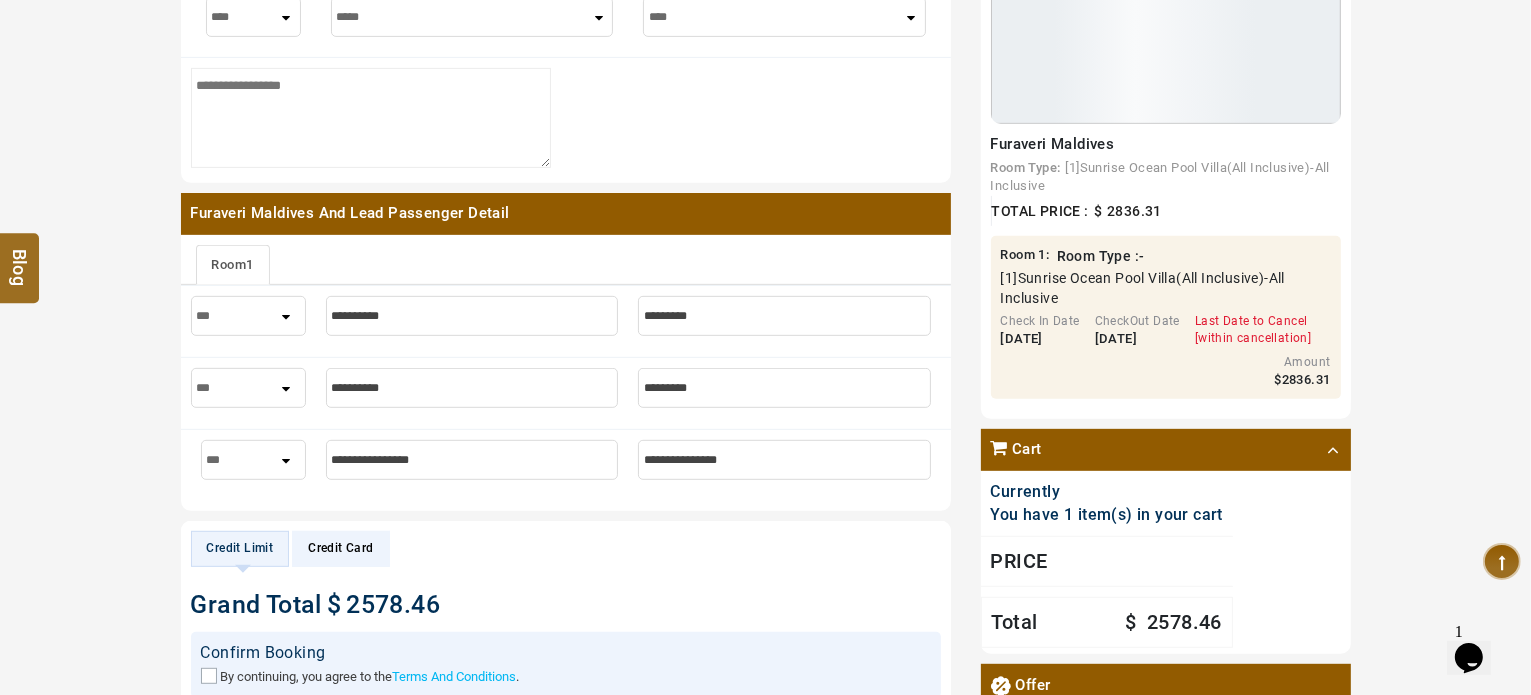 scroll, scrollTop: 0, scrollLeft: 0, axis: both 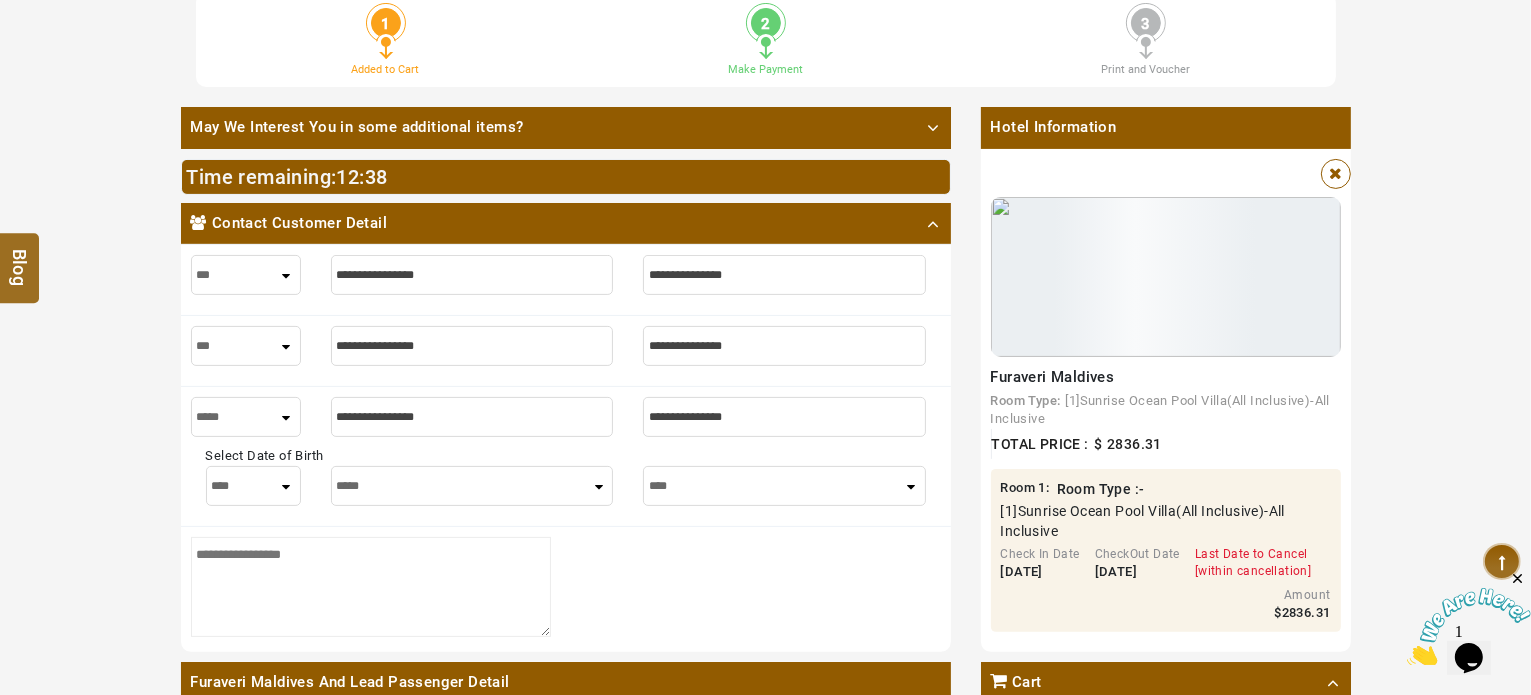 click on "**** * * * * * * * * * ** ** ** ** ** ** ** ** ** ** ** ** ** ** ** ** ** ** ** ** ** **" at bounding box center [253, 486] 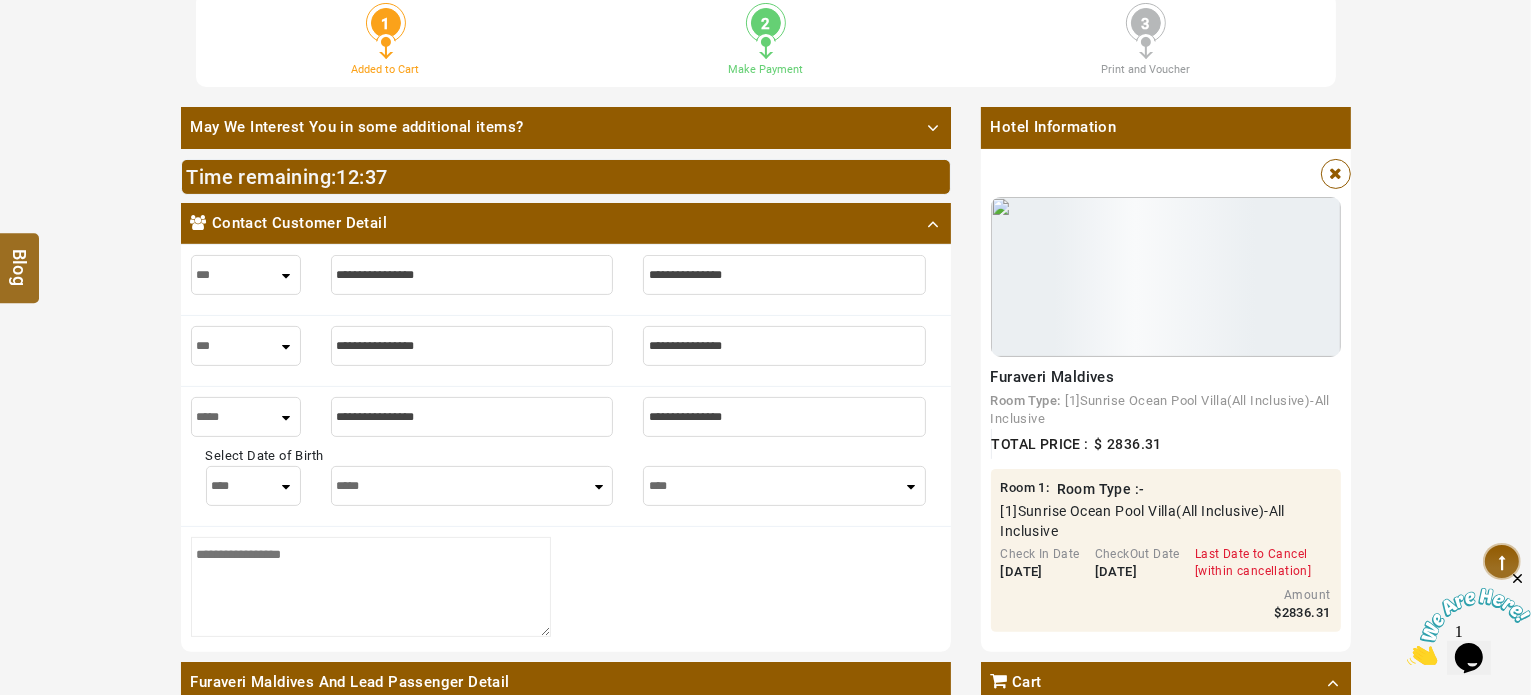 select on "*" 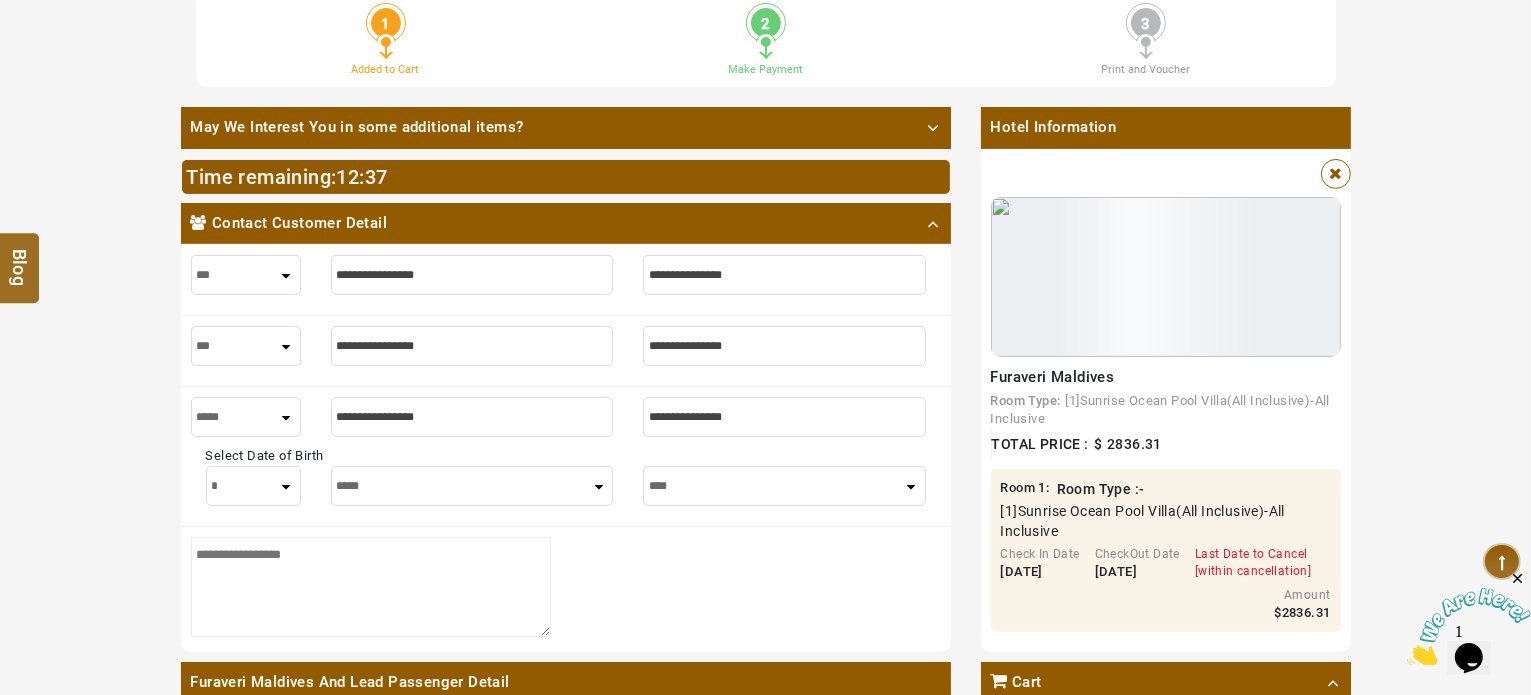 click on "**** * * * * * * * * * ** ** ** ** ** ** ** ** ** ** ** ** ** ** ** ** ** ** ** ** ** **" at bounding box center [253, 486] 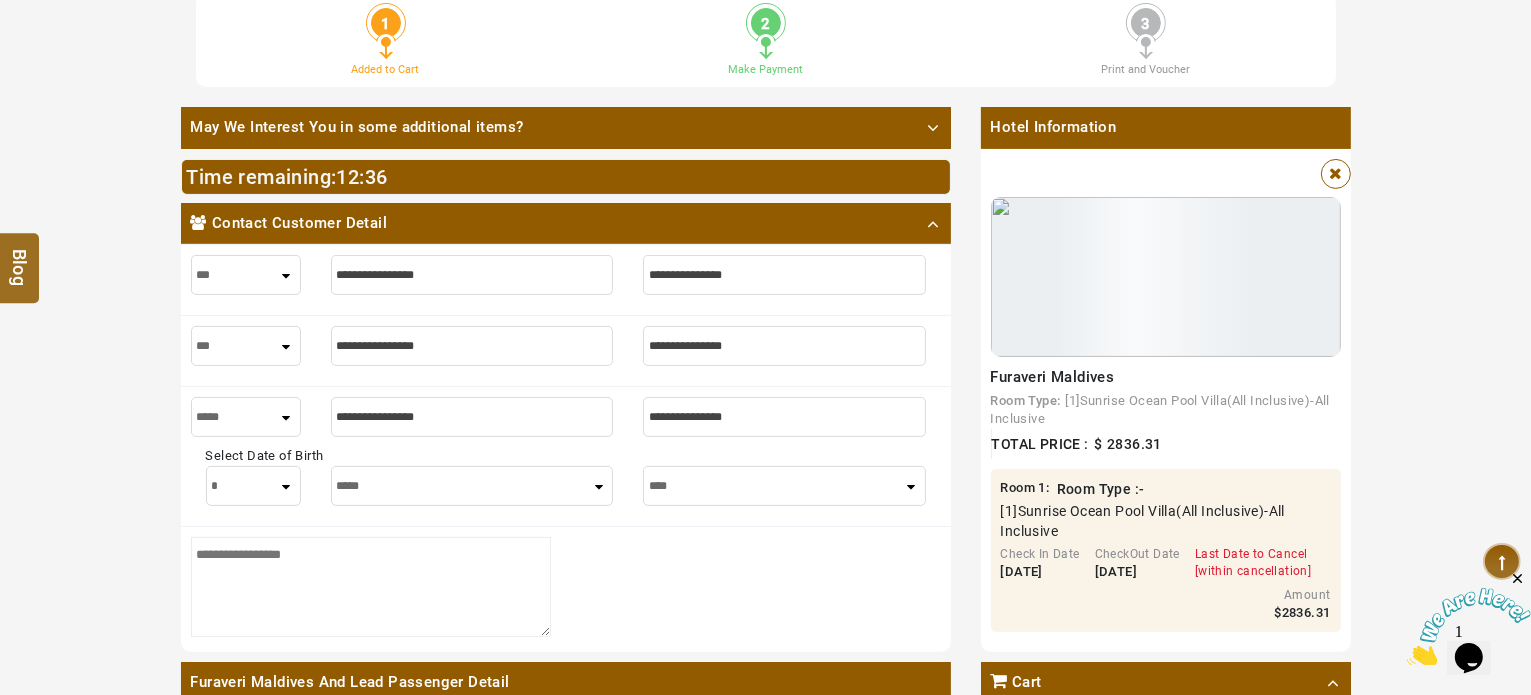 click on "***** ******* ******** ***** ***** *** **** **** ****** ********* ******* ******** ********" at bounding box center (472, 486) 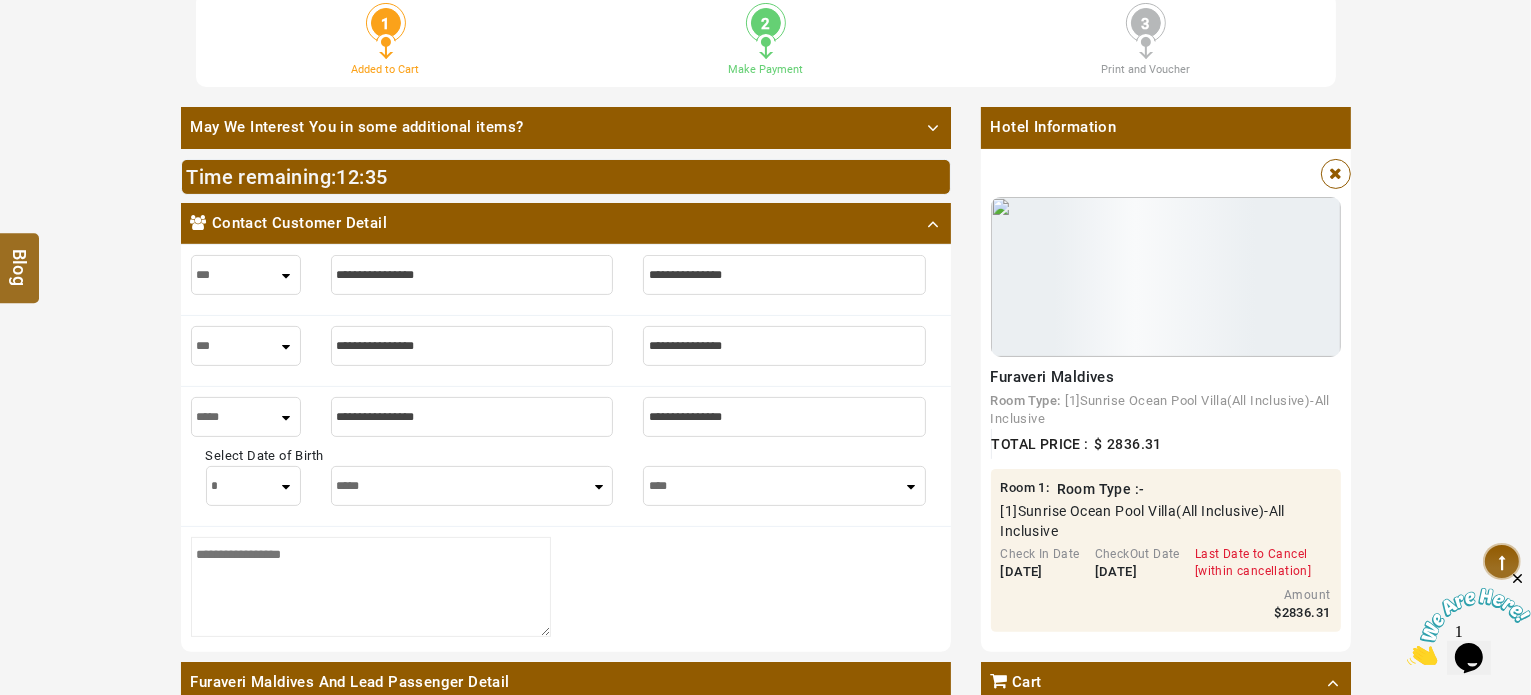 select on "**" 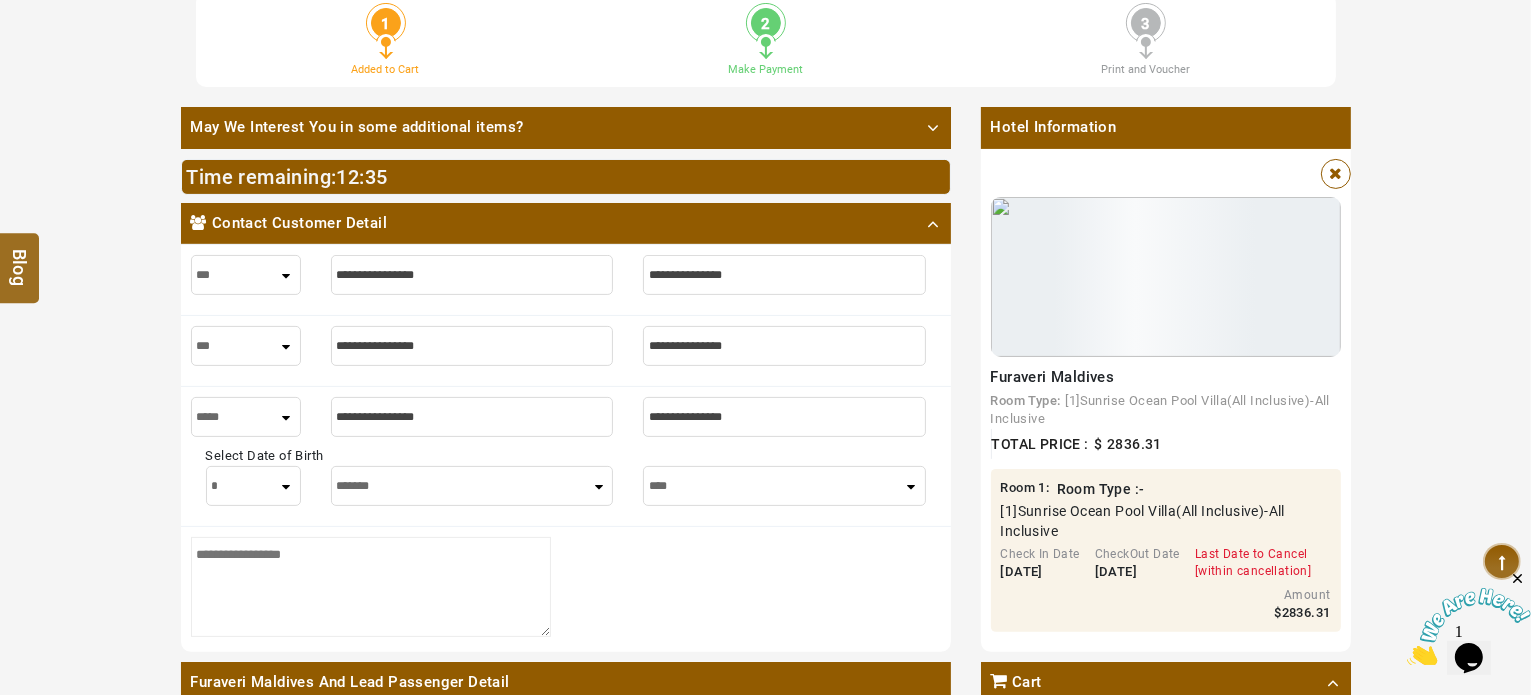 click on "***** ******* ******** ***** ***** *** **** **** ****** ********* ******* ******** ********" at bounding box center [472, 486] 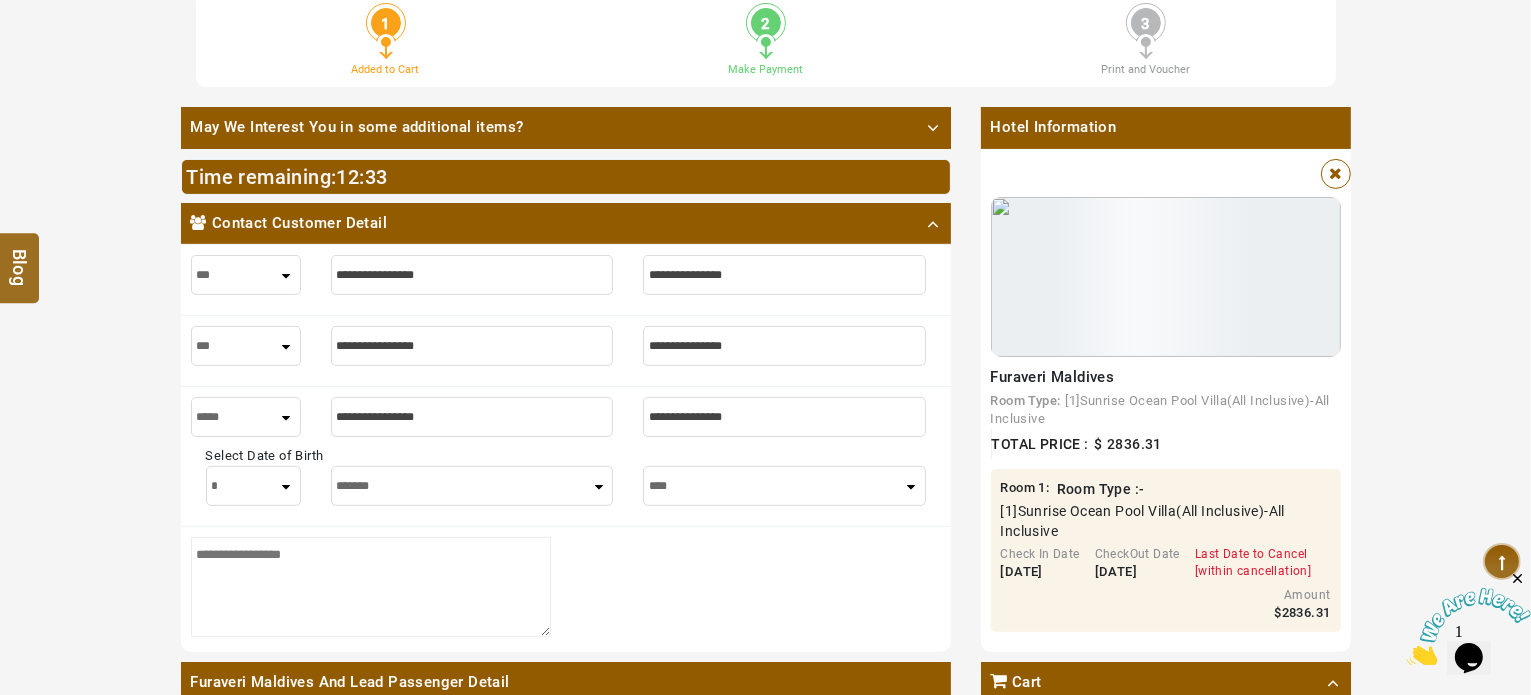 click on "**** **** **** **** **** **** **** **** **** **** **** **** ****" at bounding box center [784, 486] 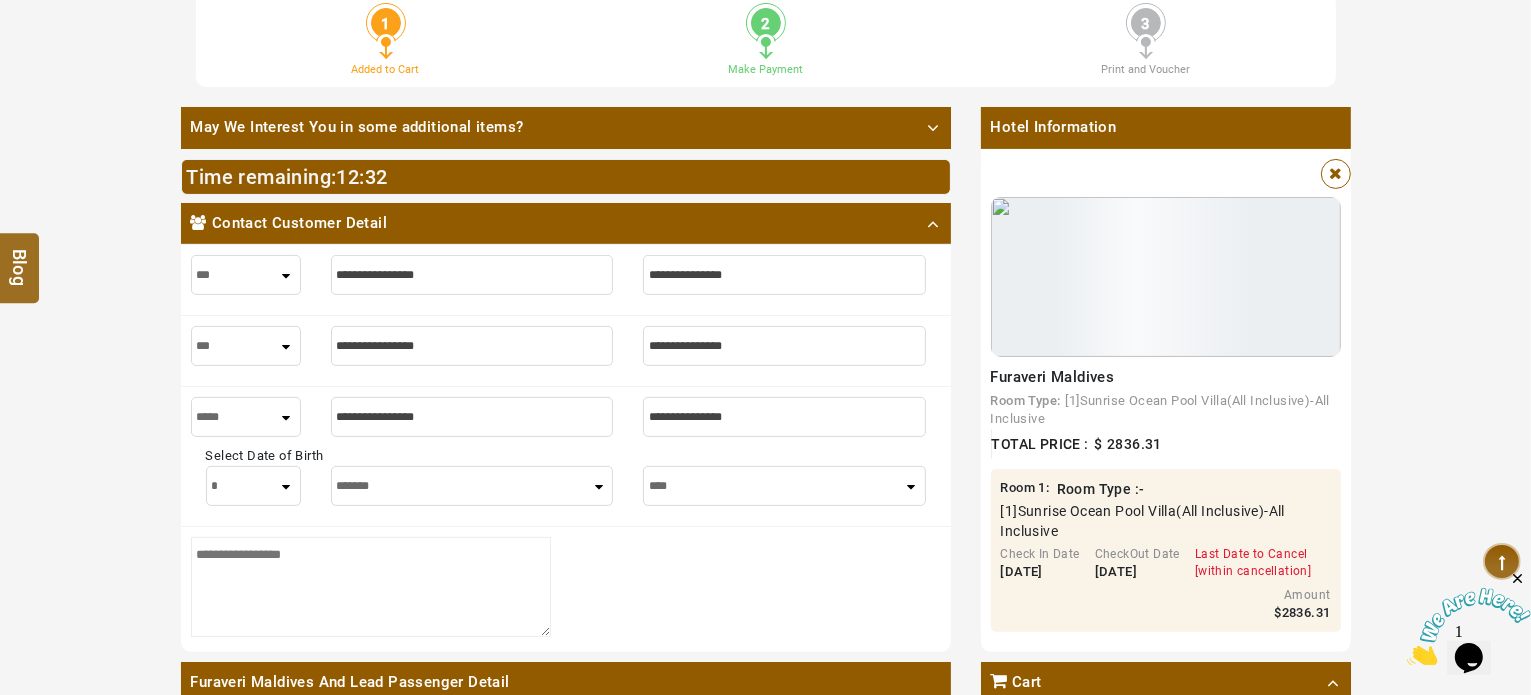 select on "****" 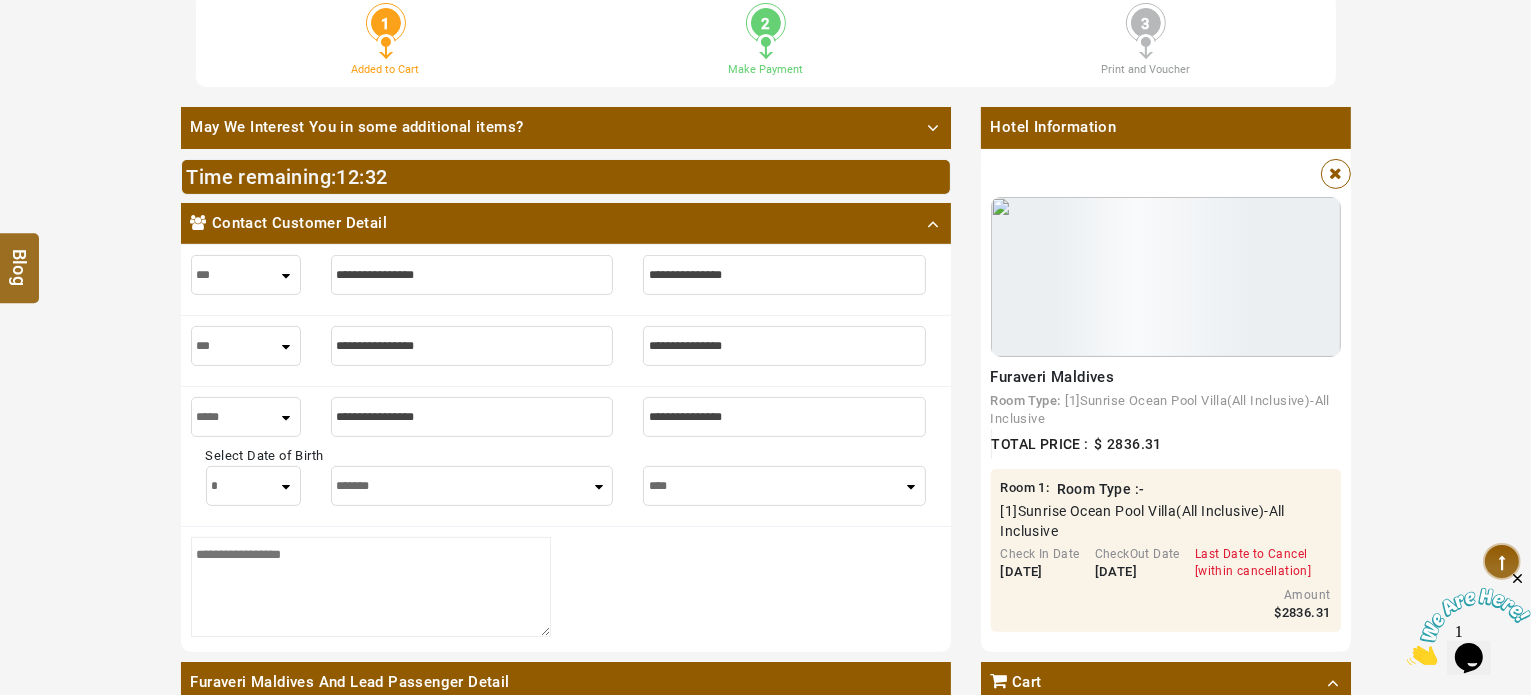 click on "**** **** **** **** **** **** **** **** **** **** **** **** ****" at bounding box center [784, 486] 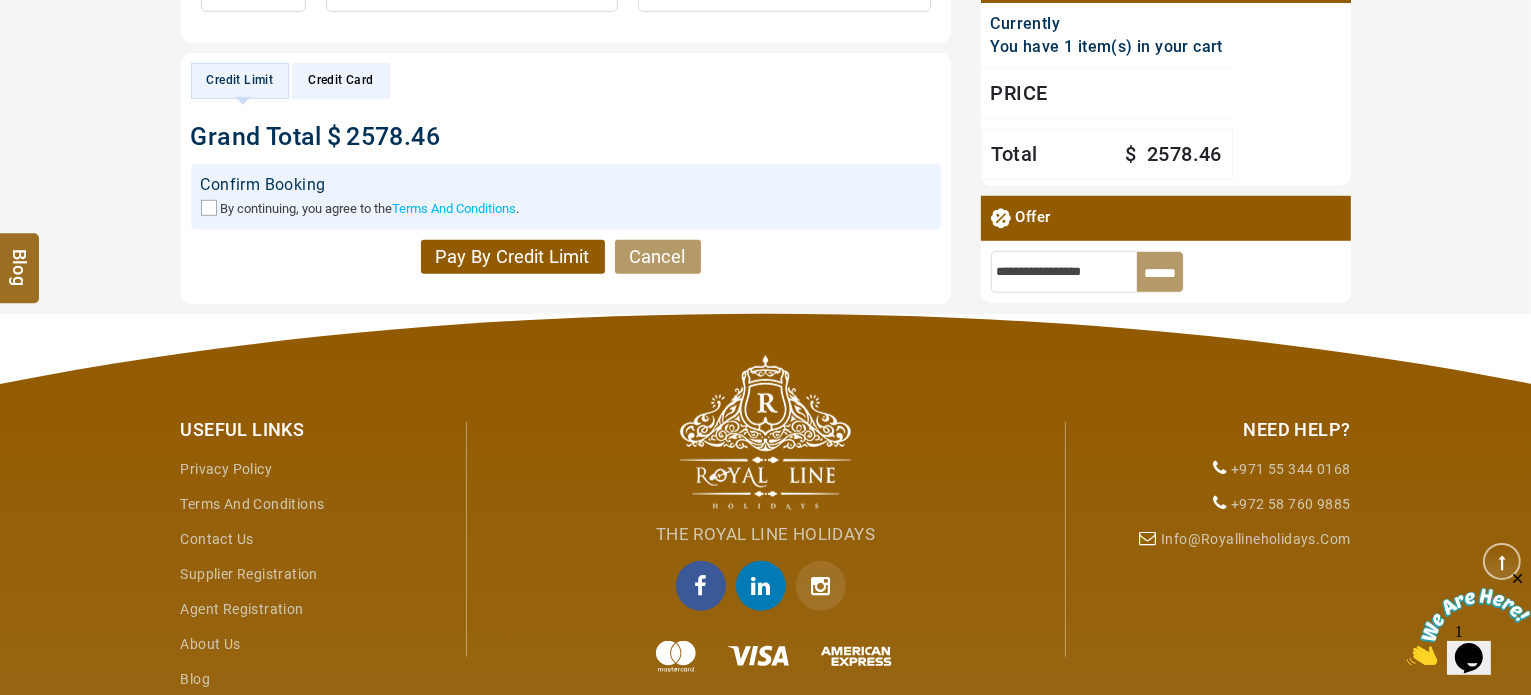 scroll, scrollTop: 1376, scrollLeft: 0, axis: vertical 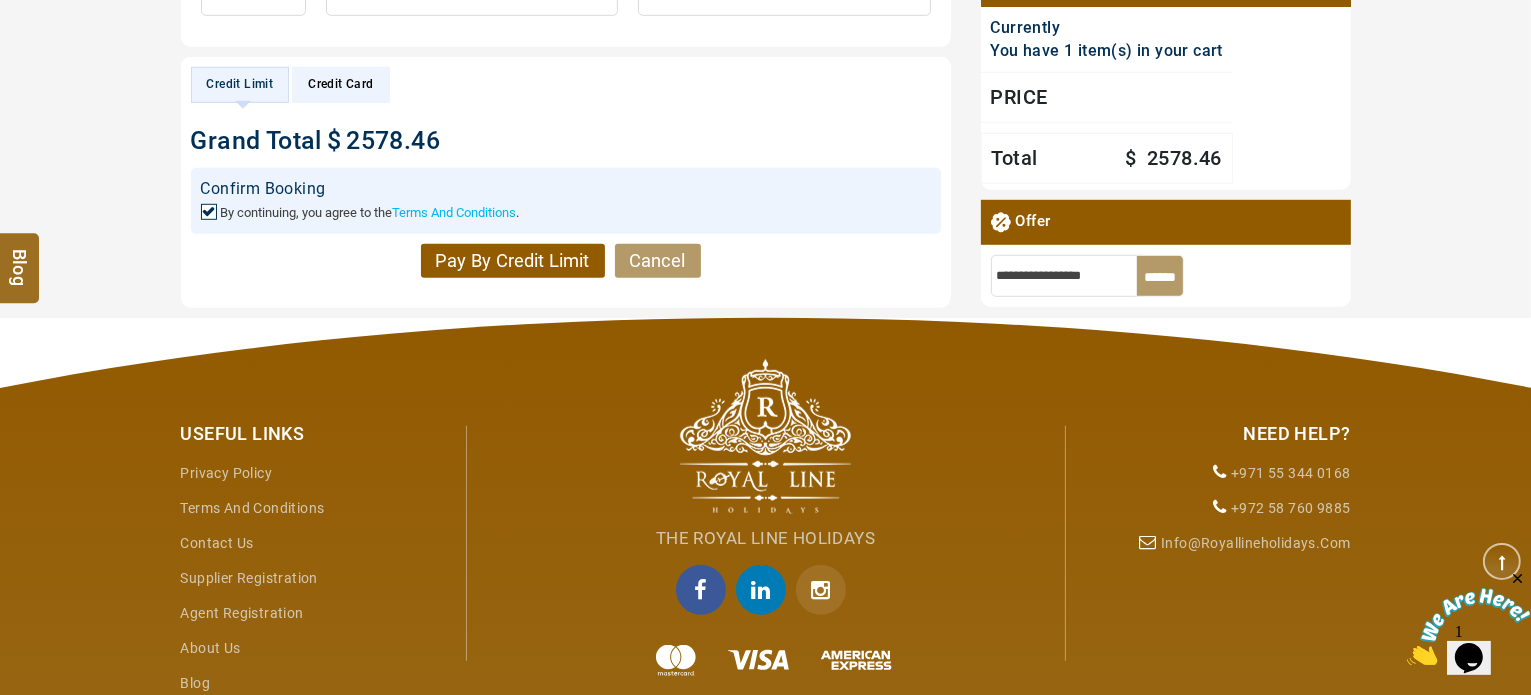 click on "Pay By Credit Limit" at bounding box center (513, 261) 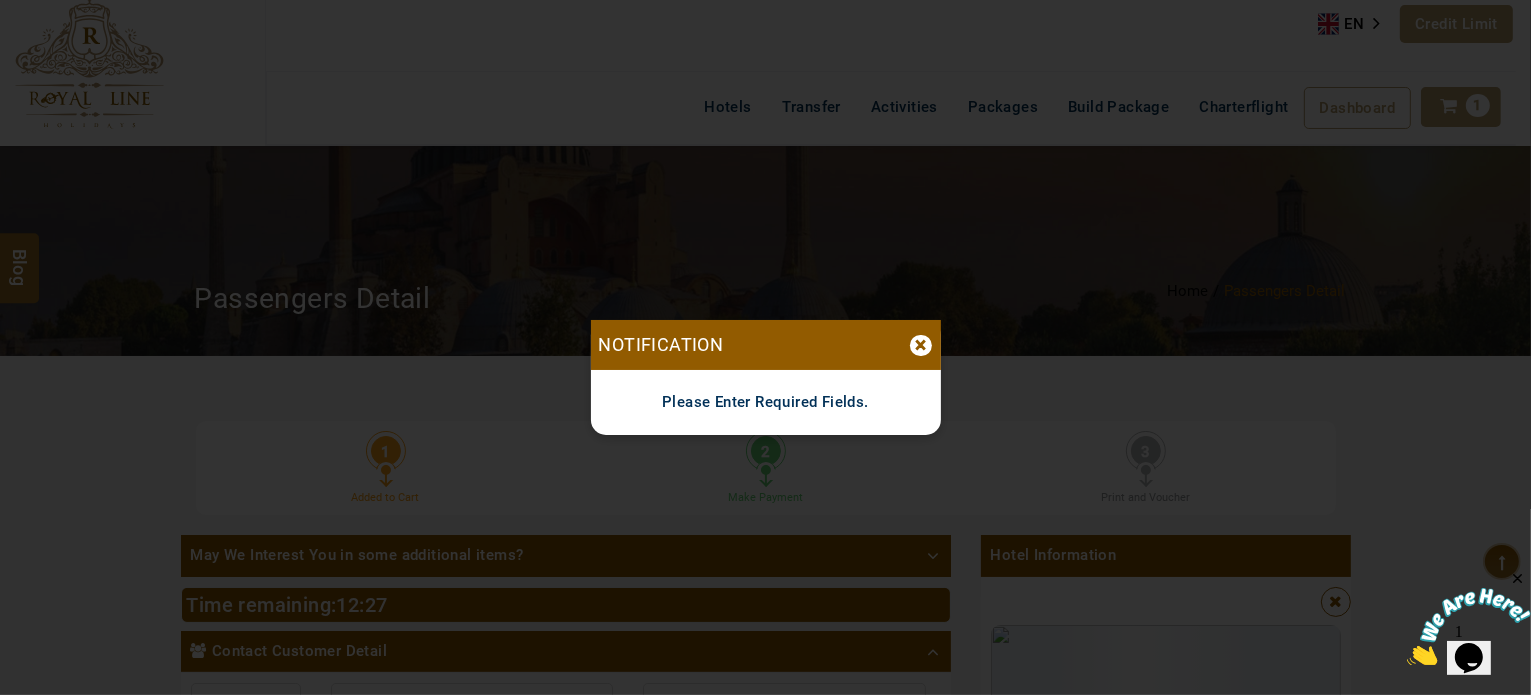 scroll, scrollTop: 0, scrollLeft: 0, axis: both 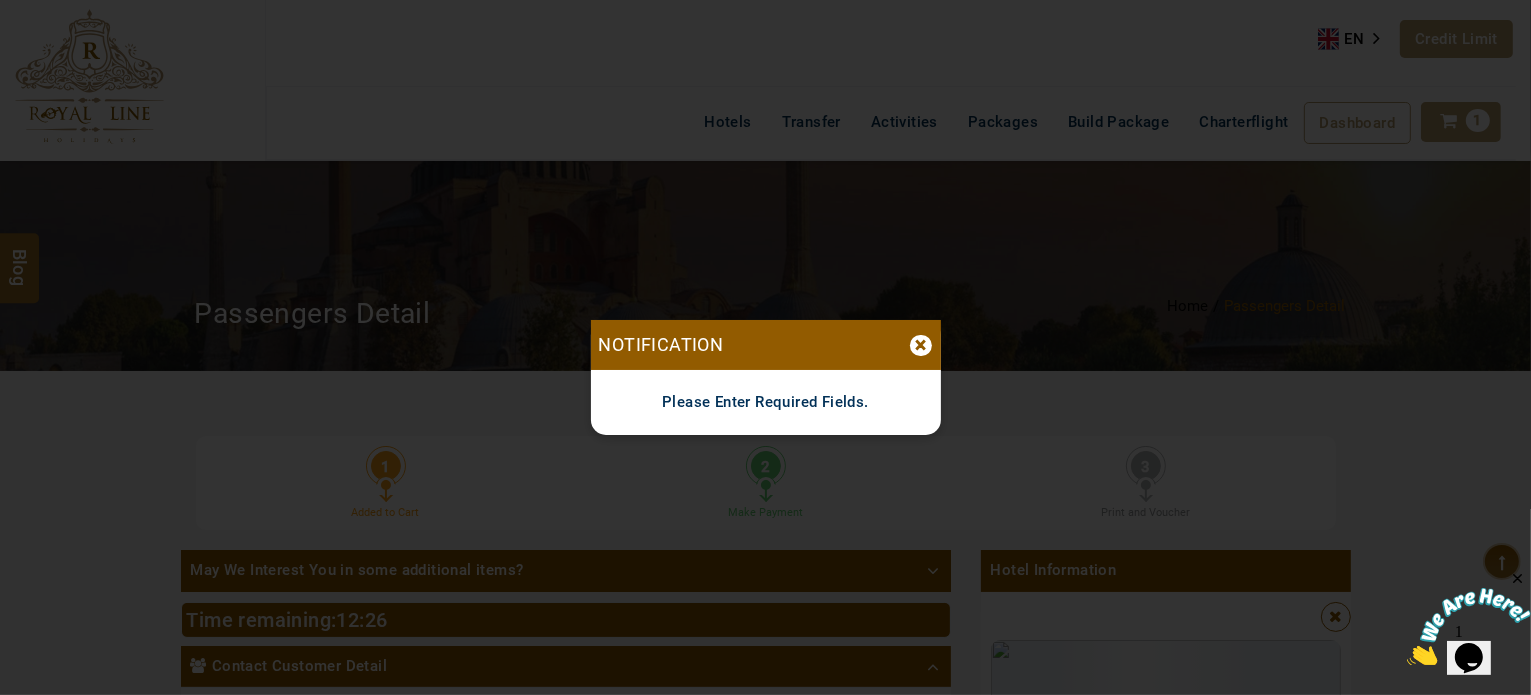click on "×" at bounding box center [921, 345] 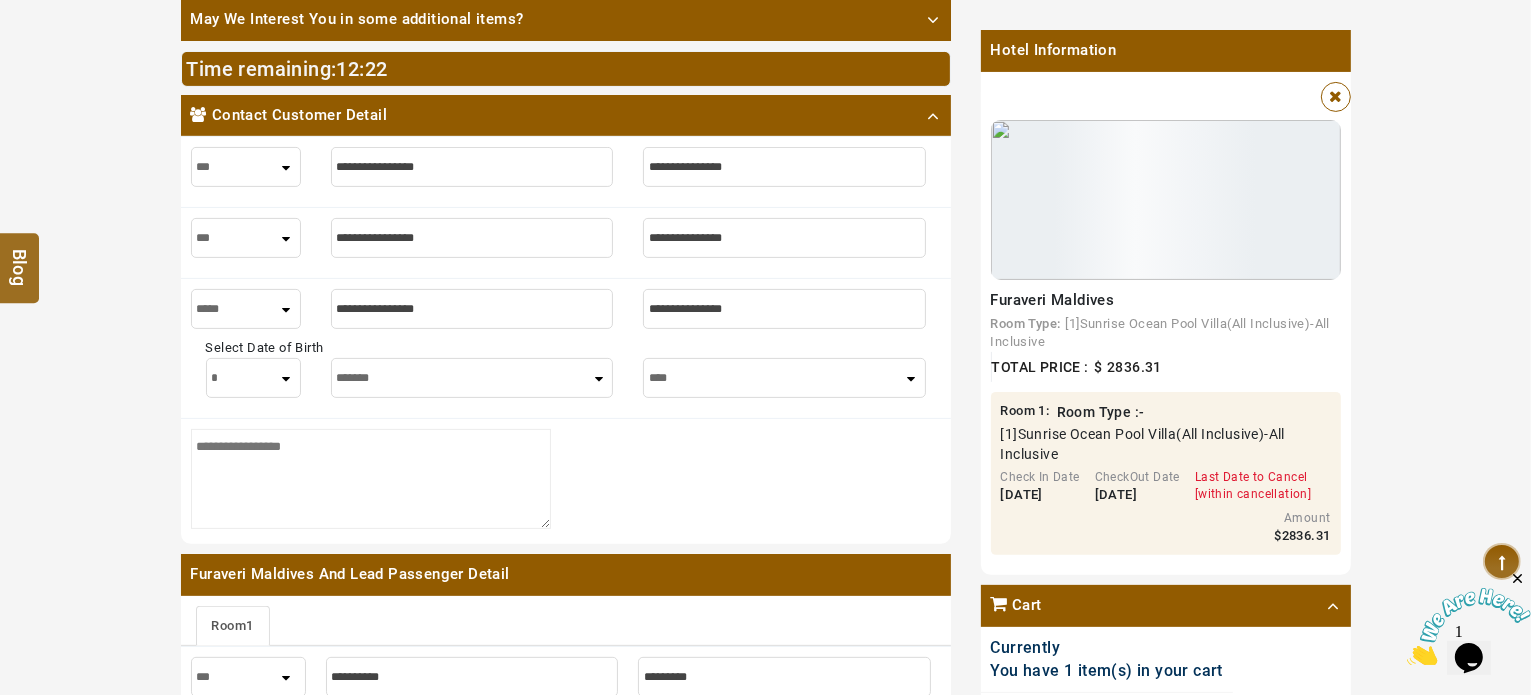 scroll, scrollTop: 332, scrollLeft: 0, axis: vertical 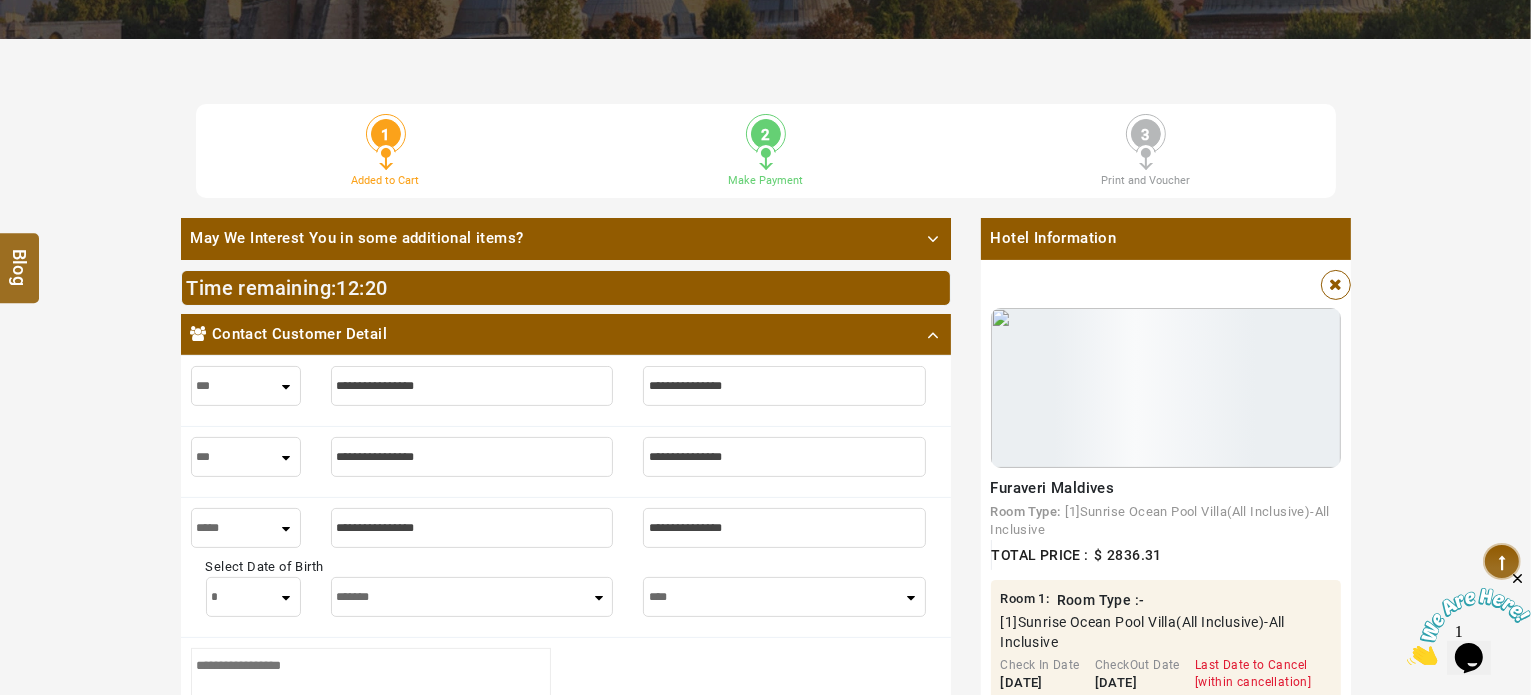 click at bounding box center (472, 528) 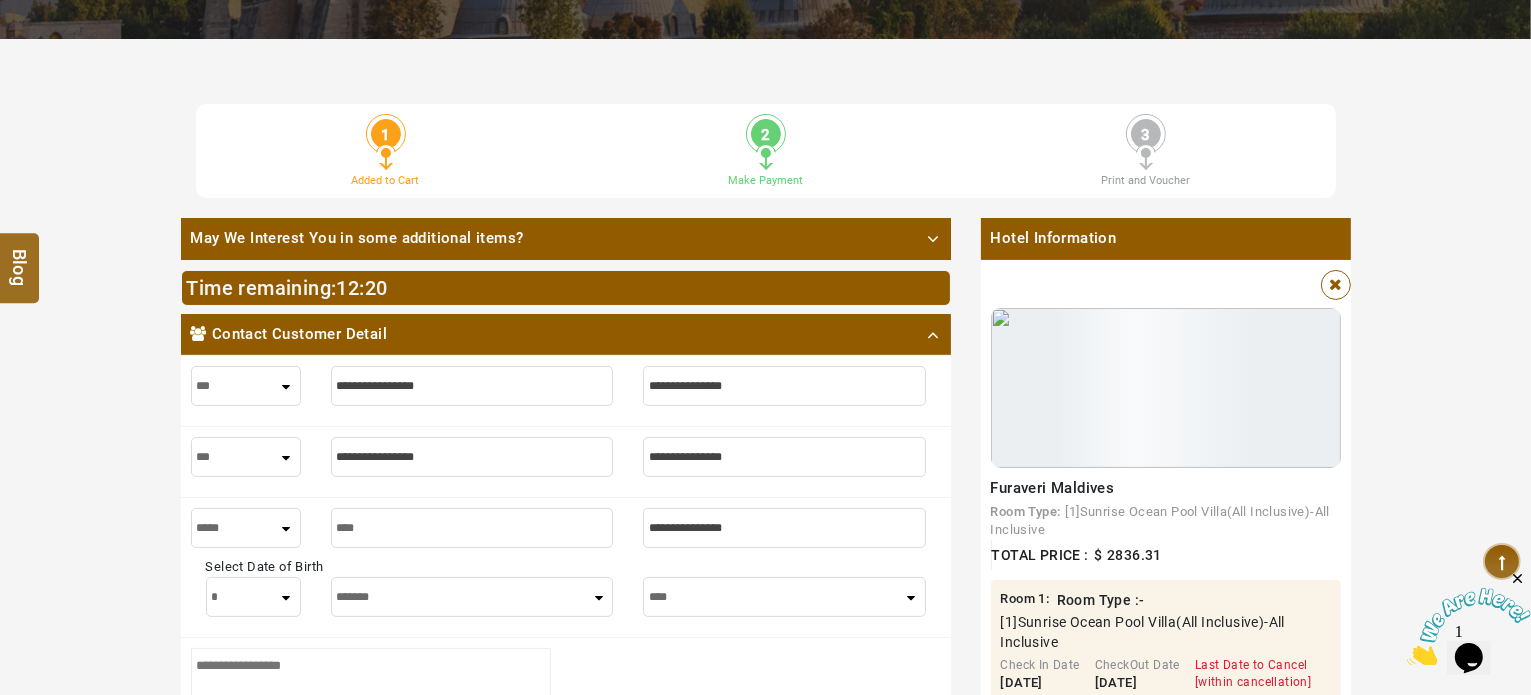 type on "****" 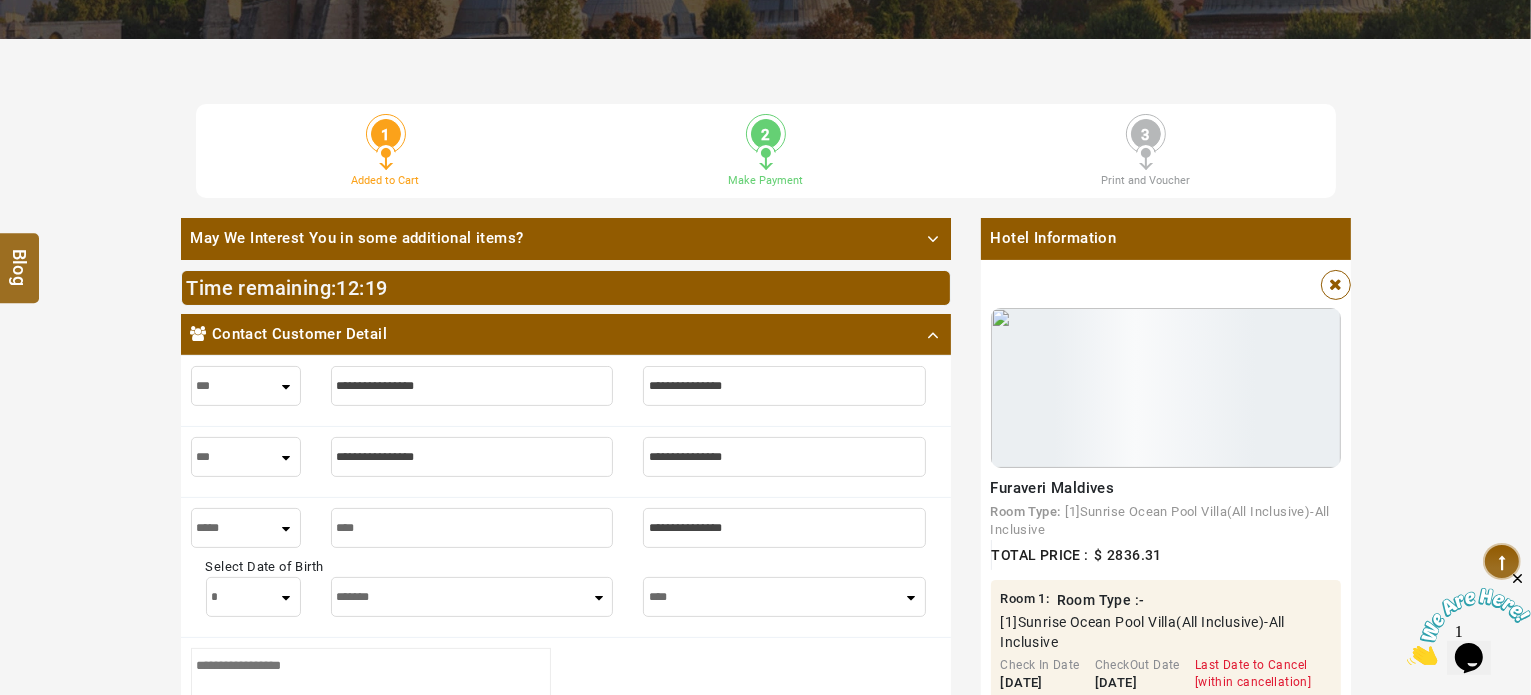 type on "***" 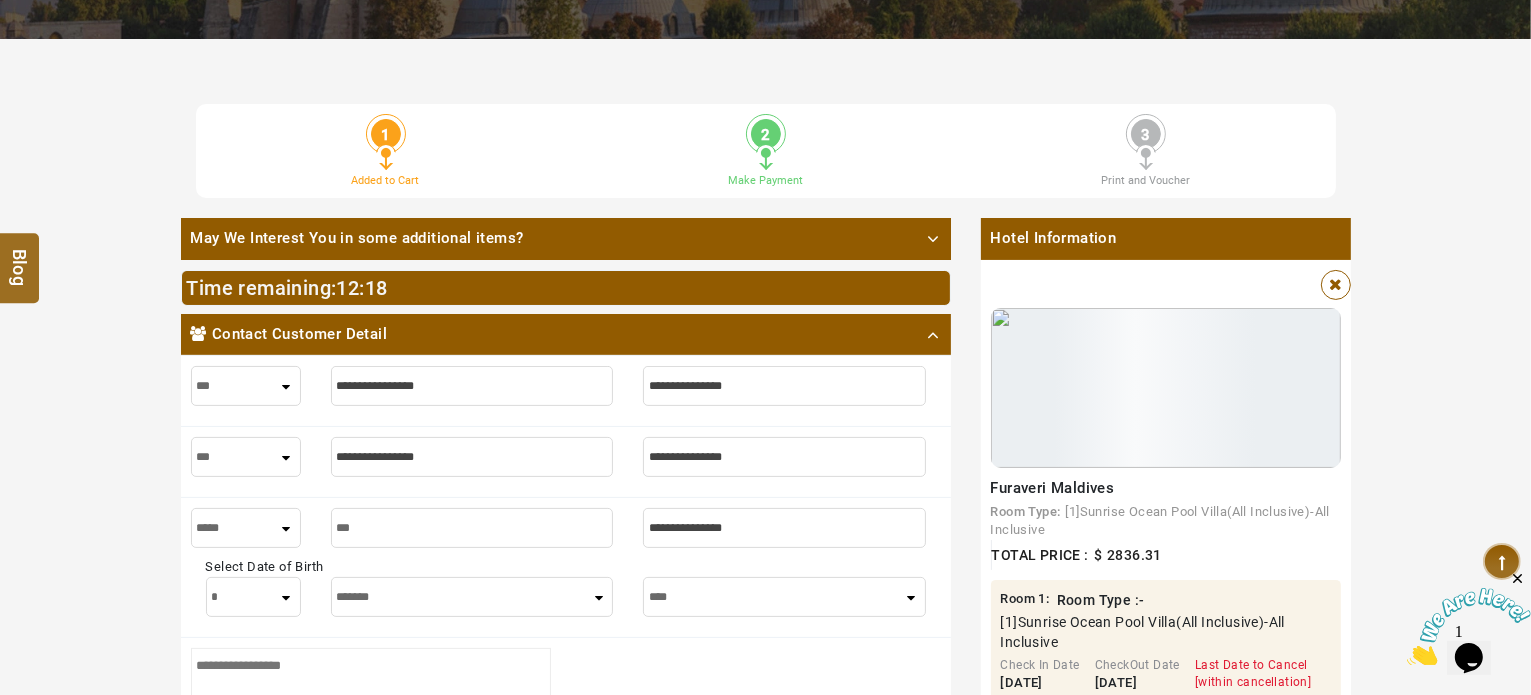 type on "***" 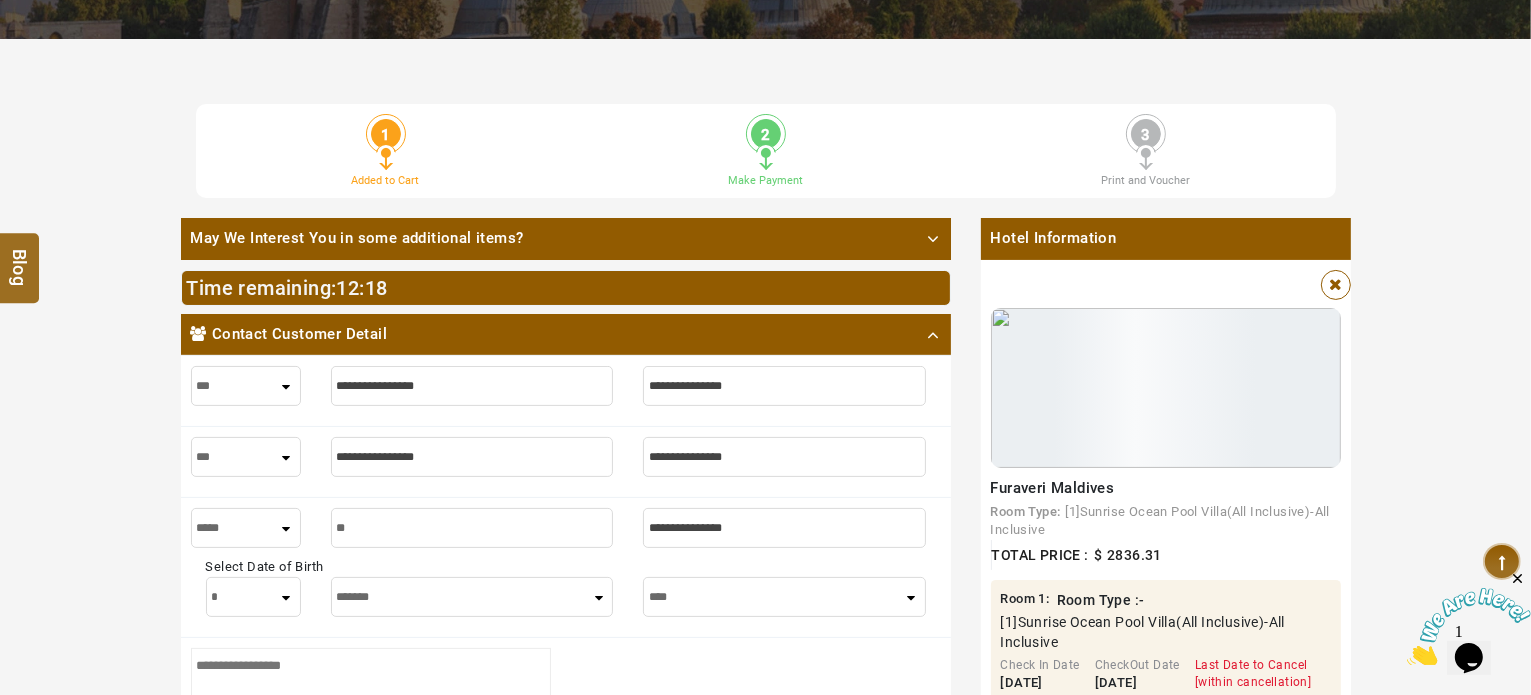 type on "**" 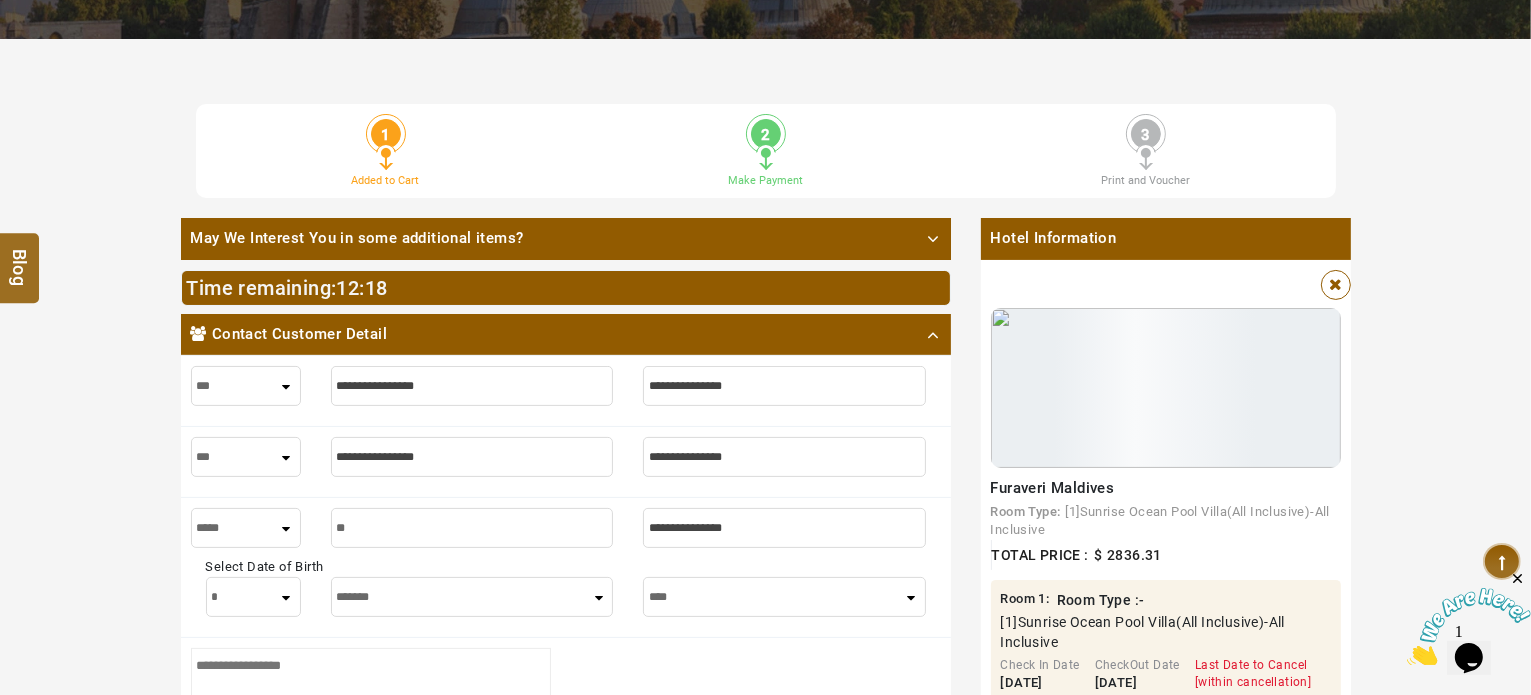 type on "*" 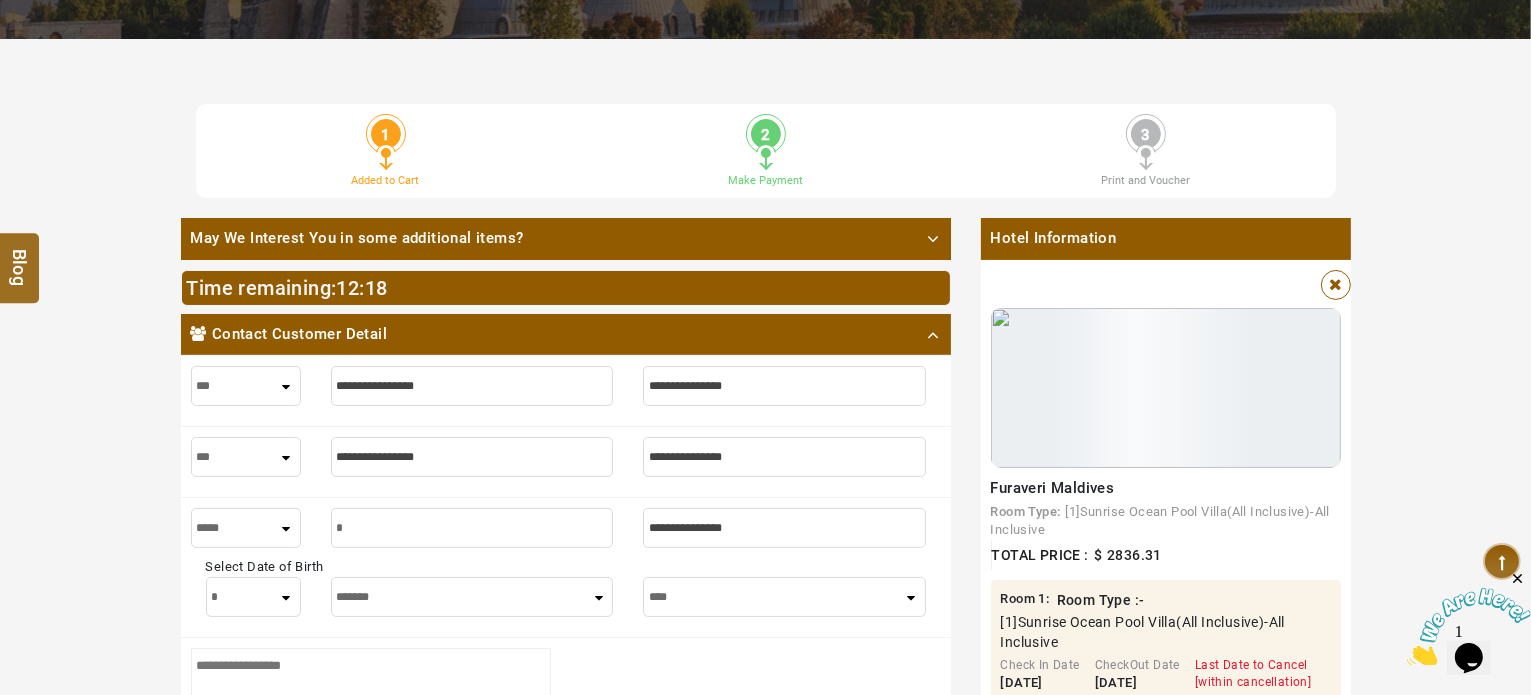 type on "*" 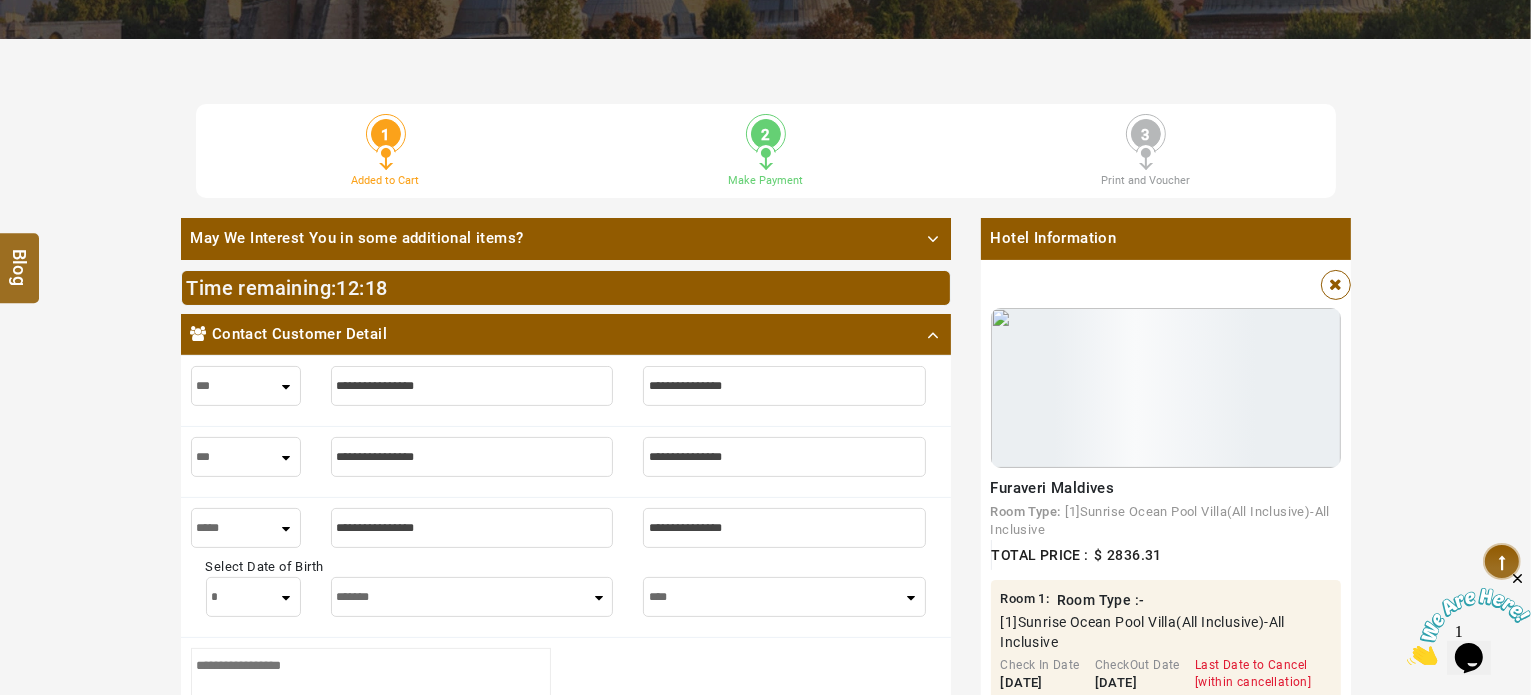 type 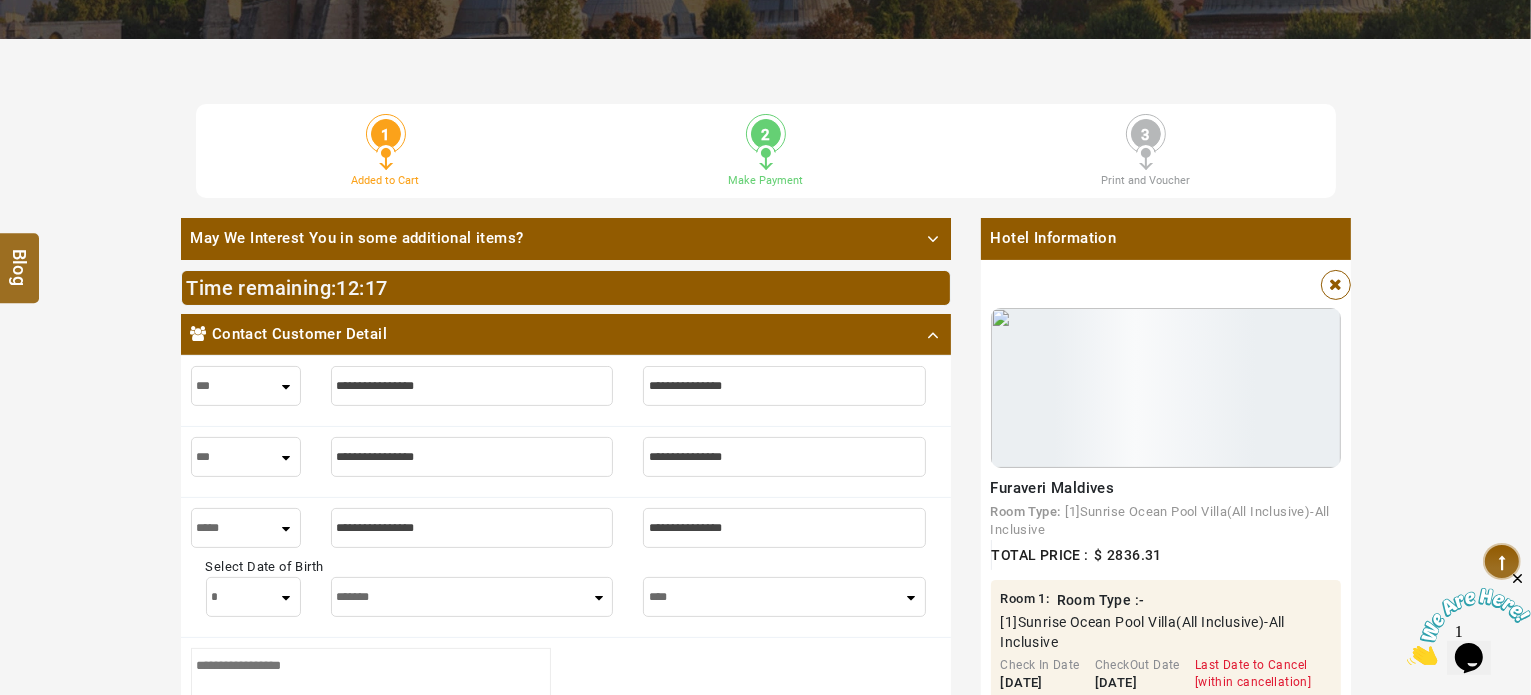 click at bounding box center [784, 528] 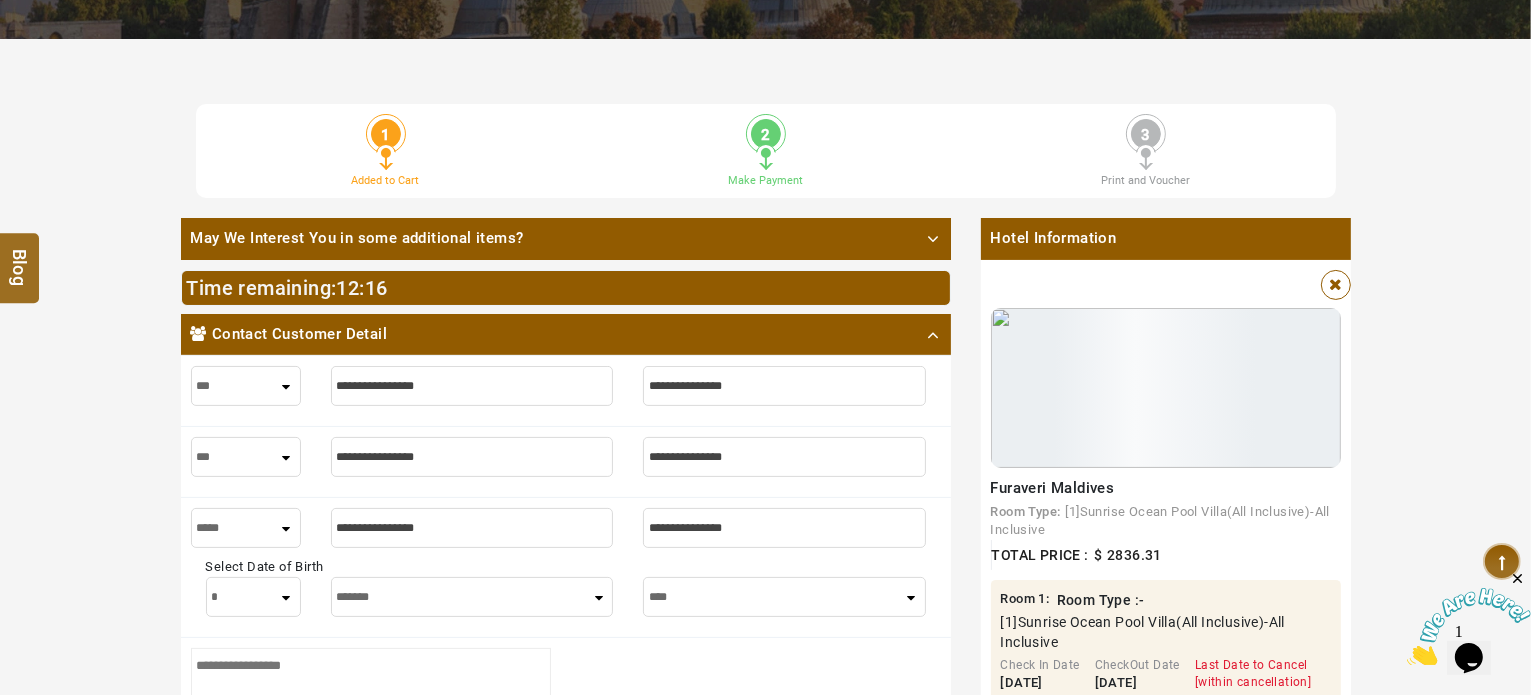 paste on "****" 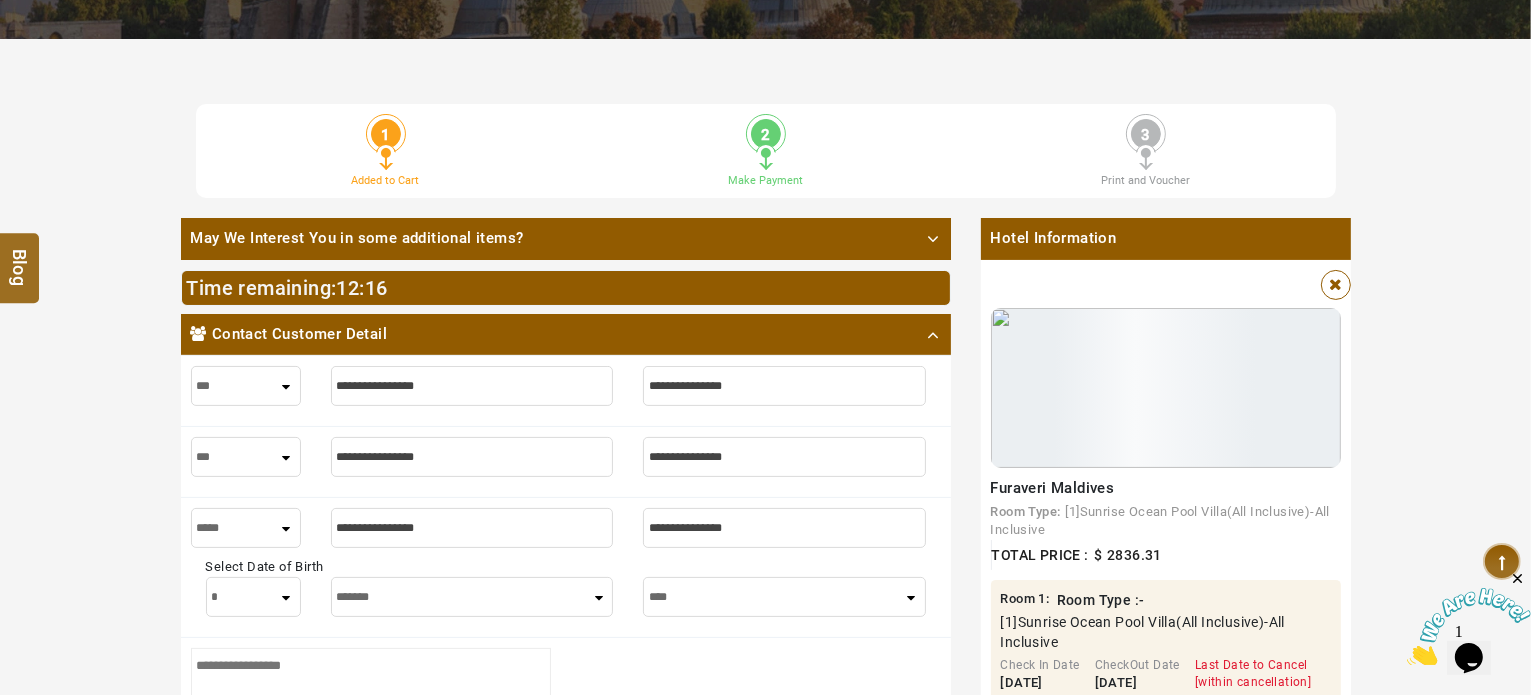 type on "****" 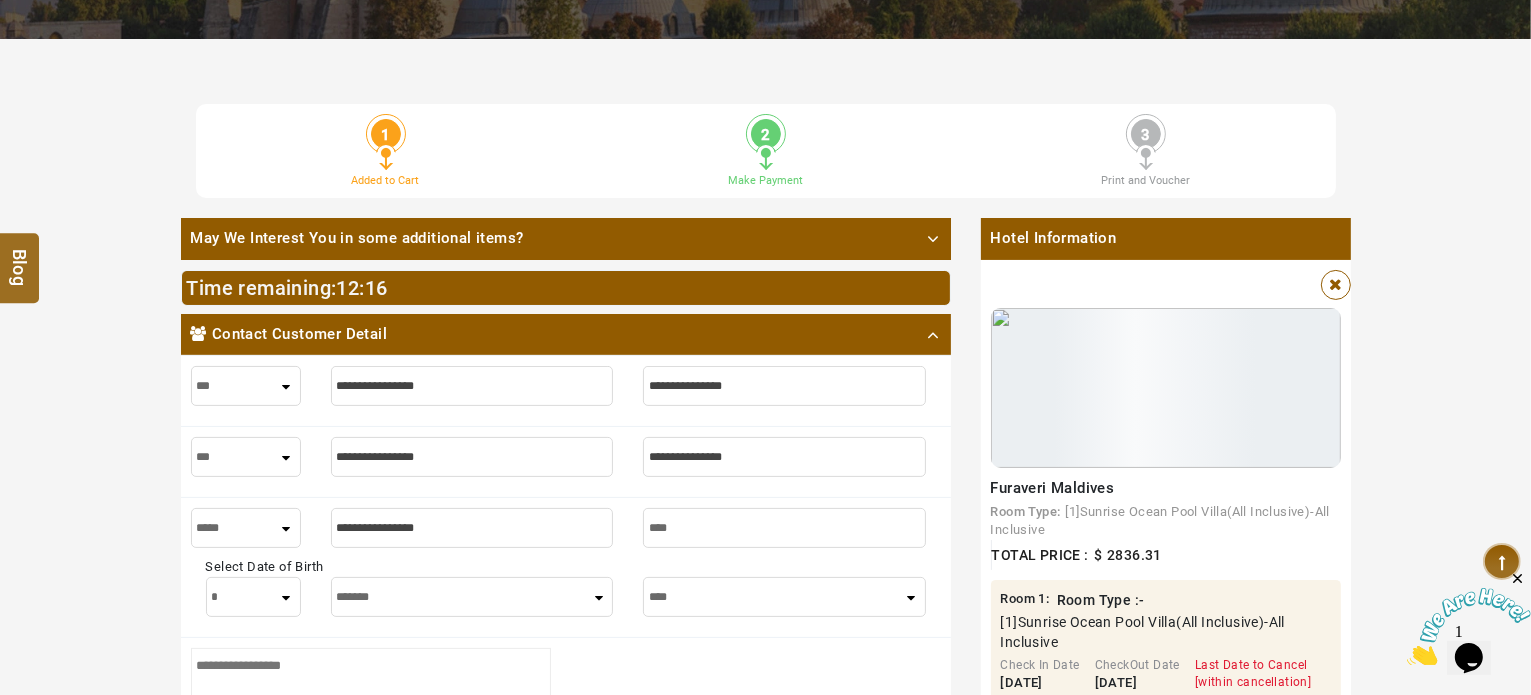 type on "****" 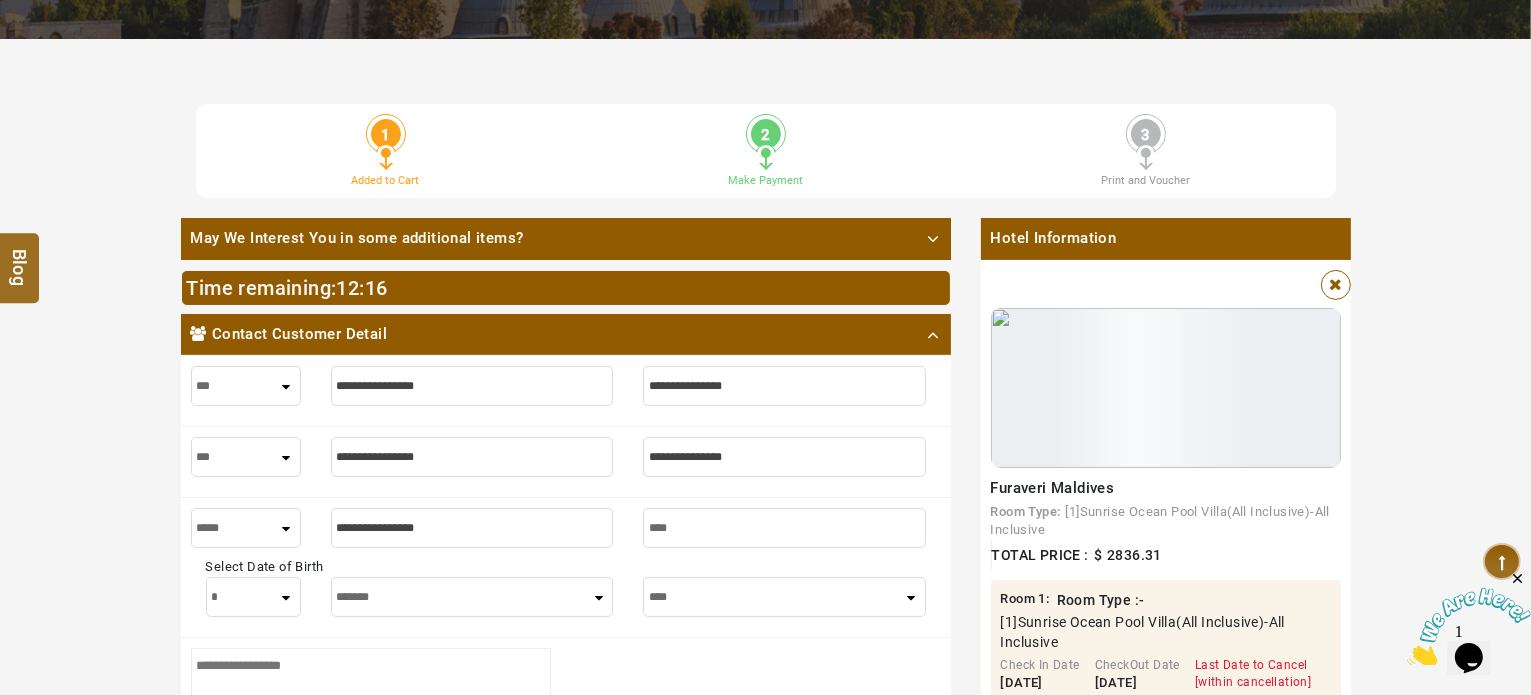 type on "****" 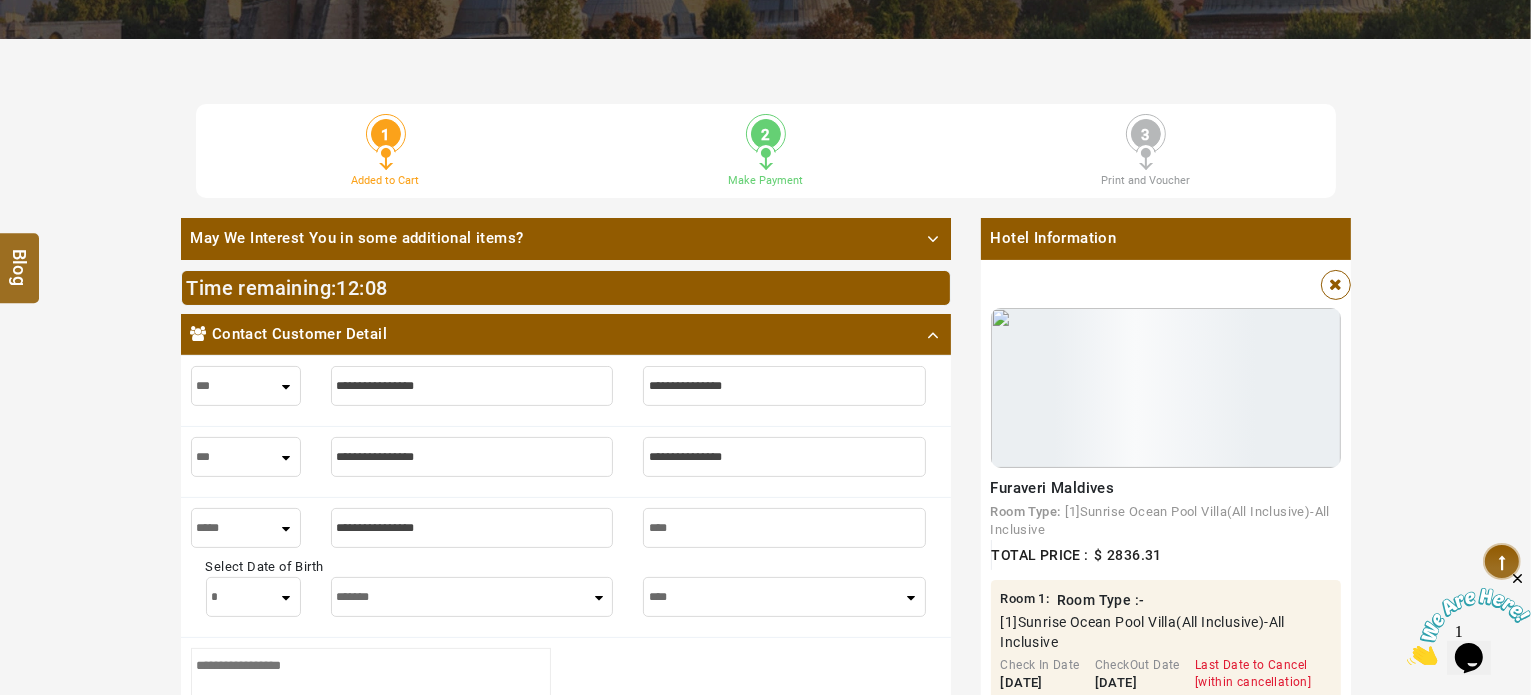 click at bounding box center (472, 528) 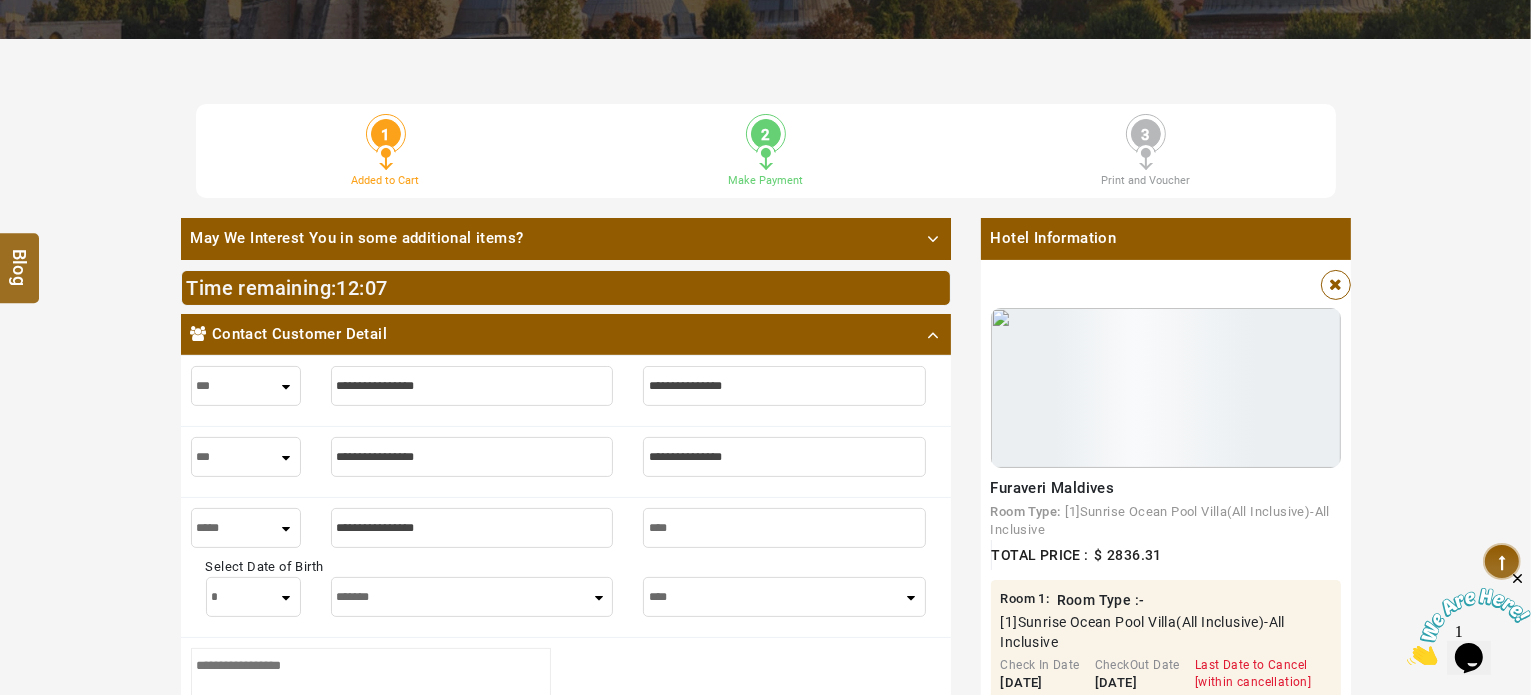 paste on "**********" 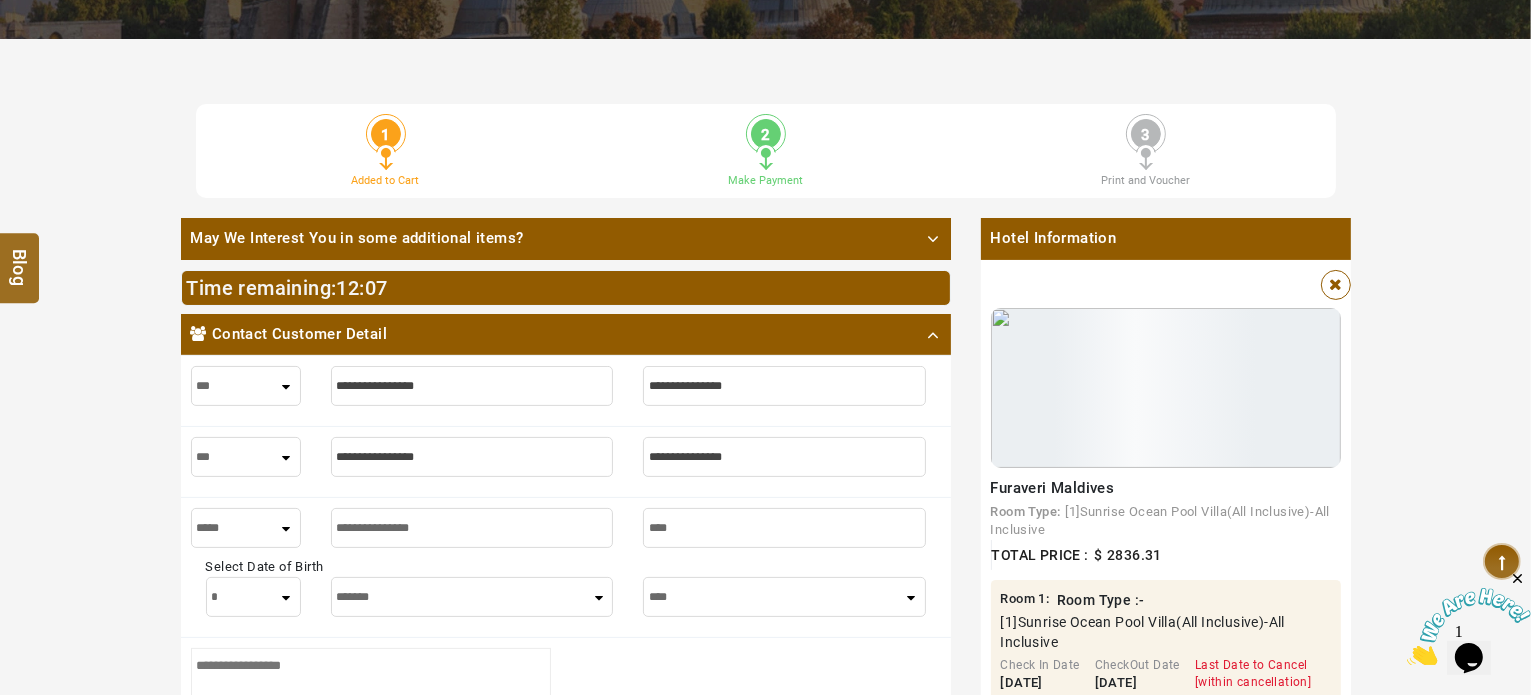 type on "**********" 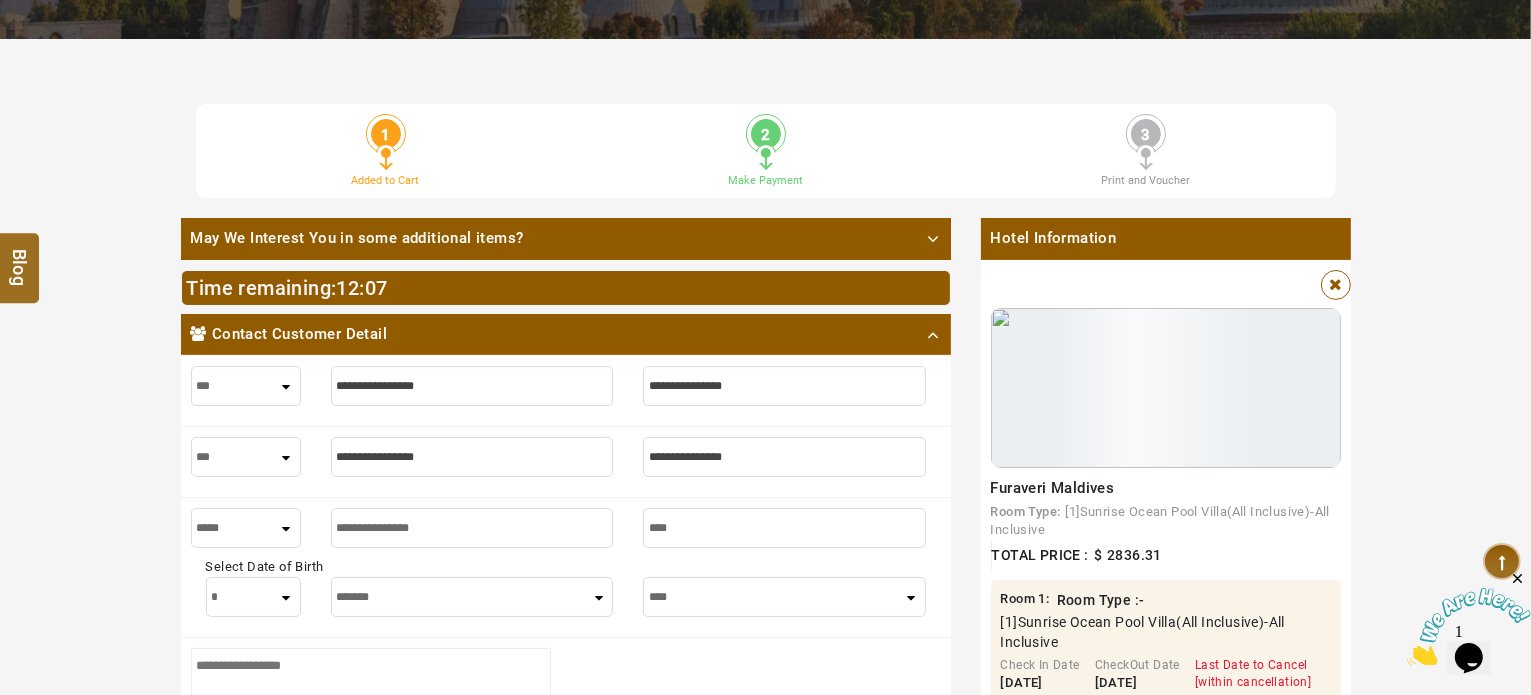 type on "**********" 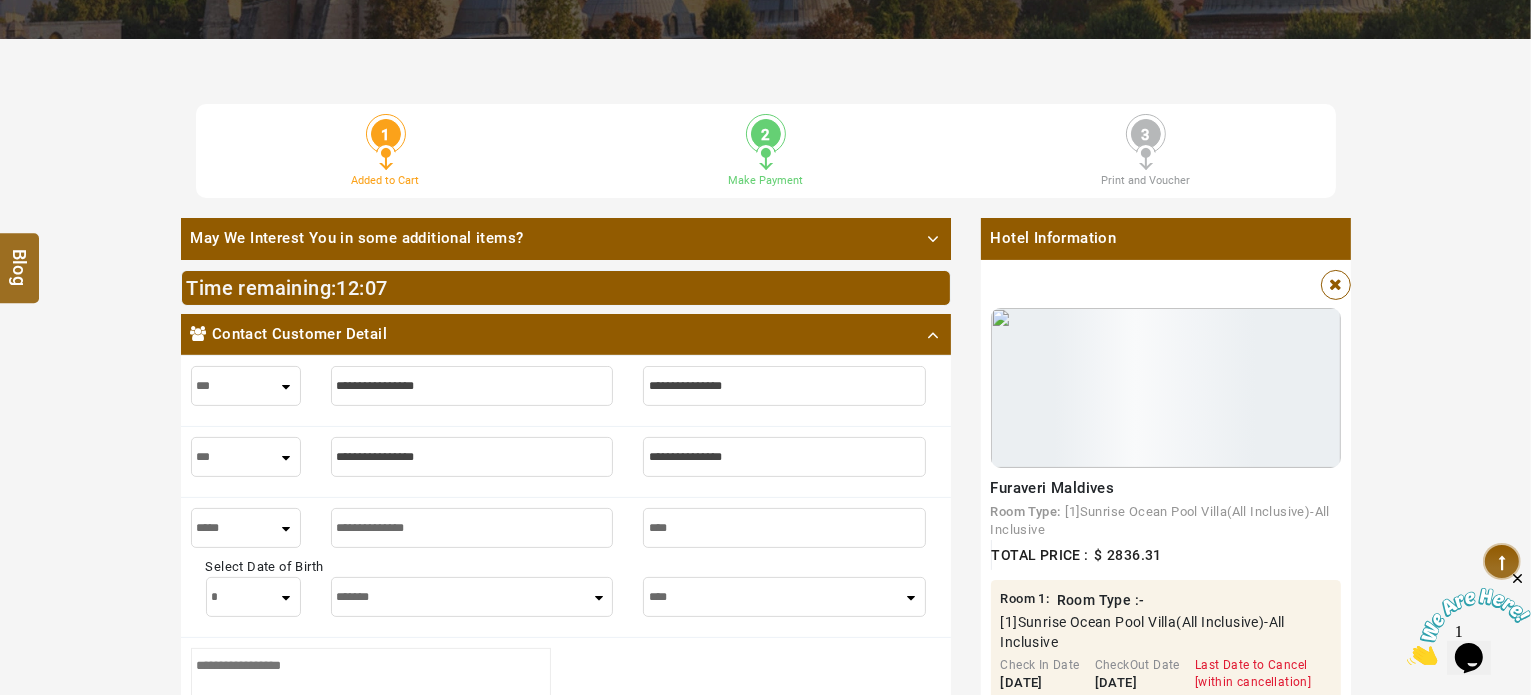 type on "**********" 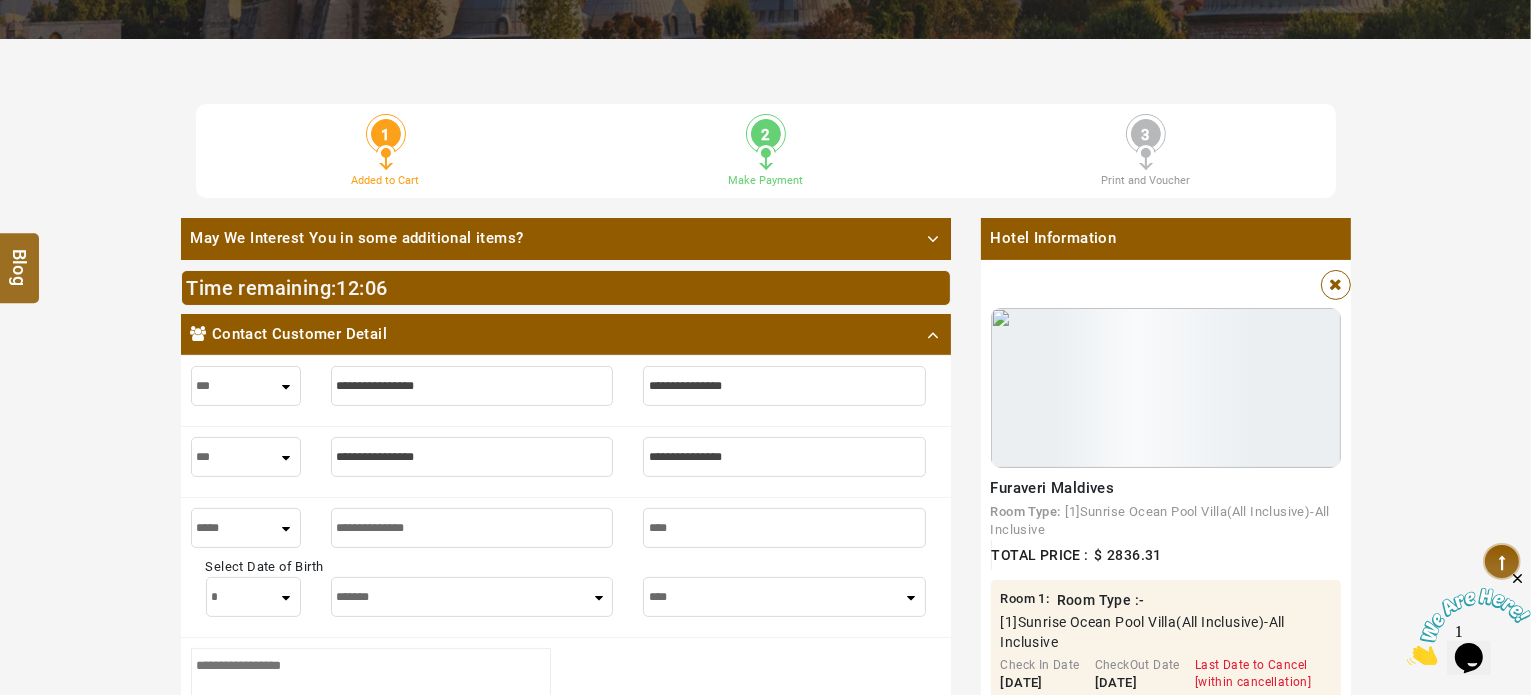 type on "**********" 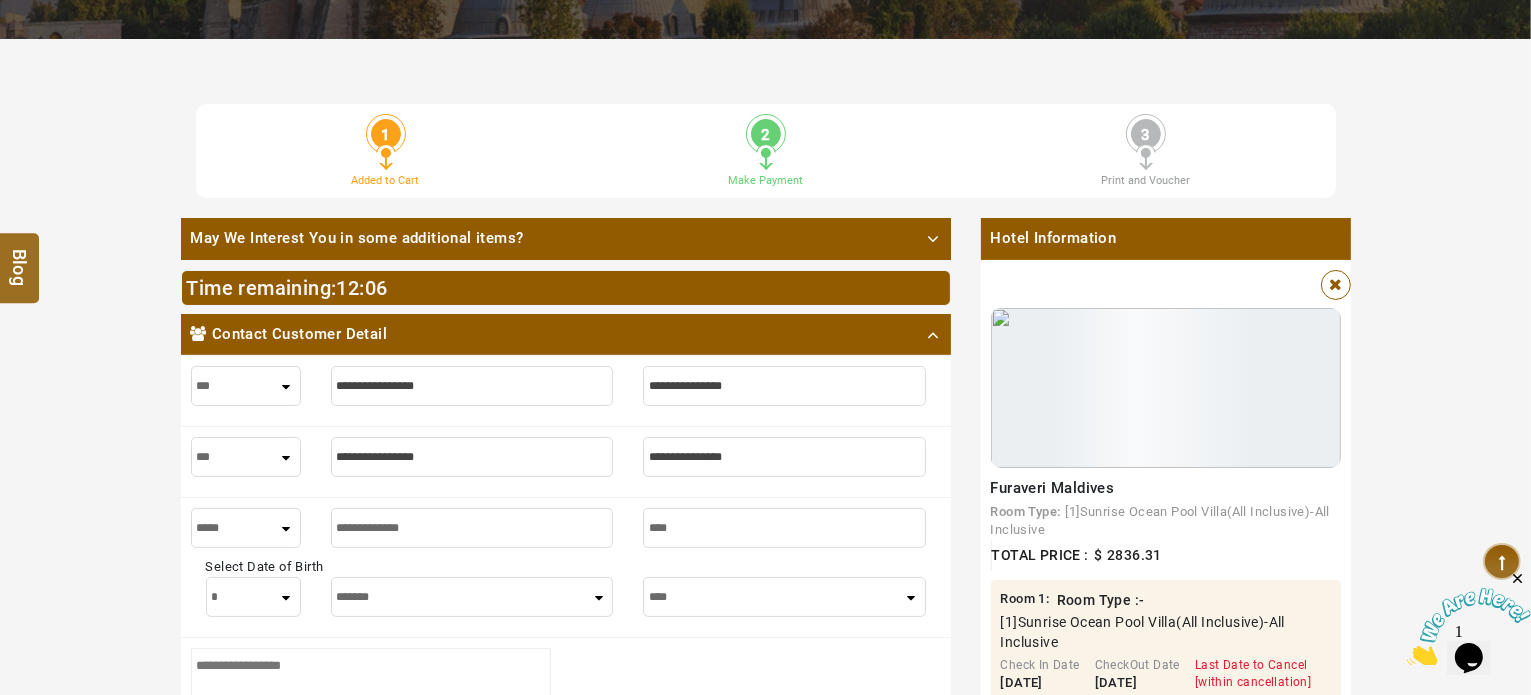 type on "**********" 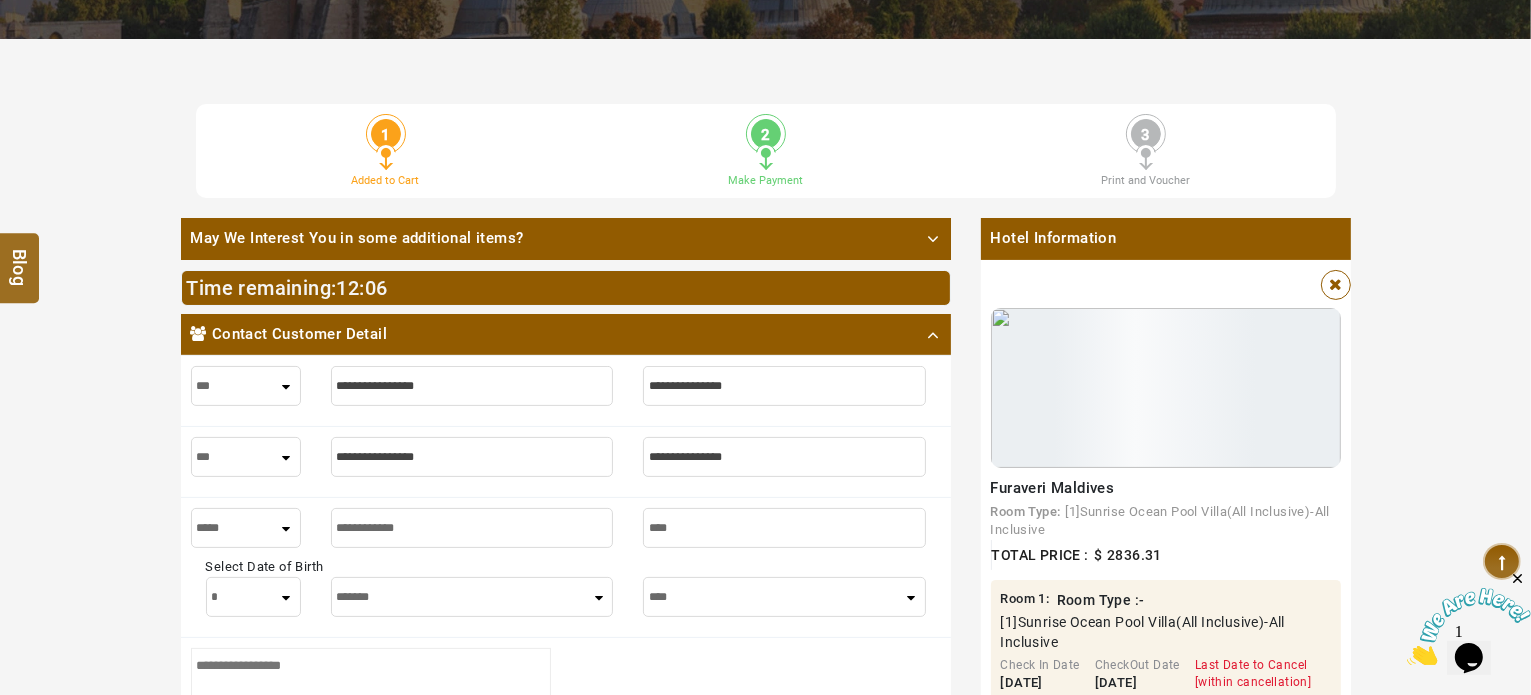 type on "**********" 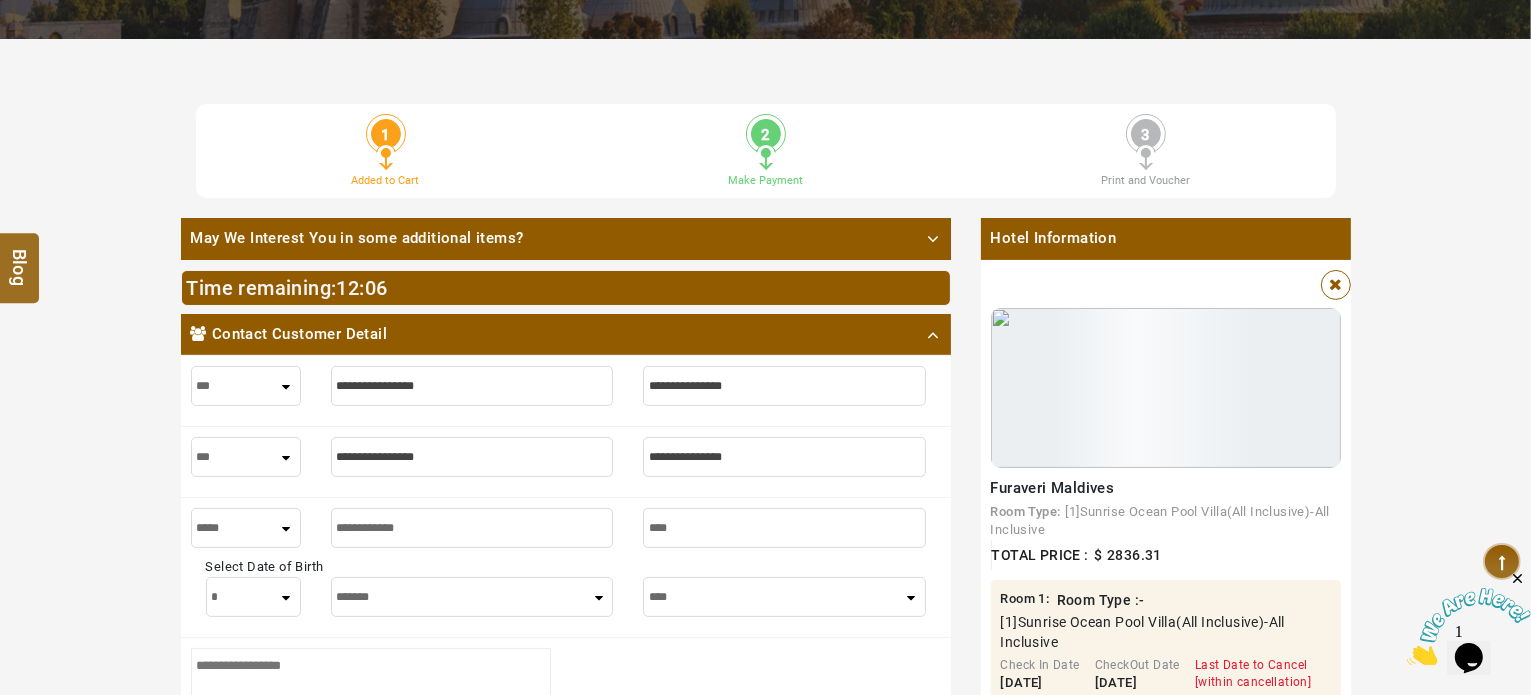 type on "**********" 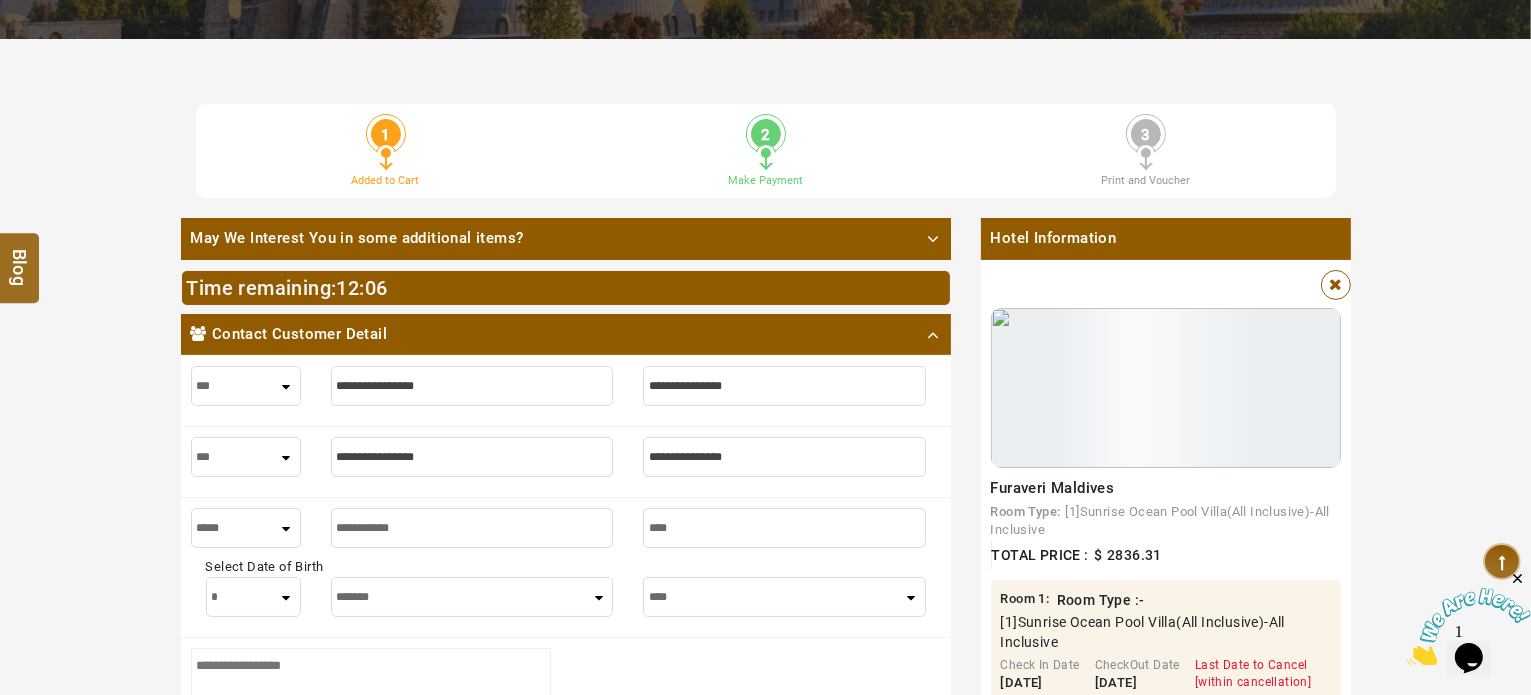 type on "**********" 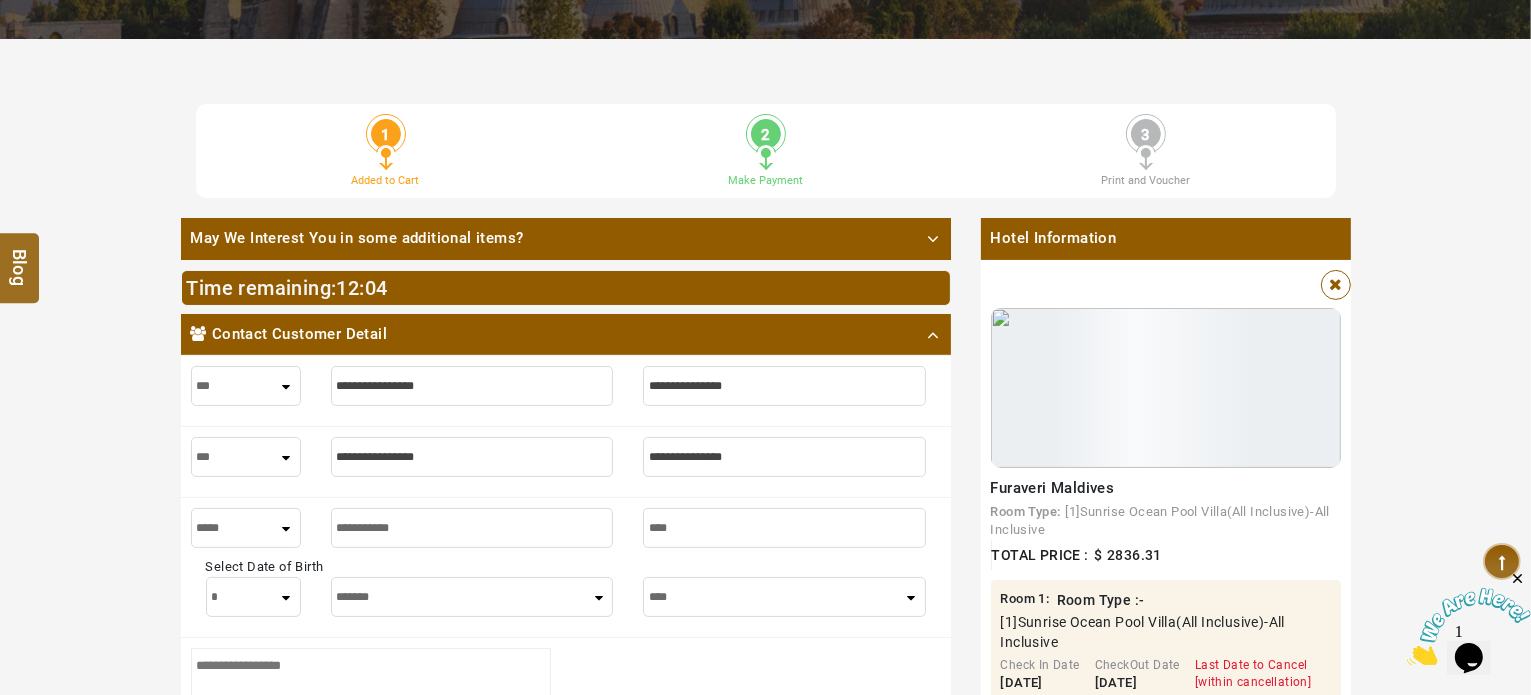 type on "**********" 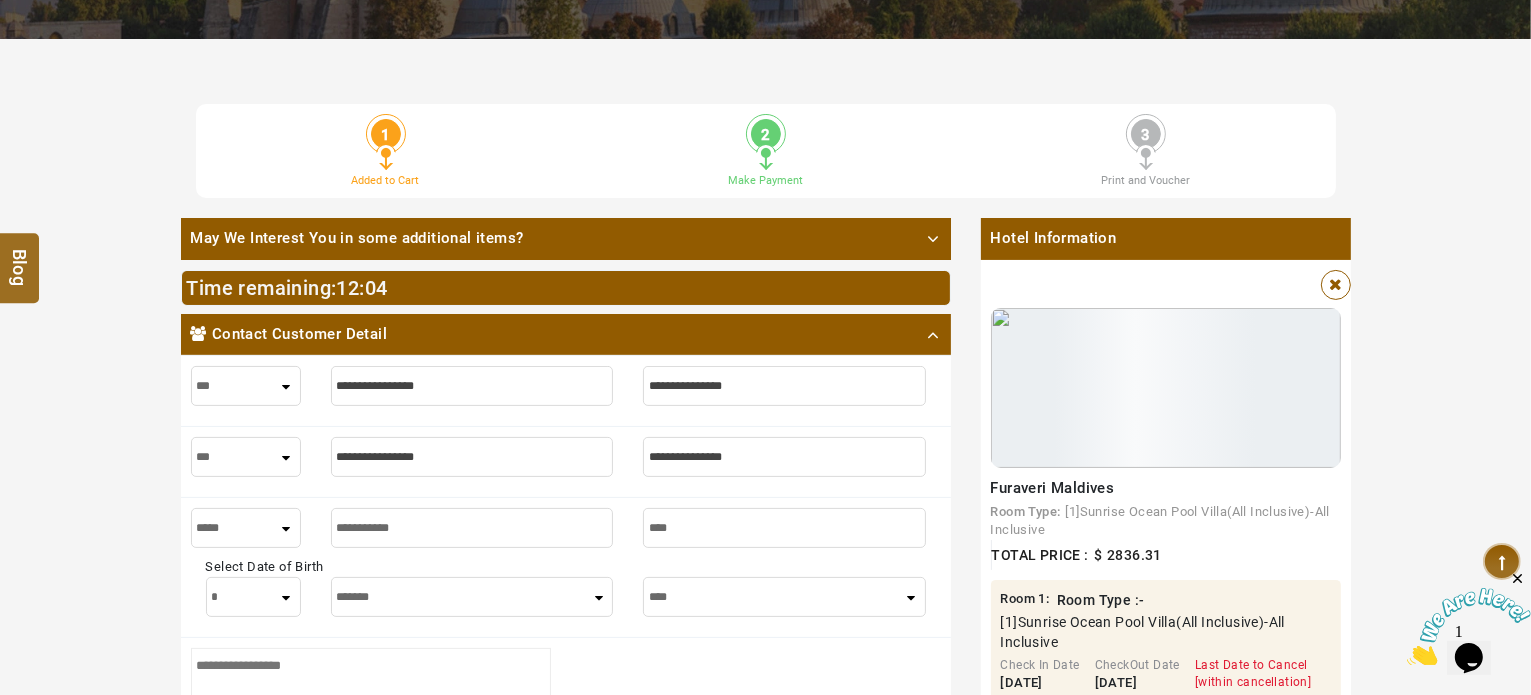 click at bounding box center [472, 386] 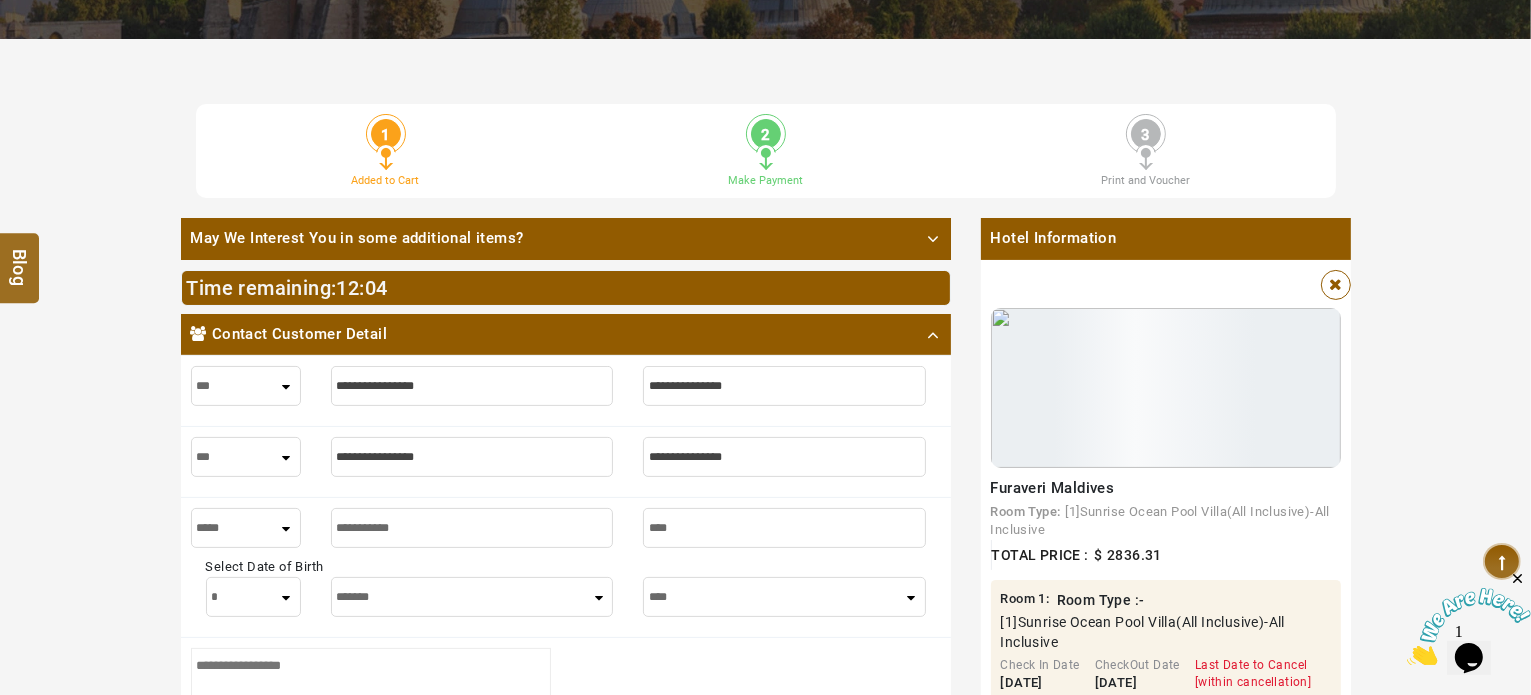paste on "**********" 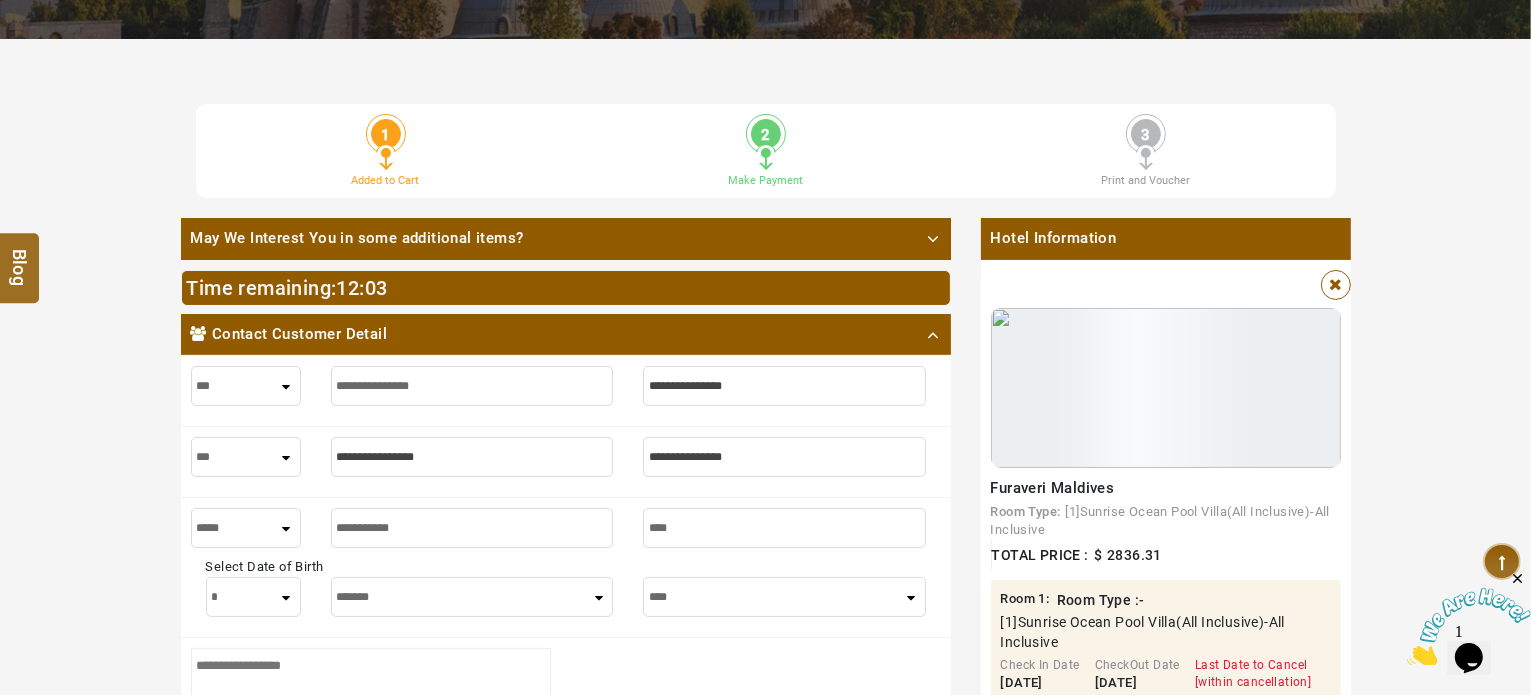 type on "**********" 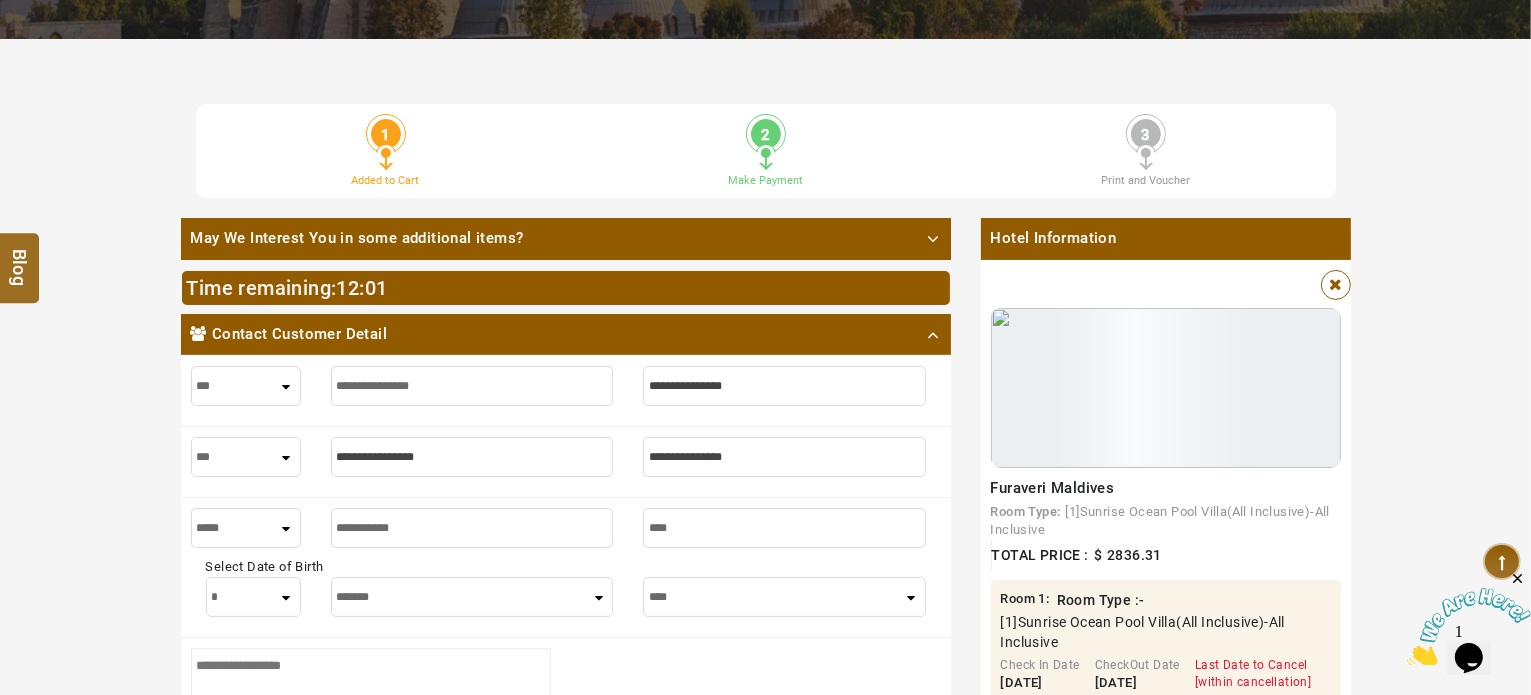type on "**********" 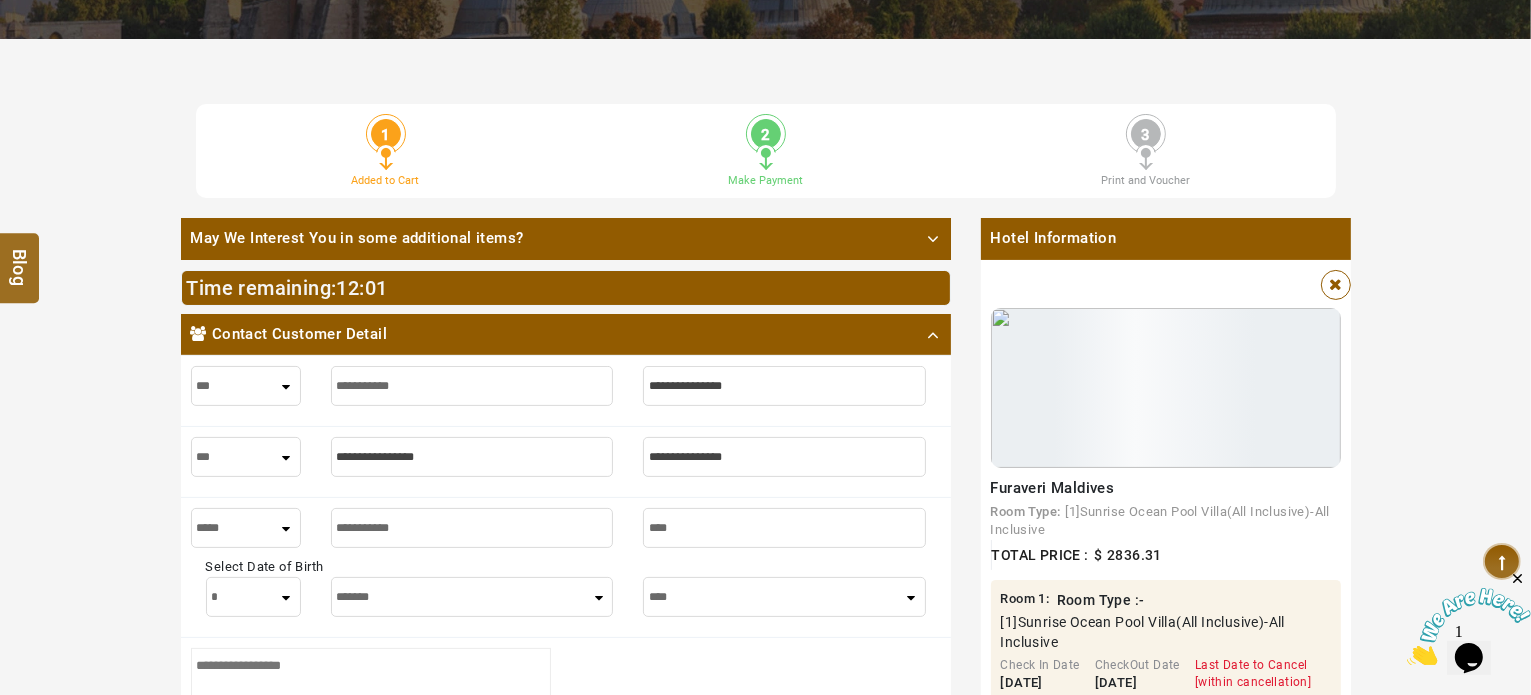 type on "**********" 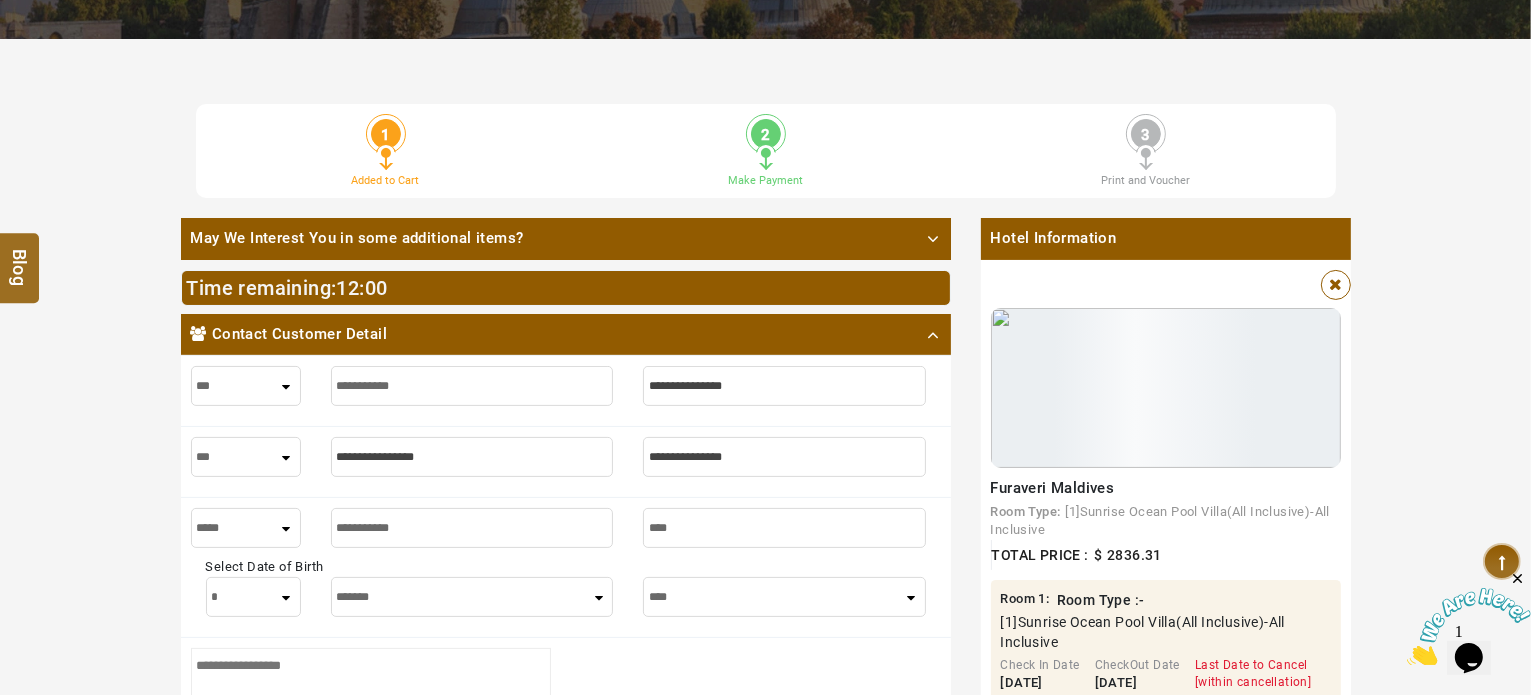 type on "**********" 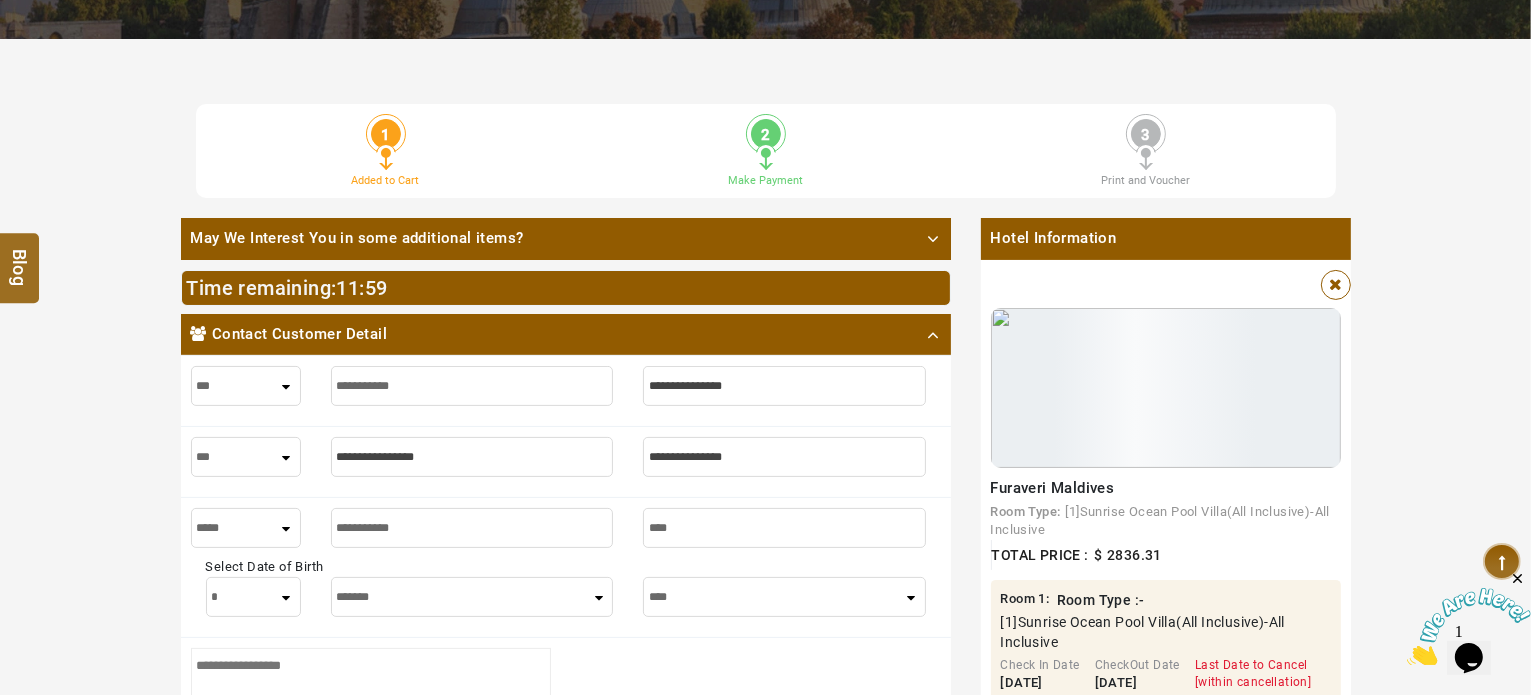 paste on "****" 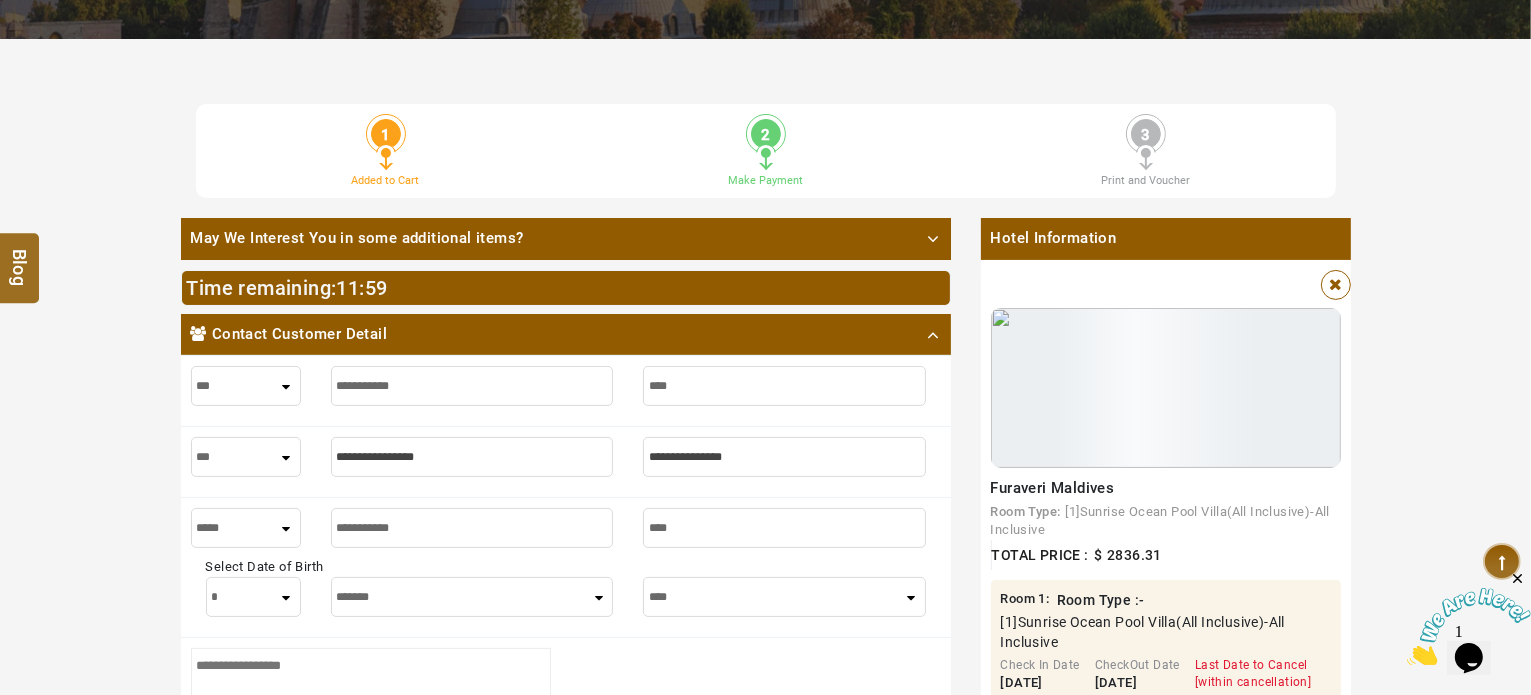 type on "****" 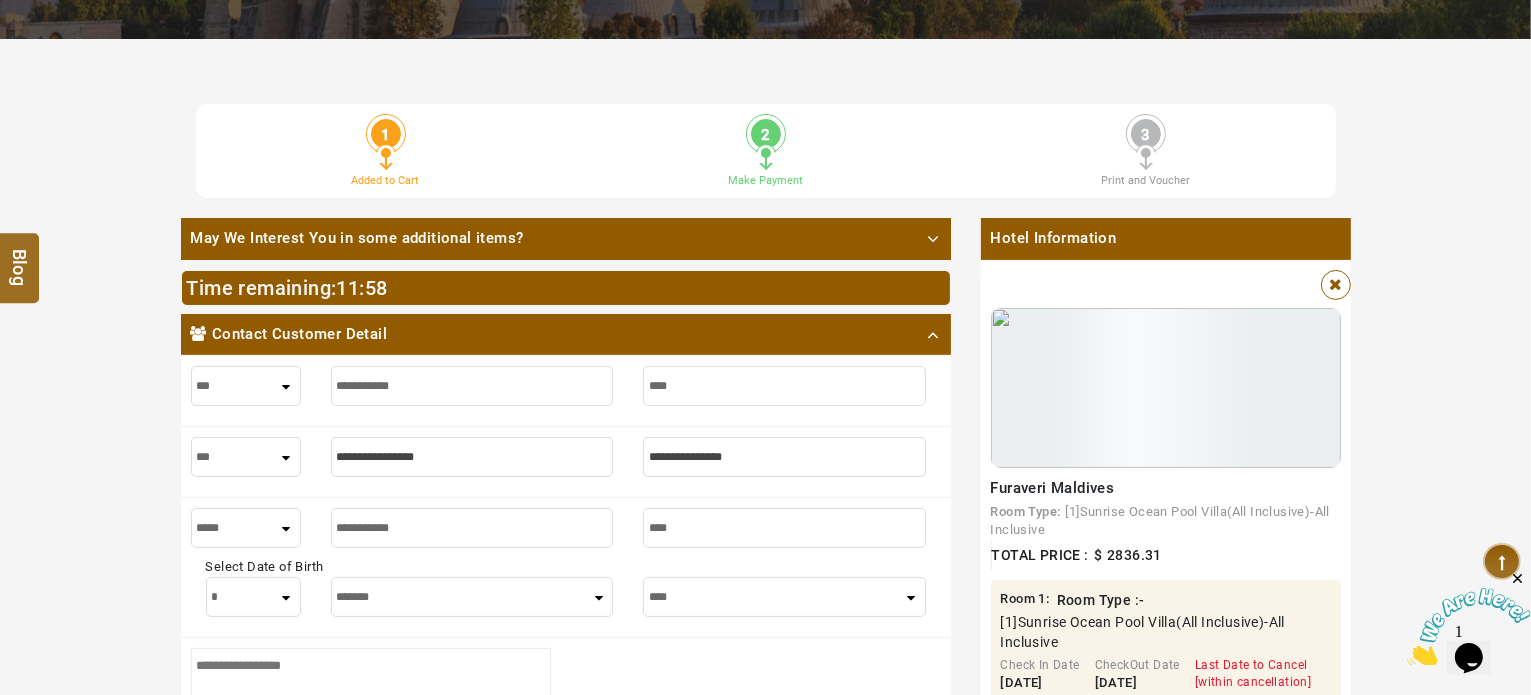 type on "****" 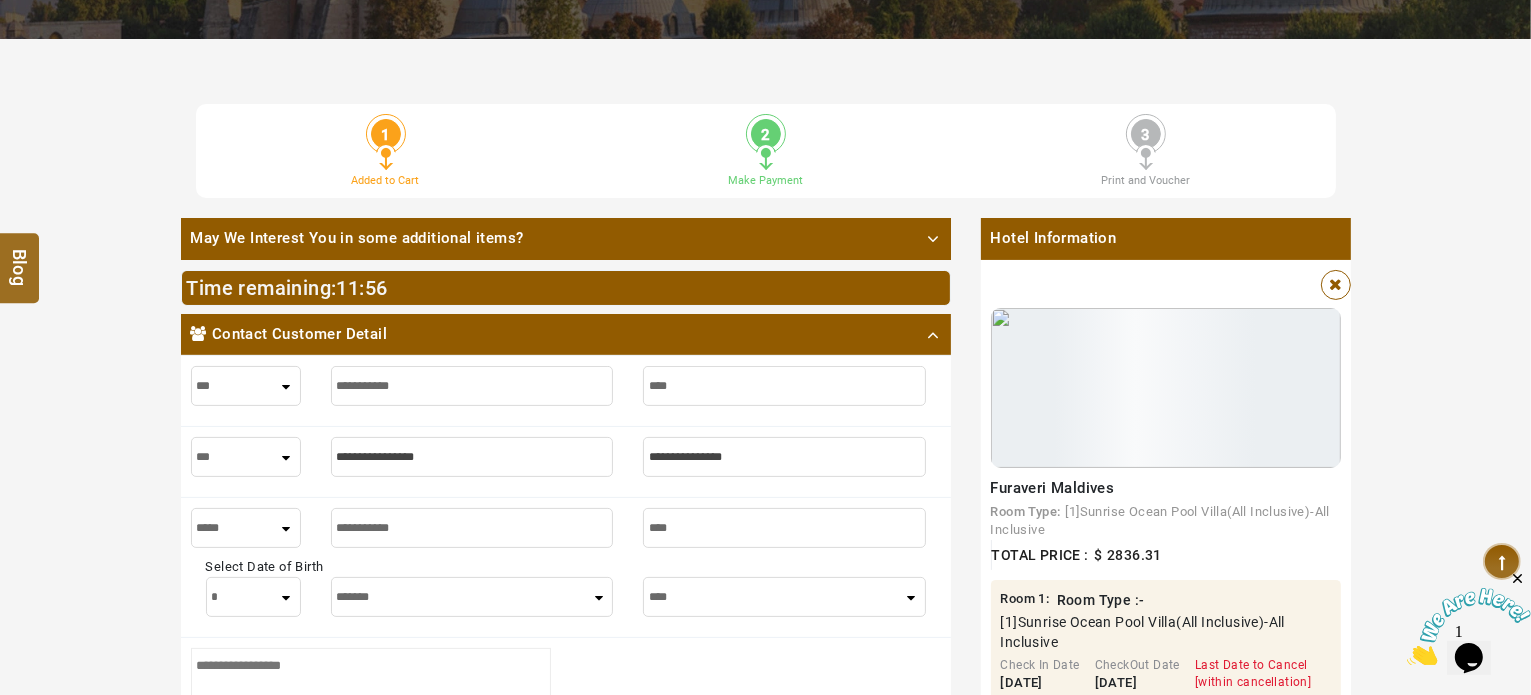 select on "****" 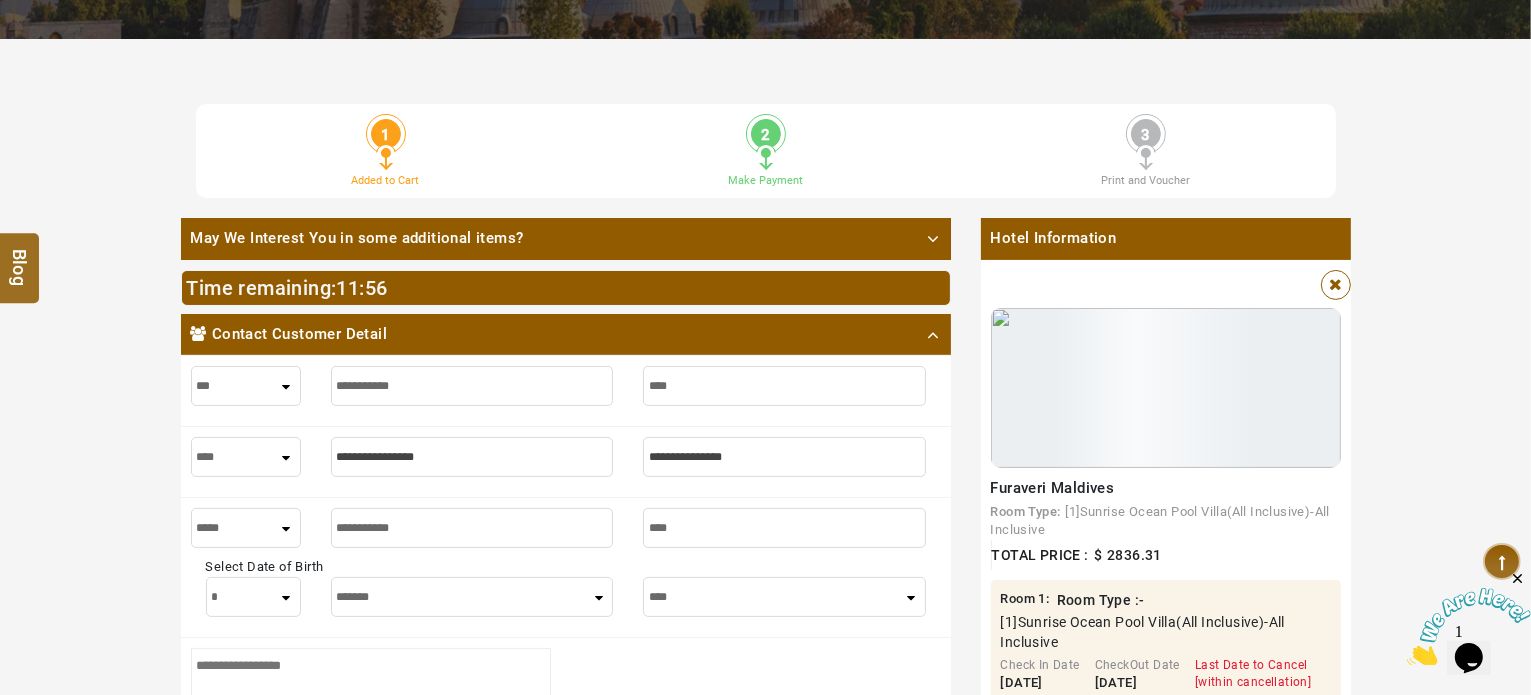 click on "*** **** ***" at bounding box center (246, 457) 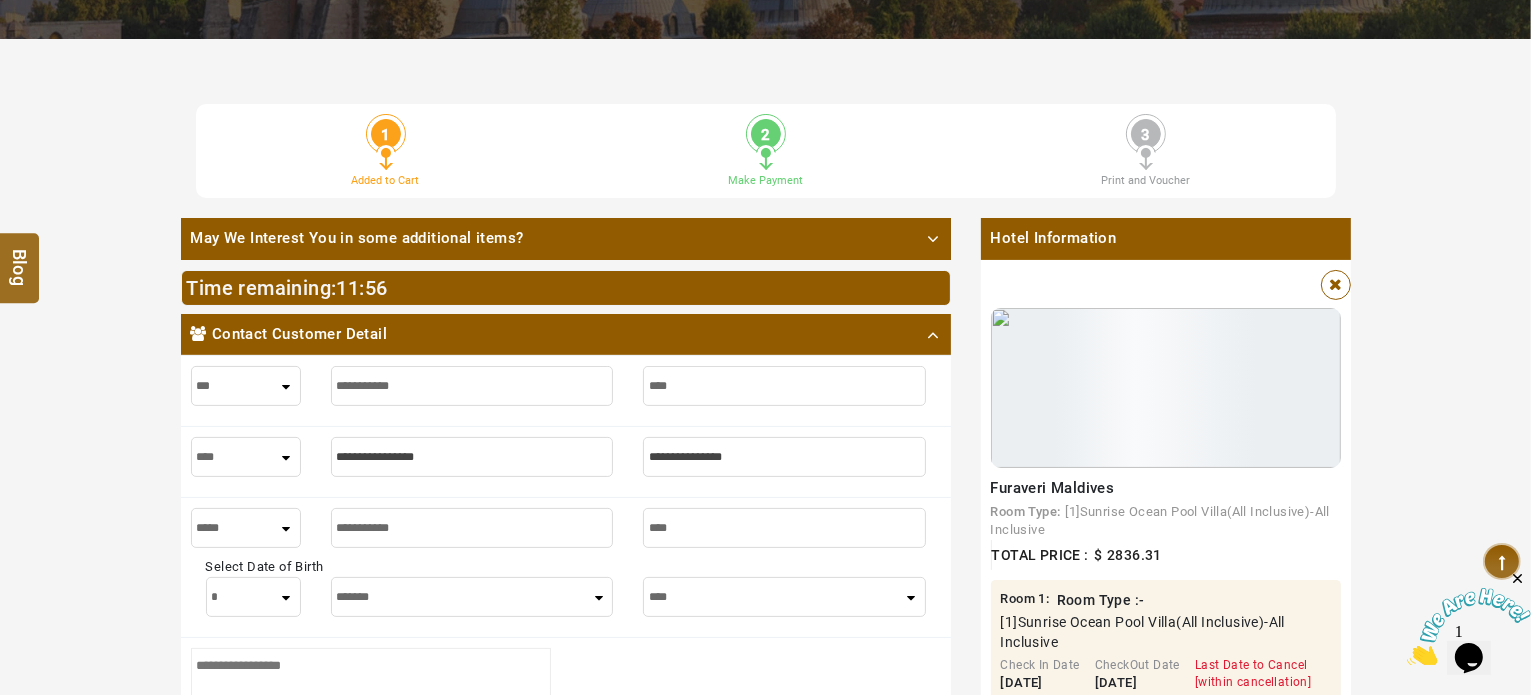 select on "****" 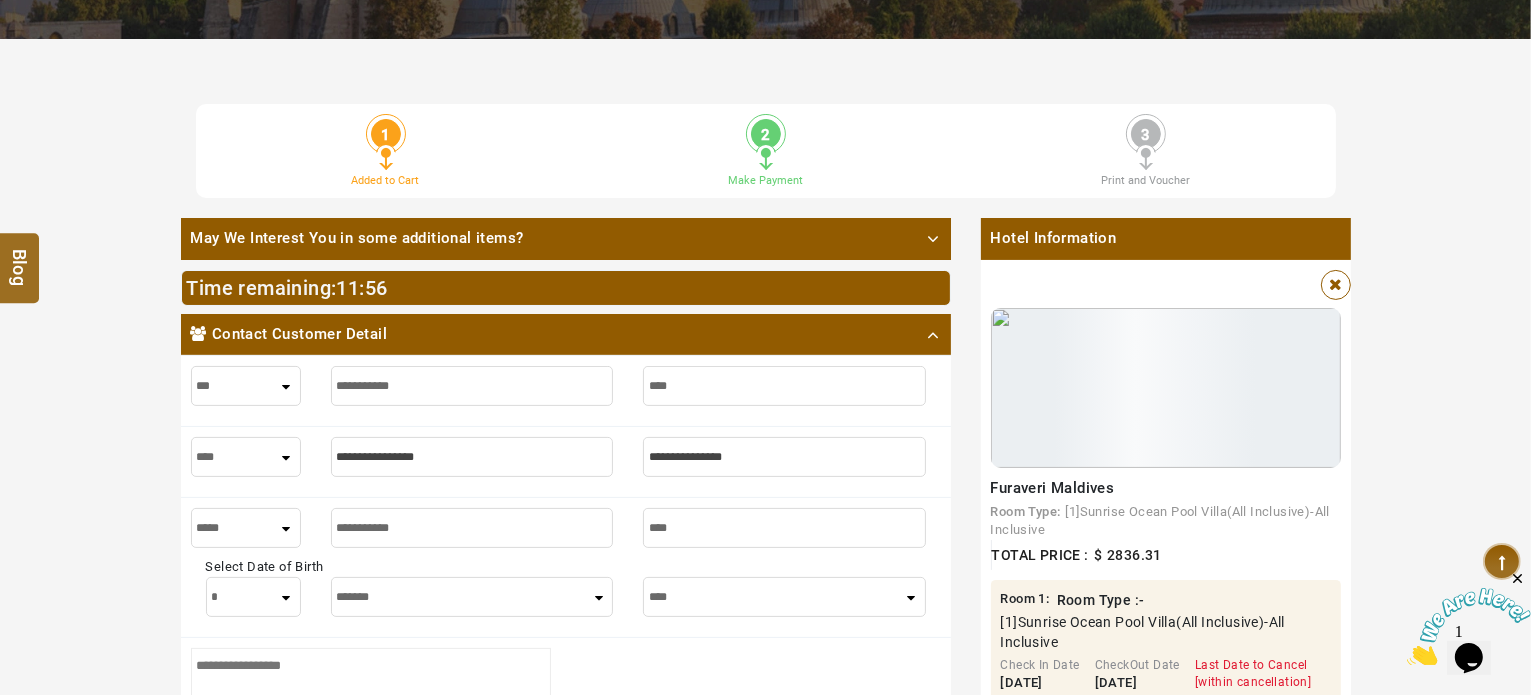 click at bounding box center [472, 457] 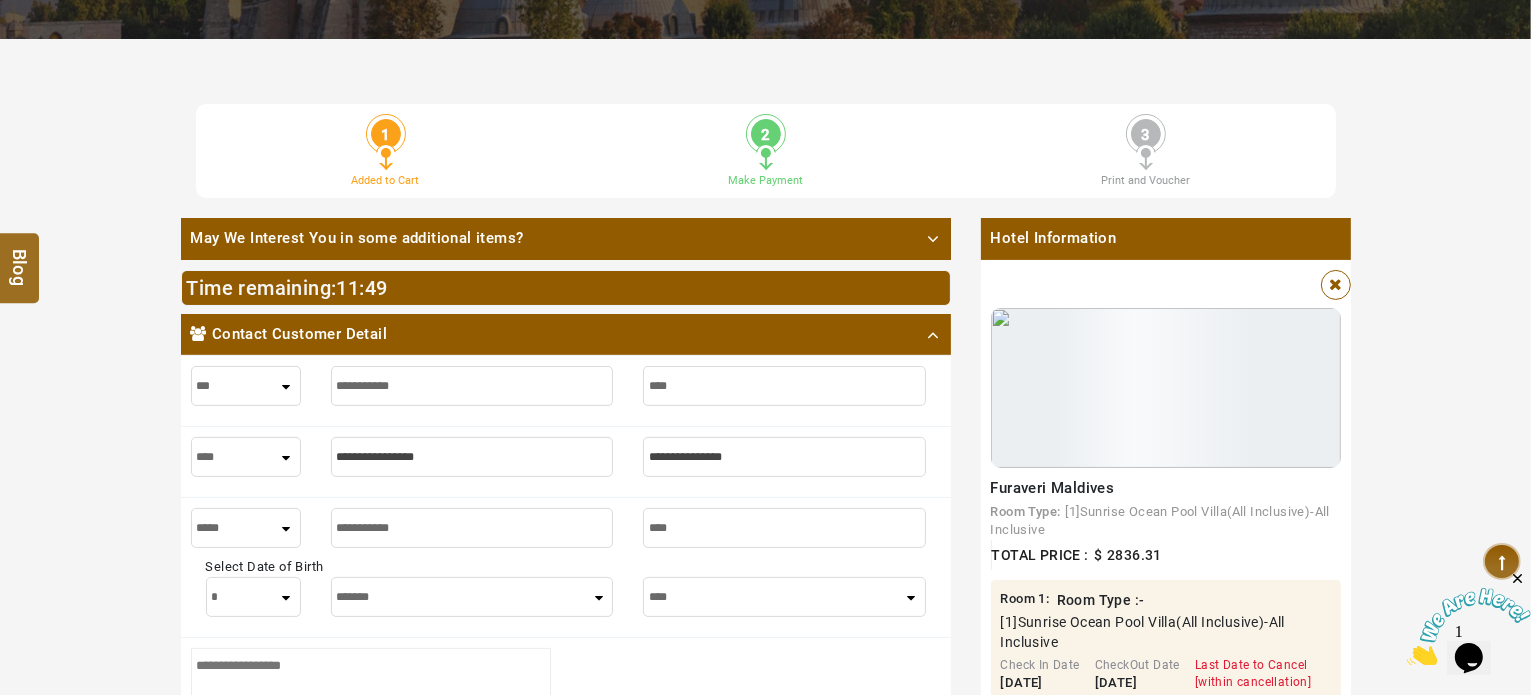 click at bounding box center (472, 457) 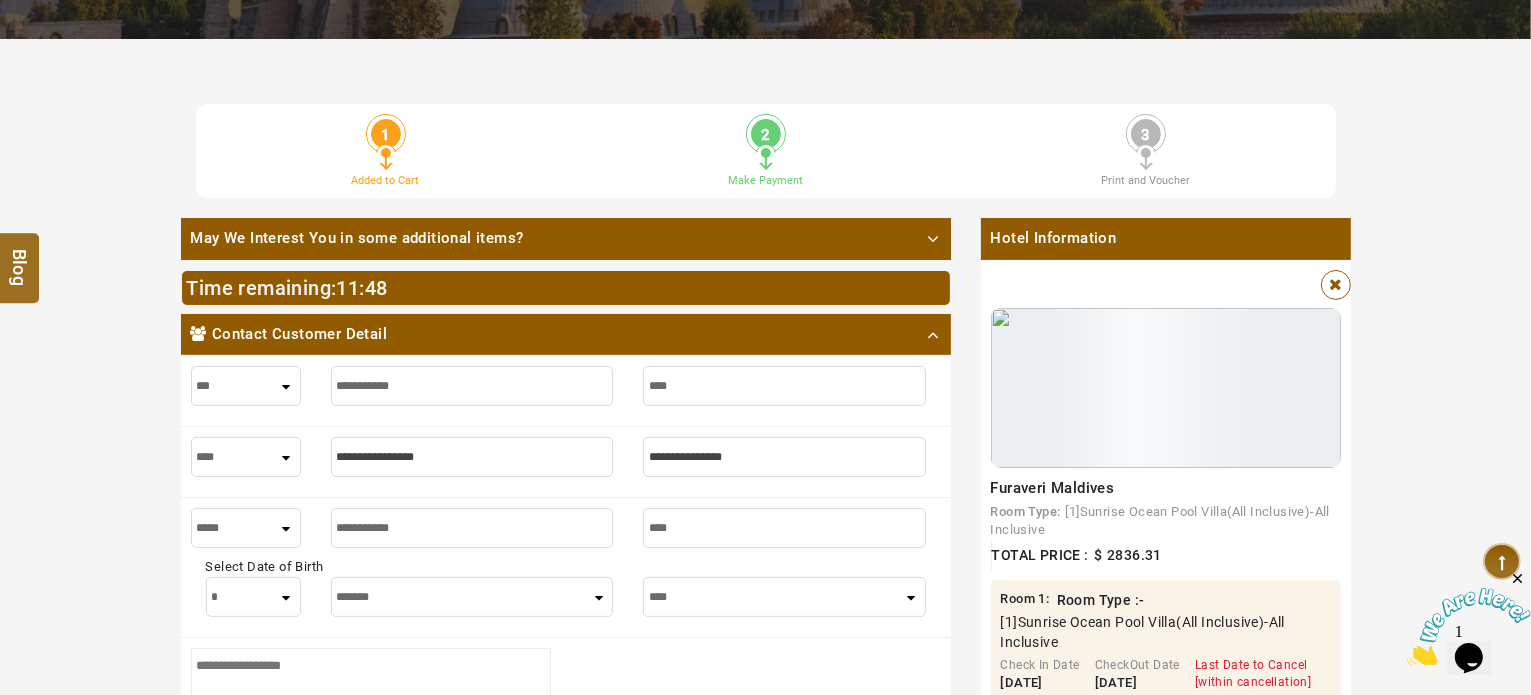 paste on "**********" 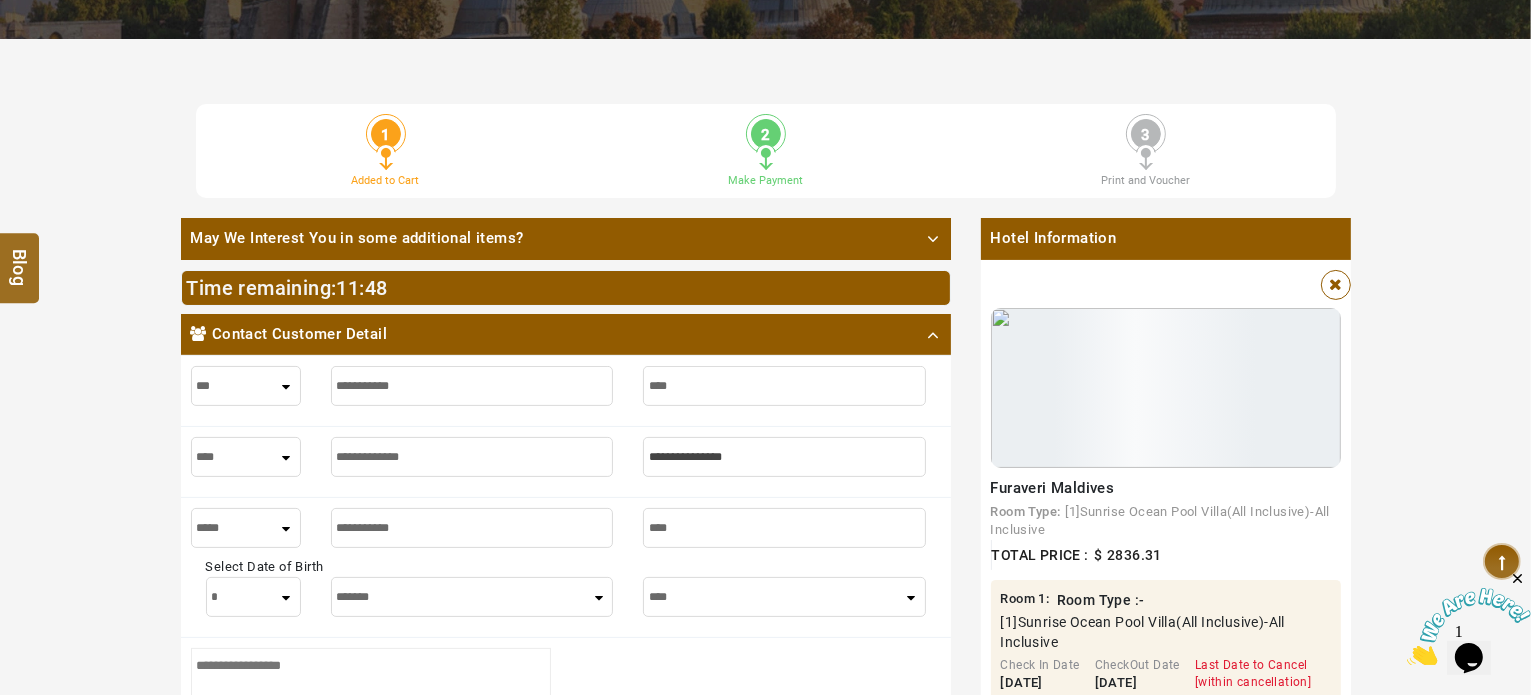 type on "**********" 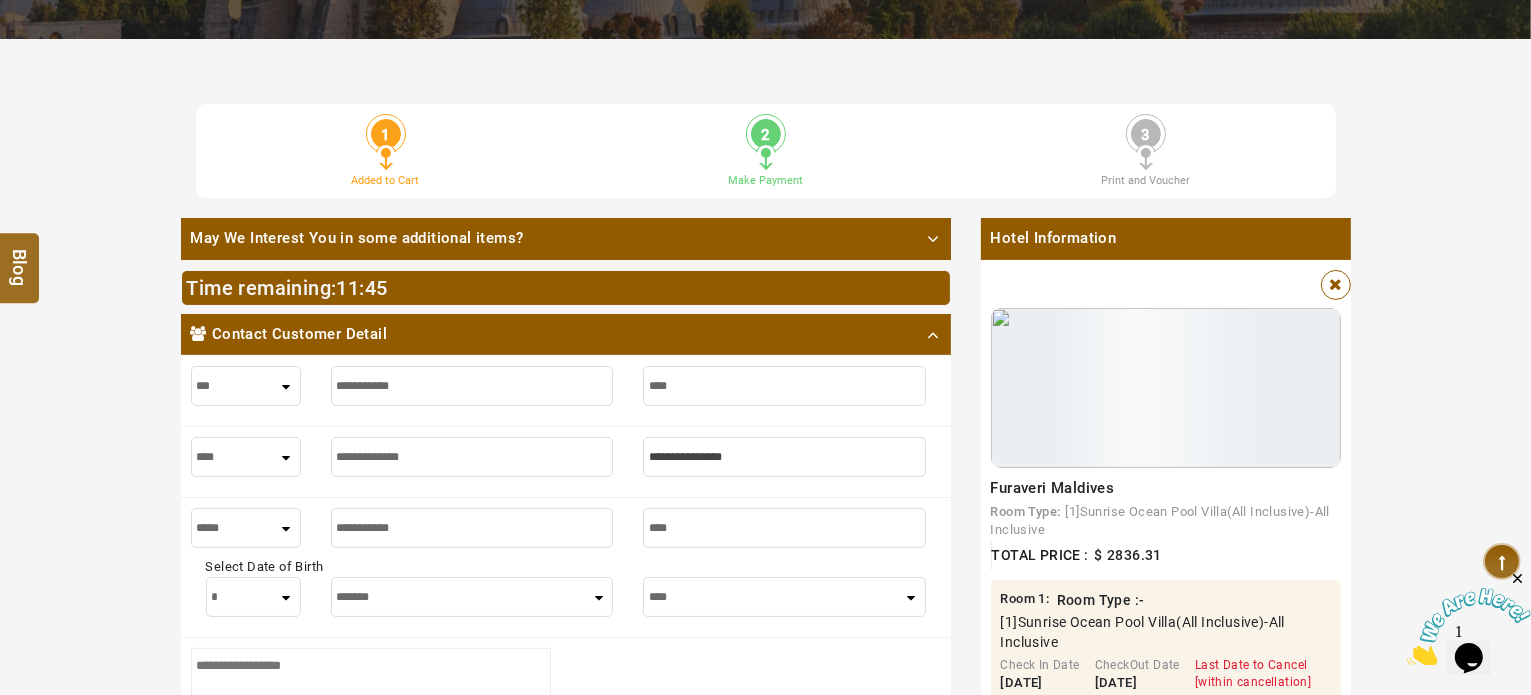 type on "********" 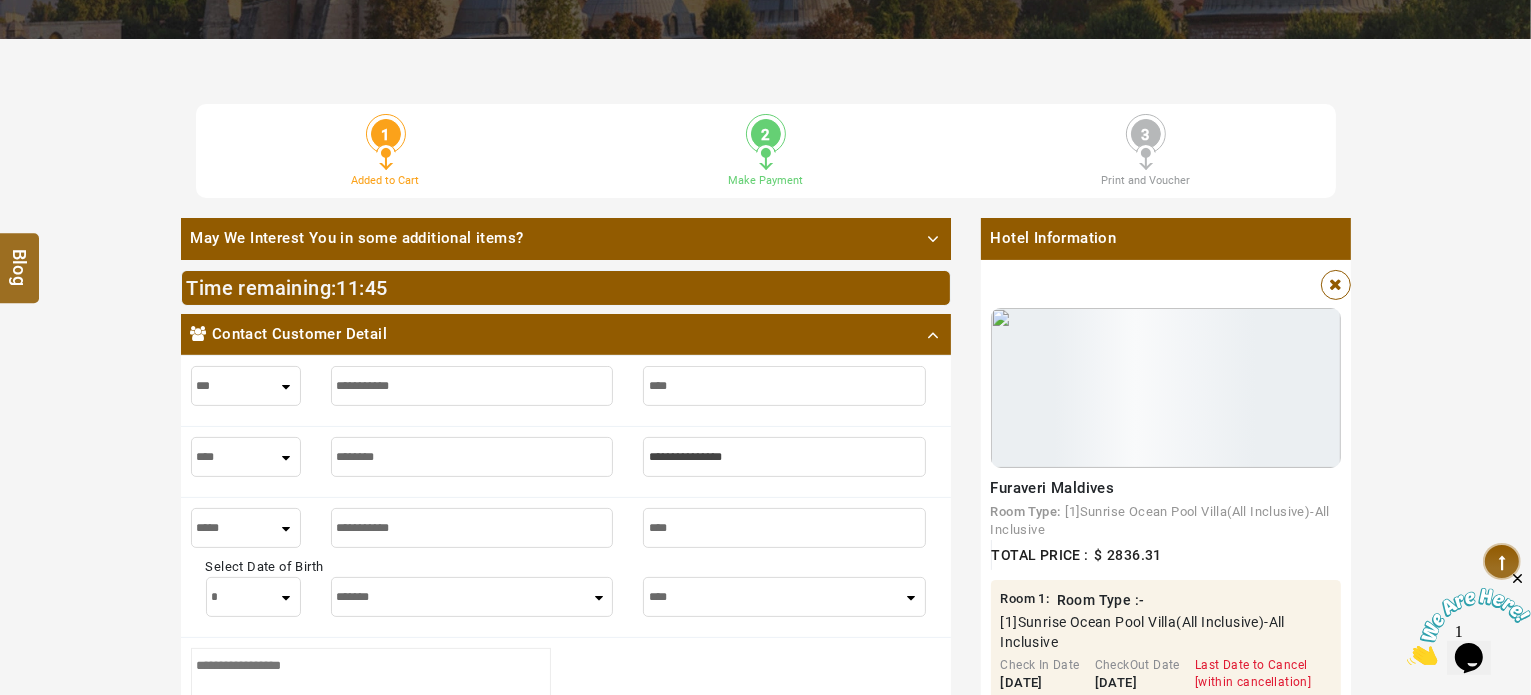 type on "********" 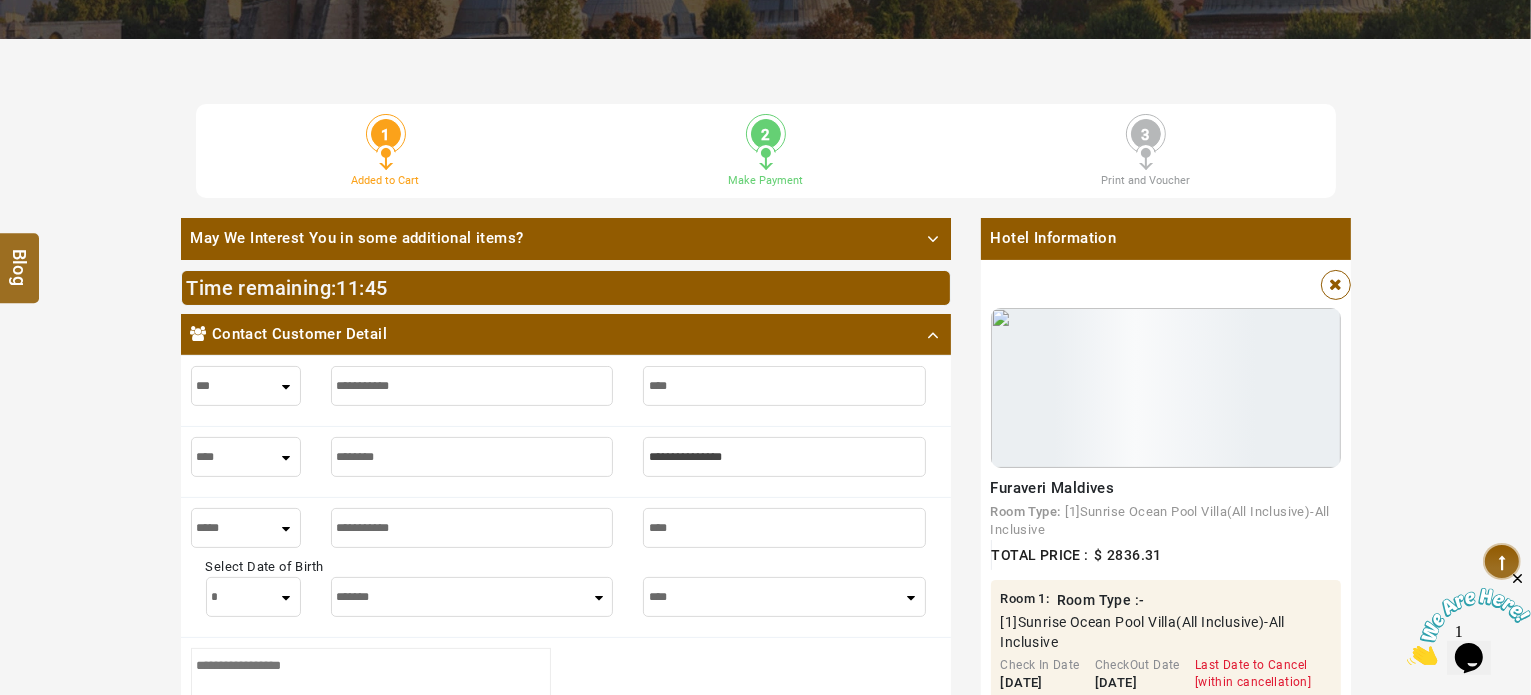type on "********" 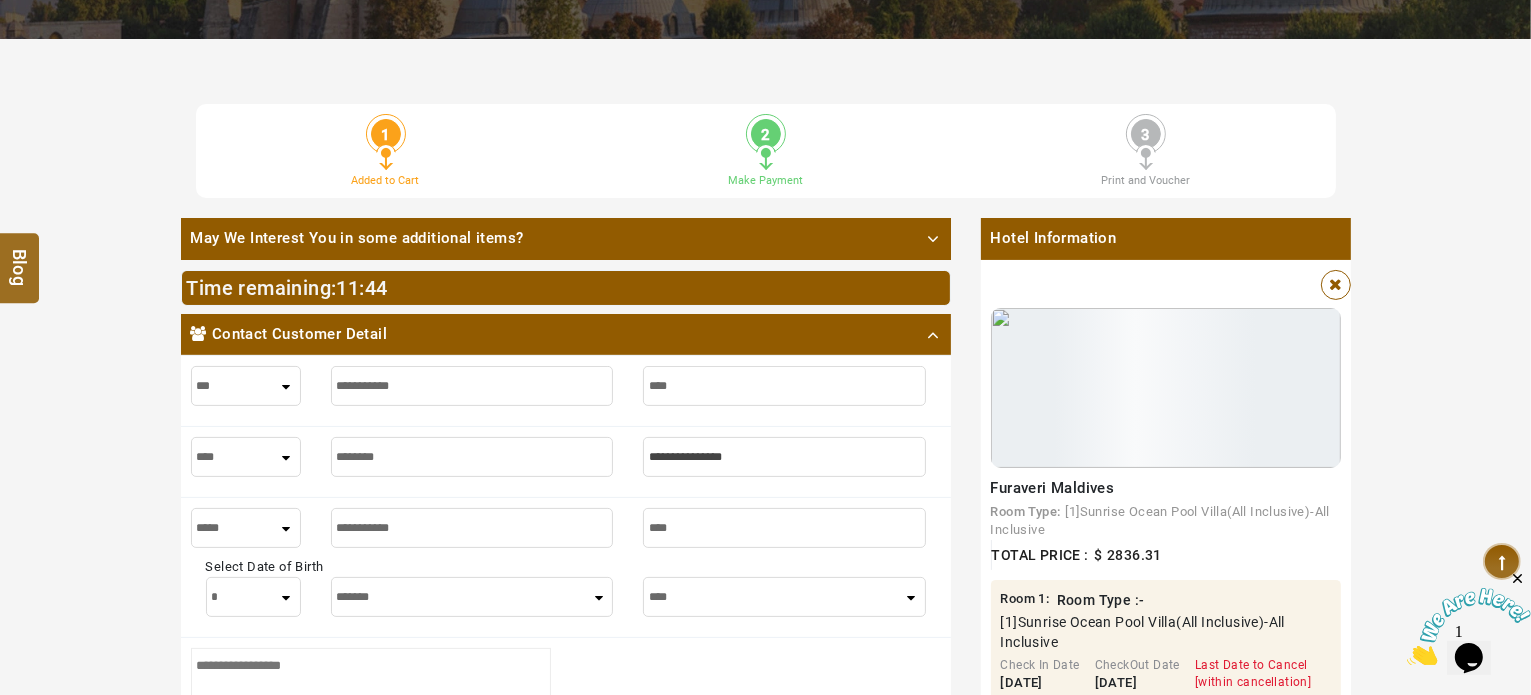 paste on "*****" 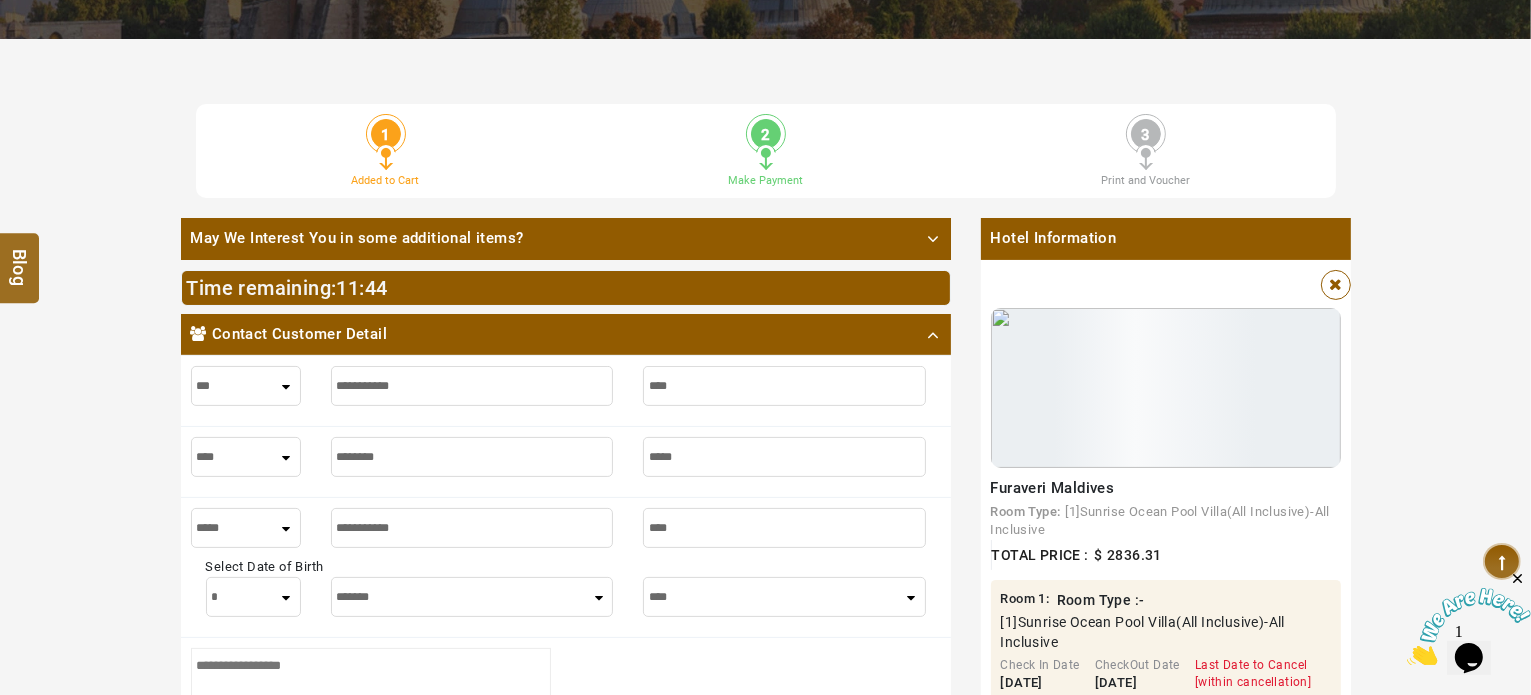 type on "*****" 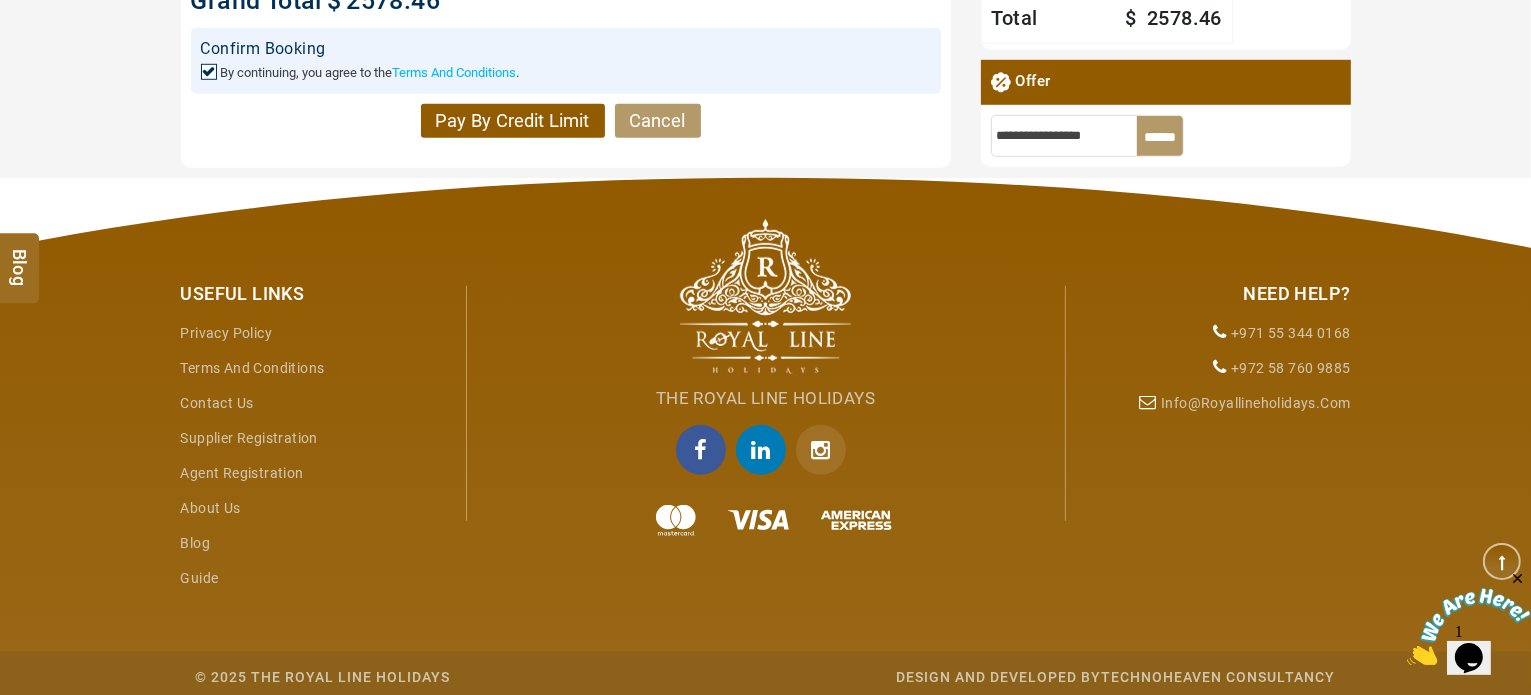 scroll, scrollTop: 1296, scrollLeft: 0, axis: vertical 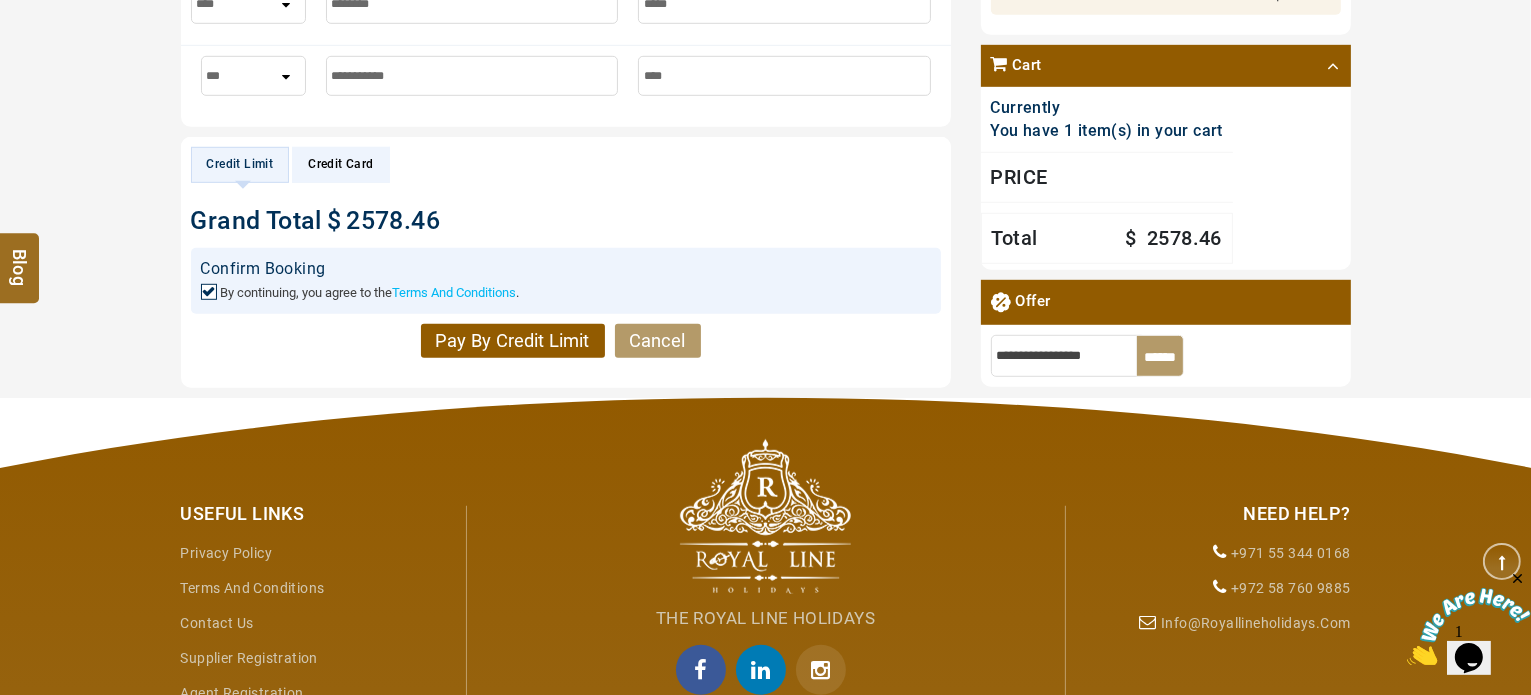 type on "*****" 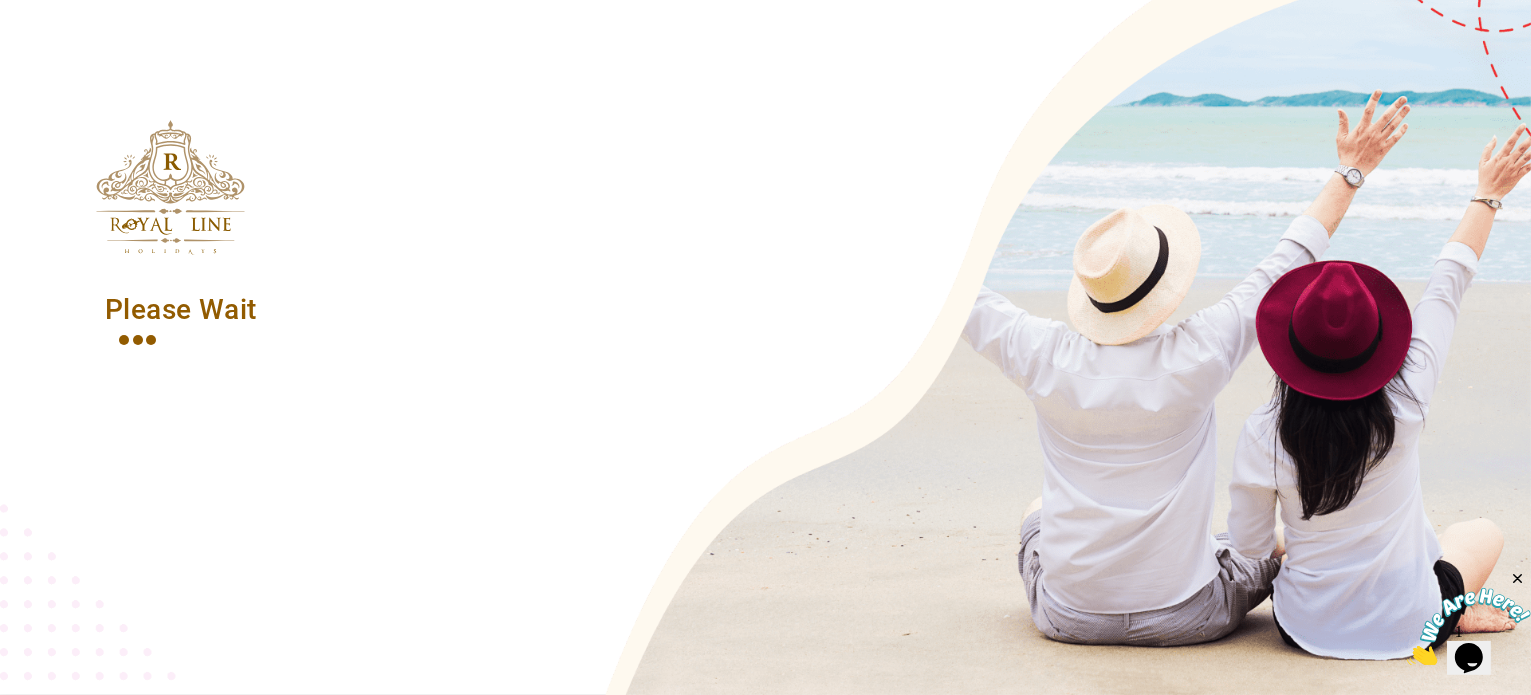 scroll, scrollTop: 393, scrollLeft: 0, axis: vertical 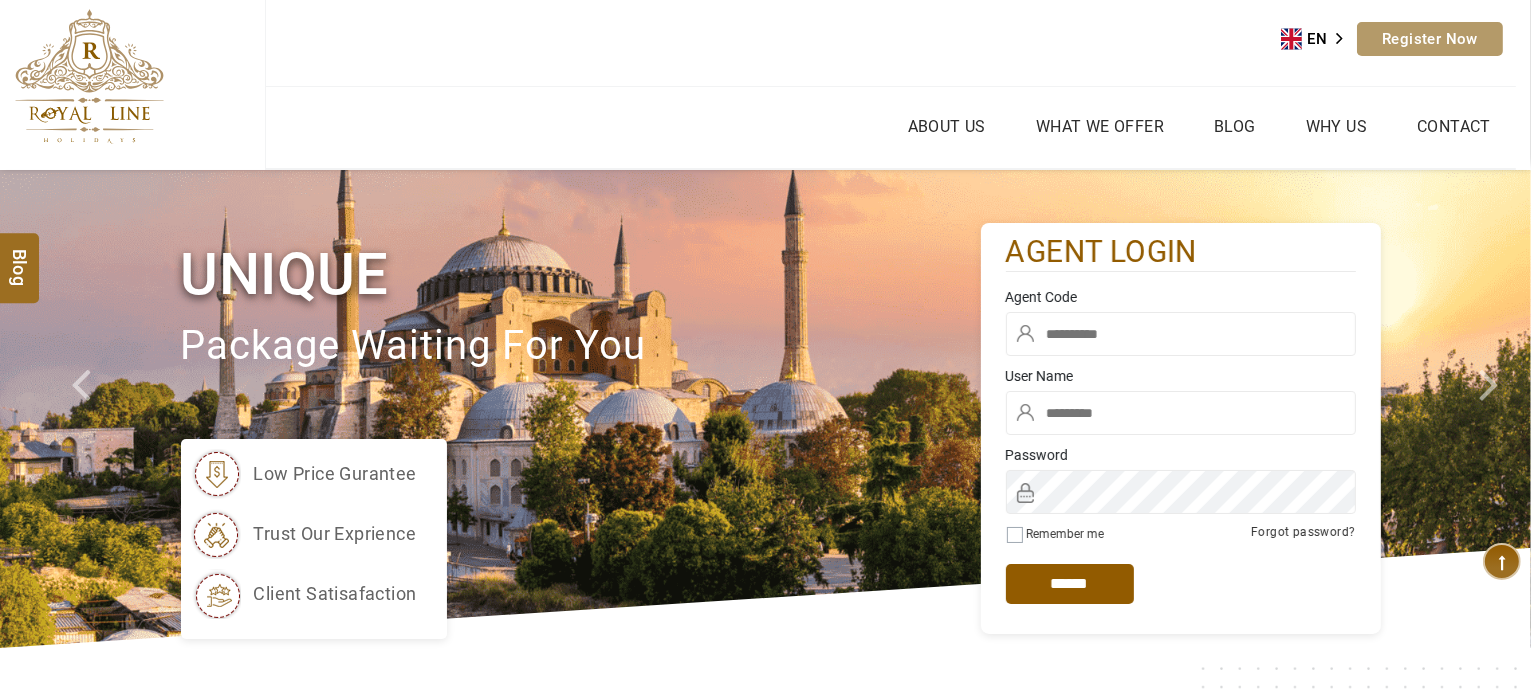 type on "****" 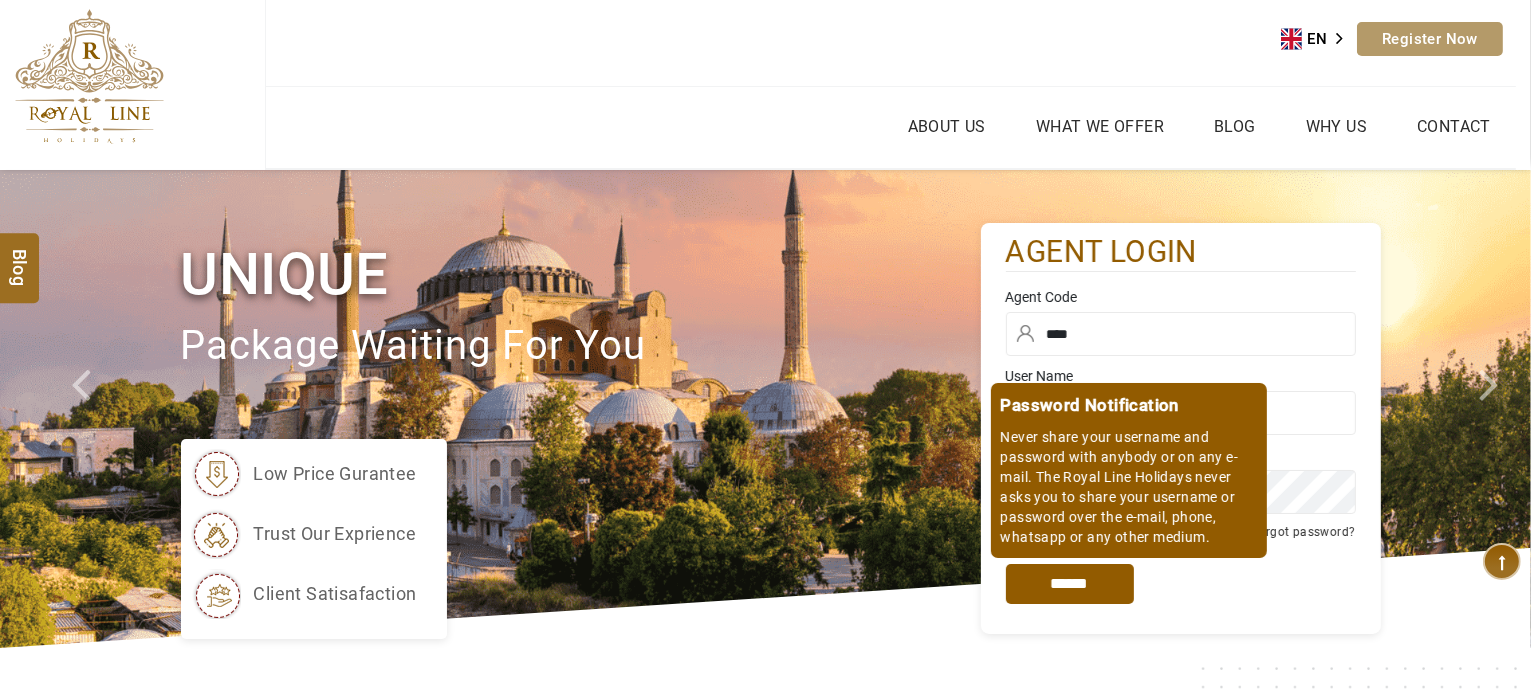click on "*****" at bounding box center [1070, 584] 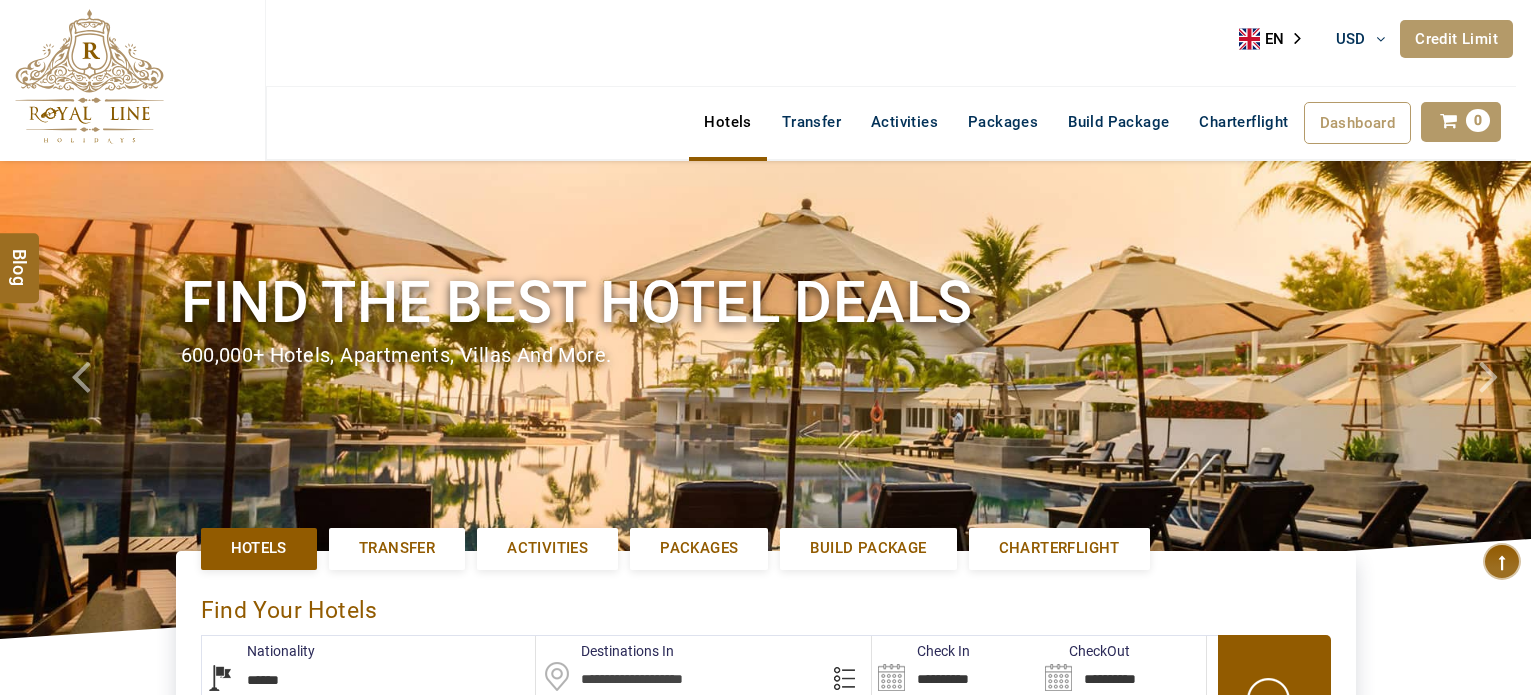 select on "******" 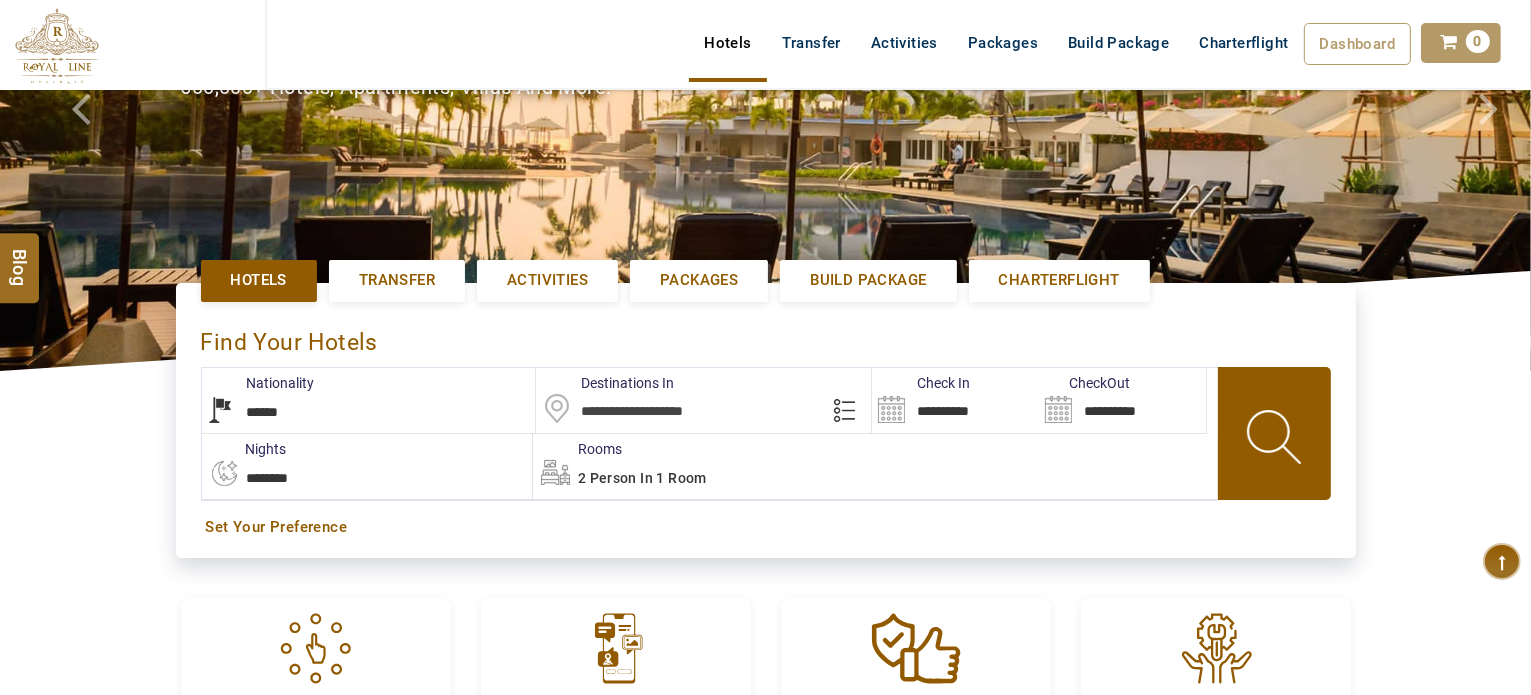 scroll, scrollTop: 275, scrollLeft: 0, axis: vertical 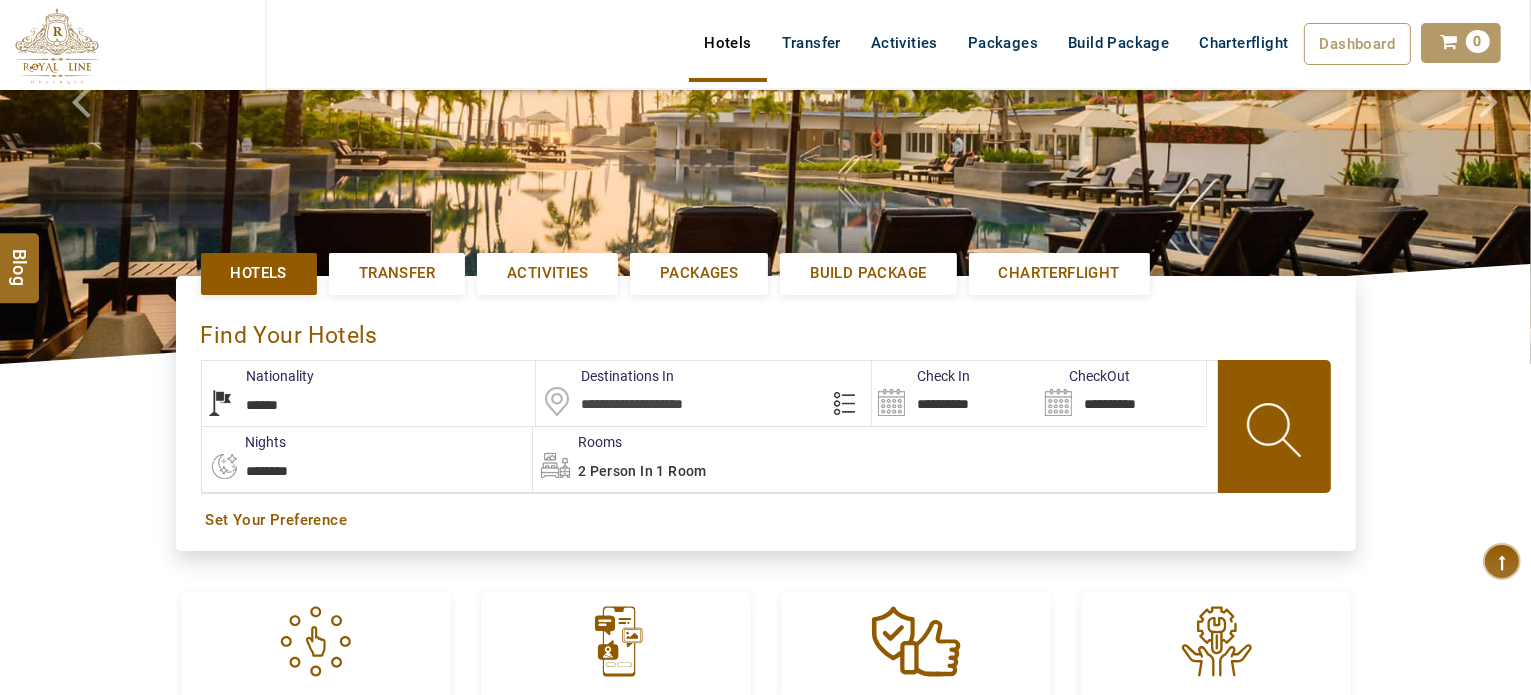 click on "**********" at bounding box center [369, 393] 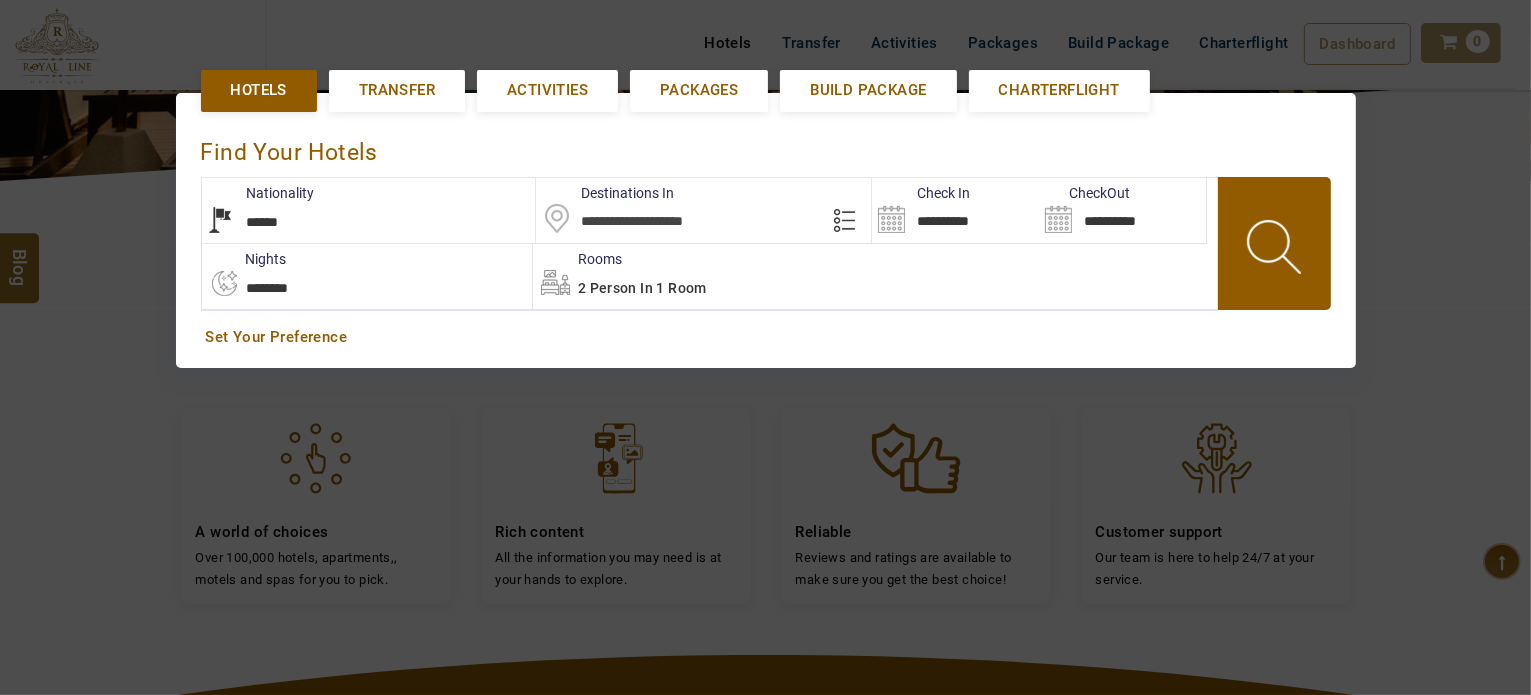 scroll, scrollTop: 460, scrollLeft: 0, axis: vertical 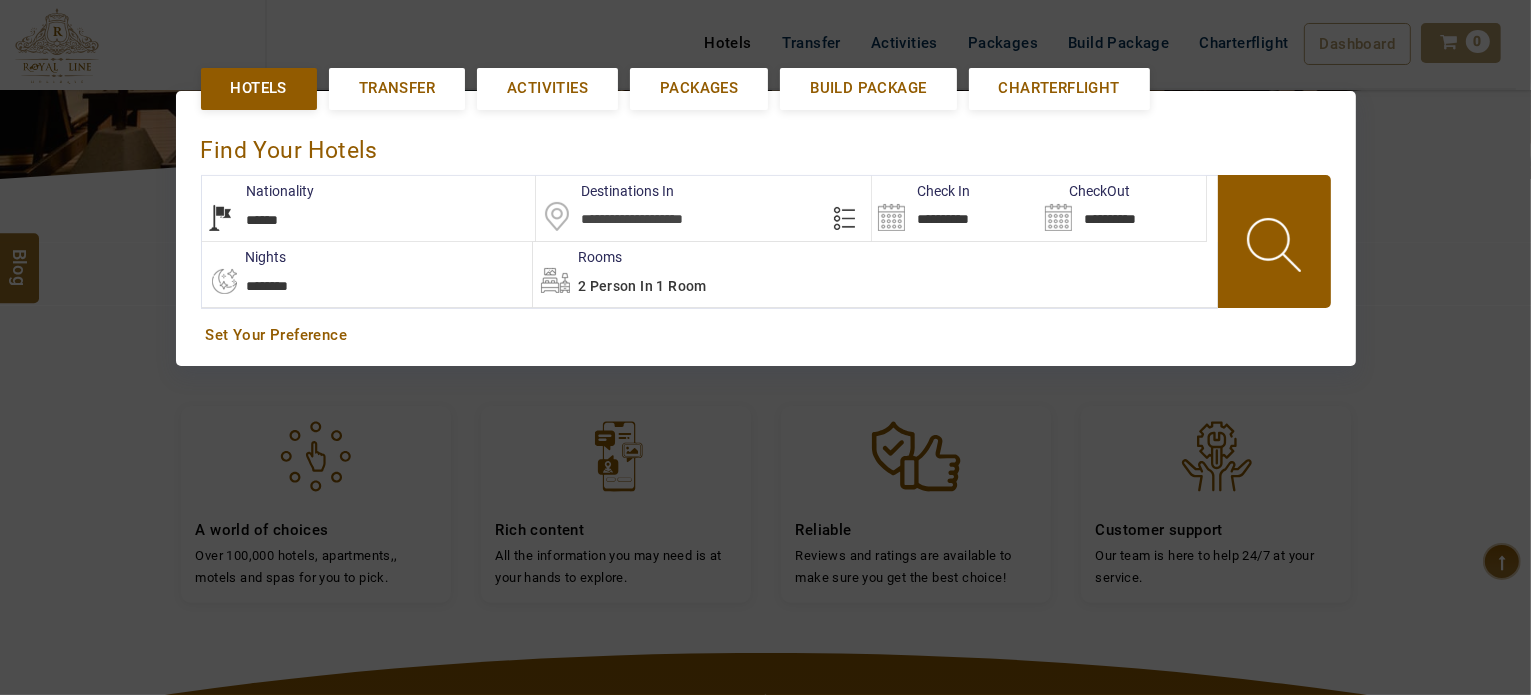 select on "******" 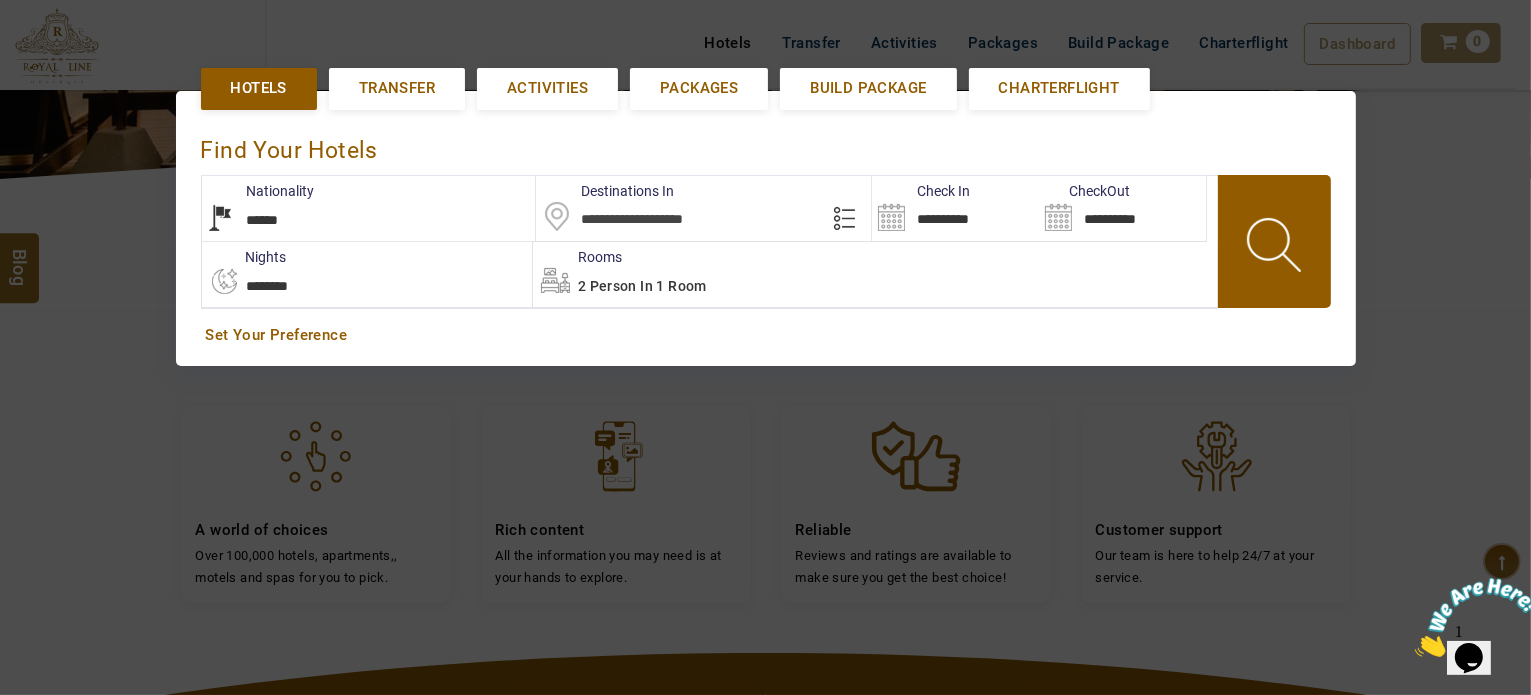 scroll, scrollTop: 0, scrollLeft: 0, axis: both 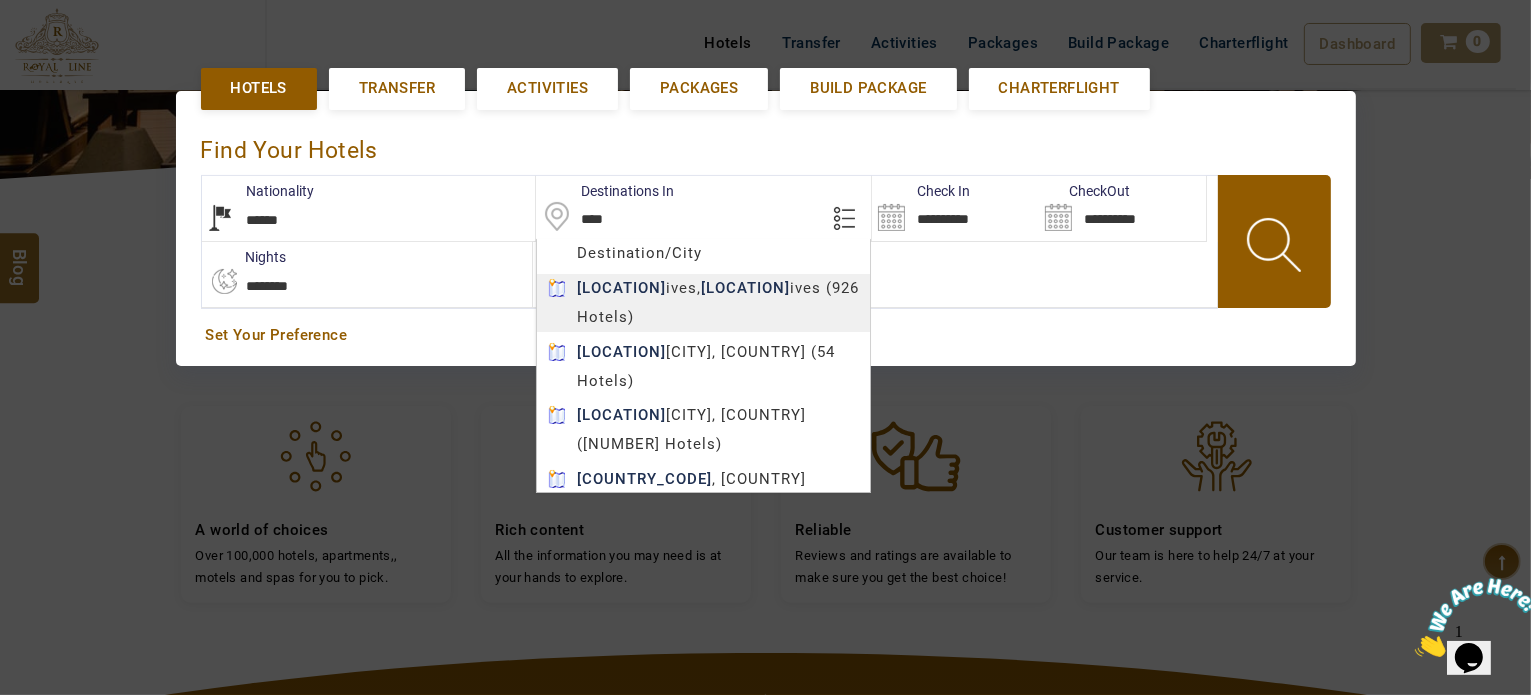 type on "********" 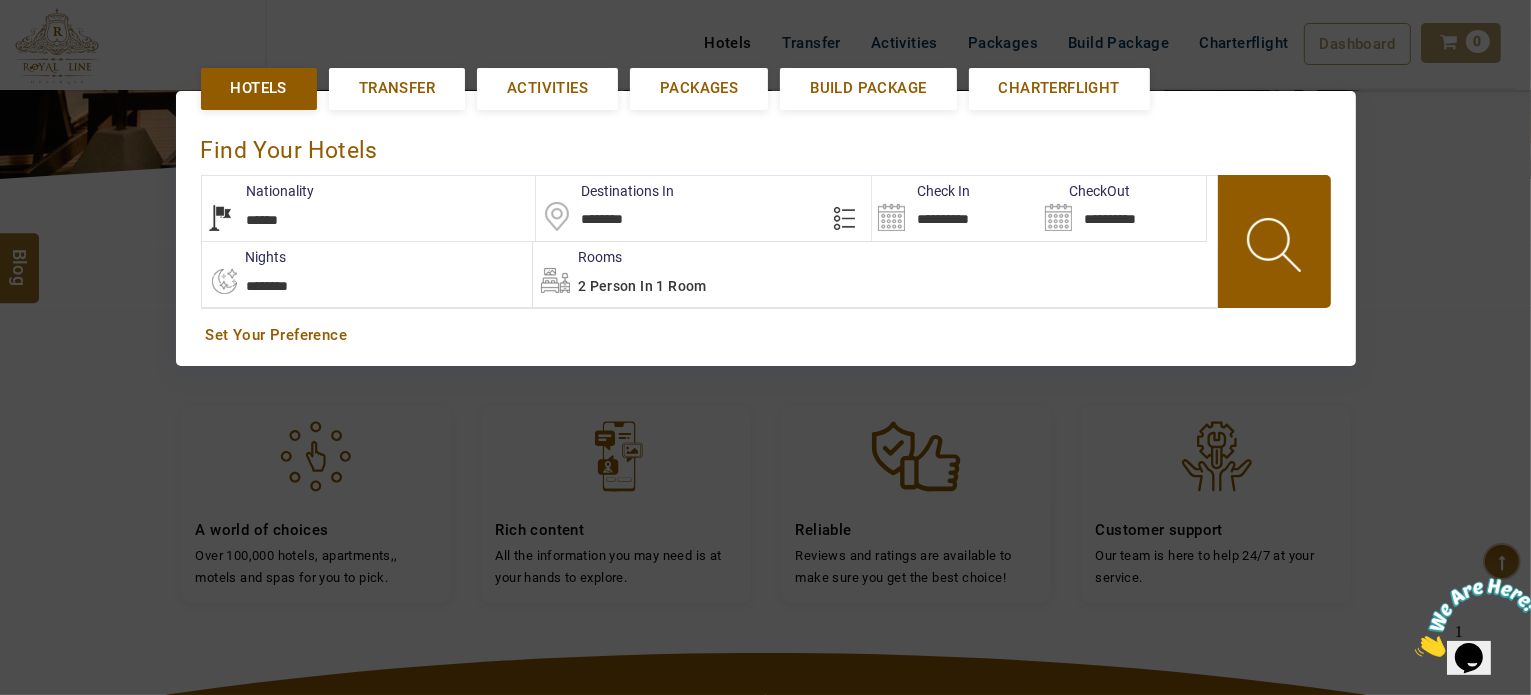click on "M TRAVEL USD AED  AED EUR  € USD  $ INR  ₹ THB  ฿ IDR  Rp BHD  BHD TRY  ₺ Credit Limit EN HE AR ES PT ZH Helpline
+971 55 344 0168 Register Now +971 55 344 0168 info@royallineholidays.com About Us What we Offer Blog Why Us Contact Hotels  Transfer Activities Packages Build Package Charterflight Dashboard My Profile My Booking My Reports My Quotation Sign Out 0 Points Redeem Now To Redeem 21924 Points Future Points  898   Points Credit Limit Credit Limit USD 10000.00 70% Complete Used USD 4092.35 Available USD 5907.65 Setting  Looks like you haven't added anything to your cart yet Countinue Shopping ****** Please Wait.. Blog demo
Remember me Forgot
password? LOG IN Don't have an account?   Register Now My Booking View/ Print/Cancel Your Booking without Signing in Submit demo
In A Few Moment, You Will Be Celebrating Best Hotel options galore ! Check In   CheckOut Rooms Rooms Please Wait Find the best hotel deals 600,000+ hotels, apartments, villas and more. ******" at bounding box center [765, 358] 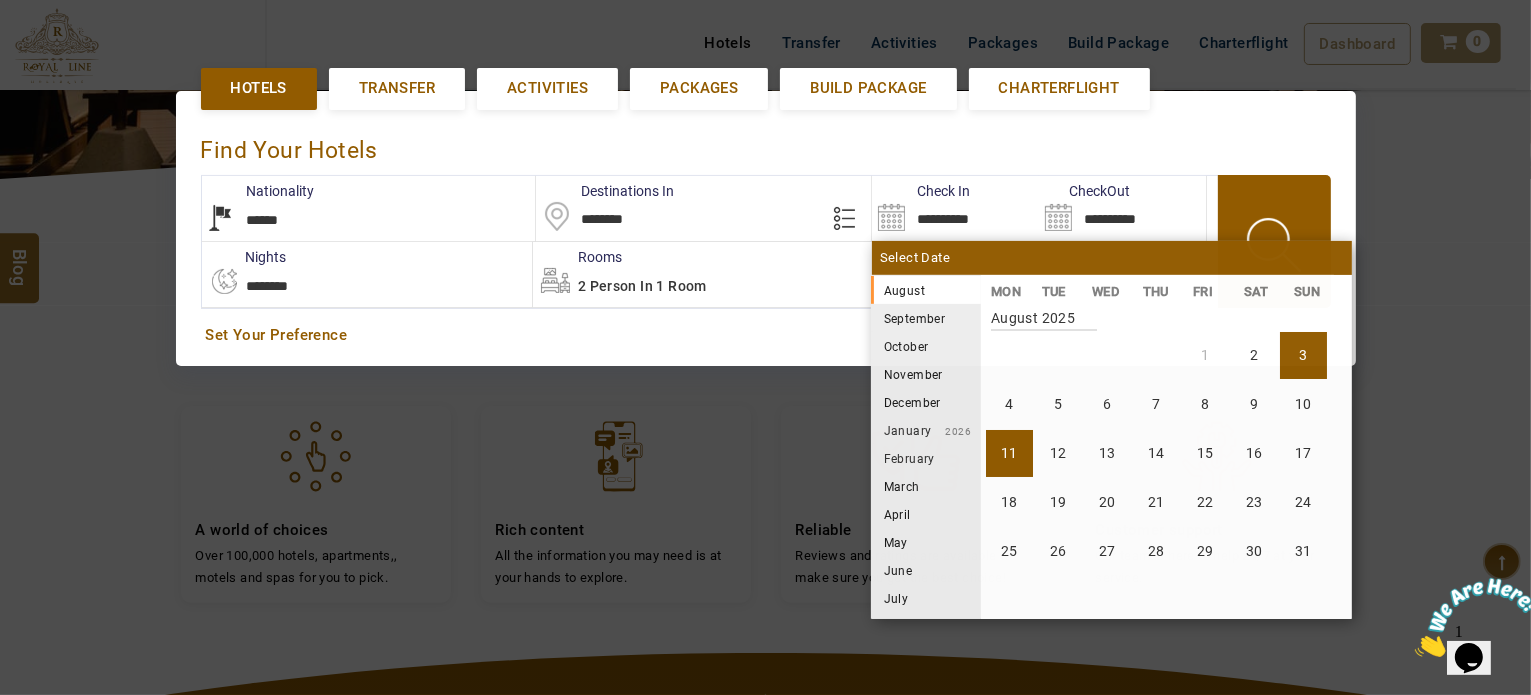 click on "11" at bounding box center (1009, 453) 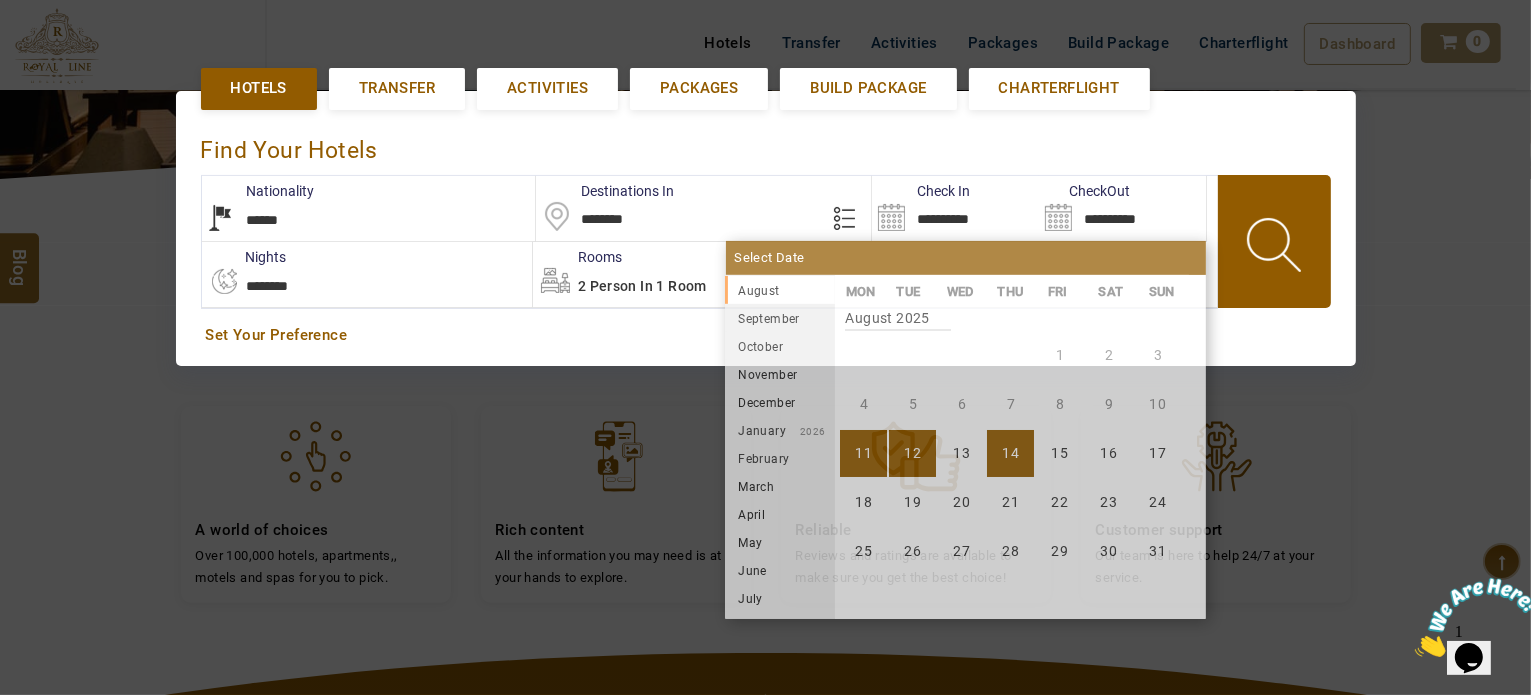 click on "14" at bounding box center [1010, 453] 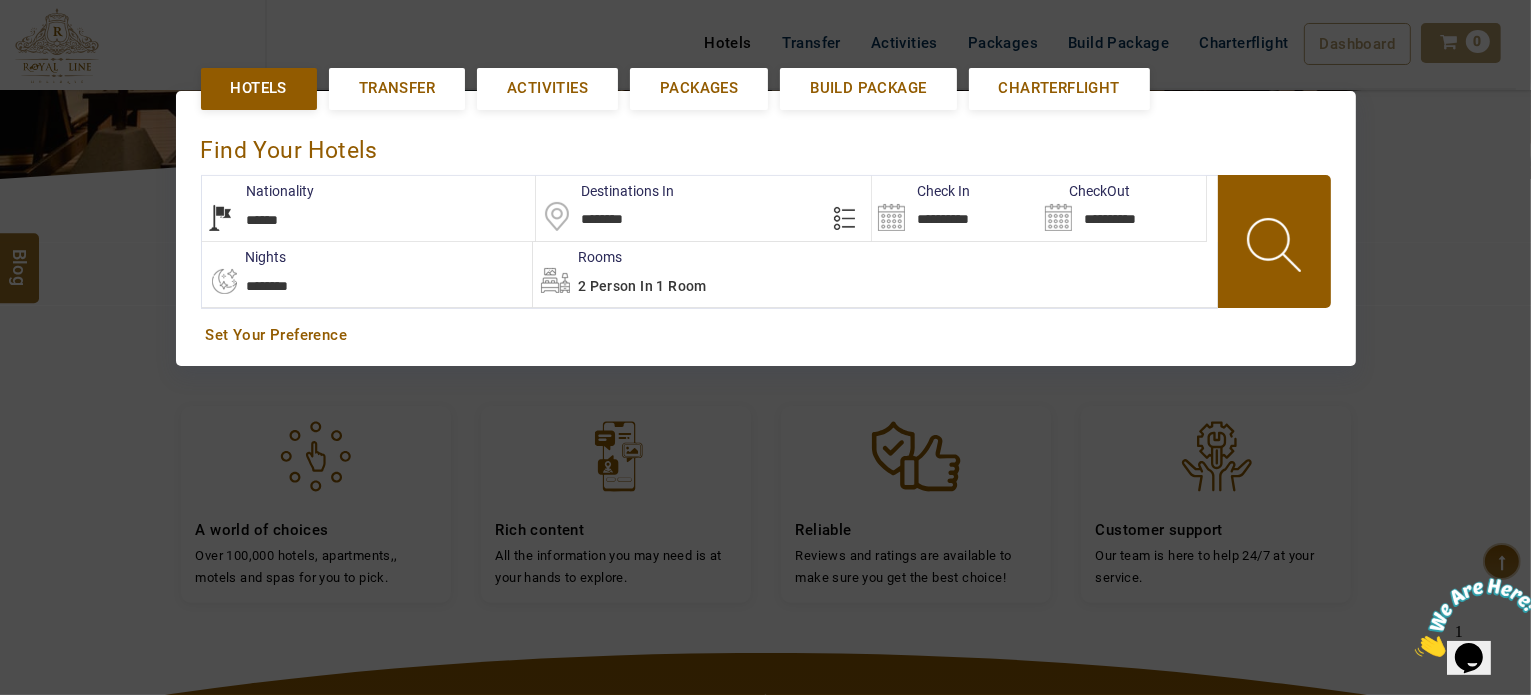 click on "2 Person in    1 Room" at bounding box center (875, 274) 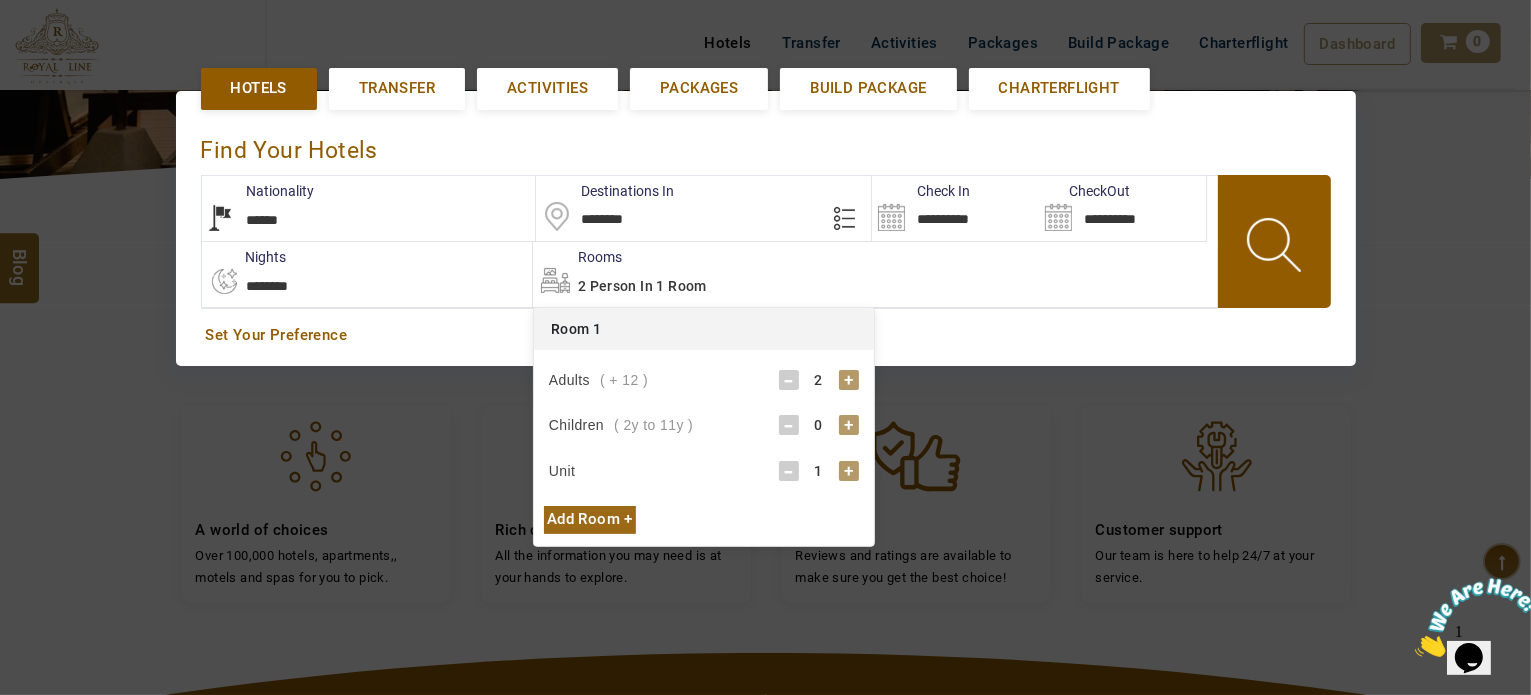 click on "+" at bounding box center [849, 425] 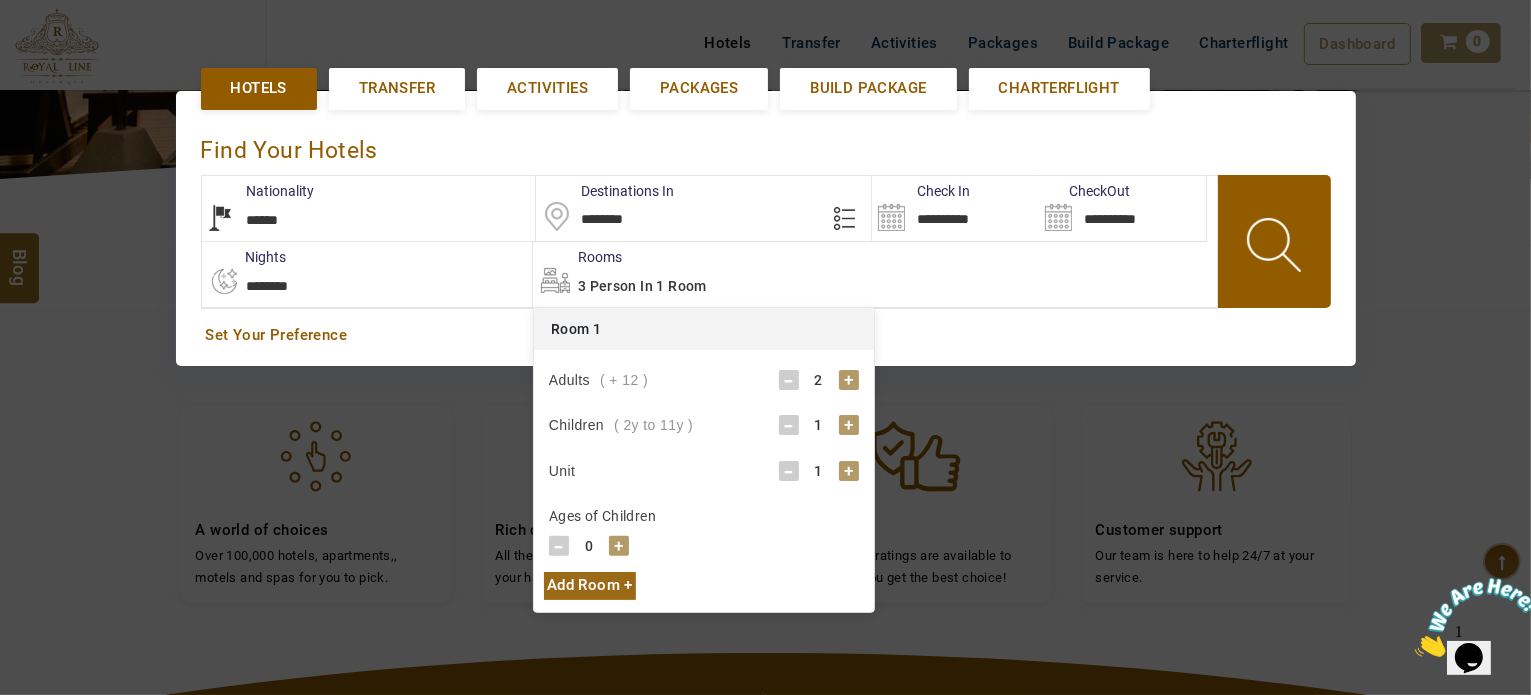 click on "+" at bounding box center [619, 546] 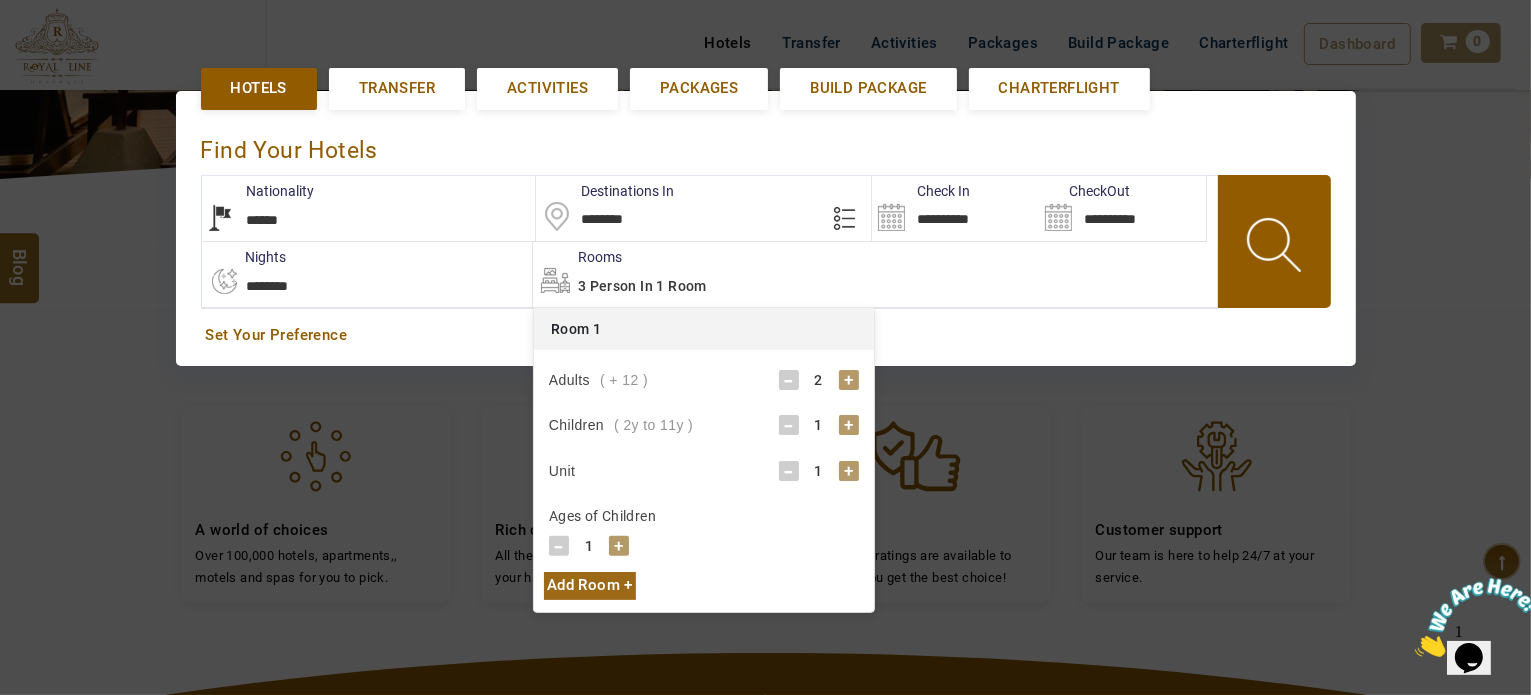 click on "+" at bounding box center (619, 546) 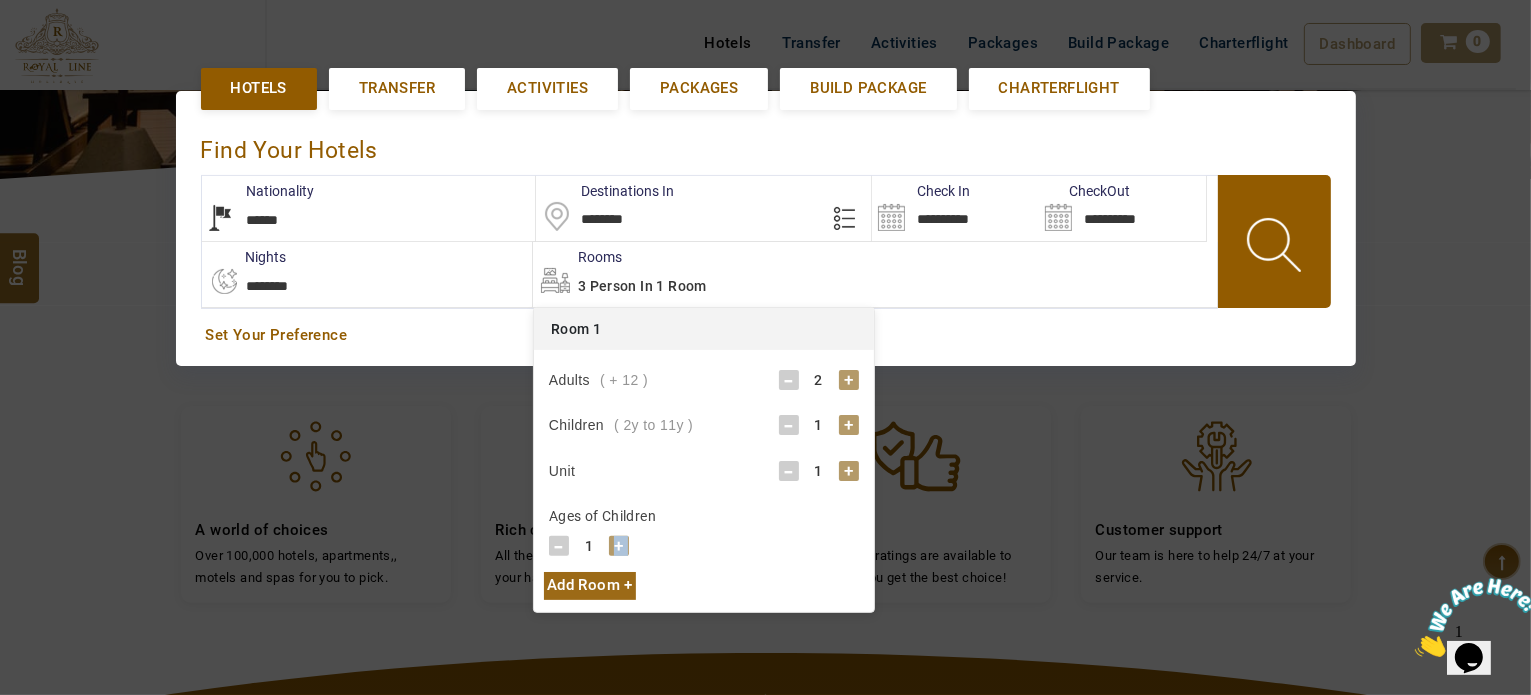 click on "+" at bounding box center (619, 546) 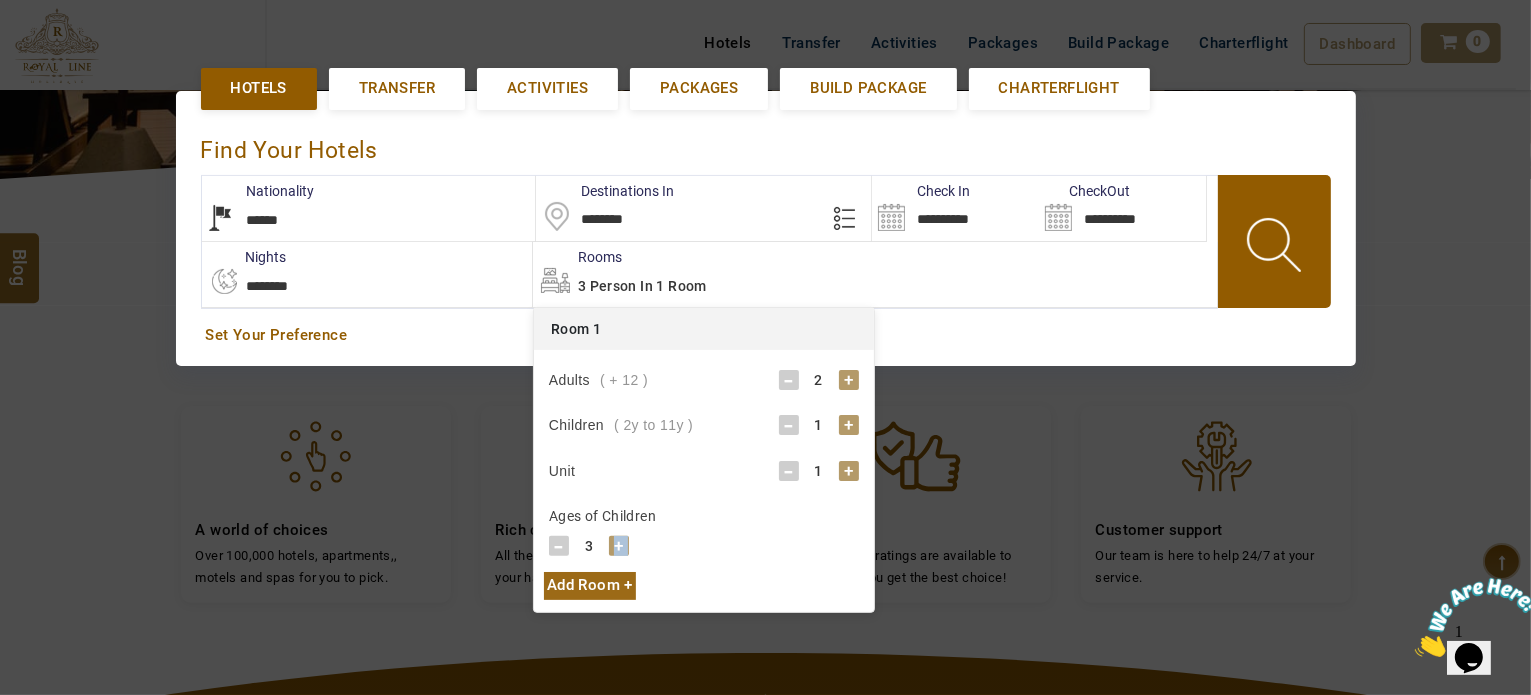 click at bounding box center (1276, 248) 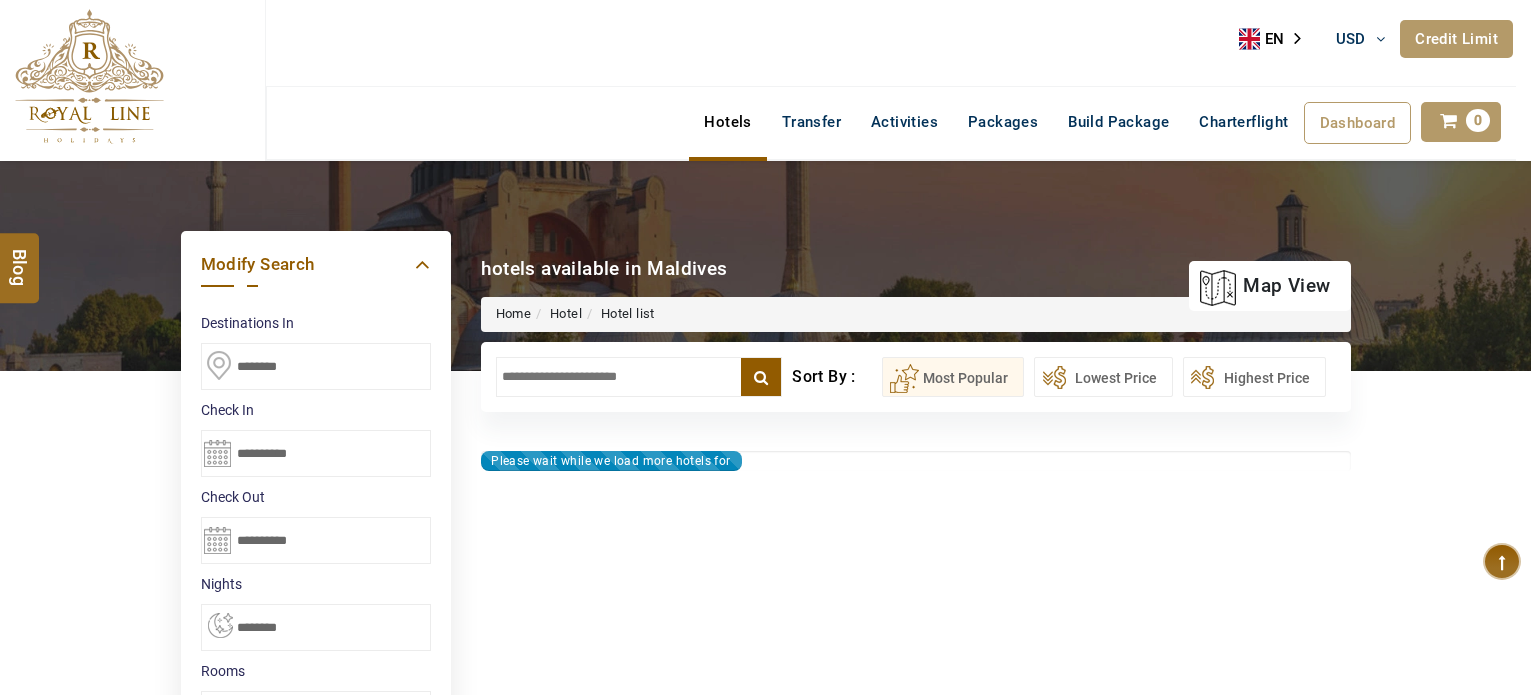 select on "*" 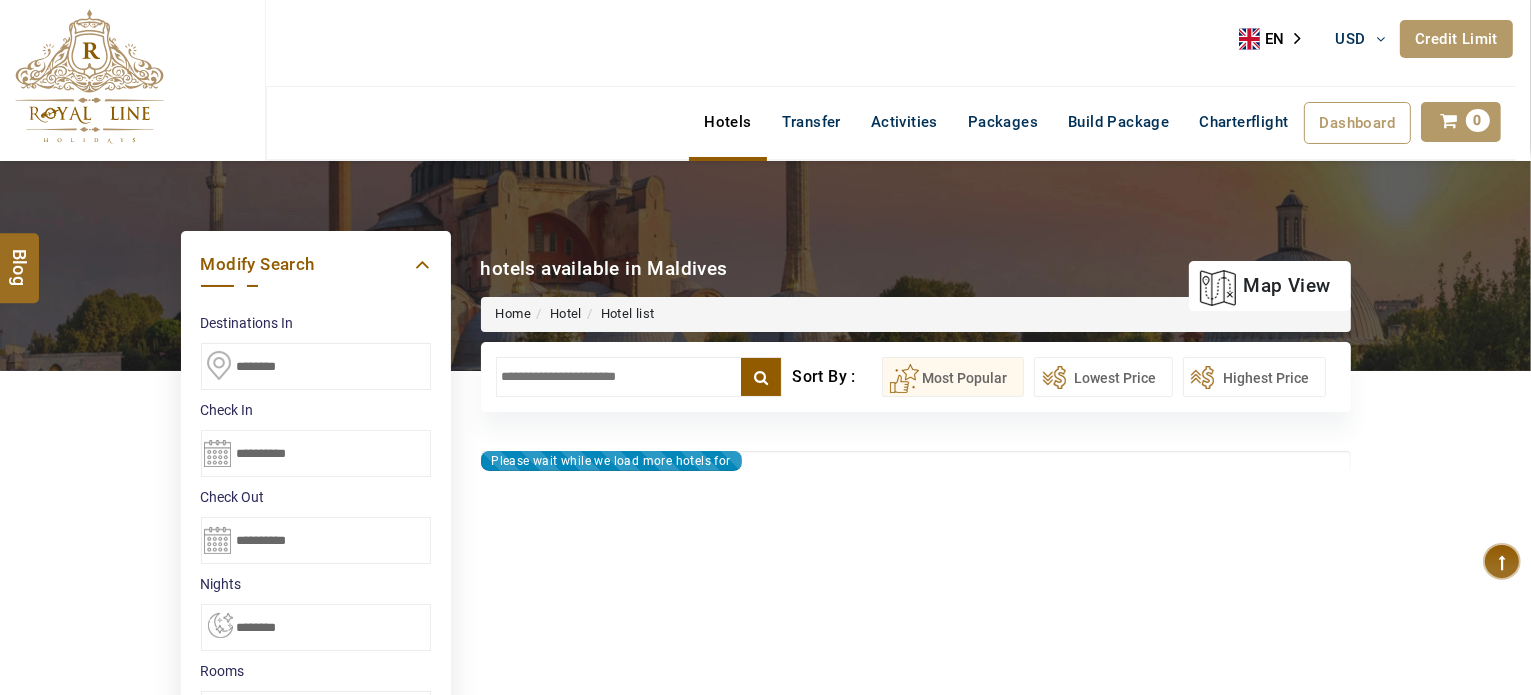 type on "**********" 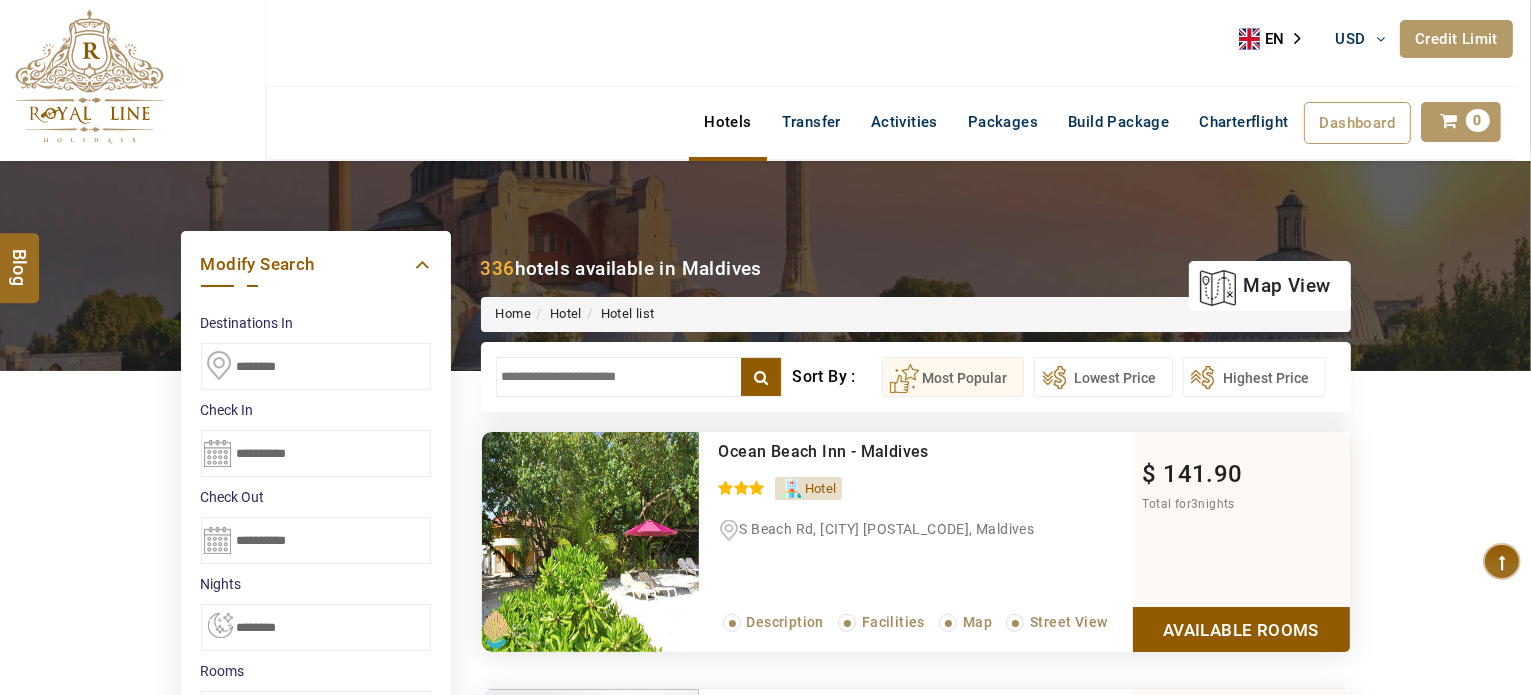 click at bounding box center [639, 377] 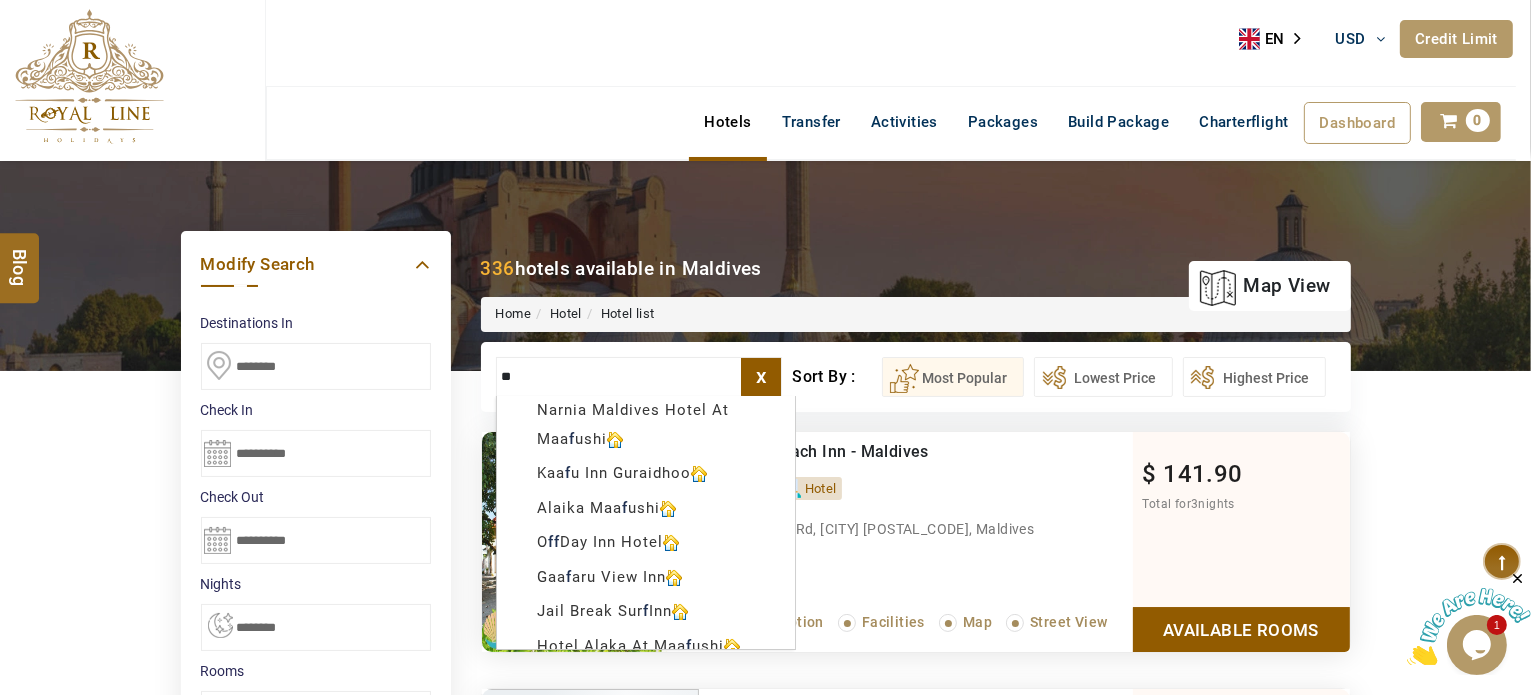 scroll, scrollTop: 0, scrollLeft: 0, axis: both 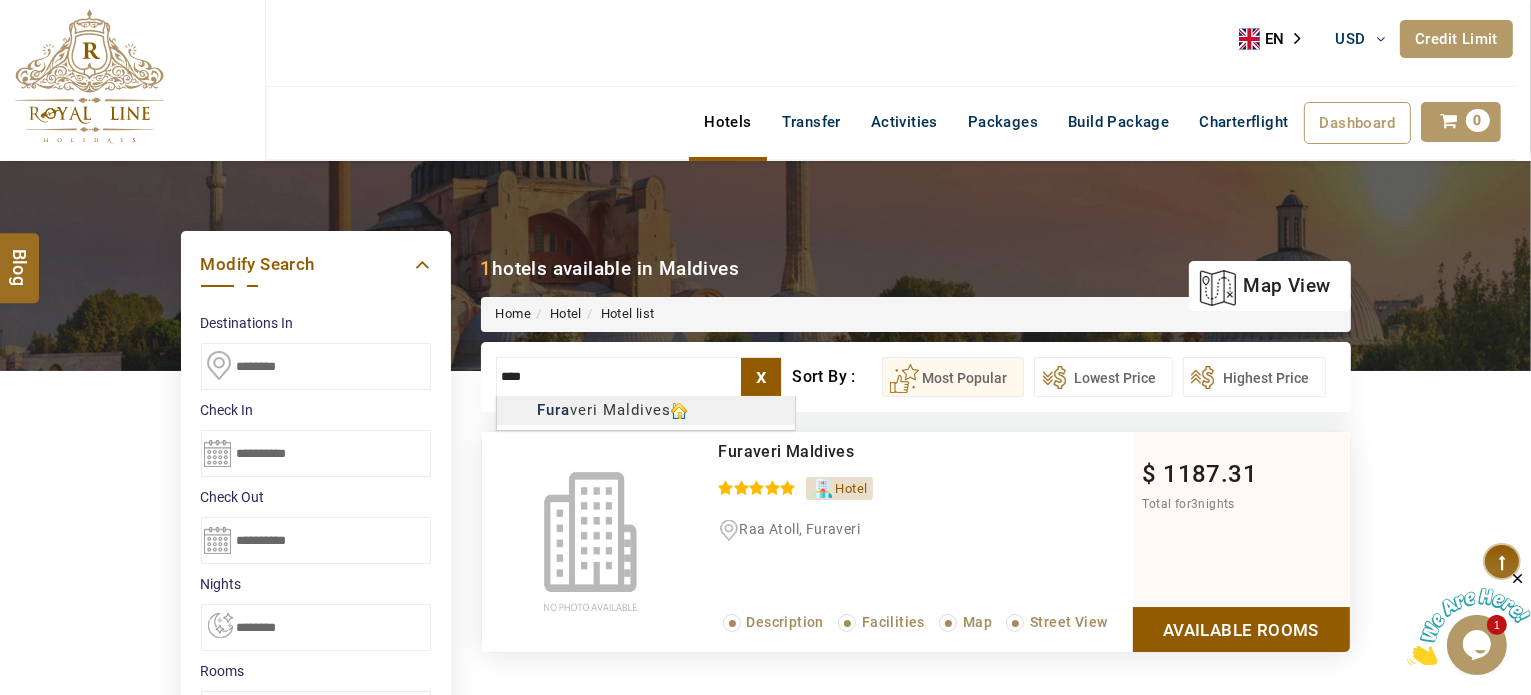 click on "M TRAVEL USD AED  AED EUR  € USD  $ INR  ₹ THB  ฿ IDR  Rp BHD  BHD TRY  ₺ Credit Limit EN HE AR ES PT ZH Helpline
+[COUNTRY_CODE] [PHONE] Register Now +[COUNTRY_CODE] [PHONE] [EMAIL] About Us What we Offer Blog Why Us Contact Hotels  Transfer Activities Packages Build Package Charterflight Dashboard My Profile My Booking My Reports My Quotation Sign Out 0 Points Redeem Now [NUMBER]   Points Future Points  [NUMBER]   Points Credit Limit Credit Limit USD [NUMBER].00 70% Complete Used USD [NUMBER].35 Available USD [NUMBER].65 Setting  Looks like you haven't added anything to your cart yet Countinue Shopping ****** Please Wait.. Blog demo
Remember me Forgot
password? LOG IN Don't have an account?   Register Now My Booking View/ Print/Cancel Your Booking without Signing in Submit Applying Filters...... Hotels For You Will Be Loading Soon demo
In A Few Moment, You Will Be Celebrating Best Hotel options galore ! Check In   CheckOut Rooms Rooms Please Wait Please Wait ... X" at bounding box center [765, 936] 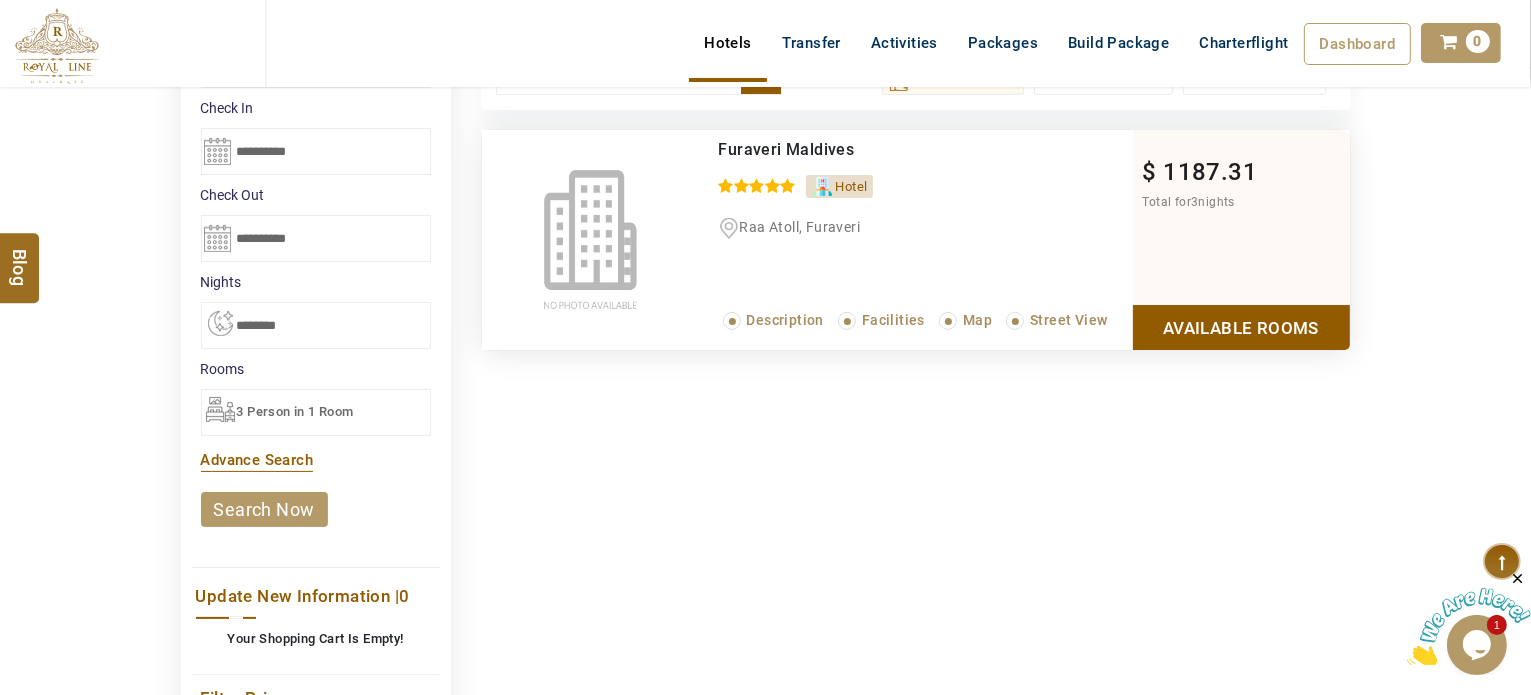 scroll, scrollTop: 308, scrollLeft: 0, axis: vertical 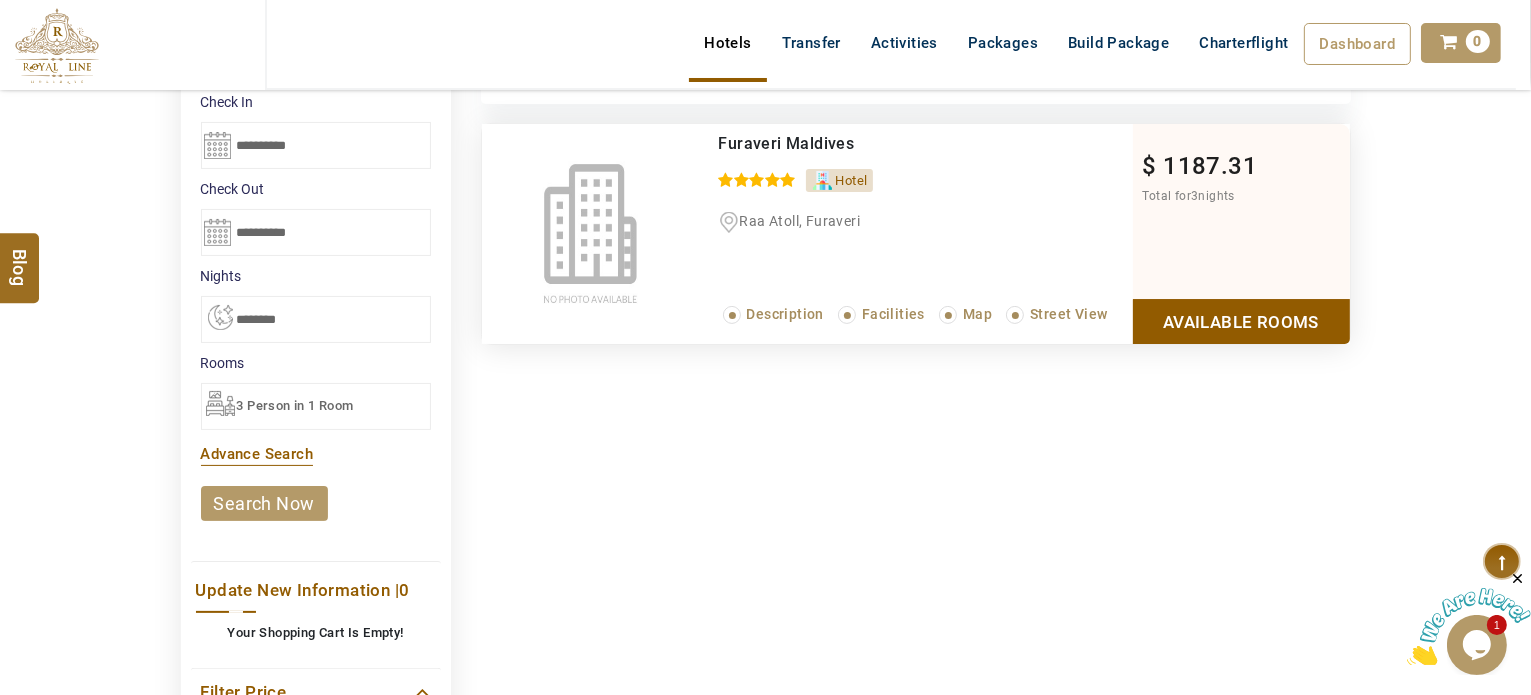 type on "**********" 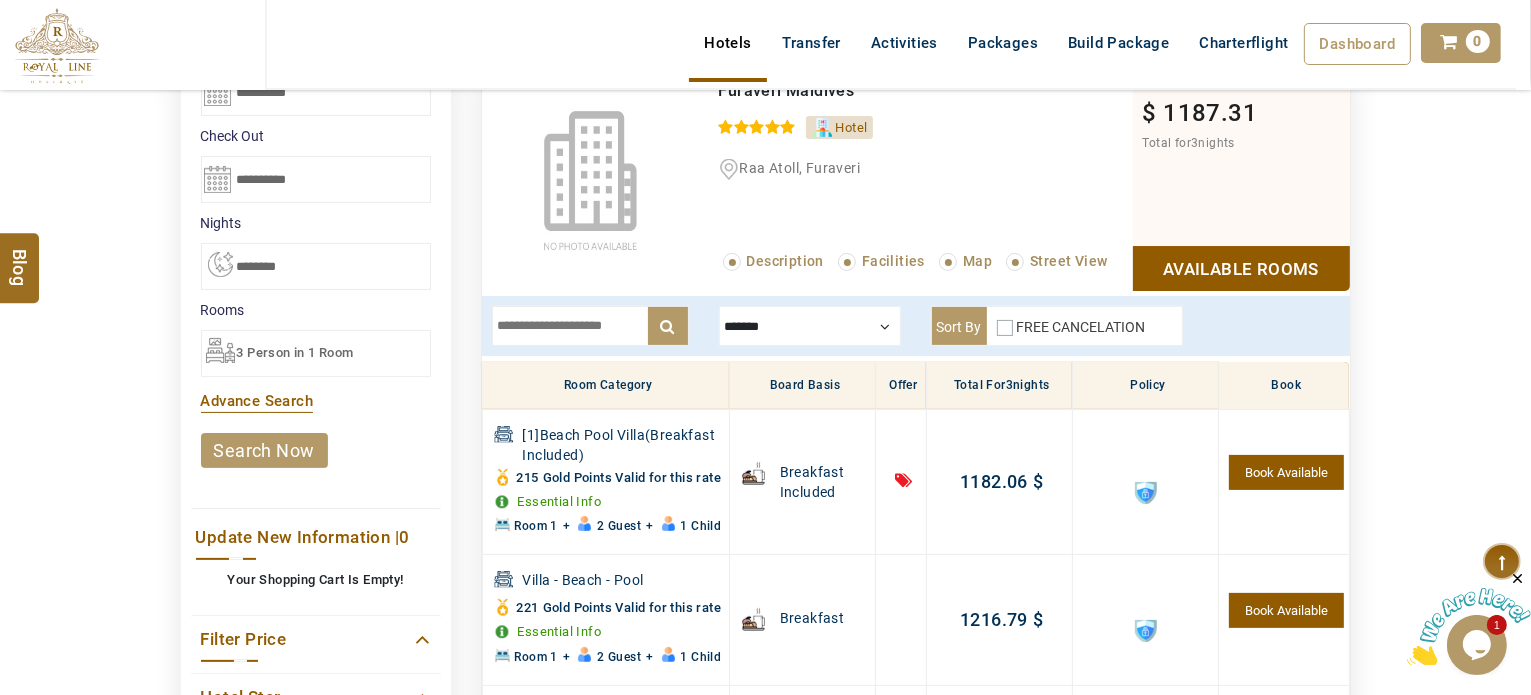 scroll, scrollTop: 365, scrollLeft: 0, axis: vertical 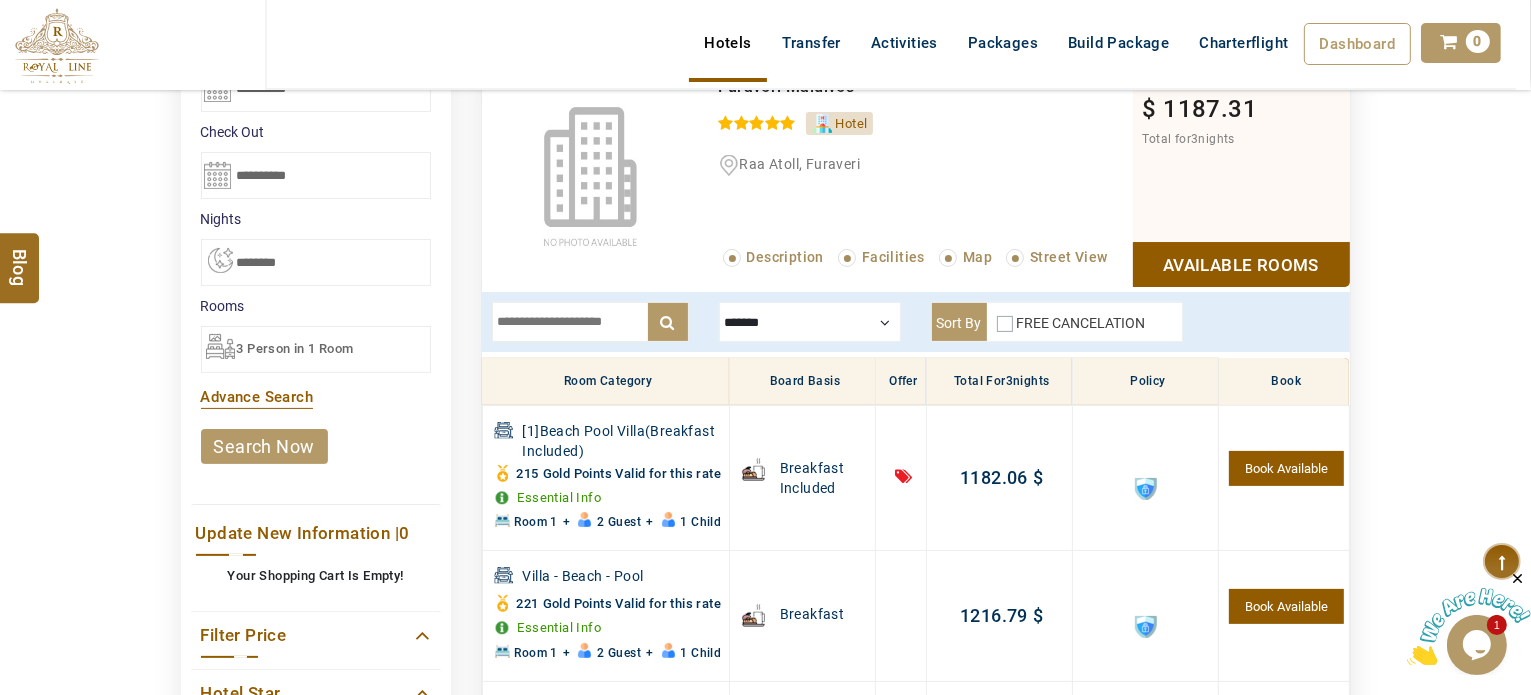 click at bounding box center (590, 322) 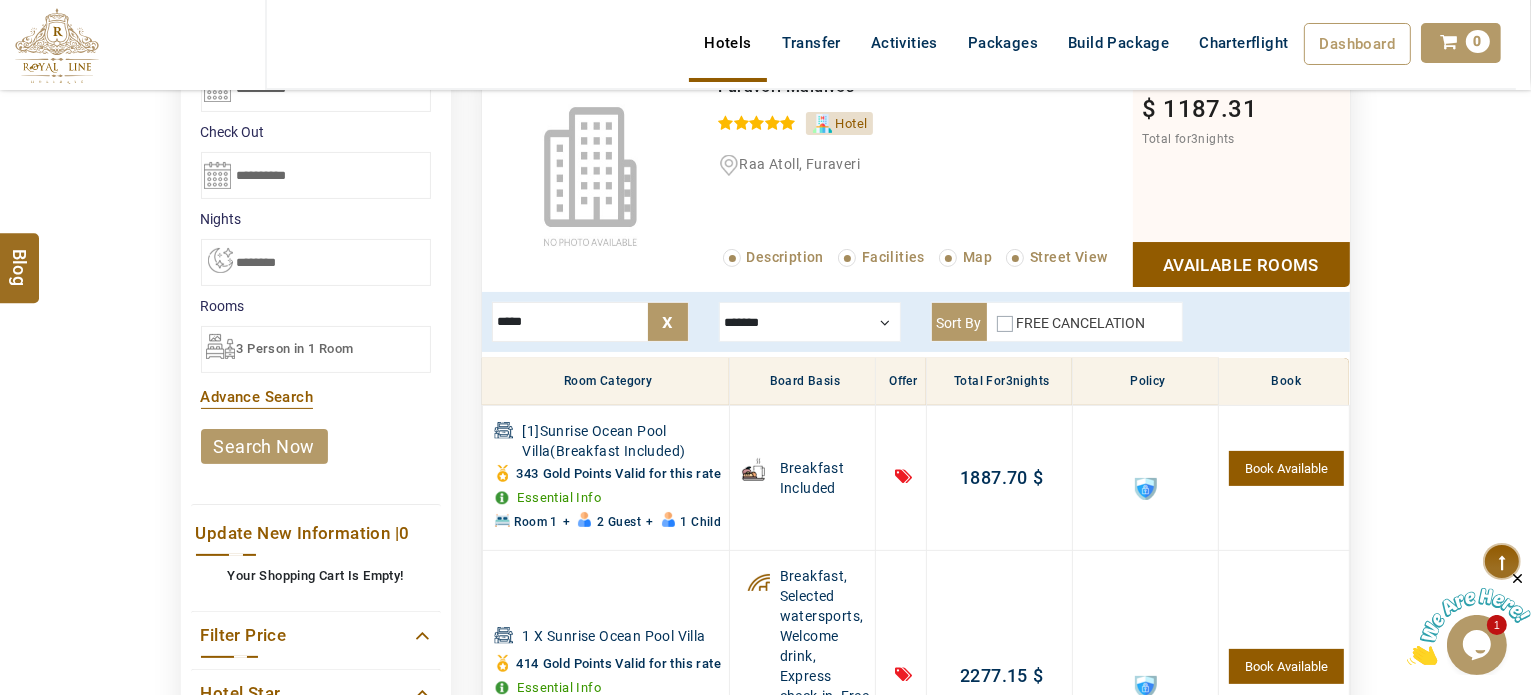 type on "*****" 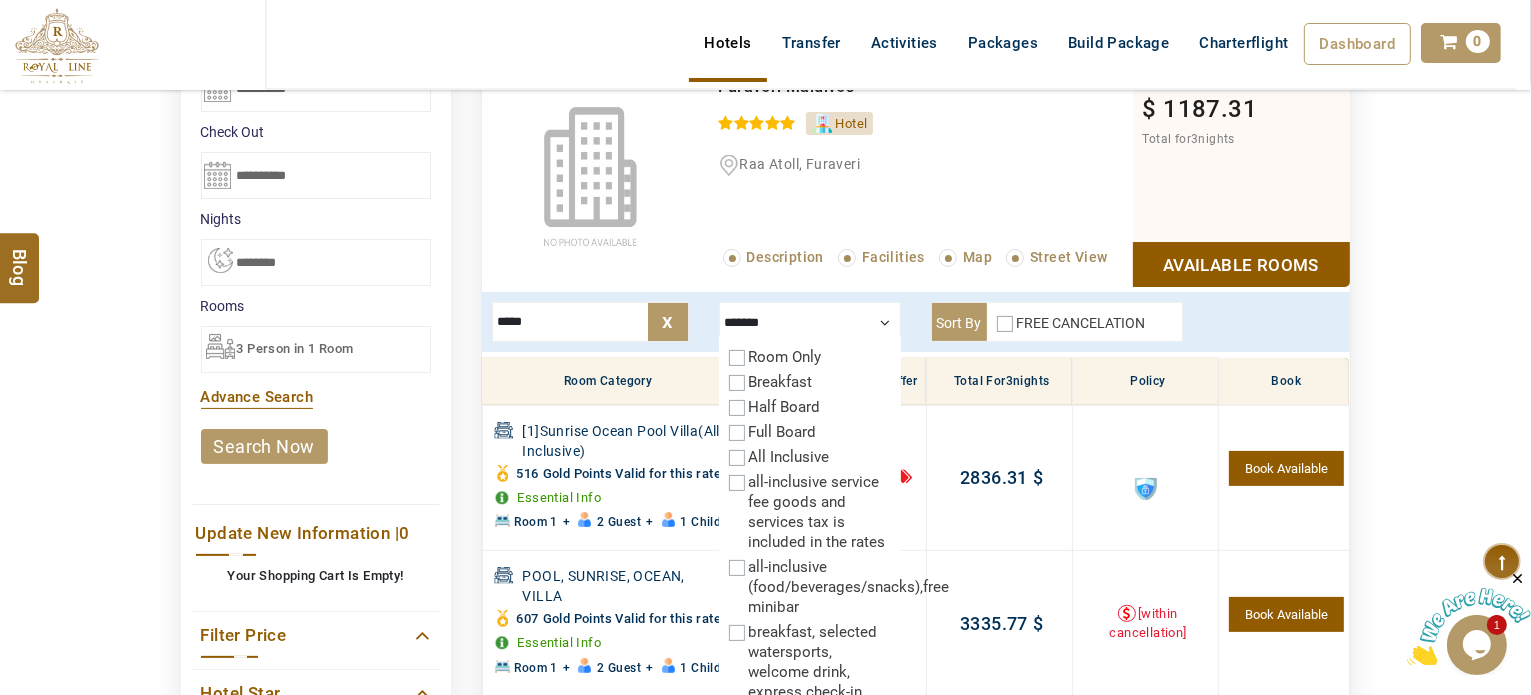 click at bounding box center [810, 322] 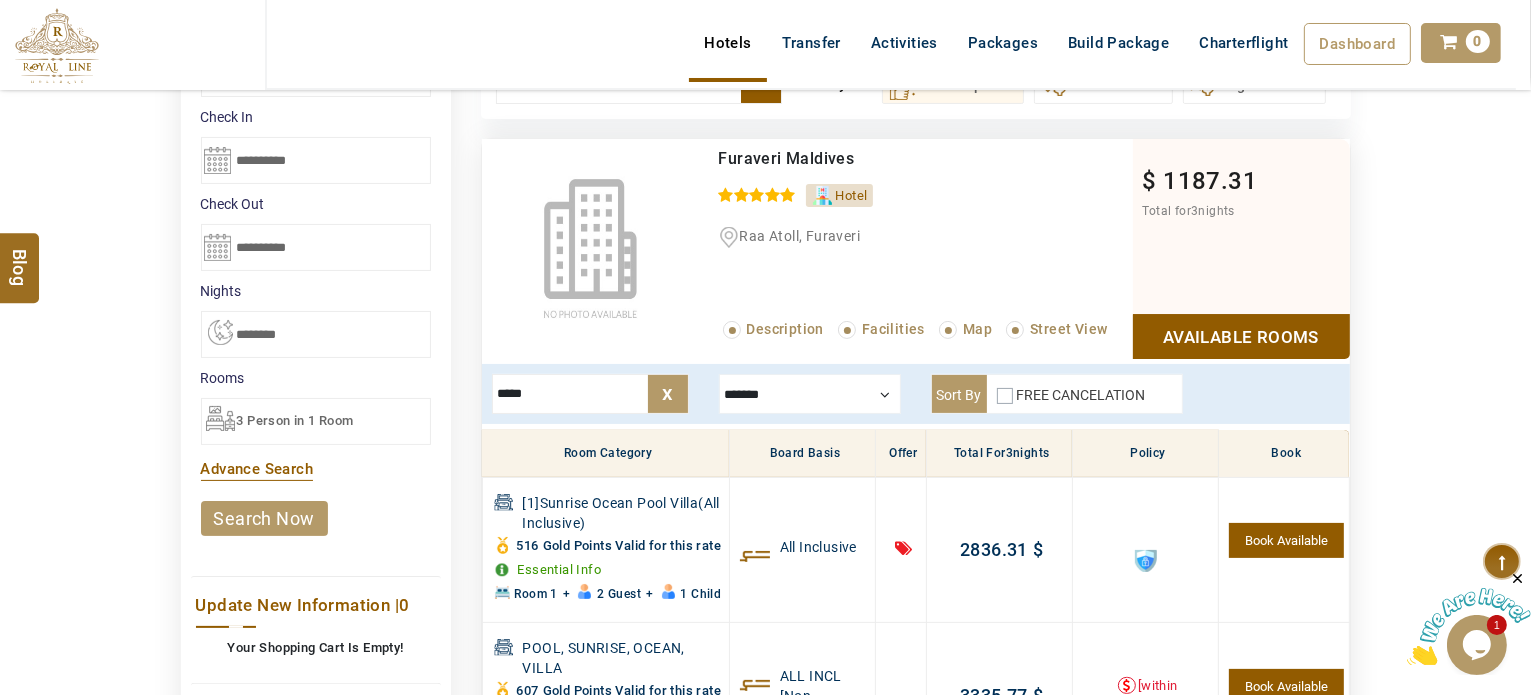 scroll, scrollTop: 295, scrollLeft: 0, axis: vertical 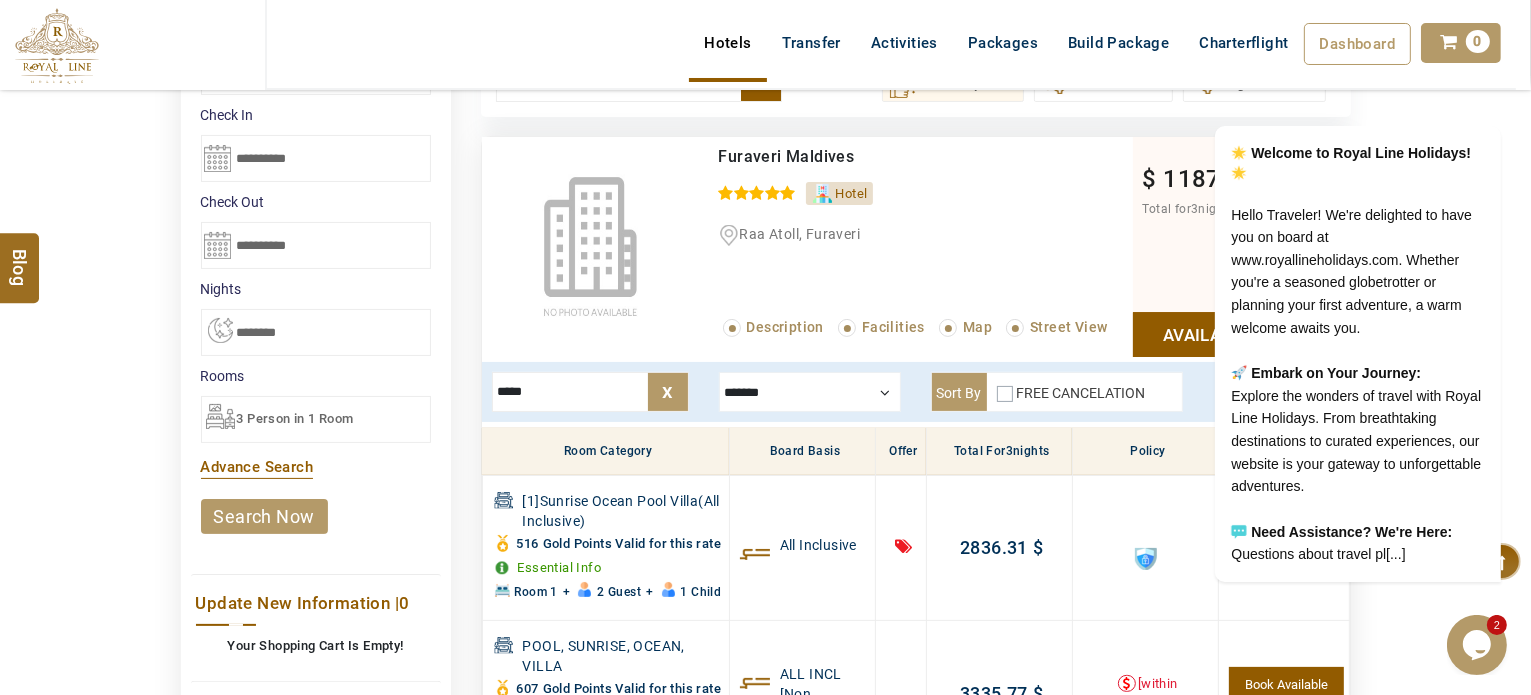click on "Furaveri Maldives" at bounding box center [787, 156] 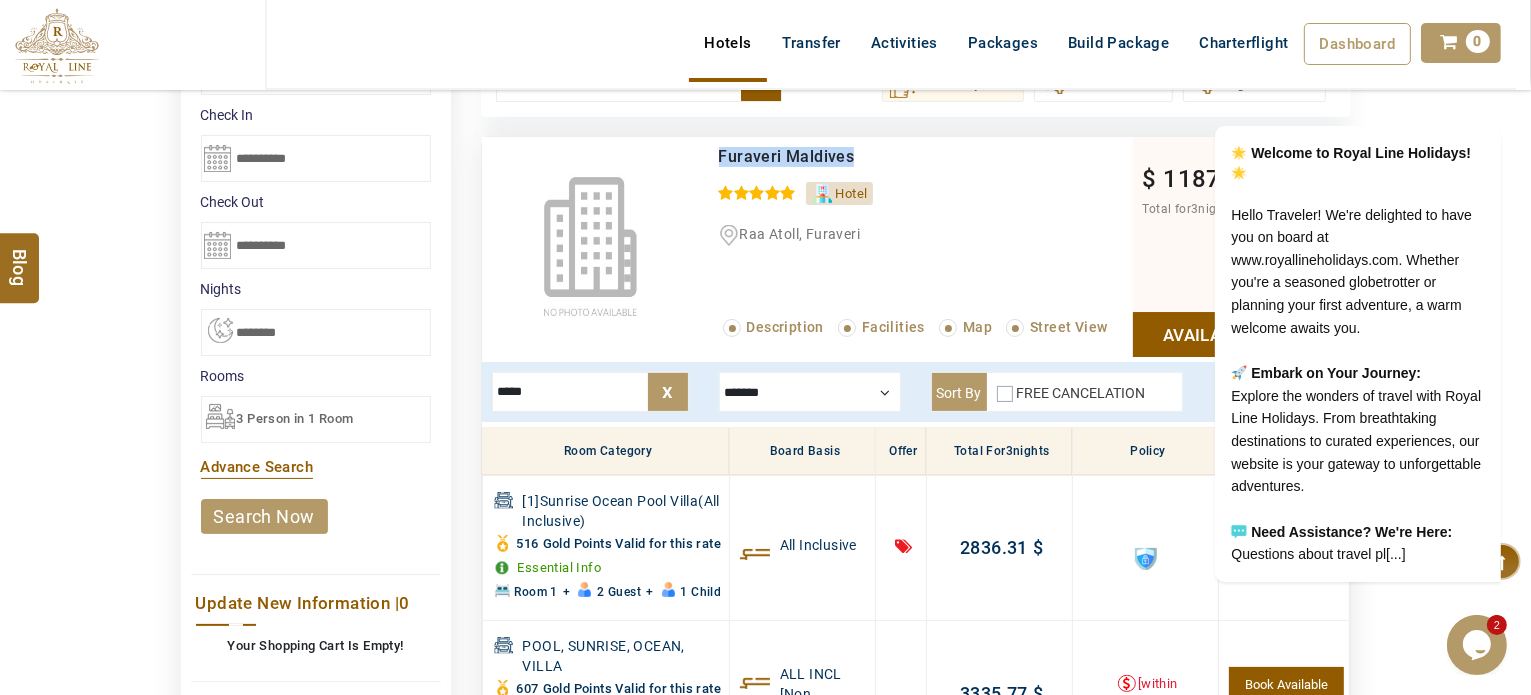 drag, startPoint x: 867, startPoint y: 149, endPoint x: 715, endPoint y: 145, distance: 152.05263 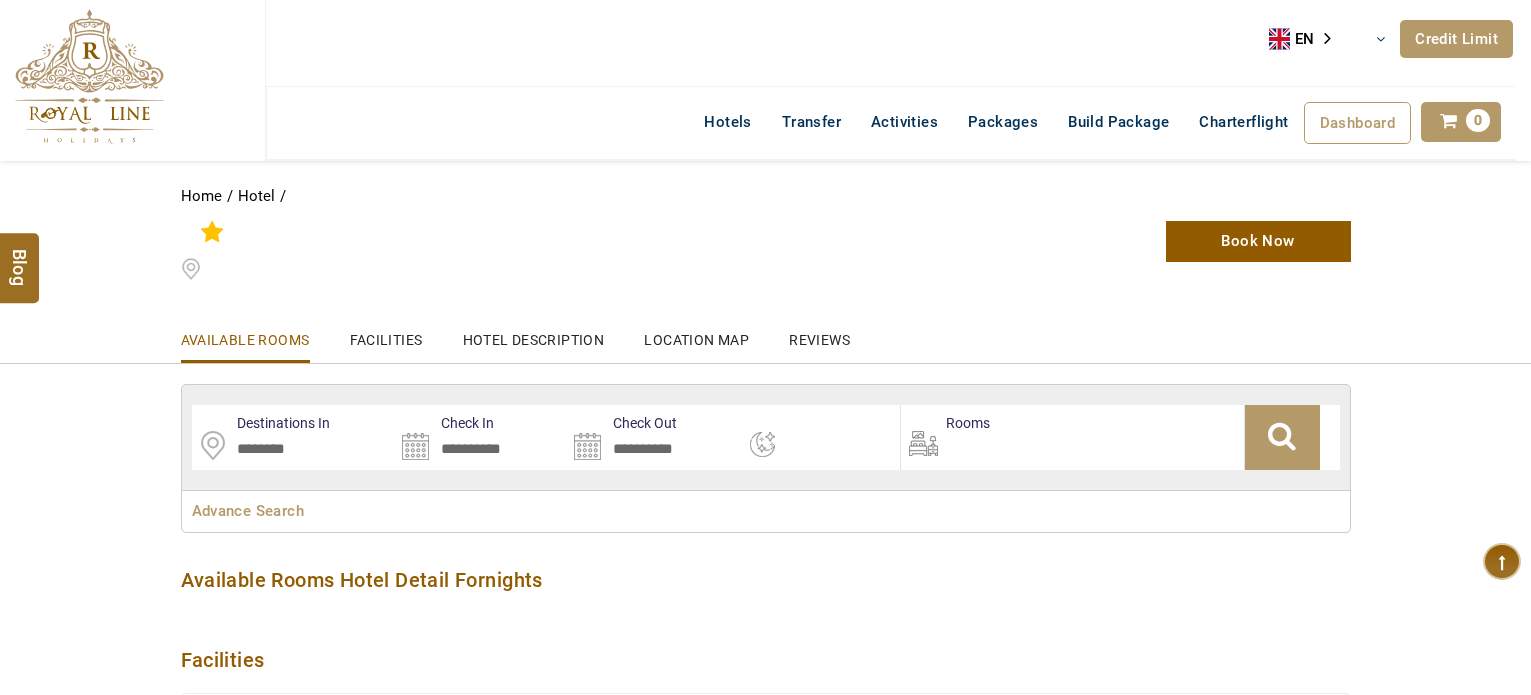 select 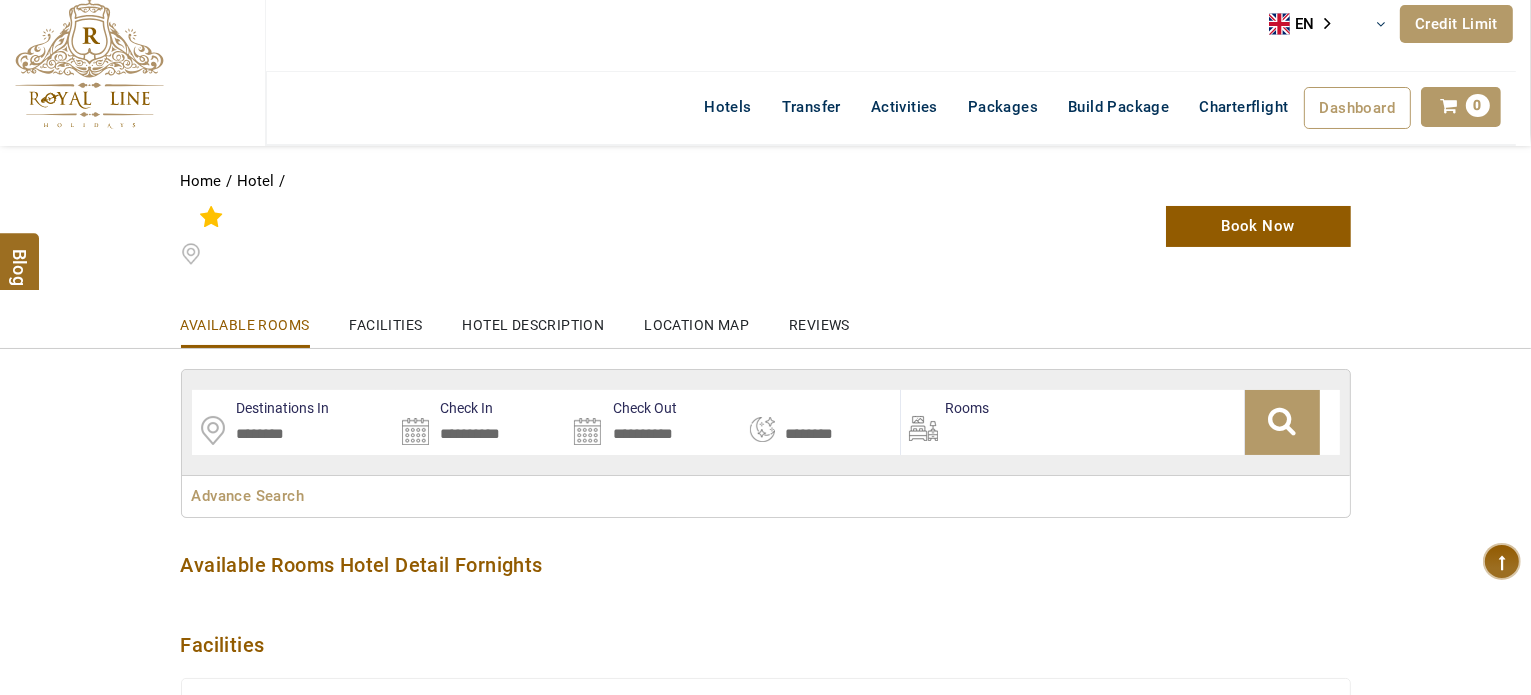 scroll, scrollTop: 0, scrollLeft: 0, axis: both 